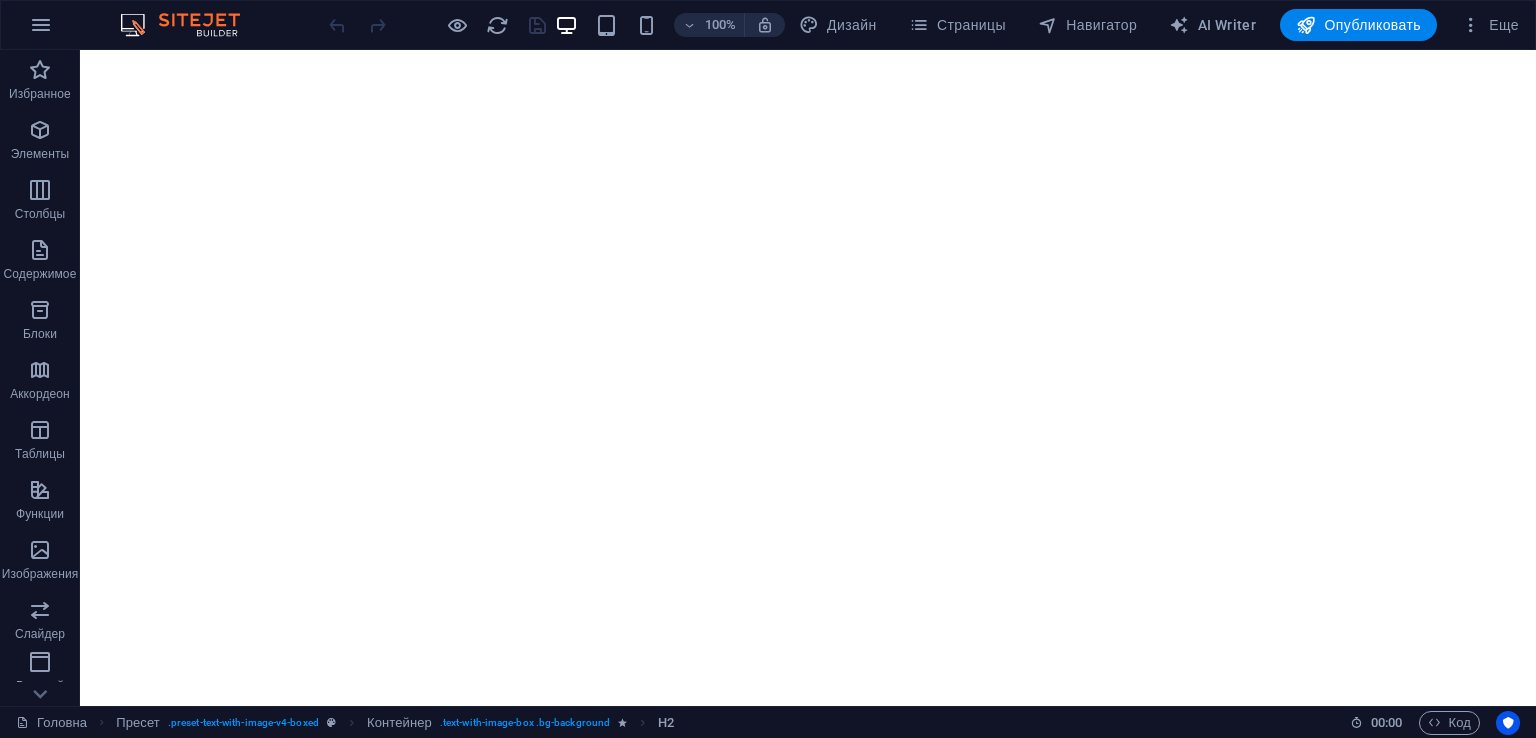scroll, scrollTop: 0, scrollLeft: 0, axis: both 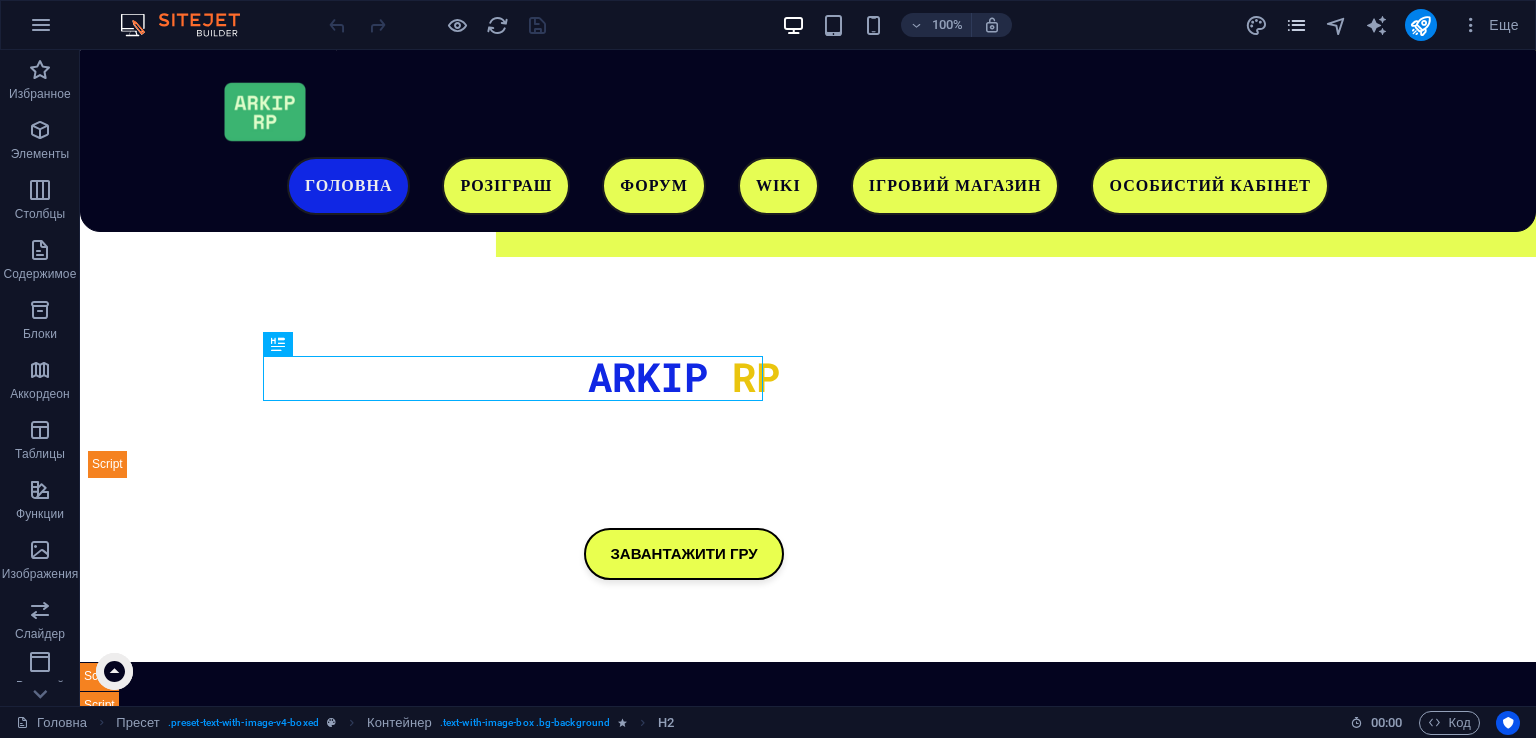 click at bounding box center [1296, 25] 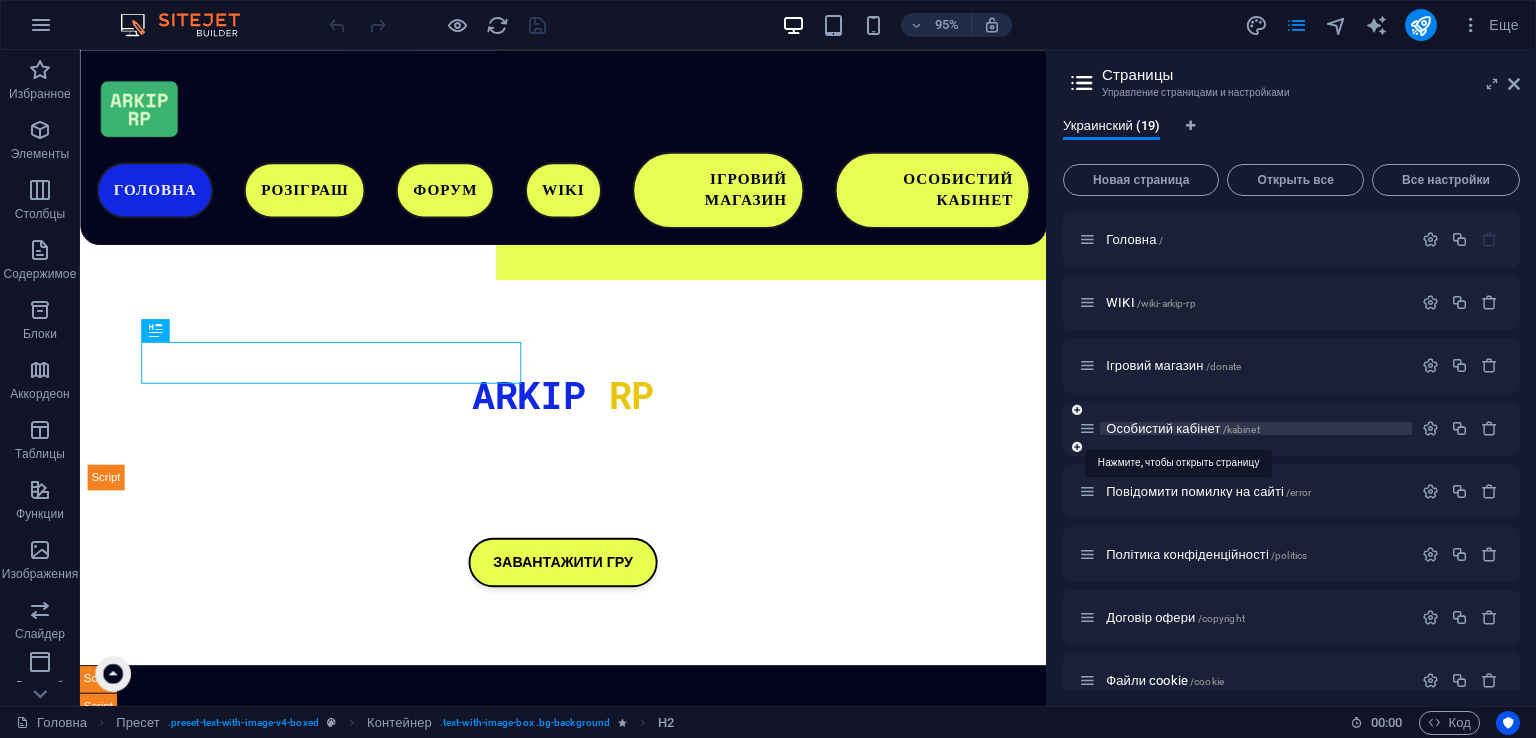 click on "Особистий кабінет /kabinet" at bounding box center (1183, 428) 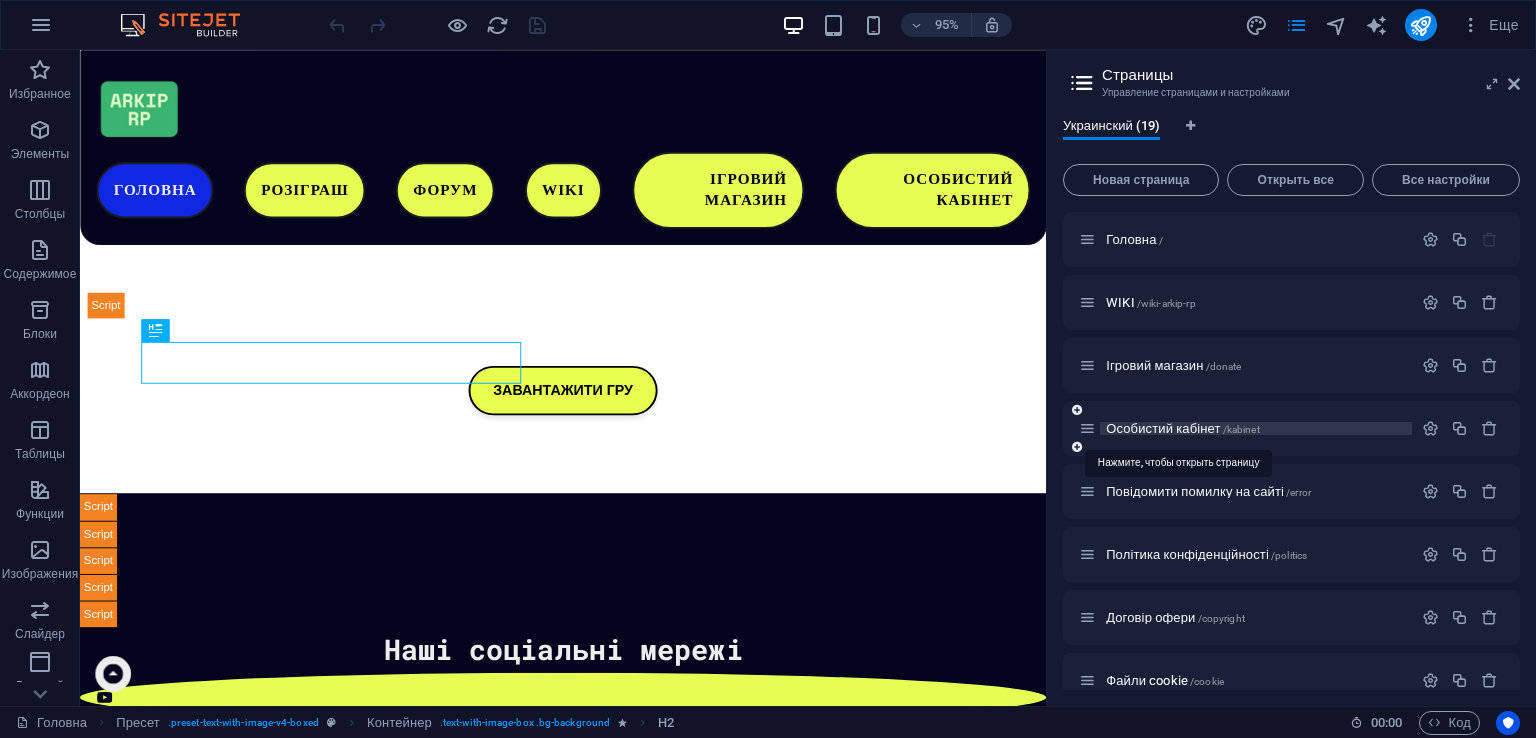 scroll, scrollTop: 0, scrollLeft: 0, axis: both 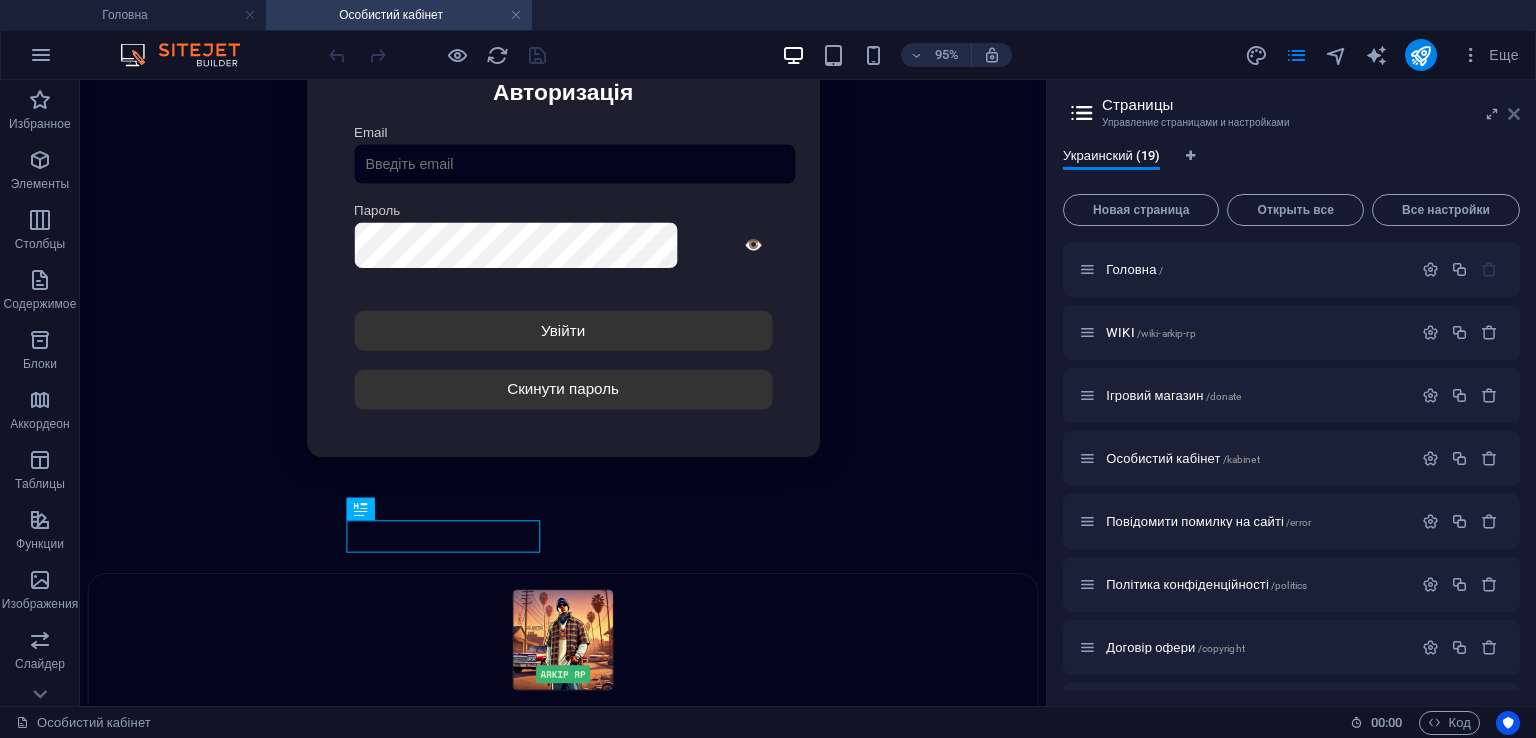 drag, startPoint x: 1514, startPoint y: 115, endPoint x: 1434, endPoint y: 36, distance: 112.432205 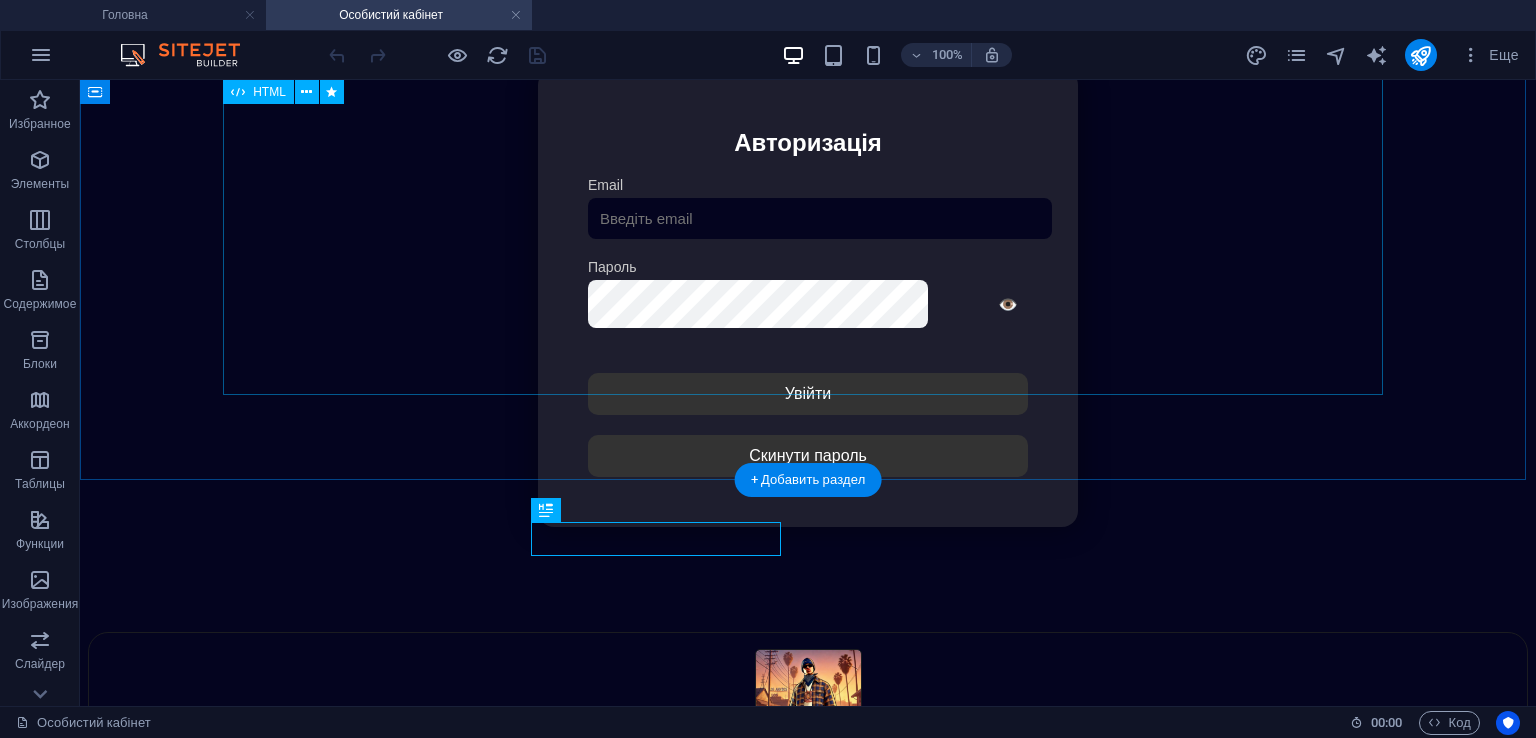 click on "Особистий кабінет
Авторизація
Email
Пароль
👁️
Увійти
Скинути пароль
Скидання пароля
Введіть ваш email:
Скинути
Закрити
Особистий кабінет
Вийти з кабінету
Важлива інформація
Інформація
Ігровий Нікнейм:
Пошта:
Гроші:   ₴
XP:
Рівень:
Здоров'я:  %
Броня:  %
VIP:
Рейтинг
Рейтинг гравців
Гравців не знайдено
Документи
Мої документи
Паспорт:   Немає
Трудова книжка:   Немає
Додати документ
Розваги" at bounding box center [808, 298] 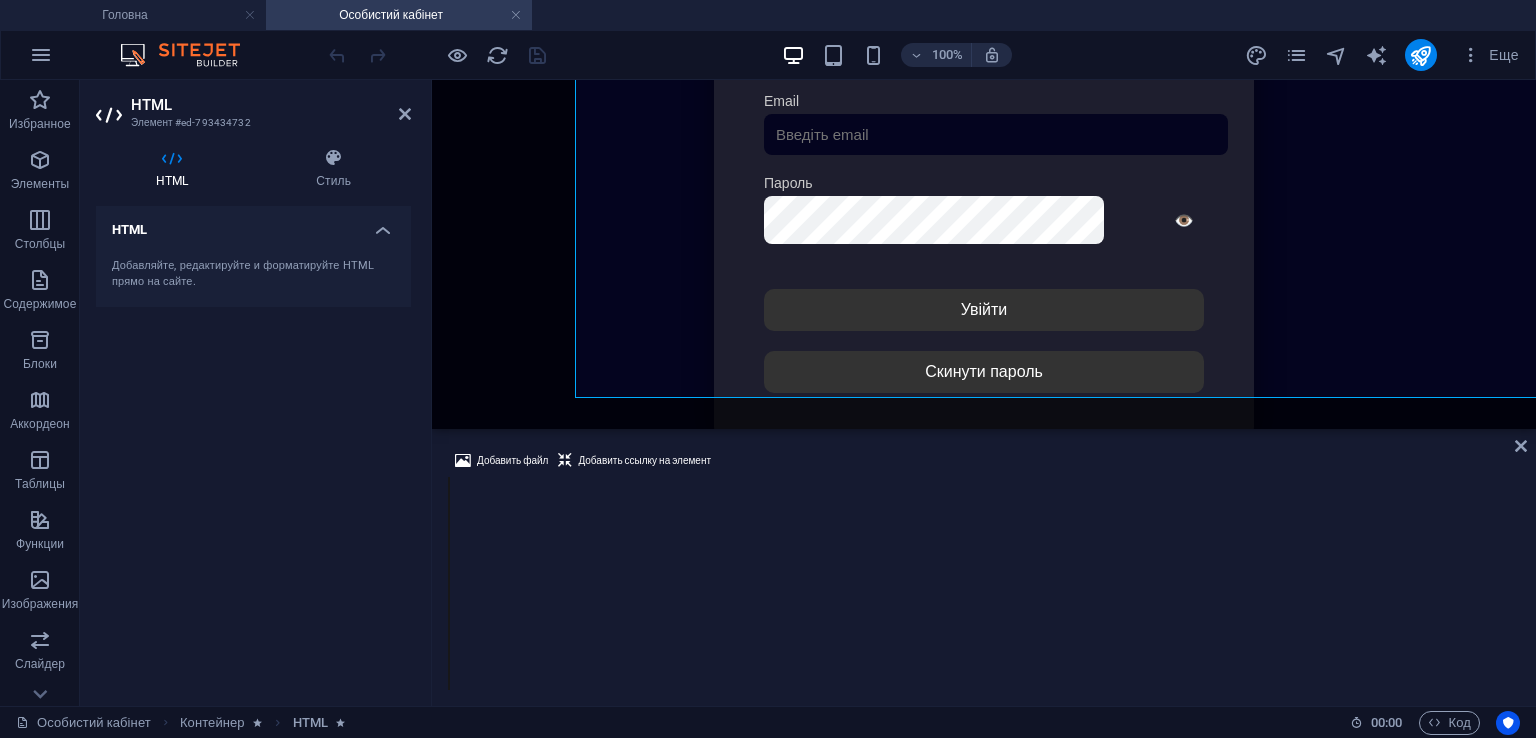scroll, scrollTop: 432, scrollLeft: 0, axis: vertical 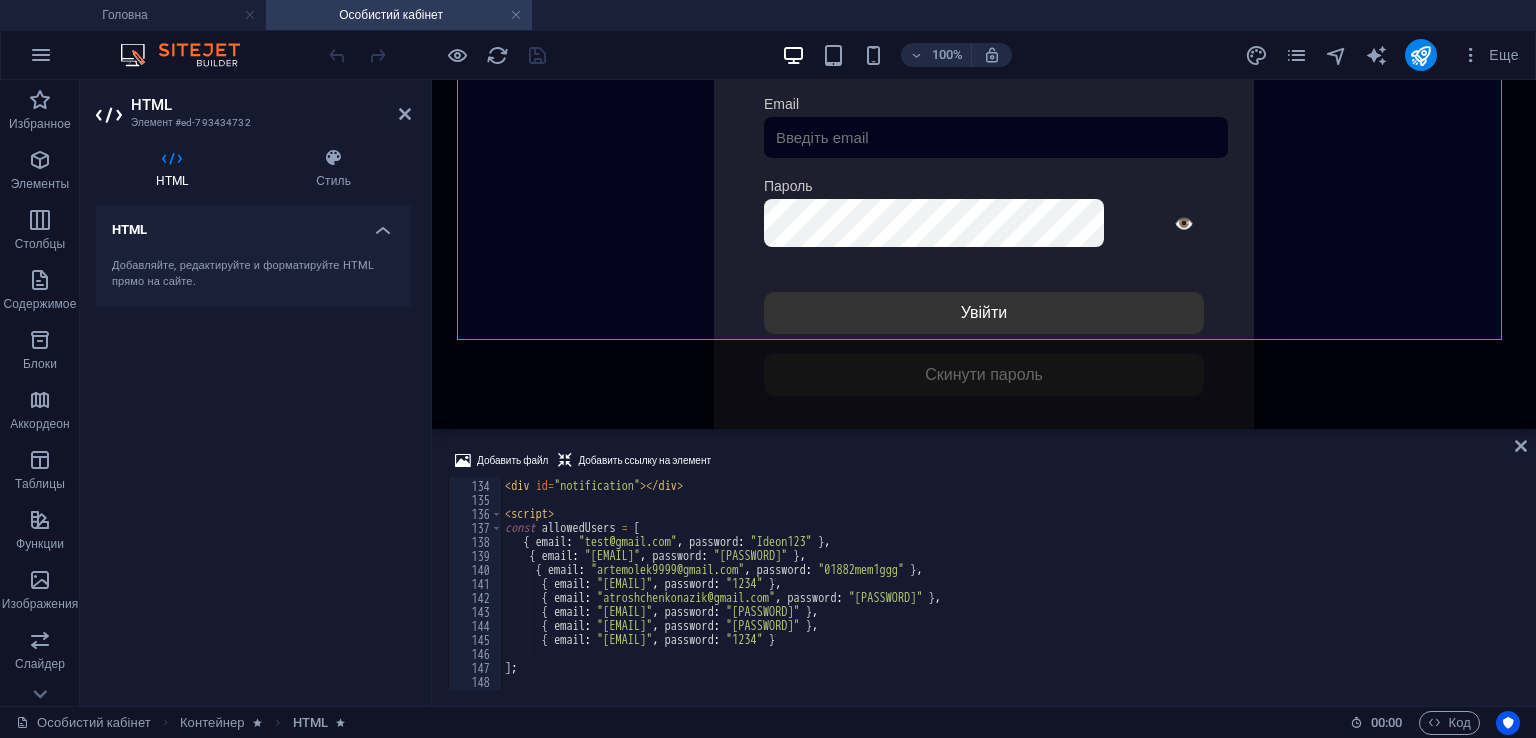 click on "< div   id = "notification" > </ div > < script > const   allowedUsers   =   [     {   email :   "[EMAIL]" ,   password :   "[PASSWORD]"   } ,      {   email :   "[EMAIL]" ,   password :   "[PASSWORD]"   } ,        {   email :   "[EMAIL]" ,   password :   "[PASSWORD]"   } ,         {   email :   "[EMAIL]" ,   password :   "[PASSWORD]"   } ,         {   email :   "[EMAIL]" ,   password :   "[PASSWORD]"   } ,         {   email :   "[EMAIL]" ,   password :   "[PASSWORD]"   } ,         {   email :   "[EMAIL]" ,   password :   "[PASSWORD]"   } ,         {   email :   "[EMAIL]" ,   password :   "[PASSWORD]"   }        ] ;" at bounding box center [14460, 583] 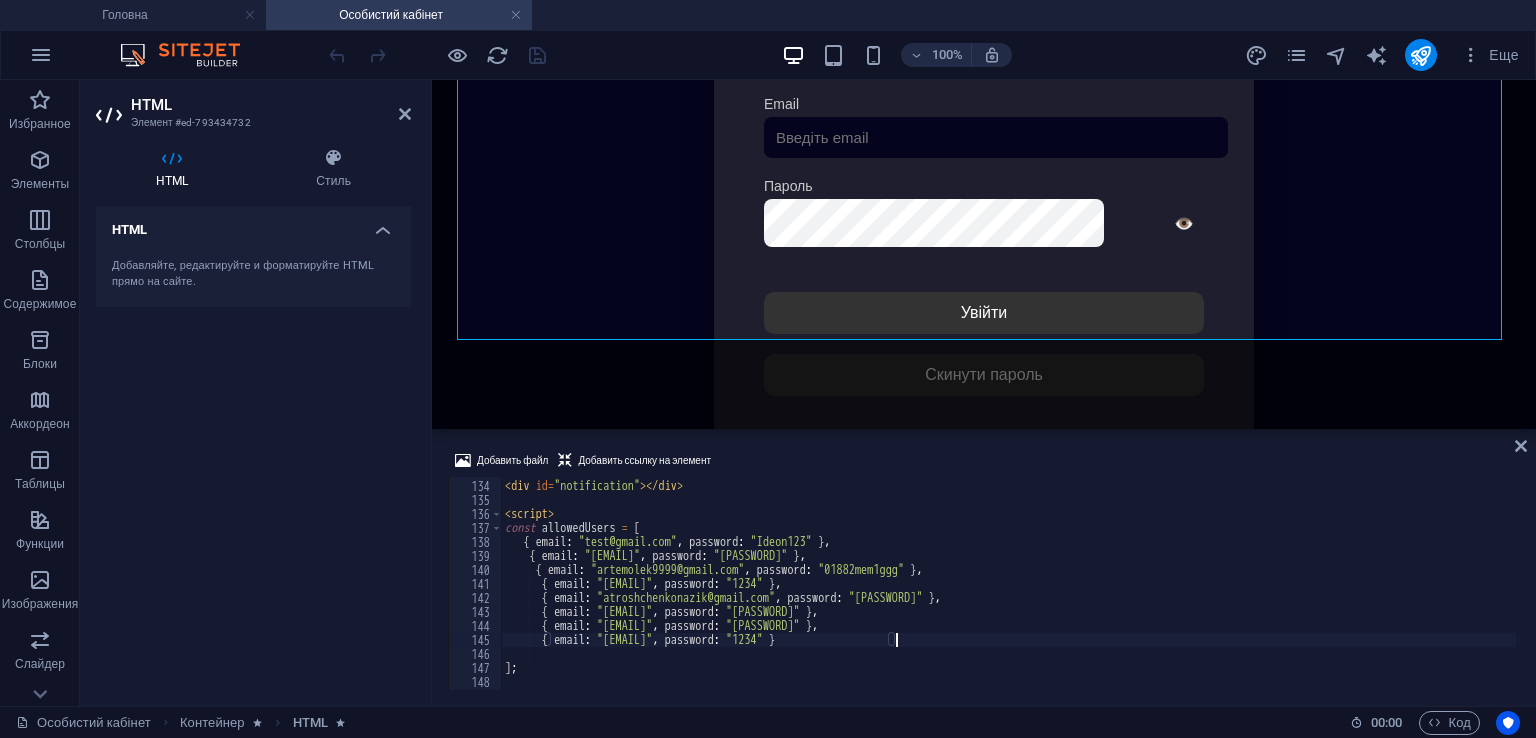 type on "{ email: "[EMAIL]", password: "[PASSWORD]" }," 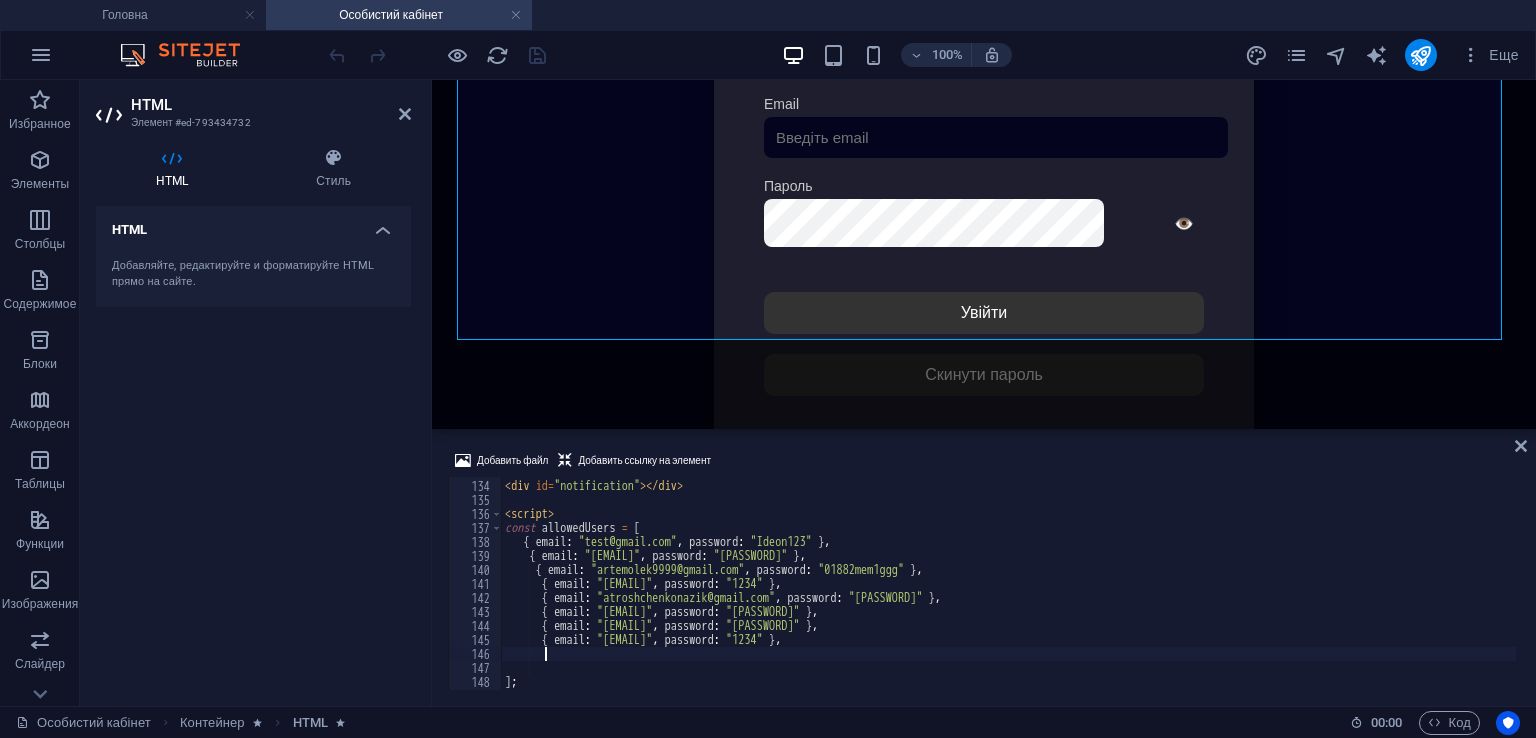 scroll, scrollTop: 0, scrollLeft: 1, axis: horizontal 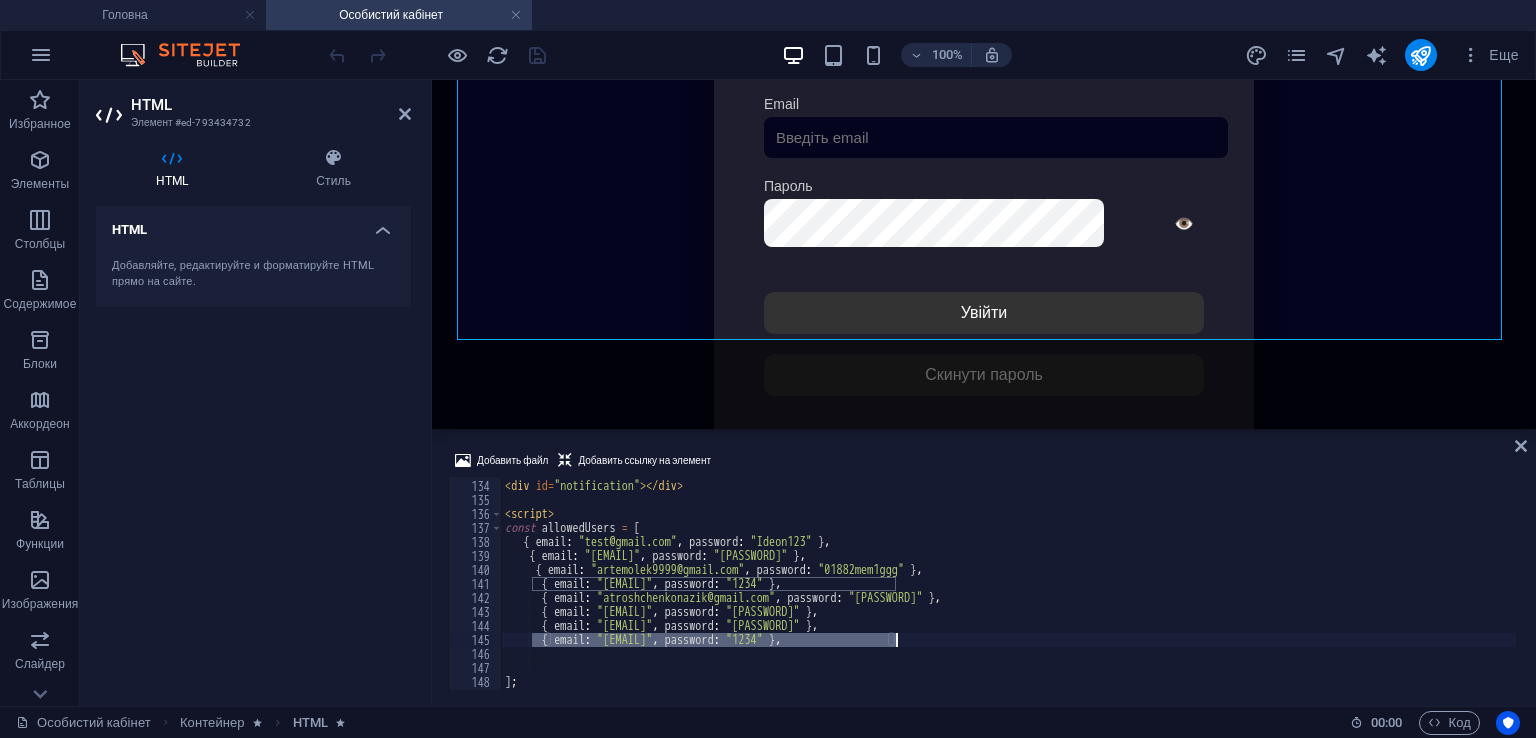 drag, startPoint x: 559, startPoint y: 652, endPoint x: 895, endPoint y: 638, distance: 336.29153 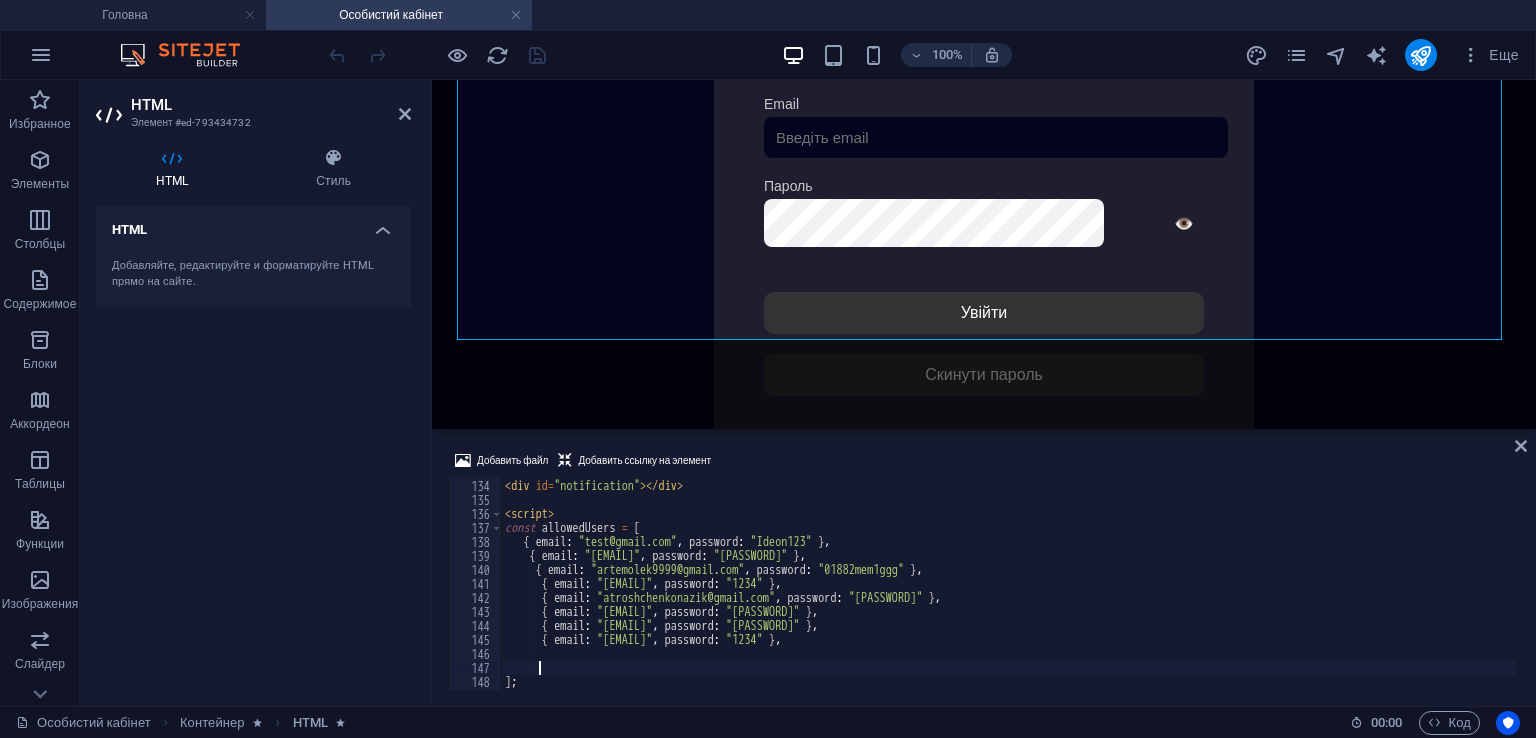 click on "< div   id = "notification" > </ div > < script > const   allowedUsers   =   [     {   email :   "[EMAIL]" ,   password :   "[PASSWORD]"   } ,      {   email :   "[EMAIL]" ,   password :   "[PASSWORD]"   } ,        {   email :   "[EMAIL]" ,   password :   "[PASSWORD]"   } ,         {   email :   "[EMAIL]" ,   password :   "[PASSWORD]"   } ,         {   email :   "[EMAIL]" ,   password :   "[PASSWORD]"   } ,         {   email :   "[EMAIL]" ,   password :   "[PASSWORD]"   } ,         {   email :   "[EMAIL]" ,   password :   "[PASSWORD]"   } ,         {   email :   "[EMAIL]" ,   password :   "[PASSWORD]"   } ,                ] ;" at bounding box center [14460, 583] 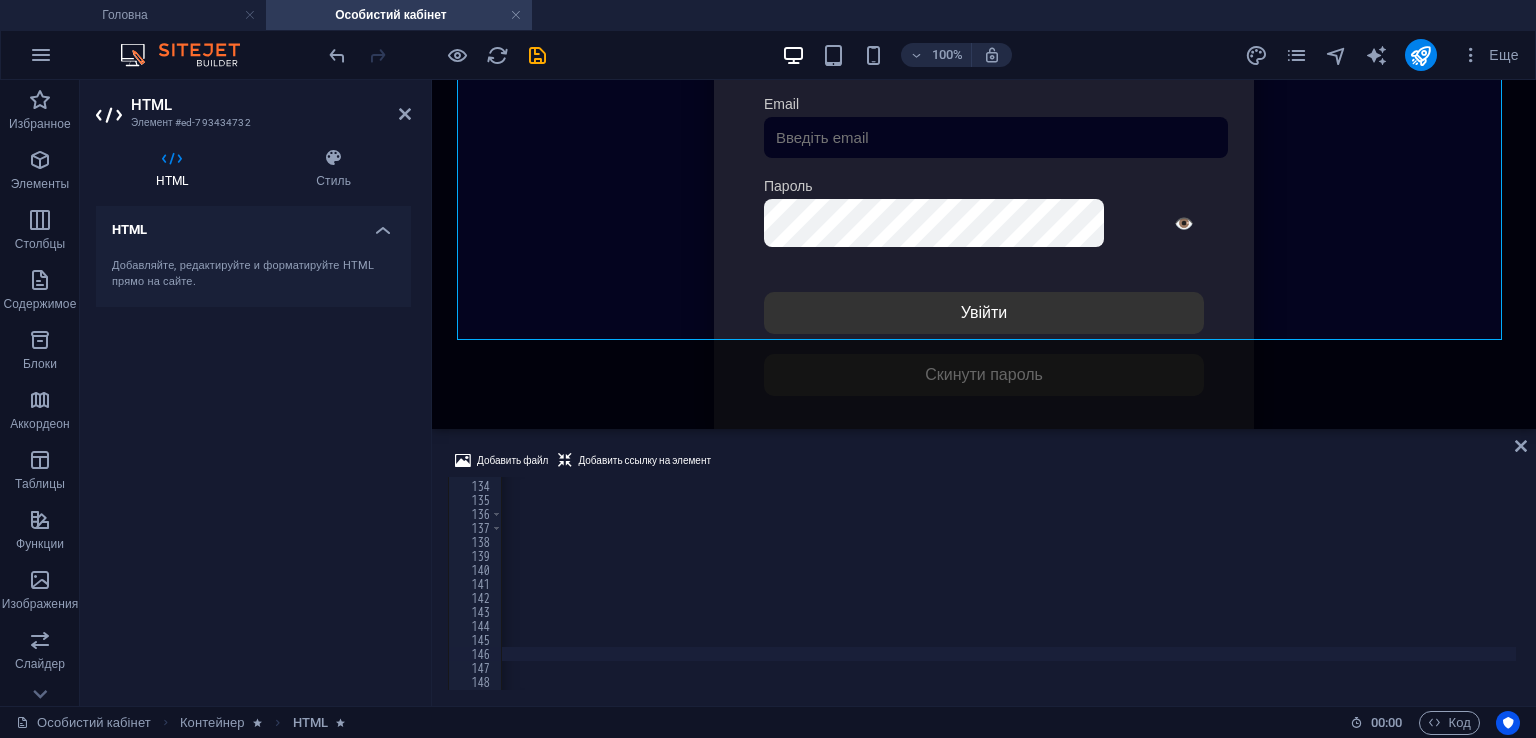 scroll, scrollTop: 0, scrollLeft: 888, axis: horizontal 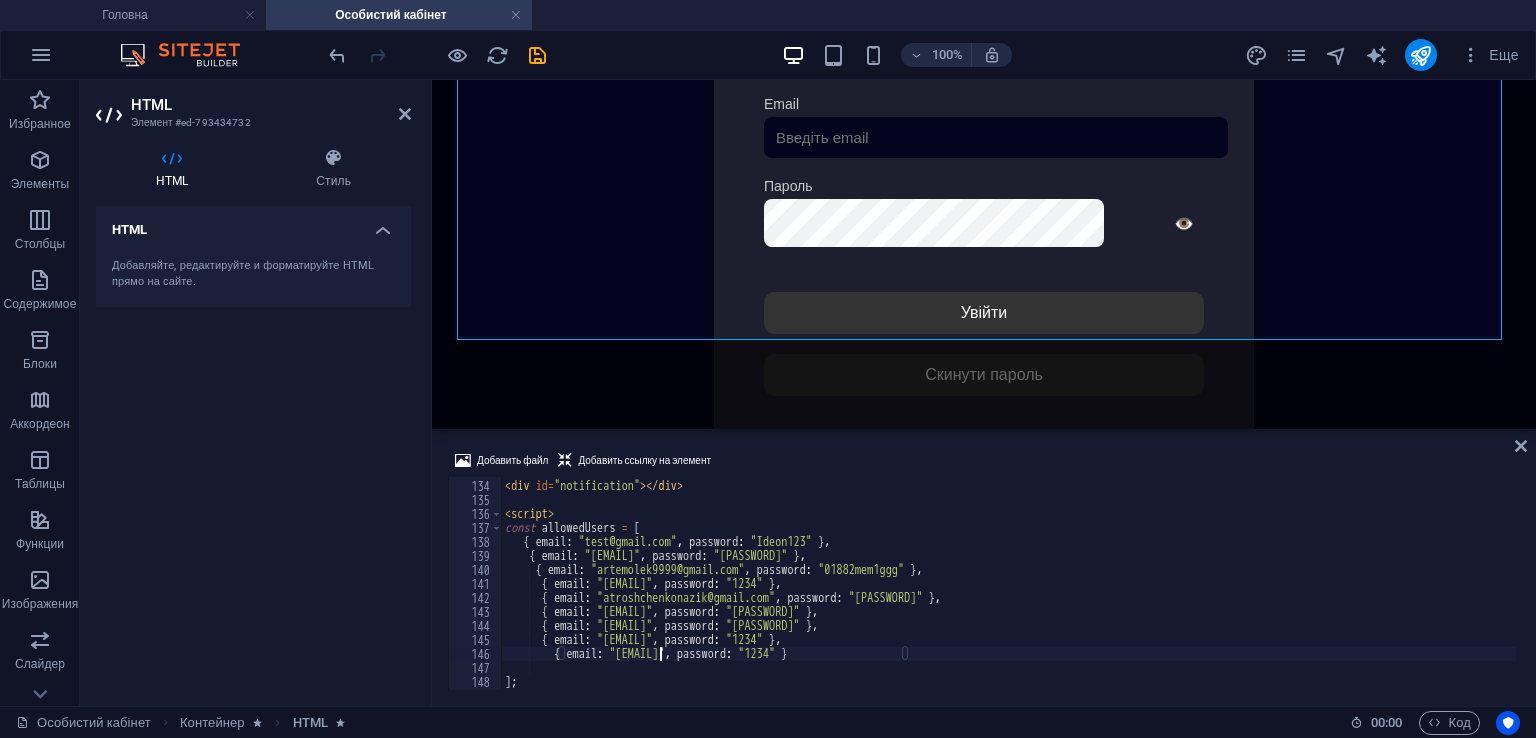click on "< div   id = "notification" > </ div > < script > const   allowedUsers   =   [     {   email :   "[EMAIL]" ,   password :   "[PASSWORD]"   } ,      {   email :   "[EMAIL]" ,   password :   "[PASSWORD]"   } ,        {   email :   "[EMAIL]" ,   password :   "[PASSWORD]"   } ,         {   email :   "[EMAIL]" ,   password :   "[PASSWORD]"   } ,         {   email :   "[EMAIL]" ,   password :   "[PASSWORD]"   } ,         {   email :   "[EMAIL]" ,   password :   "[PASSWORD]"   } ,         {   email :   "[EMAIL]" ,   password :   "[PASSWORD]"   } ,         {   email :   "[EMAIL]" ,   password :   "[PASSWORD]"   } ,           {   email :   "[EMAIL]" ,   password :   "[PASSWORD]"   }        ] ;" at bounding box center [14460, 583] 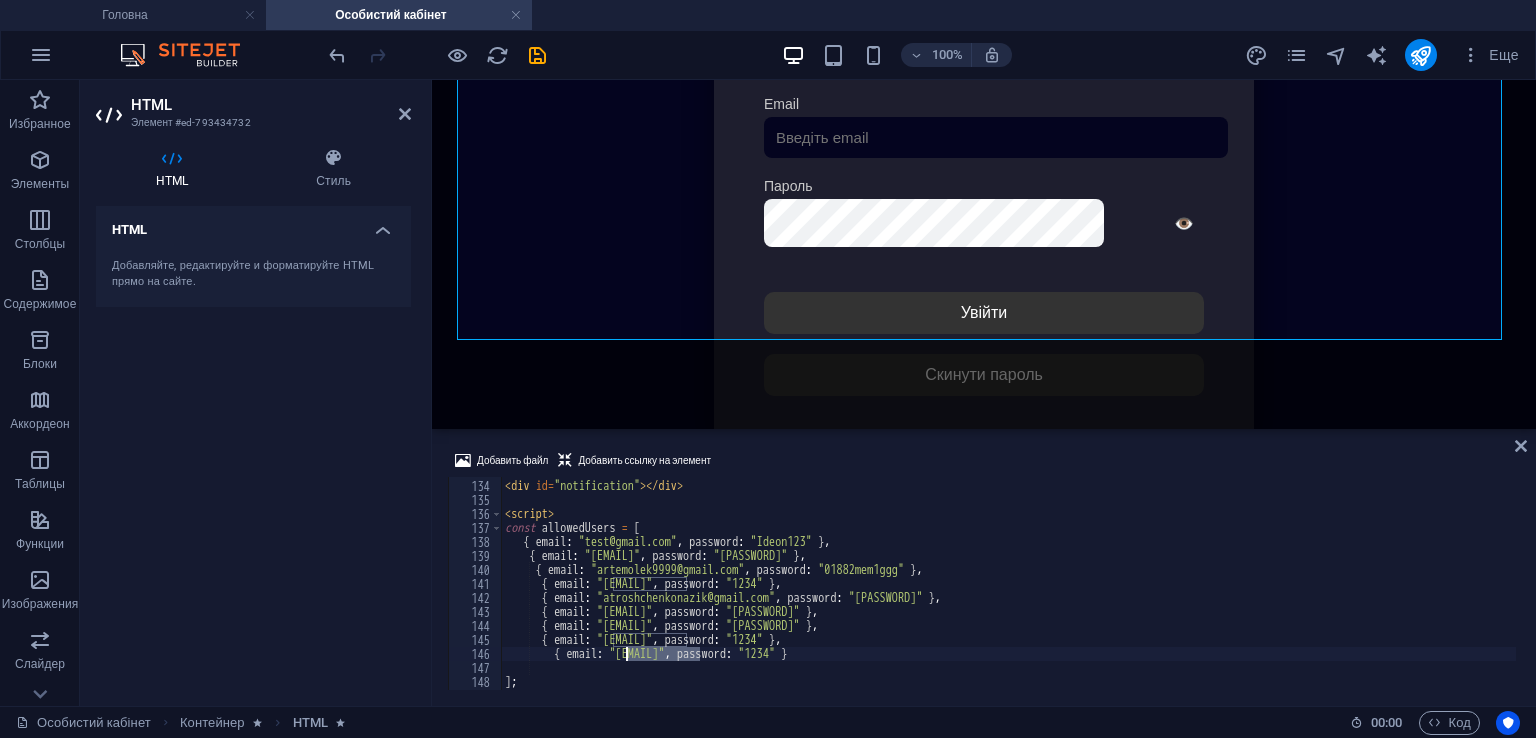 click on "< div   id = "notification" > </ div > < script > const   allowedUsers   =   [     {   email :   "[EMAIL]" ,   password :   "[PASSWORD]"   } ,      {   email :   "[EMAIL]" ,   password :   "[PASSWORD]"   } ,        {   email :   "[EMAIL]" ,   password :   "[PASSWORD]"   } ,         {   email :   "[EMAIL]" ,   password :   "[PASSWORD]"   } ,         {   email :   "[EMAIL]" ,   password :   "[PASSWORD]"   } ,         {   email :   "[EMAIL]" ,   password :   "[PASSWORD]"   } ,         {   email :   "[EMAIL]" ,   password :   "[PASSWORD]"   } ,         {   email :   "[EMAIL]" ,   password :   "[PASSWORD]"   } ,           {   email :   "[EMAIL]" ,   password :   "[PASSWORD]"   }        ] ;" at bounding box center [14460, 583] 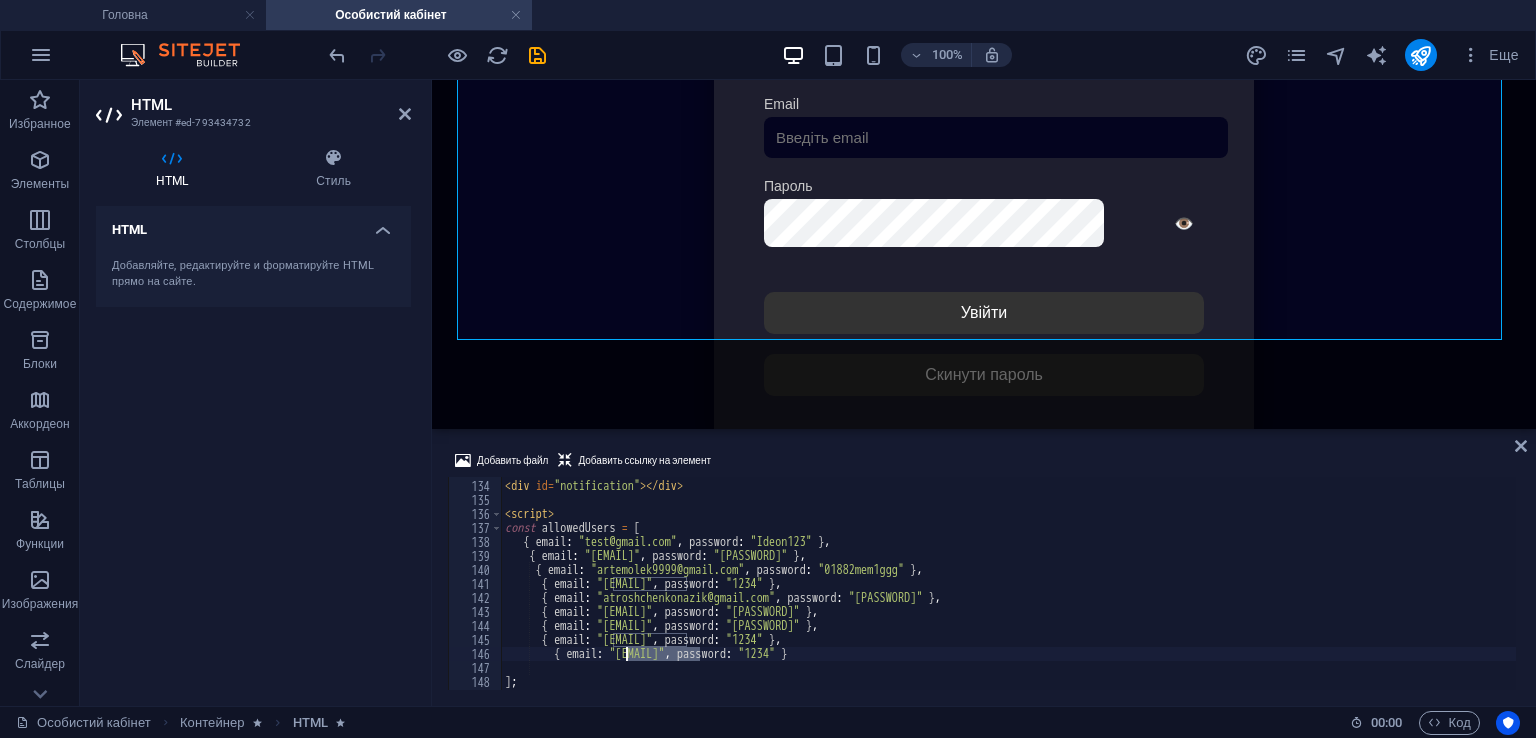 click on "< div   id = "notification" > </ div > < script > const   allowedUsers   =   [     {   email :   "[EMAIL]" ,   password :   "[PASSWORD]"   } ,      {   email :   "[EMAIL]" ,   password :   "[PASSWORD]"   } ,        {   email :   "[EMAIL]" ,   password :   "[PASSWORD]"   } ,         {   email :   "[EMAIL]" ,   password :   "[PASSWORD]"   } ,         {   email :   "[EMAIL]" ,   password :   "[PASSWORD]"   } ,         {   email :   "[EMAIL]" ,   password :   "[PASSWORD]"   } ,         {   email :   "[EMAIL]" ,   password :   "[PASSWORD]"   } ,         {   email :   "[EMAIL]" ,   password :   "[PASSWORD]"   } ,           {   email :   "[EMAIL]" ,   password :   "[PASSWORD]"   }        ] ;" at bounding box center (1008, 583) 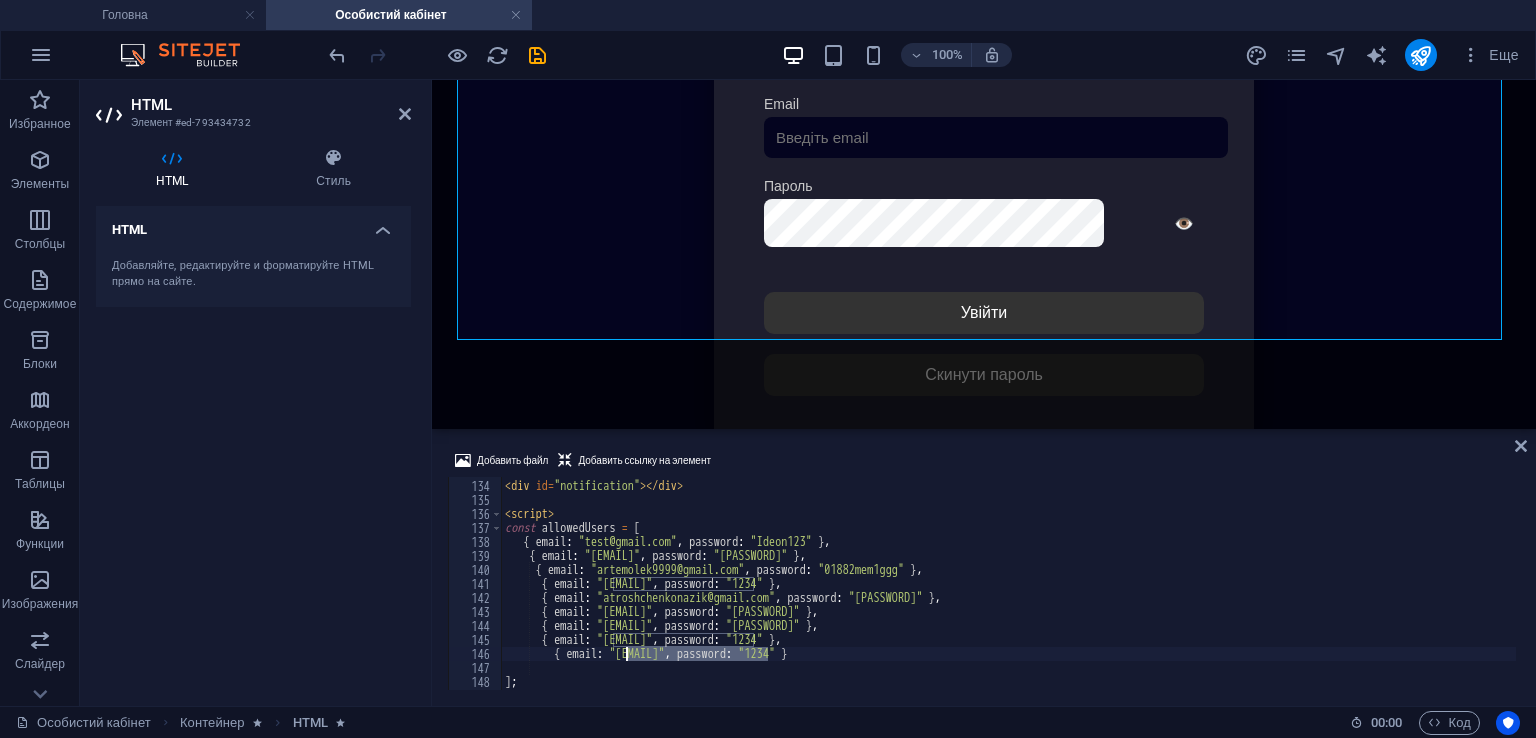 drag, startPoint x: 770, startPoint y: 658, endPoint x: 628, endPoint y: 653, distance: 142.088 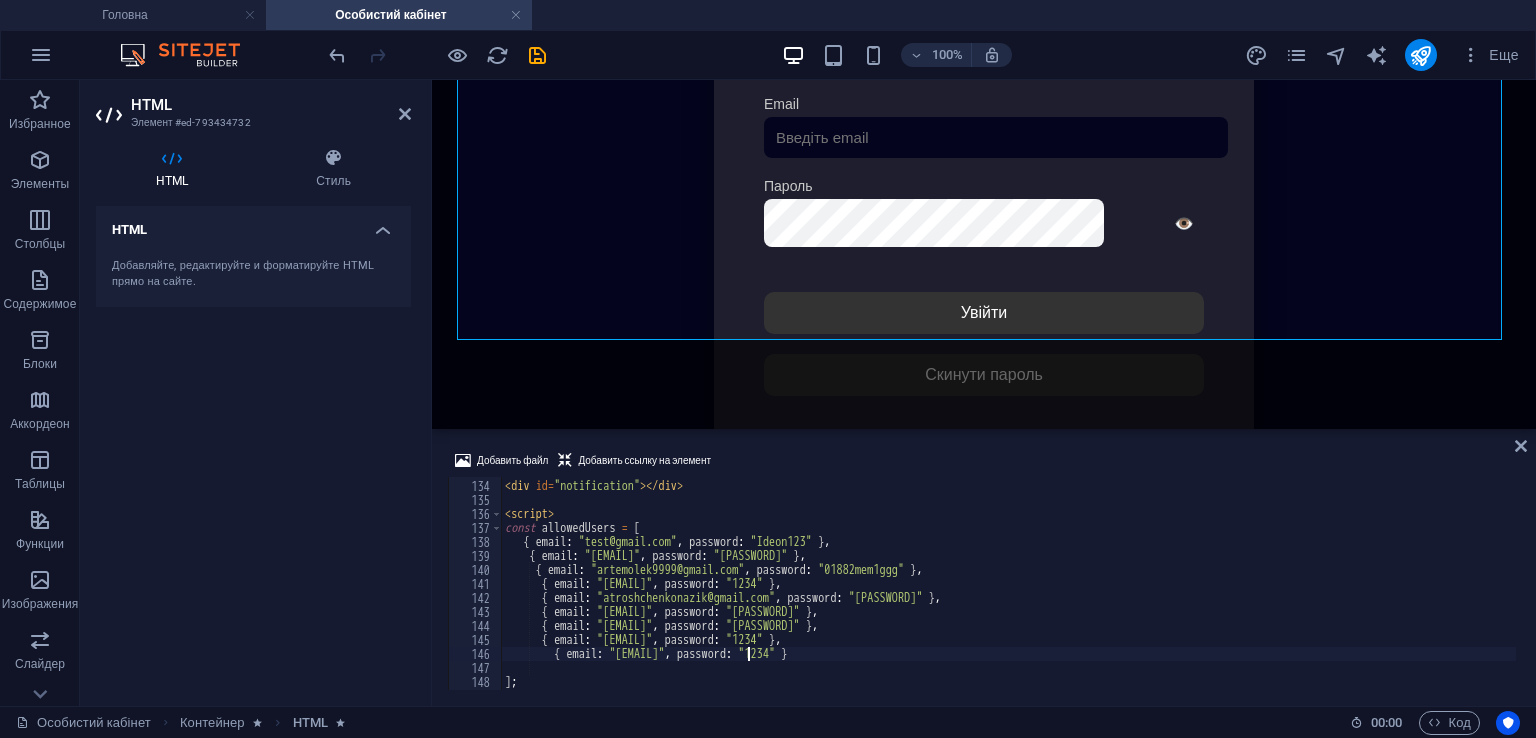 click on "< div   id = "notification" > </ div > < script > const   allowedUsers   =   [     {   email :   "[EMAIL]" ,   password :   "[PASSWORD]"   } ,      {   email :   "[EMAIL]" ,   password :   "[PASSWORD]"   } ,        {   email :   "[EMAIL]" ,   password :   "[PASSWORD]"   } ,         {   email :   "[EMAIL]" ,   password :   "[PASSWORD]"   } ,         {   email :   "[EMAIL]" ,   password :   "[PASSWORD]"   } ,         {   email :   "[EMAIL]" ,   password :   "[PASSWORD]"   } ,         {   email :   "[EMAIL]" ,   password :   "[PASSWORD]"   } ,         {   email :   "[EMAIL]" ,   password :   "[PASSWORD]"   } ,           {   email :   "[EMAIL]" ,   password :   "[PASSWORD]"   }        ] ;" at bounding box center (14460, 583) 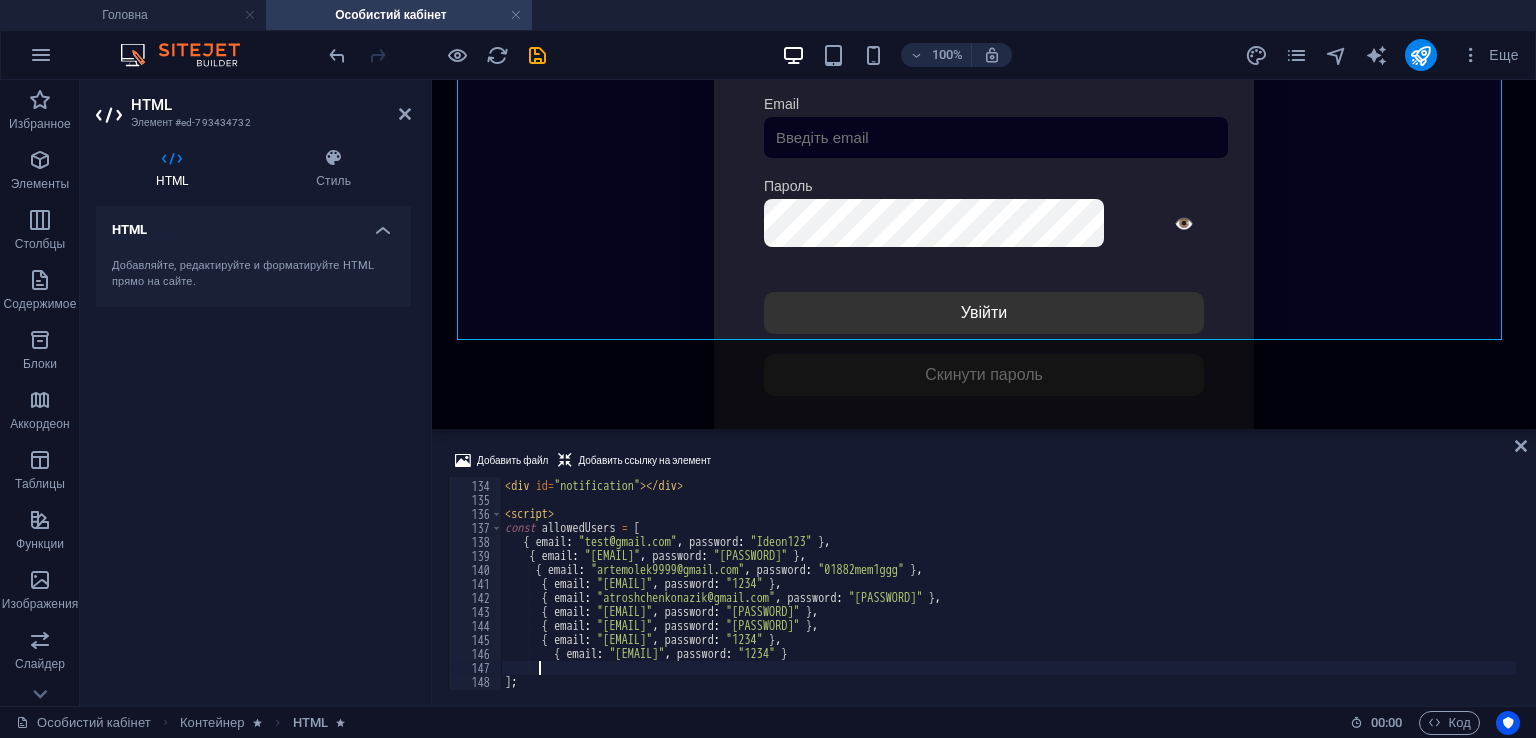 click on "< div   id = "notification" > </ div > < script > const   allowedUsers   =   [     {   email :   "[EMAIL]" ,   password :   "[PASSWORD]"   } ,      {   email :   "[EMAIL]" ,   password :   "[PASSWORD]"   } ,        {   email :   "[EMAIL]" ,   password :   "[PASSWORD]"   } ,         {   email :   "[EMAIL]" ,   password :   "[PASSWORD]"   } ,         {   email :   "[EMAIL]" ,   password :   "[PASSWORD]"   } ,         {   email :   "[EMAIL]" ,   password :   "[PASSWORD]"   } ,         {   email :   "[EMAIL]" ,   password :   "[PASSWORD]"   } ,         {   email :   "[EMAIL]" ,   password :   "[PASSWORD]"   } ,           {   email :   "[EMAIL]" ,   password :   "[PASSWORD]"   }        ] ;" at bounding box center [14460, 583] 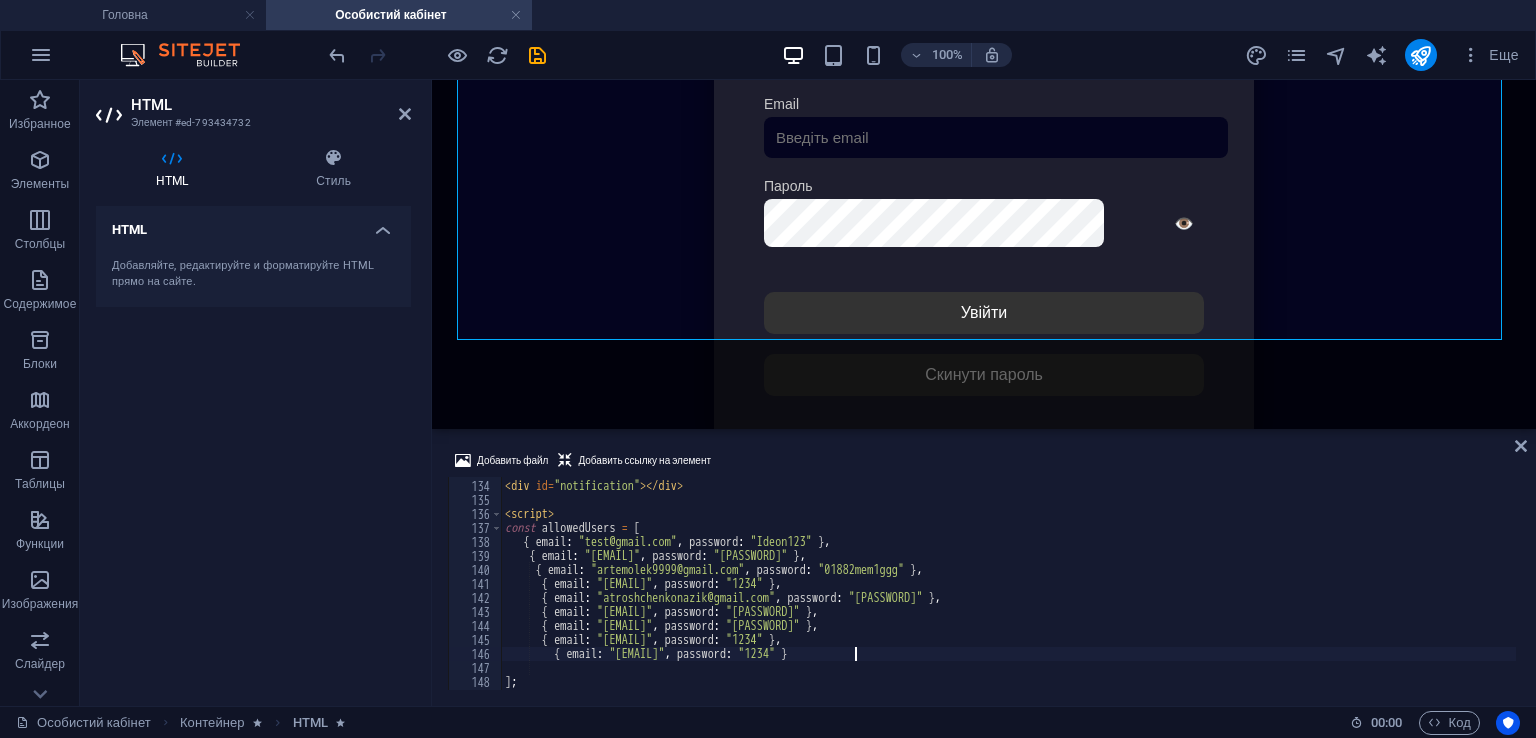 click on "< div   id = "notification" > </ div > < script > const   allowedUsers   =   [     {   email :   "[EMAIL]" ,   password :   "[PASSWORD]"   } ,      {   email :   "[EMAIL]" ,   password :   "[PASSWORD]"   } ,        {   email :   "[EMAIL]" ,   password :   "[PASSWORD]"   } ,         {   email :   "[EMAIL]" ,   password :   "[PASSWORD]"   } ,         {   email :   "[EMAIL]" ,   password :   "[PASSWORD]"   } ,         {   email :   "[EMAIL]" ,   password :   "[PASSWORD]"   } ,         {   email :   "[EMAIL]" ,   password :   "[PASSWORD]"   } ,         {   email :   "[EMAIL]" ,   password :   "[PASSWORD]"   } ,           {   email :   "[EMAIL]" ,   password :   "[PASSWORD]"   }        ] ;" at bounding box center [14460, 583] 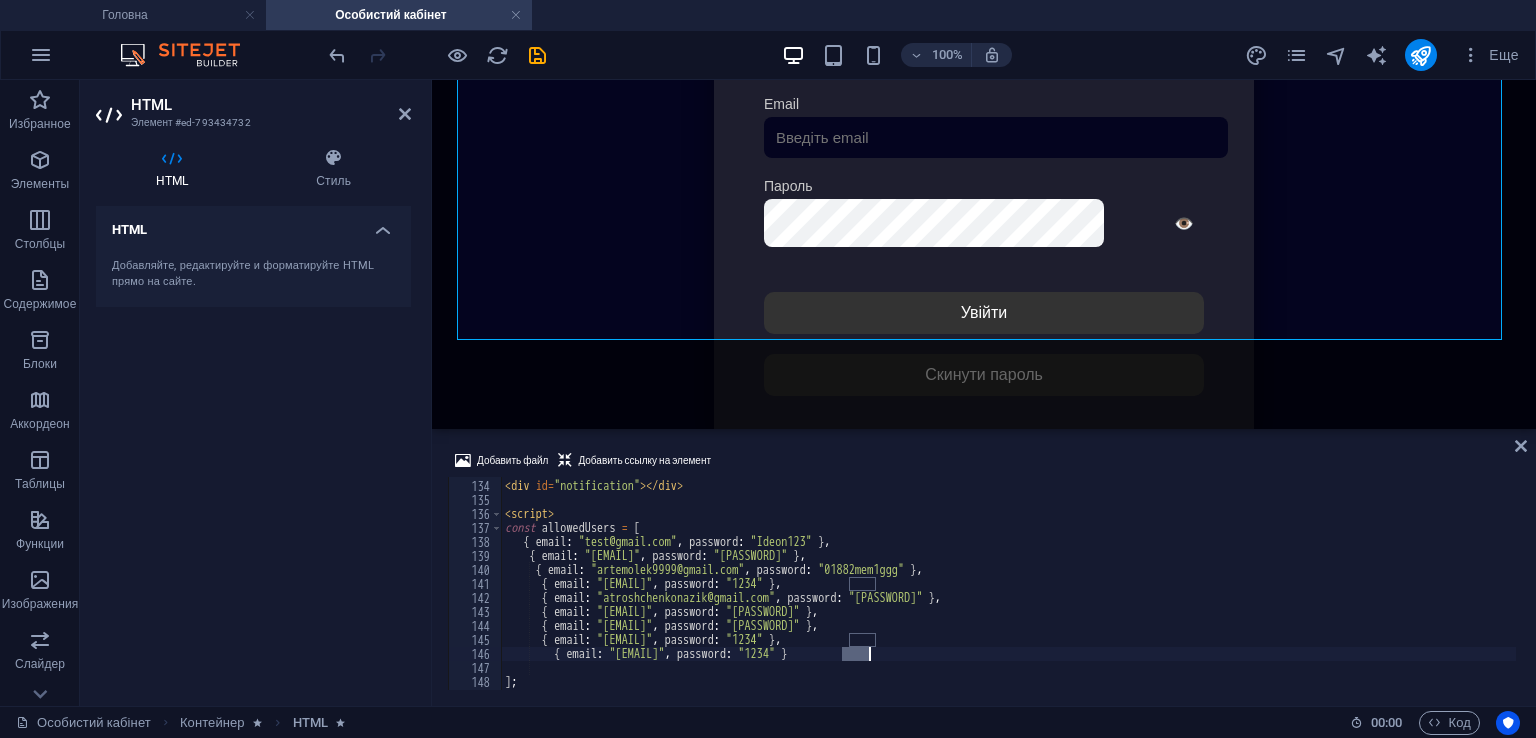 paste on ""[PASSWORD]"" 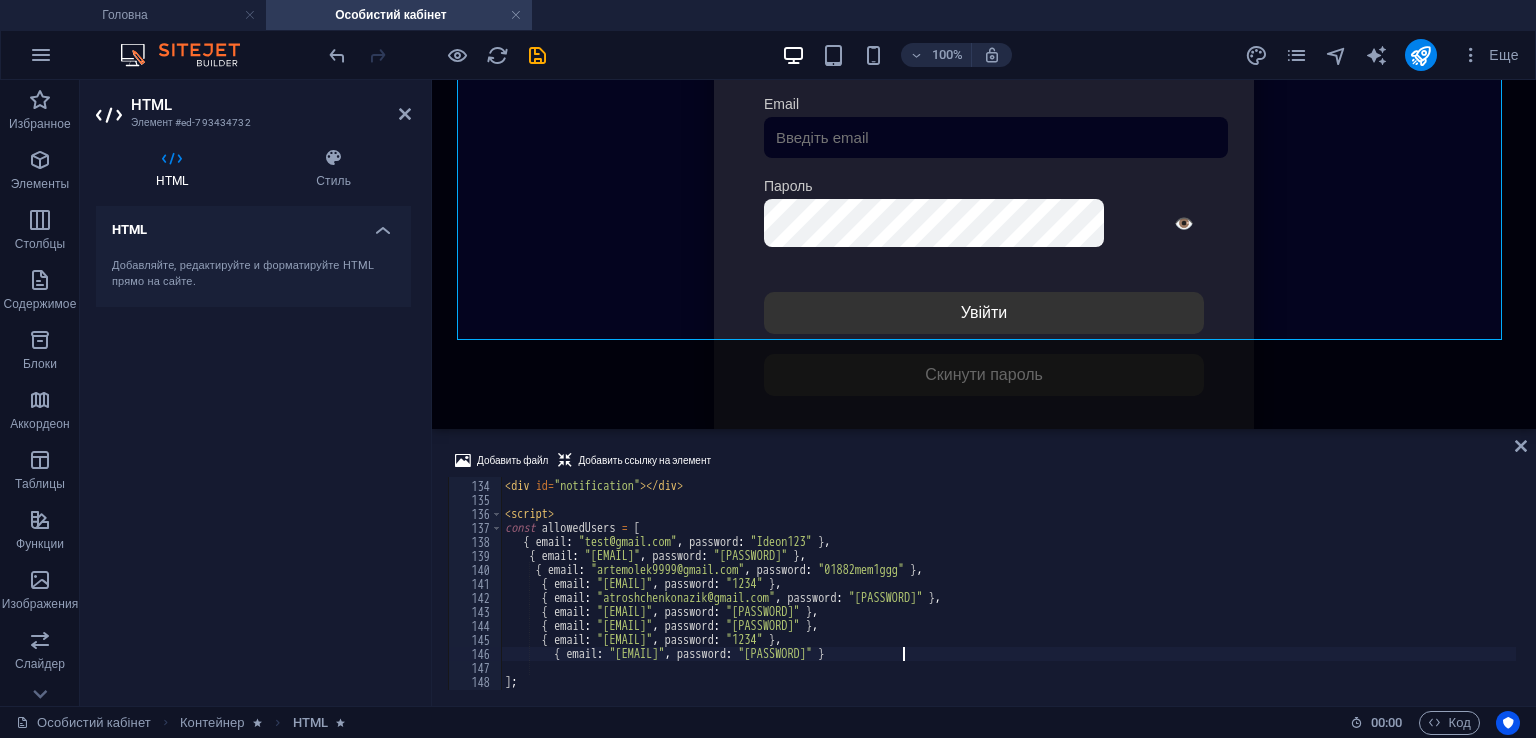click on "< div   id = "notification" > </ div > < script > const   allowedUsers   =   [     {   email :   "[EMAIL]" ,   password :   "[PASSWORD]"   } ,      {   email :   "[EMAIL]" ,   password :   "[PASSWORD]"   } ,        {   email :   "[EMAIL]" ,   password :   "[PASSWORD]"   } ,         {   email :   "[EMAIL]" ,   password :   "[PASSWORD]"   } ,         {   email :   "[EMAIL]" ,   password :   "[PASSWORD]"   } ,         {   email :   "[EMAIL]" ,   password :   "[PASSWORD]"   } ,         {   email :   "[EMAIL]" ,   password :   "[PASSWORD]"   } ,         {   email :   "[EMAIL]" ,   password :   "[PASSWORD]"   } ,           {   email :   "[EMAIL]" ,   password :   "[PASSWORD]"   }        ] ;" at bounding box center (14460, 583) 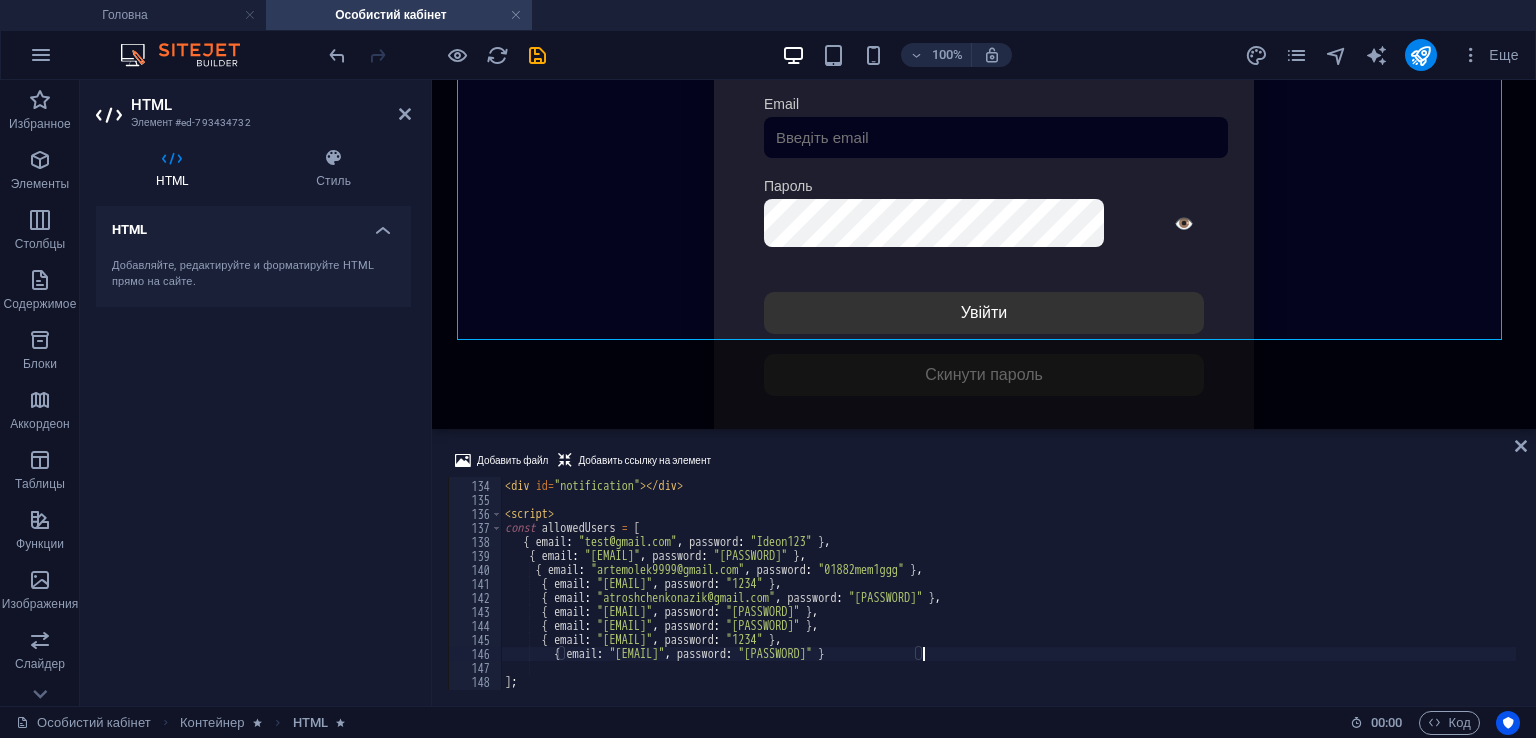scroll, scrollTop: 0, scrollLeft: 33, axis: horizontal 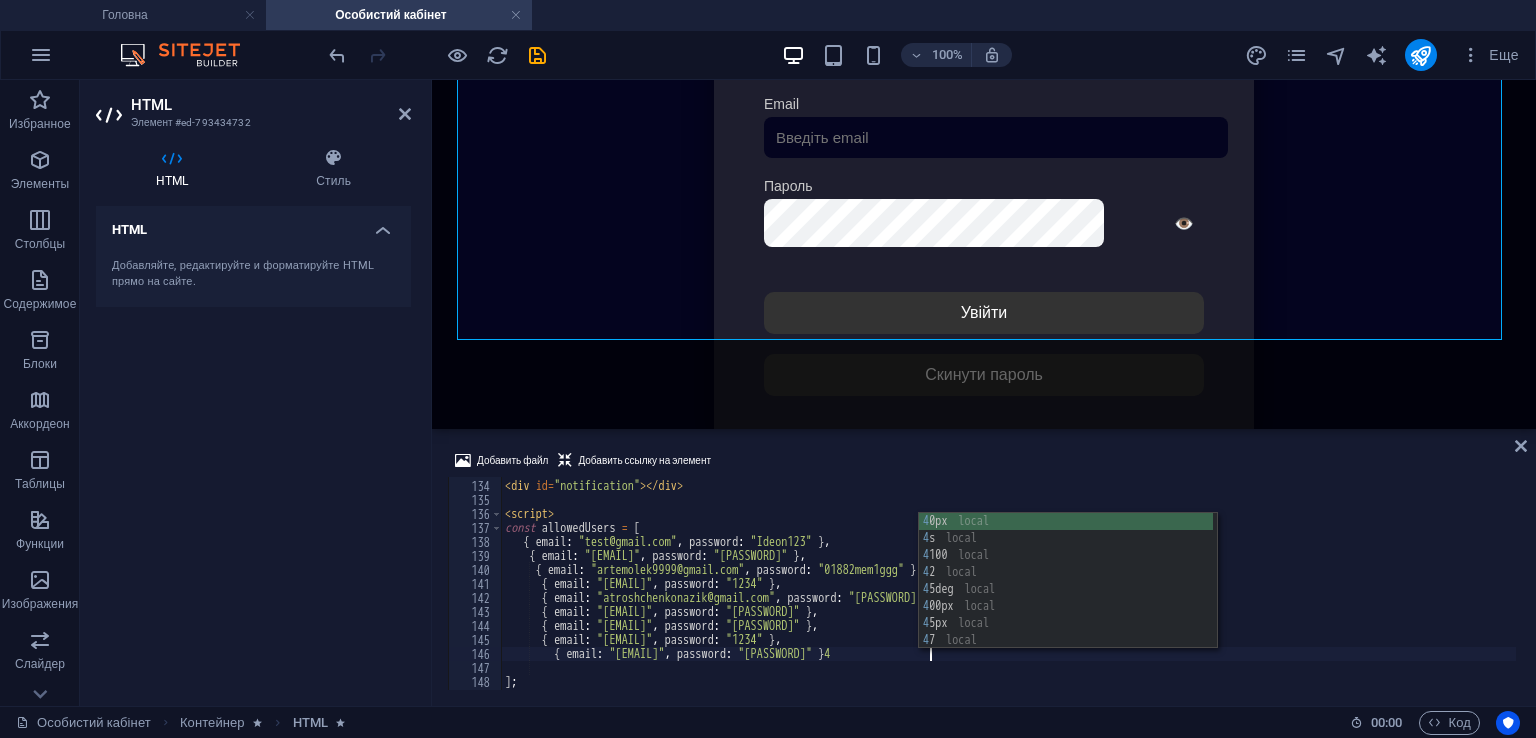 type on "{ email: "[EMAIL]", password: "[PASSWORD]" }" 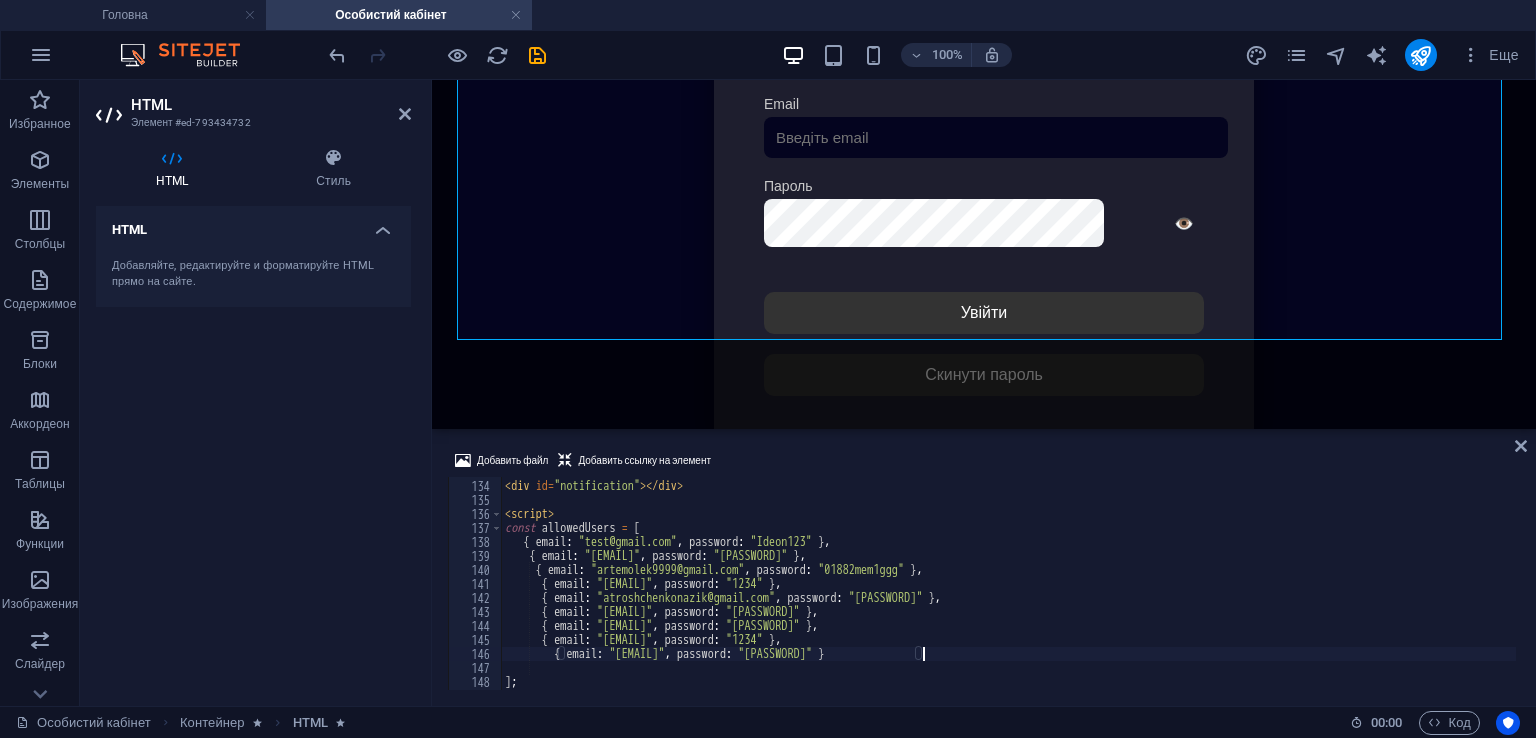 scroll, scrollTop: 0, scrollLeft: 3, axis: horizontal 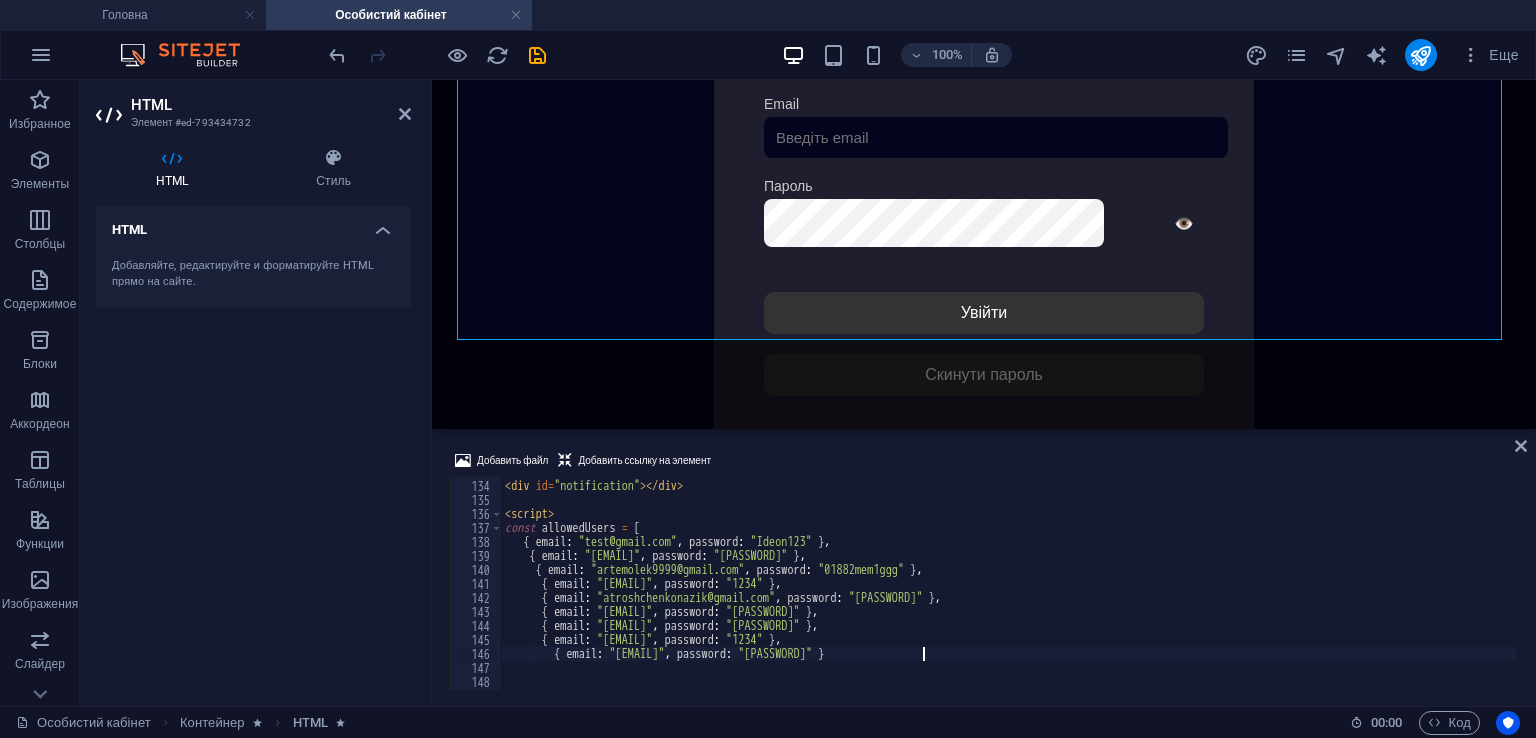 click on "< div   id = "notification" > </ div > < script > const   allowedUsers   =   [     {   email :   "[EMAIL]" ,   password :   "[PASSWORD]"   } ,      {   email :   "[EMAIL]" ,   password :   "[PASSWORD]"   } ,        {   email :   "[EMAIL]" ,   password :   "[PASSWORD]"   } ,         {   email :   "[EMAIL]" ,   password :   "[PASSWORD]"   } ,         {   email :   "[EMAIL]" ,   password :   "[PASSWORD]"   } ,         {   email :   "[EMAIL]" ,   password :   "[PASSWORD]"   } ,         {   email :   "[EMAIL]" ,   password :   "[PASSWORD]"   } ,         {   email :   "[EMAIL]" ,   password :   "[PASSWORD]"   } ,           {   email :   "[EMAIL]" ,   password :   "[PASSWORD]"   }" at bounding box center [14460, 583] 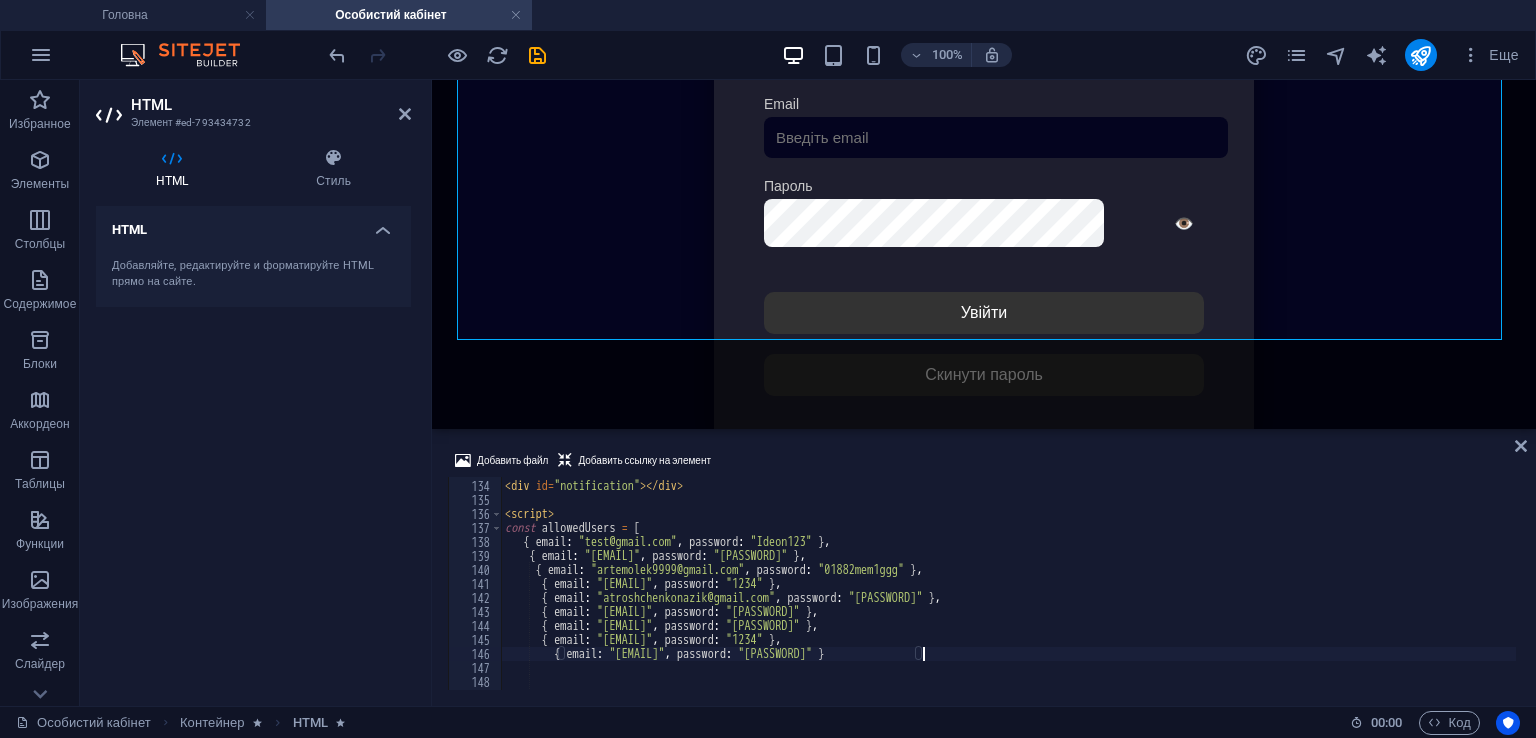 type on "{ email: "[EMAIL]", password: "[PASSWORD]" }," 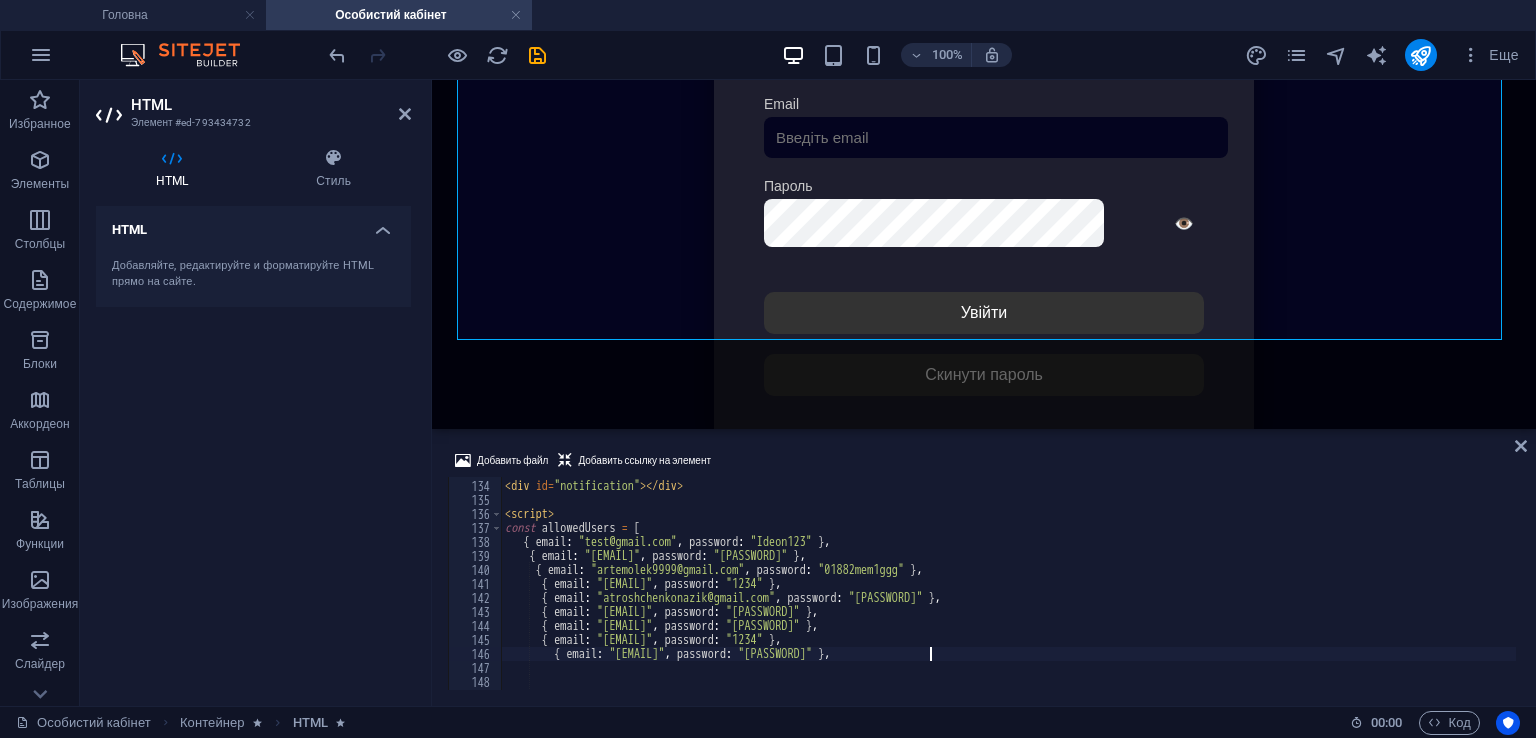 scroll, scrollTop: 0, scrollLeft: 3, axis: horizontal 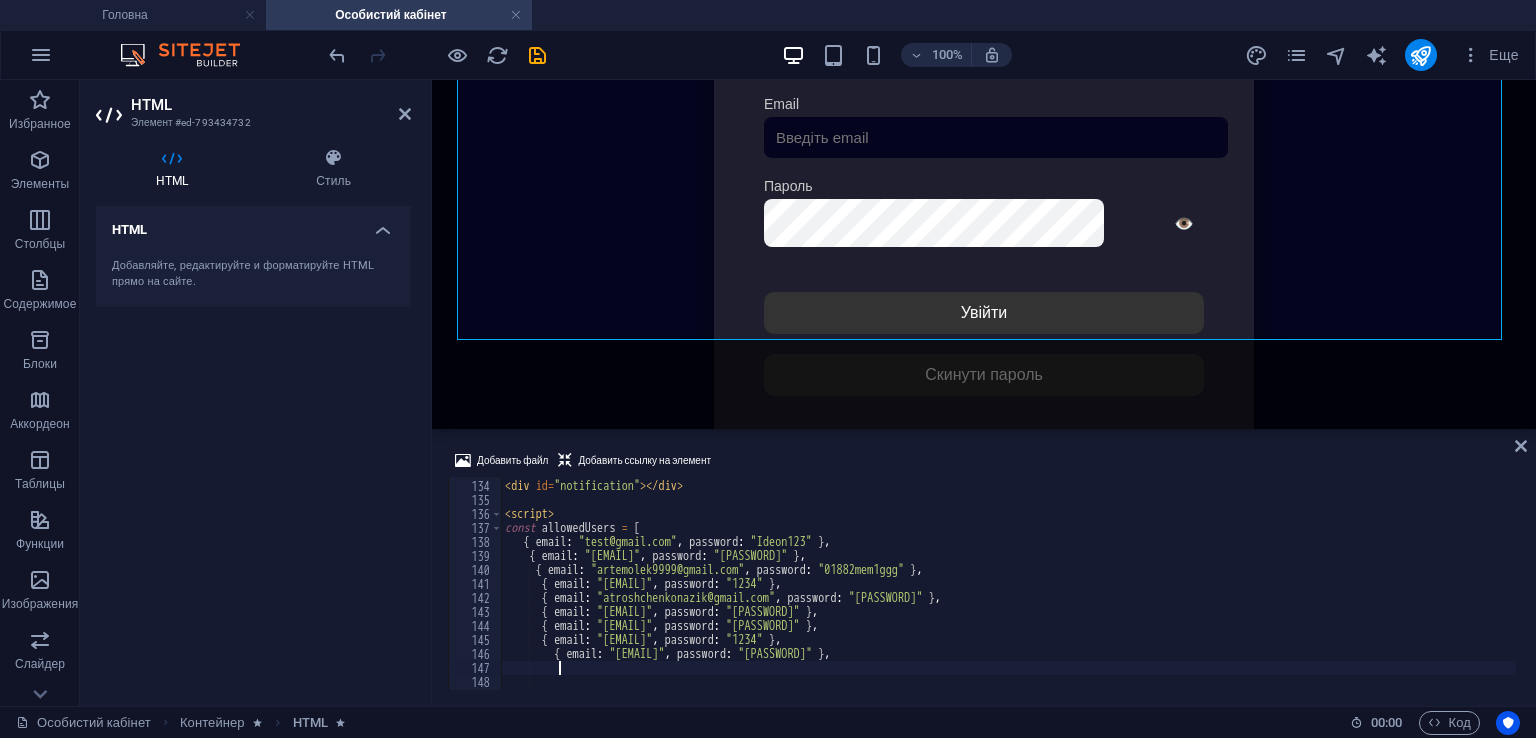 paste on "{ email: "[EMAIL]", password: "1234" }" 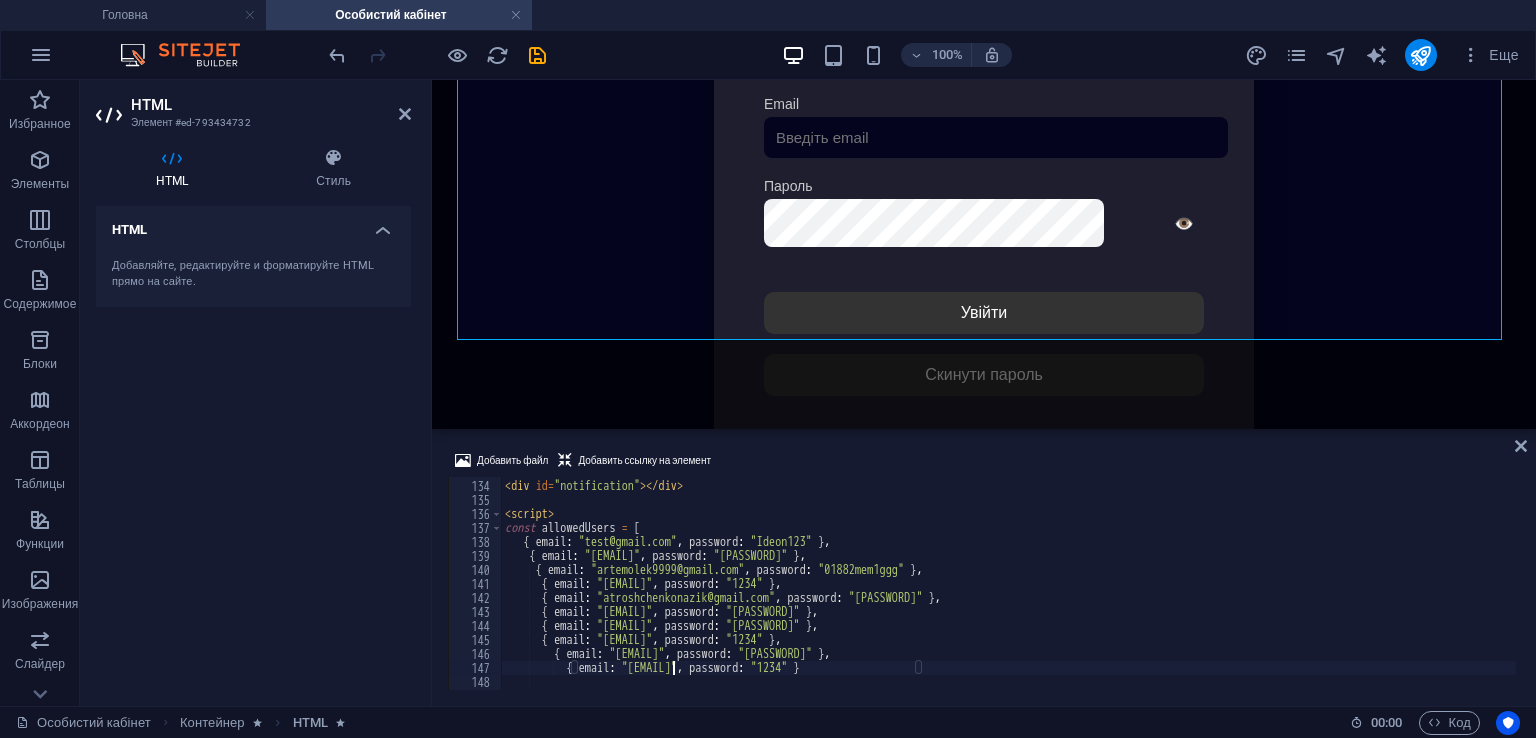 click on "< div   id = "notification" > </ div > < script > const   allowedUsers   =   [     {   email :   "[EMAIL]" ,   password :   "[PASSWORD]"   } ,      {   email :   "[EMAIL]" ,   password :   "[PASSWORD]"   } ,        {   email :   "[EMAIL]" ,   password :   "[PASSWORD]"   } ,         {   email :   "[EMAIL]" ,   password :   "[PASSWORD]"   } ,         {   email :   "[EMAIL]" ,   password :   "[PASSWORD]"   } ,         {   email :   "[EMAIL]" ,   password :   "[PASSWORD]"   } ,         {   email :   "[EMAIL]" ,   password :   "[PASSWORD]"   } ,         {   email :   "[EMAIL]" ,   password :   "[PASSWORD]"   } ,           {   email :   "[EMAIL]" ,   password :   "[PASSWORD]"   } ,              {   email :   "[EMAIL]" ,   password :   "[PASSWORD]"   }" at bounding box center [14460, 583] 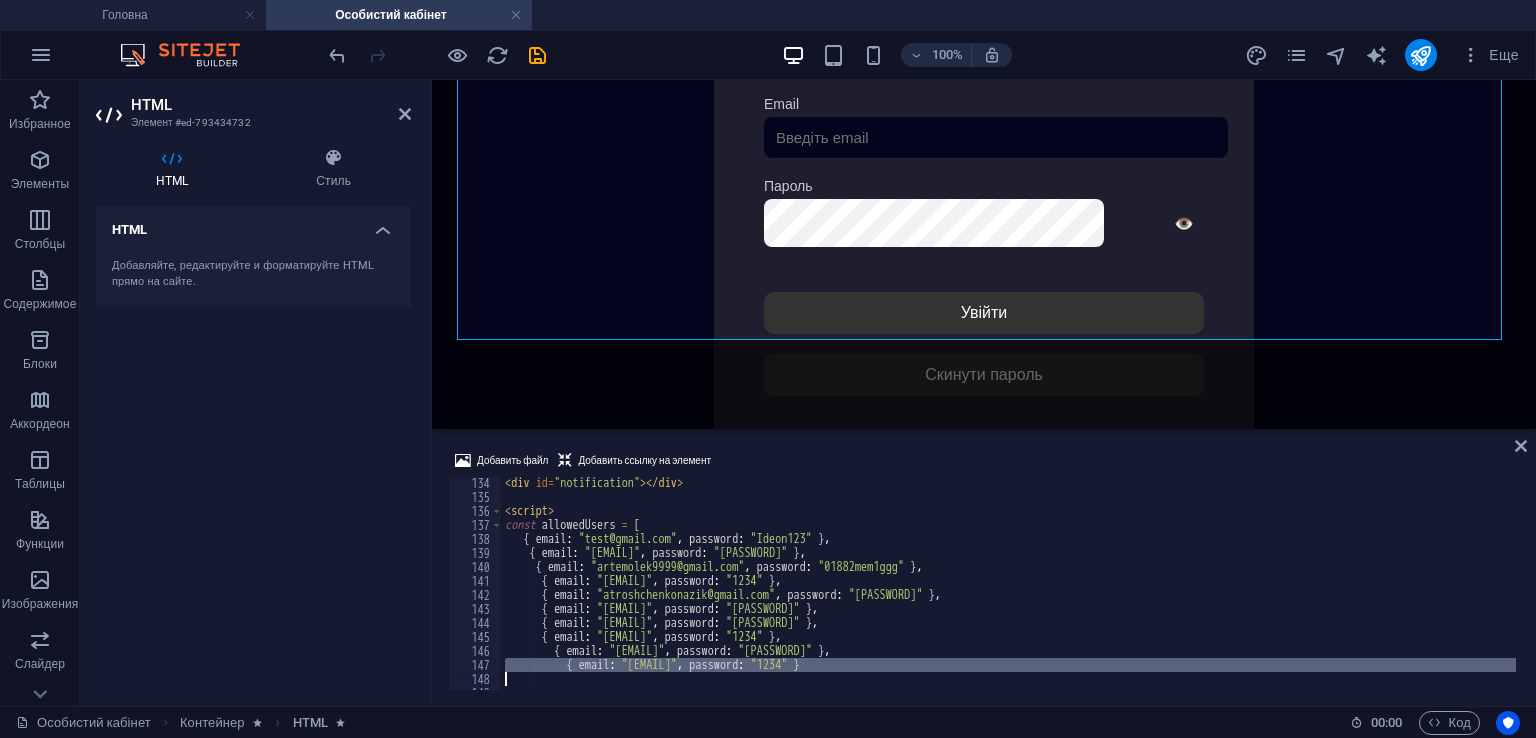 click on "< div   id = "notification" > </ div > < script > const   allowedUsers   =   [     {   email :   "[EMAIL]" ,   password :   "[PASSWORD]"   } ,      {   email :   "[EMAIL]" ,   password :   "[PASSWORD]"   } ,        {   email :   "[EMAIL]" ,   password :   "[PASSWORD]"   } ,         {   email :   "[EMAIL]" ,   password :   "[PASSWORD]"   } ,         {   email :   "[EMAIL]" ,   password :   "[PASSWORD]"   } ,         {   email :   "[EMAIL]" ,   password :   "[PASSWORD]"   } ,         {   email :   "[EMAIL]" ,   password :   "[PASSWORD]"   } ,         {   email :   "[EMAIL]" ,   password :   "[PASSWORD]"   } ,           {   email :   "[EMAIL]" ,   password :   "[PASSWORD]"   } ,              {   email :   "[EMAIL]" ,   password :   "[PASSWORD]"   }" at bounding box center [14460, 594] 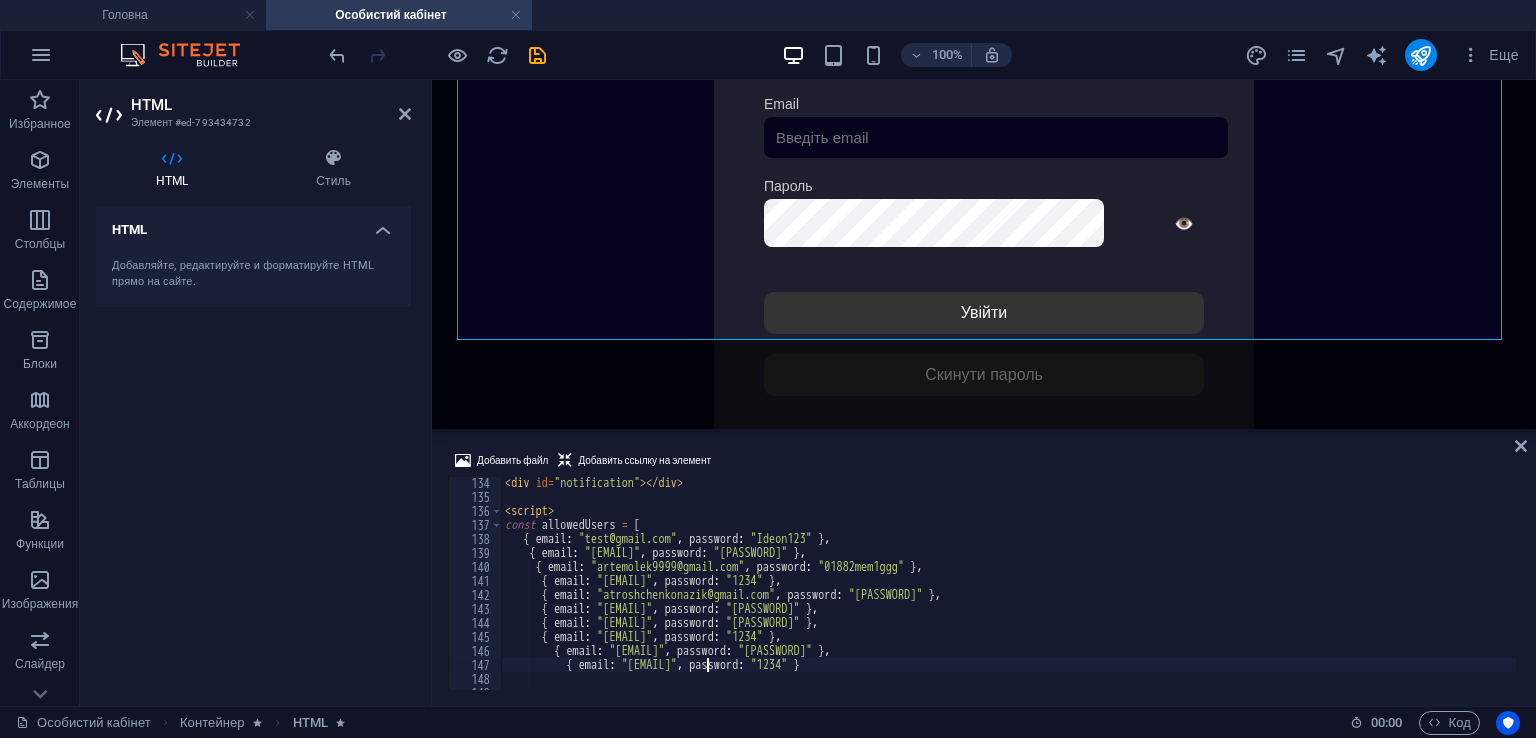 click on "< div   id = "notification" > </ div > < script > const   allowedUsers   =   [     {   email :   "[EMAIL]" ,   password :   "[PASSWORD]"   } ,      {   email :   "[EMAIL]" ,   password :   "[PASSWORD]"   } ,        {   email :   "[EMAIL]" ,   password :   "[PASSWORD]"   } ,         {   email :   "[EMAIL]" ,   password :   "[PASSWORD]"   } ,         {   email :   "[EMAIL]" ,   password :   "[PASSWORD]"   } ,         {   email :   "[EMAIL]" ,   password :   "[PASSWORD]"   } ,         {   email :   "[EMAIL]" ,   password :   "[PASSWORD]"   } ,         {   email :   "[EMAIL]" ,   password :   "[PASSWORD]"   } ,           {   email :   "[EMAIL]" ,   password :   "[PASSWORD]"   } ,              {   email :   "[EMAIL]" ,   password :   "[PASSWORD]"   }" at bounding box center [14460, 594] 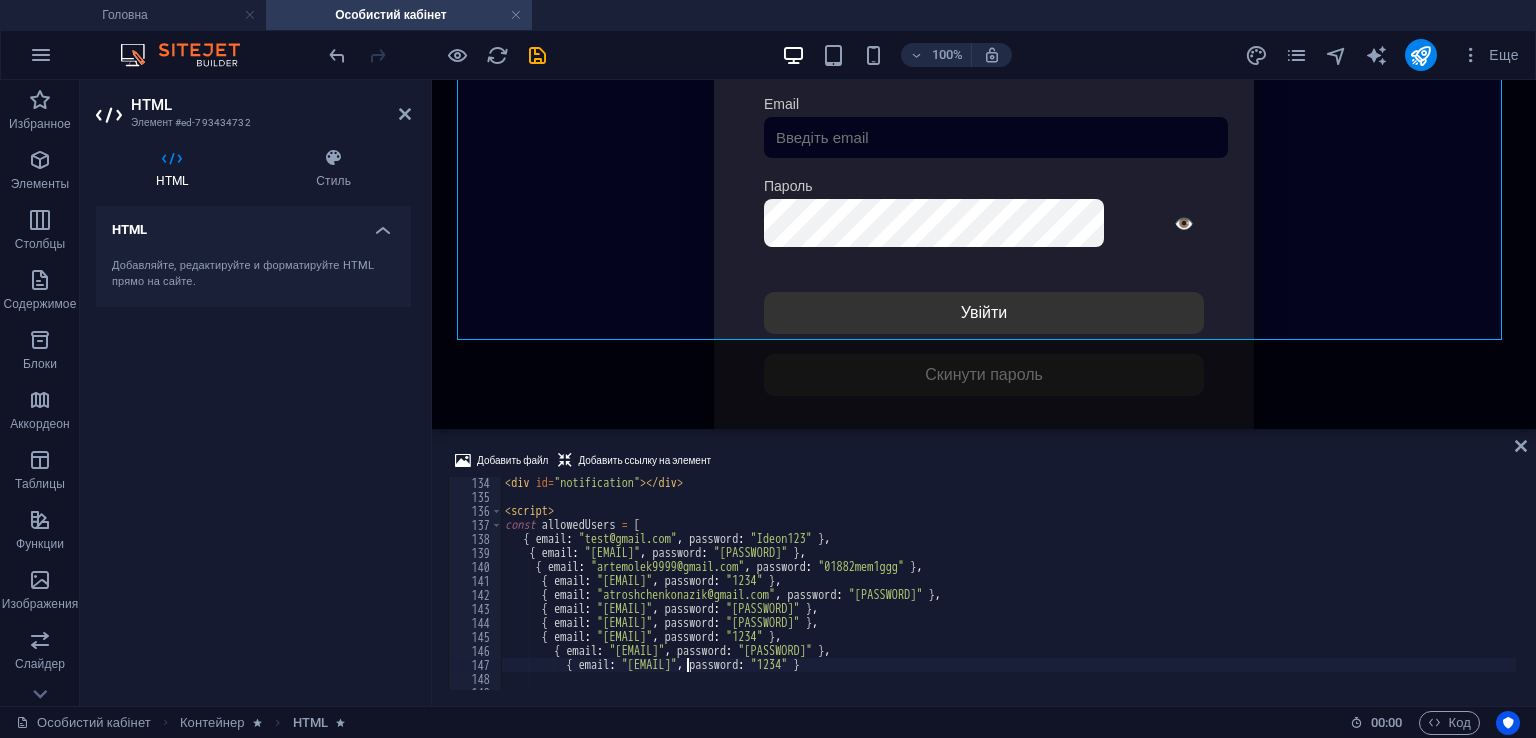 click on "< div   id = "notification" > </ div > < script > const   allowedUsers   =   [     {   email :   "[EMAIL]" ,   password :   "[PASSWORD]"   } ,      {   email :   "[EMAIL]" ,   password :   "[PASSWORD]"   } ,        {   email :   "[EMAIL]" ,   password :   "[PASSWORD]"   } ,         {   email :   "[EMAIL]" ,   password :   "[PASSWORD]"   } ,         {   email :   "[EMAIL]" ,   password :   "[PASSWORD]"   } ,         {   email :   "[EMAIL]" ,   password :   "[PASSWORD]"   } ,         {   email :   "[EMAIL]" ,   password :   "[PASSWORD]"   } ,         {   email :   "[EMAIL]" ,   password :   "[PASSWORD]"   } ,           {   email :   "[EMAIL]" ,   password :   "[PASSWORD]"   } ,              {   email :   "[EMAIL]" ,   password :   "[PASSWORD]"   }" at bounding box center [14460, 594] 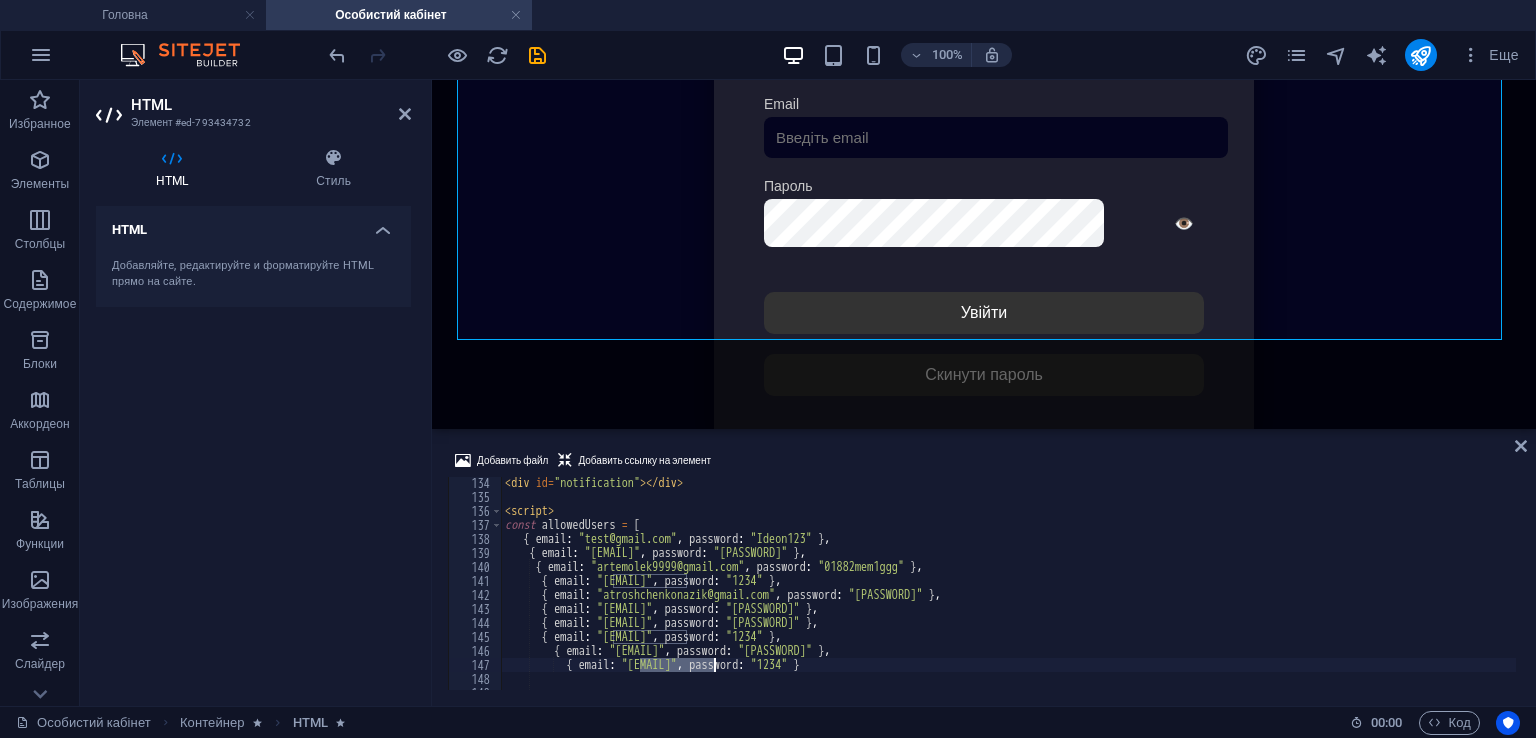 click on "< div   id = "notification" > </ div > < script > const   allowedUsers   =   [     {   email :   "[EMAIL]" ,   password :   "[PASSWORD]"   } ,      {   email :   "[EMAIL]" ,   password :   "[PASSWORD]"   } ,        {   email :   "[EMAIL]" ,   password :   "[PASSWORD]"   } ,         {   email :   "[EMAIL]" ,   password :   "[PASSWORD]"   } ,         {   email :   "[EMAIL]" ,   password :   "[PASSWORD]"   } ,         {   email :   "[EMAIL]" ,   password :   "[PASSWORD]"   } ,         {   email :   "[EMAIL]" ,   password :   "[PASSWORD]"   } ,         {   email :   "[EMAIL]" ,   password :   "[PASSWORD]"   } ,           {   email :   "[EMAIL]" ,   password :   "[PASSWORD]"   } ,              {   email :   "[EMAIL]" ,   password :   "[PASSWORD]"   }" at bounding box center (1008, 583) 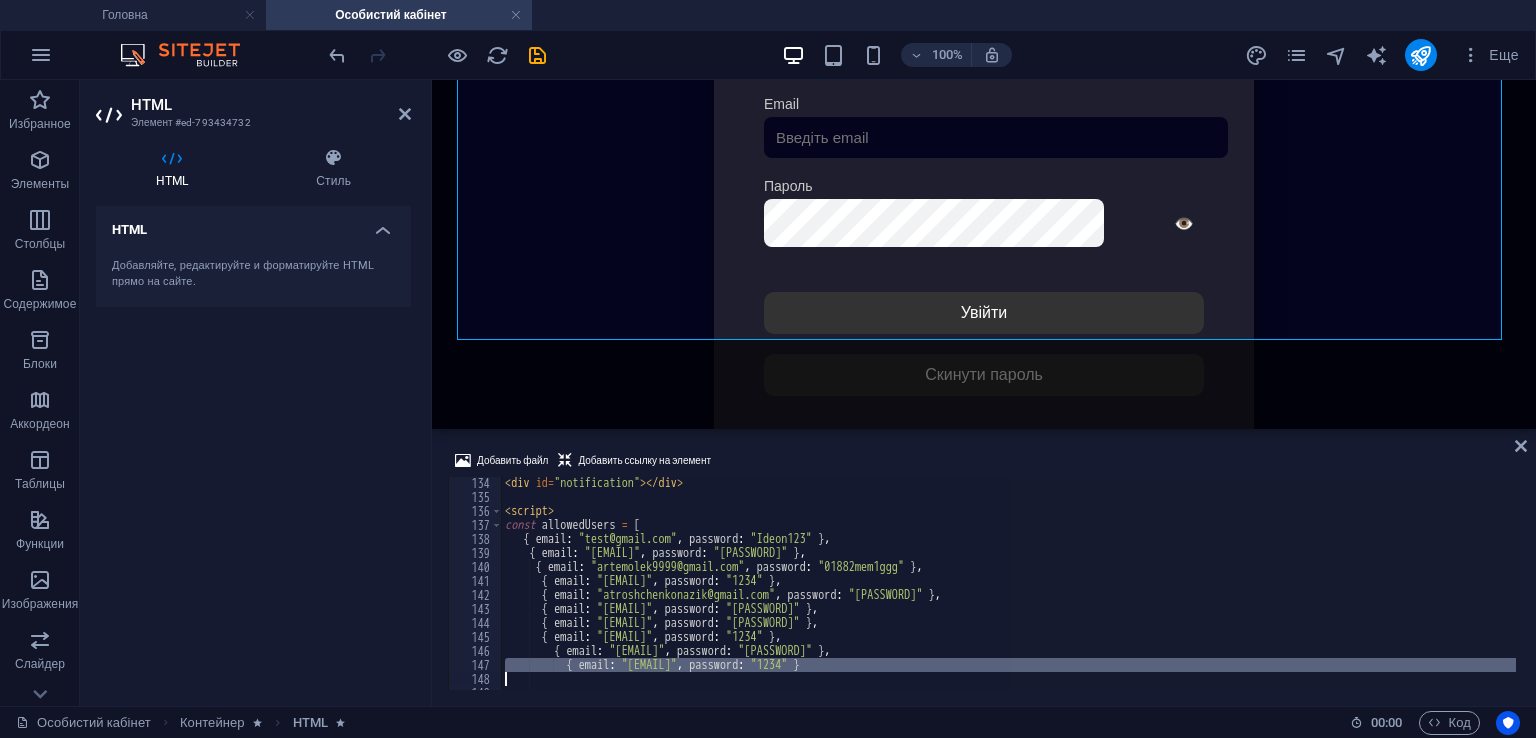click on "< div   id = "notification" > </ div > < script > const   allowedUsers   =   [     {   email :   "[EMAIL]" ,   password :   "[PASSWORD]"   } ,      {   email :   "[EMAIL]" ,   password :   "[PASSWORD]"   } ,        {   email :   "[EMAIL]" ,   password :   "[PASSWORD]"   } ,         {   email :   "[EMAIL]" ,   password :   "[PASSWORD]"   } ,         {   email :   "[EMAIL]" ,   password :   "[PASSWORD]"   } ,         {   email :   "[EMAIL]" ,   password :   "[PASSWORD]"   } ,         {   email :   "[EMAIL]" ,   password :   "[PASSWORD]"   } ,         {   email :   "[EMAIL]" ,   password :   "[PASSWORD]"   } ,           {   email :   "[EMAIL]" ,   password :   "[PASSWORD]"   } ,              {   email :   "[EMAIL]" ,   password :   "[PASSWORD]"   }" at bounding box center [1008, 583] 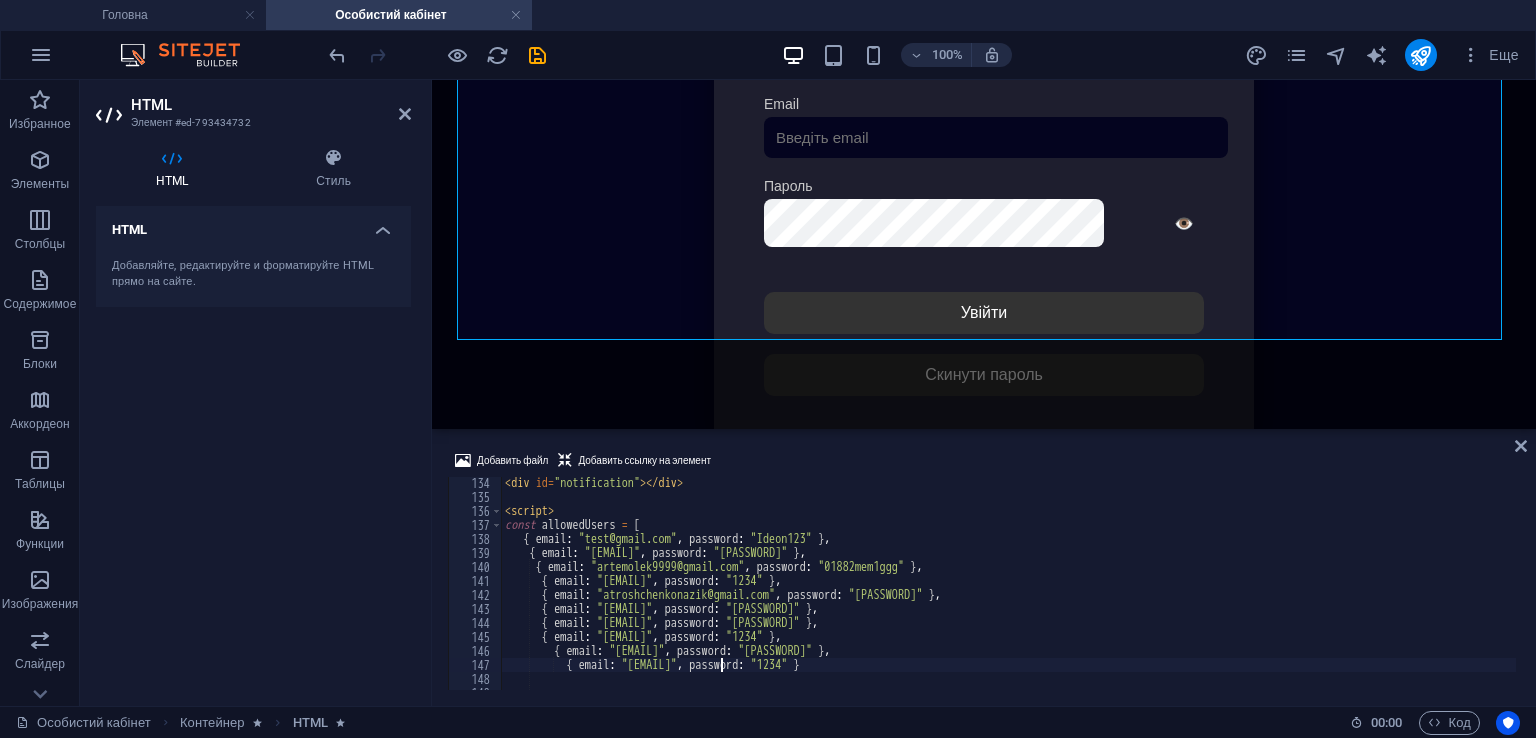 click on "< div   id = "notification" > </ div > < script > const   allowedUsers   =   [     {   email :   "[EMAIL]" ,   password :   "[PASSWORD]"   } ,      {   email :   "[EMAIL]" ,   password :   "[PASSWORD]"   } ,        {   email :   "[EMAIL]" ,   password :   "[PASSWORD]"   } ,         {   email :   "[EMAIL]" ,   password :   "[PASSWORD]"   } ,         {   email :   "[EMAIL]" ,   password :   "[PASSWORD]"   } ,         {   email :   "[EMAIL]" ,   password :   "[PASSWORD]"   } ,         {   email :   "[EMAIL]" ,   password :   "[PASSWORD]"   } ,         {   email :   "[EMAIL]" ,   password :   "[PASSWORD]"   } ,           {   email :   "[EMAIL]" ,   password :   "[PASSWORD]"   } ,              {   email :   "[EMAIL]" ,   password :   "[PASSWORD]"   }" at bounding box center (14460, 594) 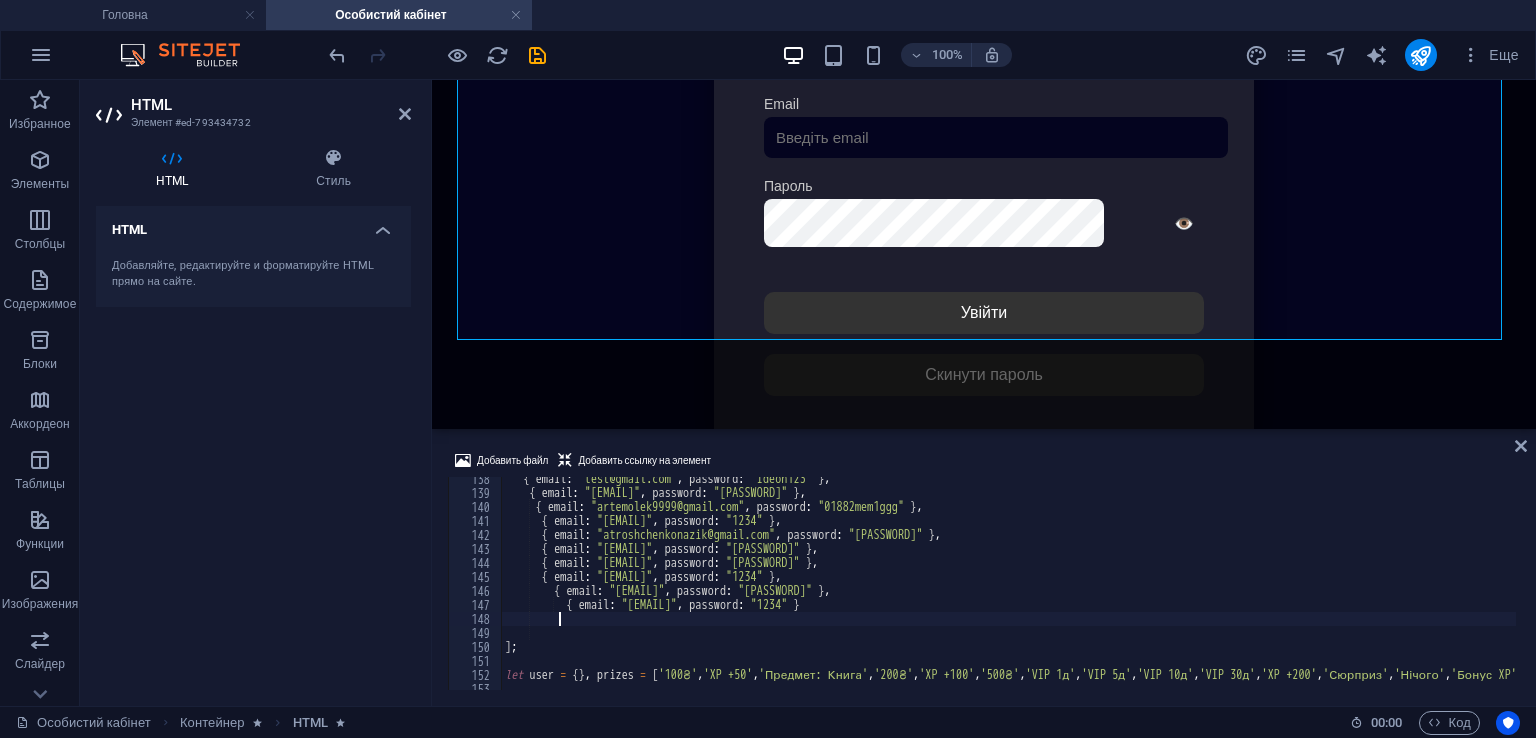 scroll, scrollTop: 1923, scrollLeft: 0, axis: vertical 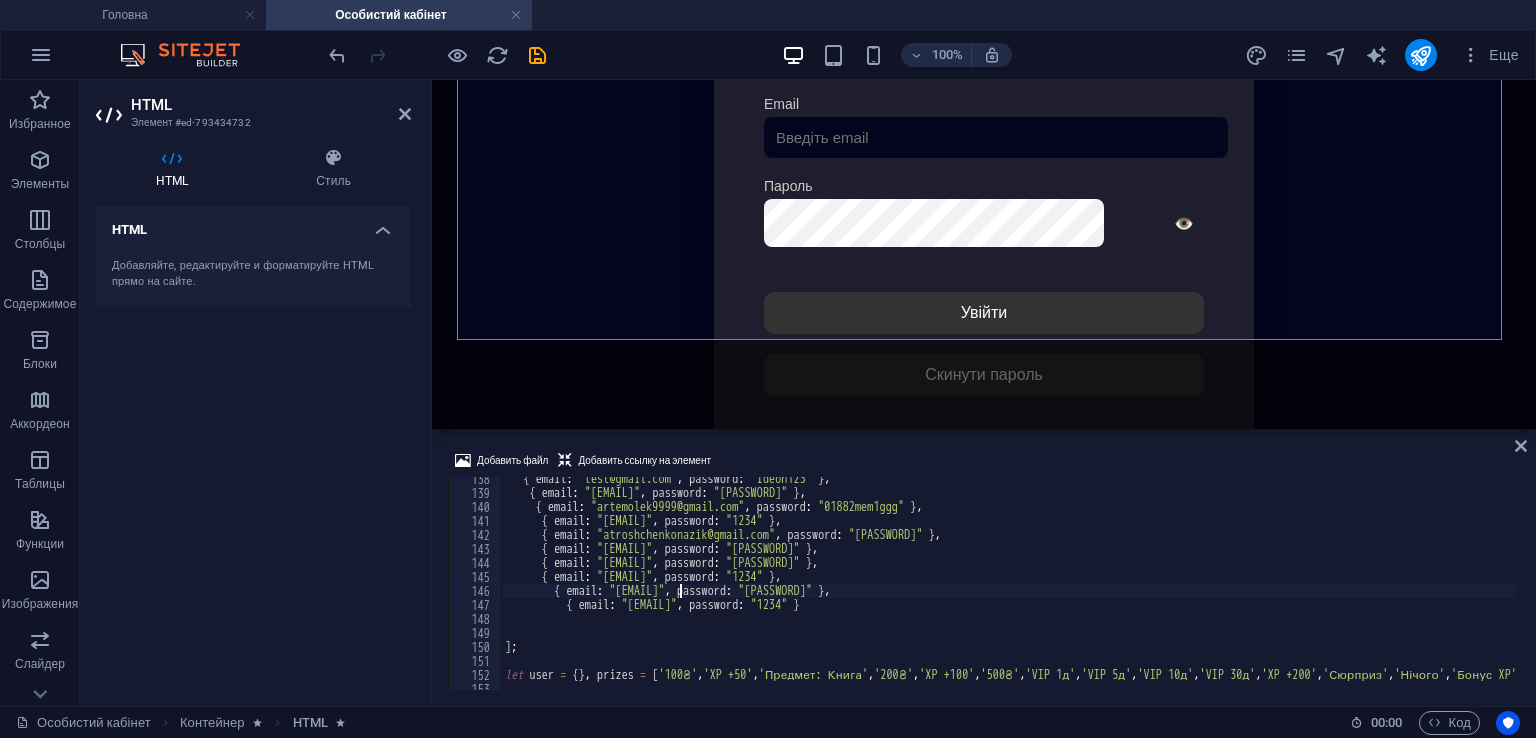 click on "{   email :   "[EMAIL]" ,   password :   "[PASSWORD]"   } ,      {   email :   "[EMAIL]" ,   password :   "[PASSWORD]"   } ,        {   email :   "[EMAIL]" ,   password :   "[PASSWORD]"   } ,         {   email :   "[EMAIL]" ,   password :   "[PASSWORD]"   } ,         {   email :   "[EMAIL]" ,   password :   "[PASSWORD]"   } ,         {   email :   "[EMAIL]" ,   password :   "[PASSWORD]"   } ,         {   email :   "[EMAIL]" ,   password :   "[PASSWORD]"   } ,         {   email :   "[EMAIL]" ,   password :   "[PASSWORD]"   } ,           {   email :   "[EMAIL]" ,   password :   "[PASSWORD]"   } ,              {   email :   "[EMAIL]" ,   password :   "[PASSWORD]"   } ,                {   email :   "[EMAIL]" ,   password :   "[PASSWORD]"   }                  ] ; let   user   =   { } ,   prizes   =   [ '100₴' , 'XP +50' , 'Предмет: Книга' , '200₴' , 'XP +100' , '500₴' , 'VIP 1д' , 'VIP 5д' , 'VIP 10д' , 'VIP 30д' , 'XP +200' , 'Сюрприз' ," at bounding box center (14460, 590) 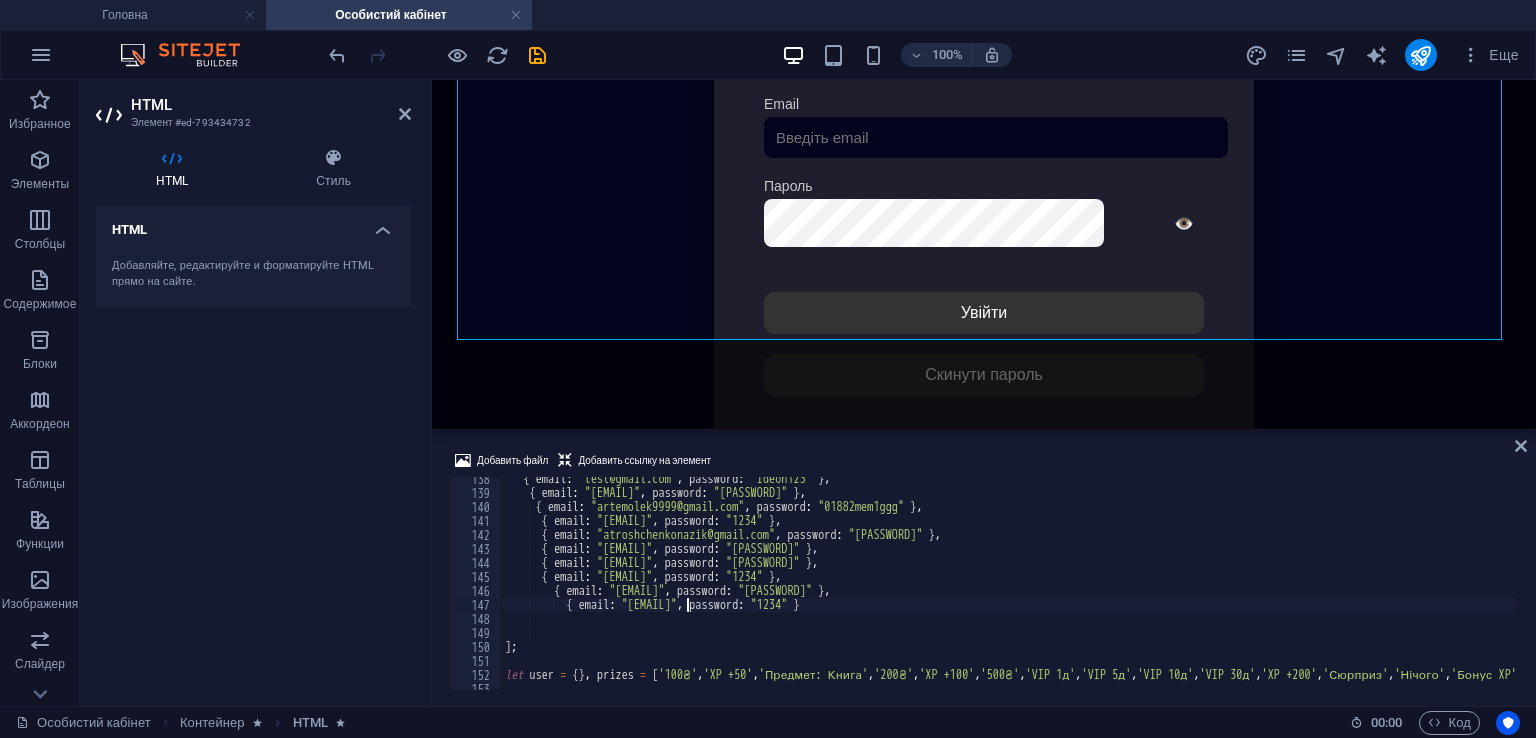 click on "{   email :   "[EMAIL]" ,   password :   "[PASSWORD]"   } ,      {   email :   "[EMAIL]" ,   password :   "[PASSWORD]"   } ,        {   email :   "[EMAIL]" ,   password :   "[PASSWORD]"   } ,         {   email :   "[EMAIL]" ,   password :   "[PASSWORD]"   } ,         {   email :   "[EMAIL]" ,   password :   "[PASSWORD]"   } ,         {   email :   "[EMAIL]" ,   password :   "[PASSWORD]"   } ,         {   email :   "[EMAIL]" ,   password :   "[PASSWORD]"   } ,         {   email :   "[EMAIL]" ,   password :   "[PASSWORD]"   } ,           {   email :   "[EMAIL]" ,   password :   "[PASSWORD]"   } ,              {   email :   "[EMAIL]" ,   password :   "[PASSWORD]"   } ,                {   email :   "[EMAIL]" ,   password :   "[PASSWORD]"   }                  ] ; let   user   =   { } ,   prizes   =   [ '100₴' , 'XP +50' , 'Предмет: Книга' , '200₴' , 'XP +100' , '500₴' , 'VIP 1д' , 'VIP 5д' , 'VIP 10д' , 'VIP 30д' , 'XP +200' , 'Сюрприз' ," at bounding box center (14460, 590) 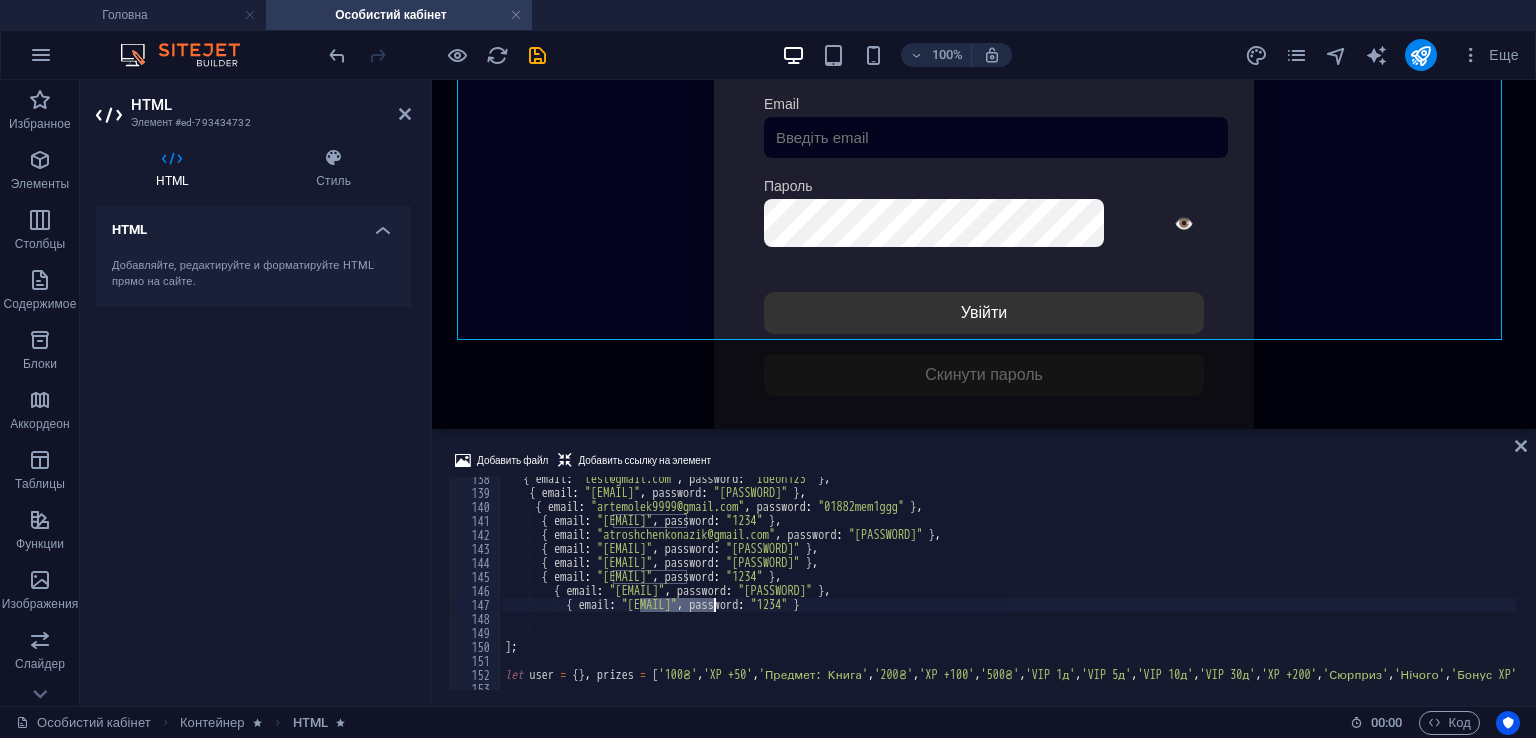 click on "{   email :   "[EMAIL]" ,   password :   "[PASSWORD]"   } ,      {   email :   "[EMAIL]" ,   password :   "[PASSWORD]"   } ,        {   email :   "[EMAIL]" ,   password :   "[PASSWORD]"   } ,         {   email :   "[EMAIL]" ,   password :   "[PASSWORD]"   } ,         {   email :   "[EMAIL]" ,   password :   "[PASSWORD]"   } ,         {   email :   "[EMAIL]" ,   password :   "[PASSWORD]"   } ,         {   email :   "[EMAIL]" ,   password :   "[PASSWORD]"   } ,         {   email :   "[EMAIL]" ,   password :   "[PASSWORD]"   } ,           {   email :   "[EMAIL]" ,   password :   "[PASSWORD]"   } ,              {   email :   "[EMAIL]" ,   password :   "[PASSWORD]"   } ,                {   email :   "[EMAIL]" ,   password :   "[PASSWORD]"   }                  ] ; let   user   =   { } ,   prizes   =   [ '100₴' , 'XP +50' , 'Предмет: Книга' , '200₴' , 'XP +100' , '500₴' , 'VIP 1д' , 'VIP 5д' , 'VIP 10д' , 'VIP 30д' , 'XP +200' , 'Сюрприз' ," at bounding box center (1008, 583) 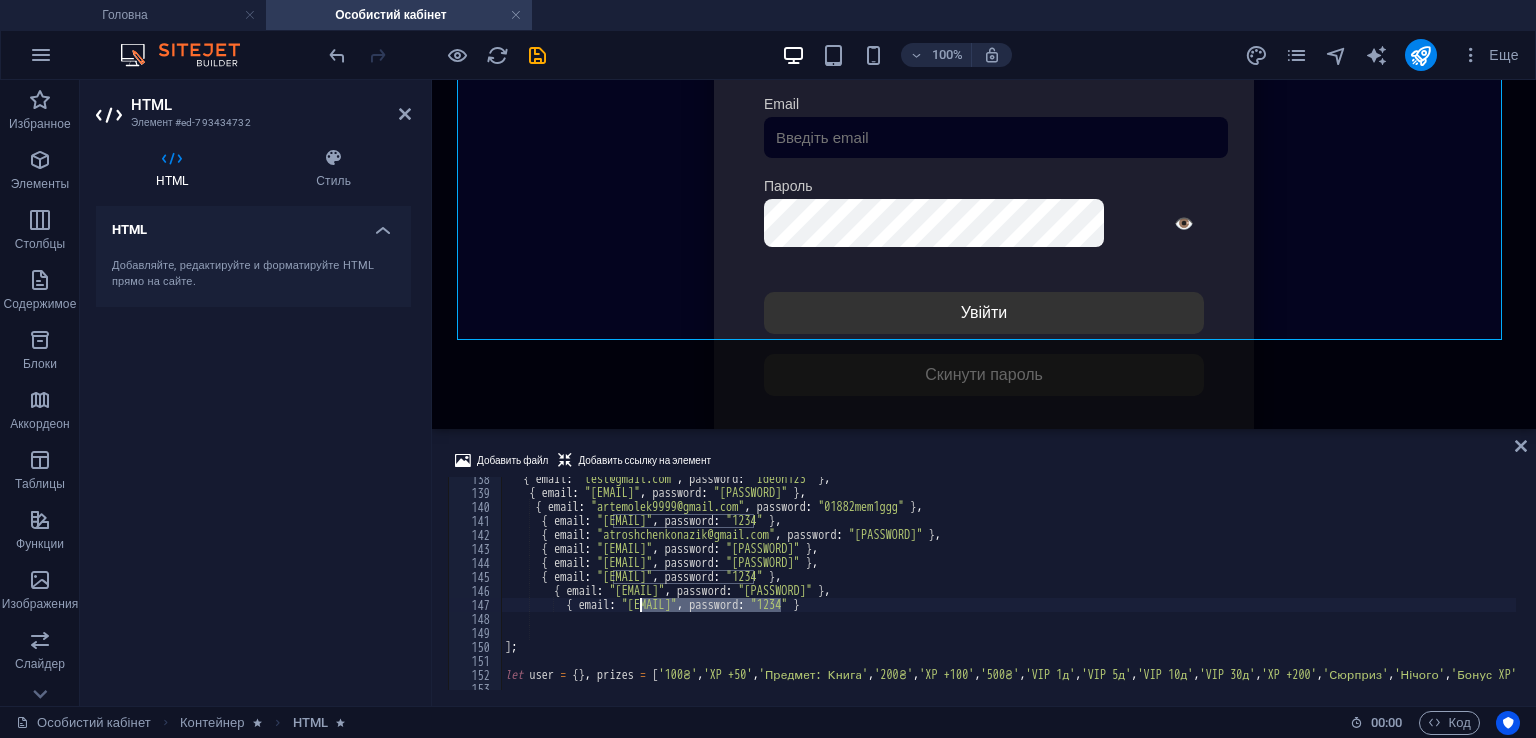 drag, startPoint x: 781, startPoint y: 605, endPoint x: 640, endPoint y: 605, distance: 141 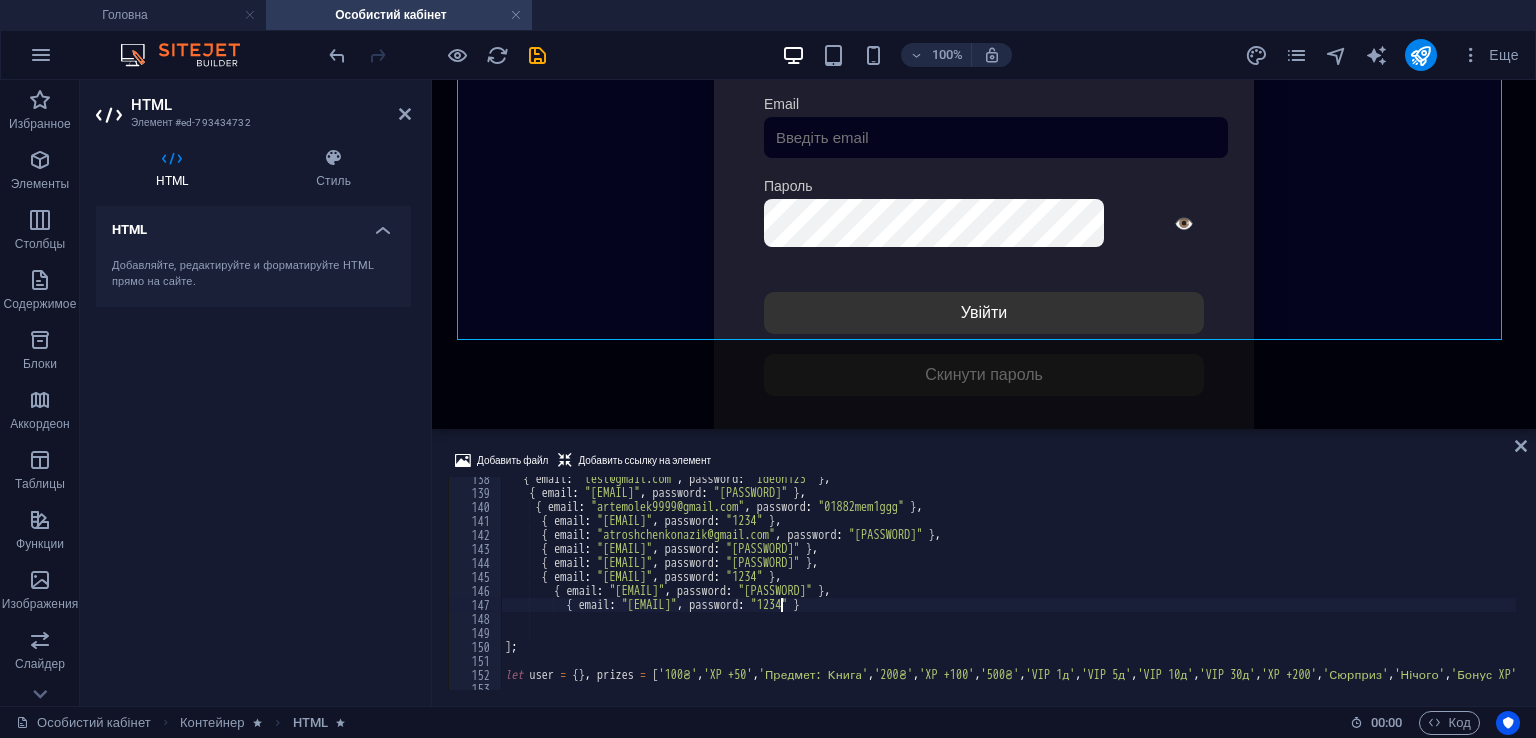 click on "{   email :   "[EMAIL]" ,   password :   "[PASSWORD]"   } ,      {   email :   "[EMAIL]" ,   password :   "[PASSWORD]"   } ,        {   email :   "[EMAIL]" ,   password :   "[PASSWORD]"   } ,         {   email :   "[EMAIL]" ,   password :   "[PASSWORD]"   } ,         {   email :   "[EMAIL]" ,   password :   "[PASSWORD]"   } ,         {   email :   "[EMAIL]" ,   password :   "[PASSWORD]"   } ,         {   email :   "[EMAIL]" ,   password :   "[PASSWORD]"   } ,         {   email :   "[EMAIL]" ,   password :   "[PASSWORD]"   } ,           {   email :   "[EMAIL]" ,   password :   "[PASSWORD]"   } ,              {   email :   "[EMAIL]" ,   password :   "[PASSWORD]"   }                  ] ; let   user   =   { } ,   prizes   =   [ '100₴' , 'XP +50' , 'Предмет: Книга' , '200₴' , 'XP +100' , '500₴' , 'VIP 1д' , 'VIP 5д' , 'VIP 10д' , 'VIP 30д' , 'XP +200' , 'Сюрприз' , , , , , ," at bounding box center (14460, 590) 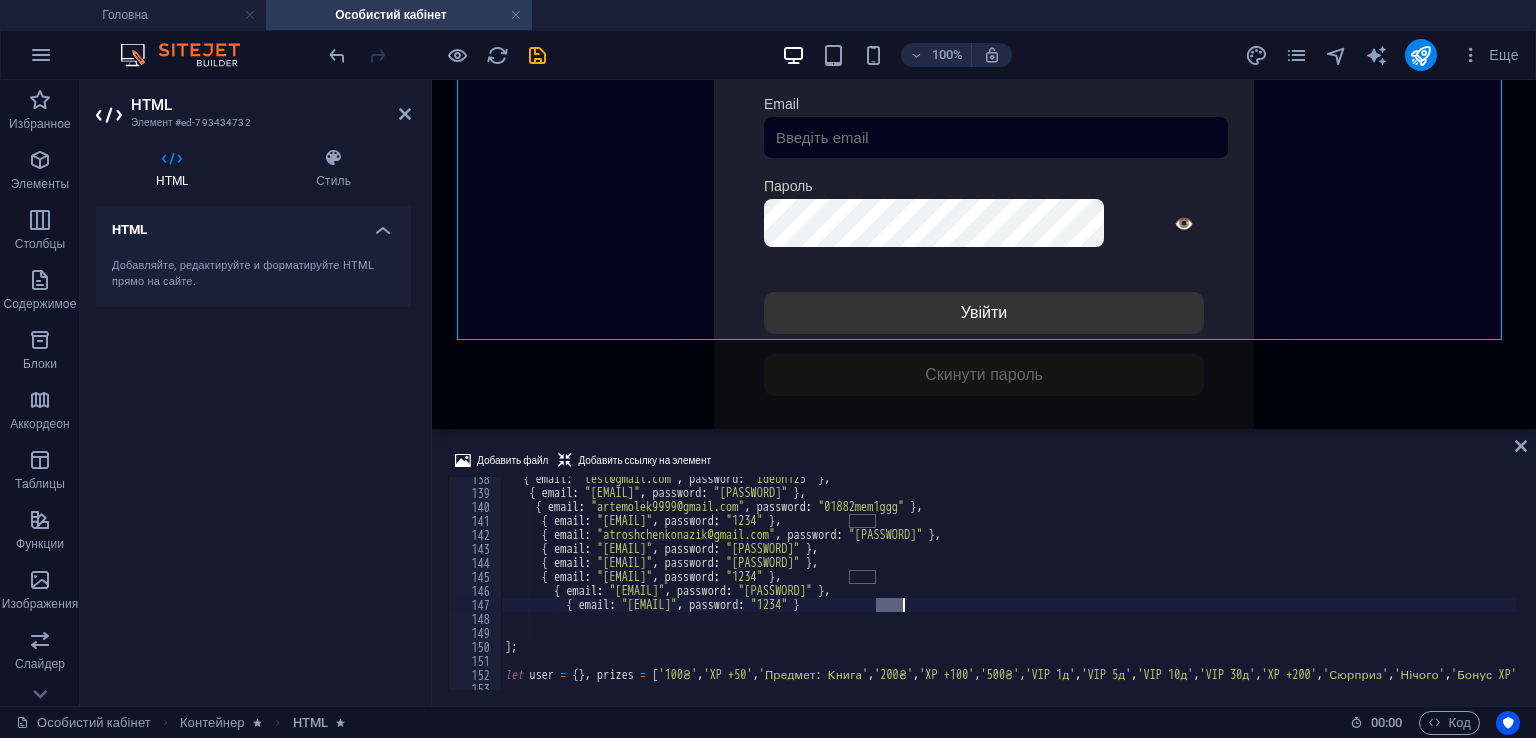 click on "{   email :   "[EMAIL]" ,   password :   "[PASSWORD]"   } ,      {   email :   "[EMAIL]" ,   password :   "[PASSWORD]"   } ,        {   email :   "[EMAIL]" ,   password :   "[PASSWORD]"   } ,         {   email :   "[EMAIL]" ,   password :   "[PASSWORD]"   } ,         {   email :   "[EMAIL]" ,   password :   "[PASSWORD]"   } ,         {   email :   "[EMAIL]" ,   password :   "[PASSWORD]"   } ,         {   email :   "[EMAIL]" ,   password :   "[PASSWORD]"   } ,         {   email :   "[EMAIL]" ,   password :   "[PASSWORD]"   } ,           {   email :   "[EMAIL]" ,   password :   "[PASSWORD]"   } ,              {   email :   "[EMAIL]" ,   password :   "[PASSWORD]"   }                  ] ; let   user   =   { } ,   prizes   =   [ '100₴' , 'XP +50' , 'Предмет: Книга' , '200₴' , 'XP +100' , '500₴' , 'VIP 1д' , 'VIP 5д' , 'VIP 10д' , 'VIP 30д' , 'XP +200' , 'Сюрприз' , , , , , ," at bounding box center (14460, 590) 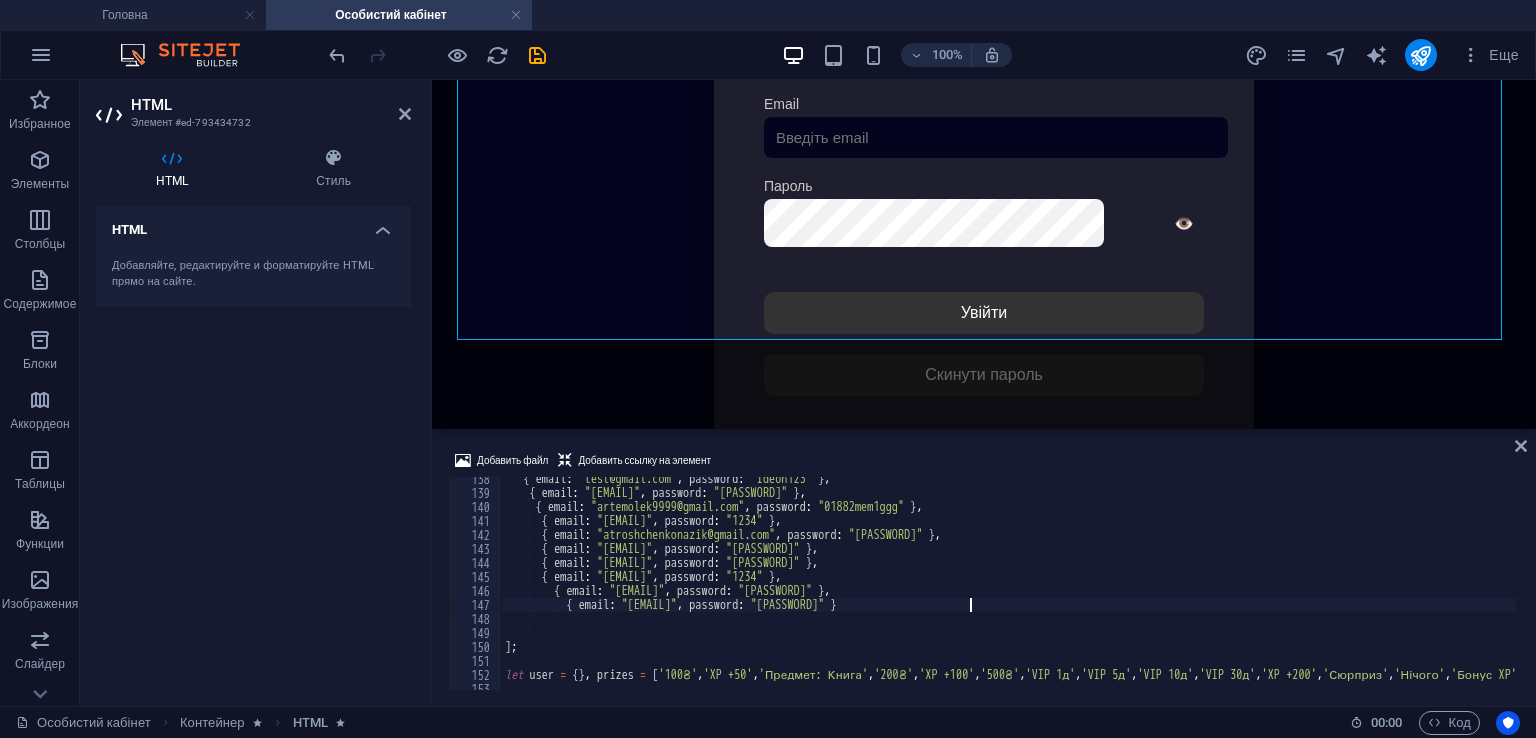 click on "{   email :   "[EMAIL]" ,   password :   "[PASSWORD]"   } ,      {   email :   "[EMAIL]" ,   password :   "[PASSWORD]"   } ,        {   email :   "[EMAIL]" ,   password :   "[PASSWORD]"   } ,         {   email :   "[EMAIL]" ,   password :   "[PASSWORD]"   } ,         {   email :   "[EMAIL]" ,   password :   "[PASSWORD]"   } ,         {   email :   "[EMAIL]" ,   password :   "[PASSWORD]"   } ,         {   email :   "[EMAIL]" ,   password :   "[PASSWORD]"   } ,         {   email :   "[EMAIL]" ,   password :   "[PASSWORD]"   } ,           {   email :   "[EMAIL]" ,   password :   "[PASSWORD]"   } ,              {   email :   "[EMAIL]" ,   password :   "[PASSWORD]"   }                  ] ; let   user   =   { } ,   prizes   =   [ '100₴' , 'XP +50' , 'Предмет: Книга' , '200₴' , 'XP +100' , '500₴' , 'VIP 1д' , 'VIP 5д' , 'VIP 10д' , 'VIP 30д' , 'XP +200' , 'Сюрприз' ," at bounding box center [14460, 590] 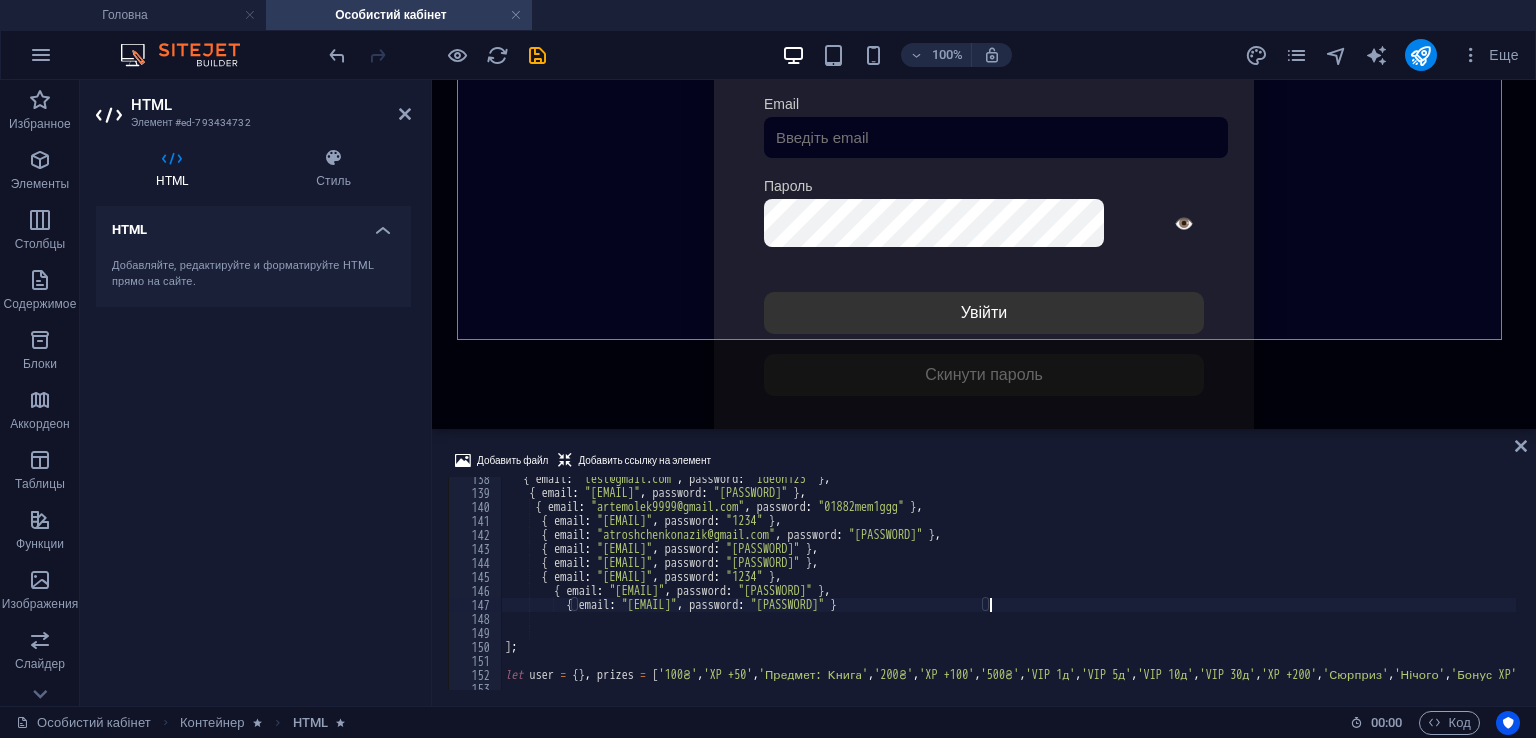 type on "{ email: "[EMAIL]", password: "[PASSWORD]" }," 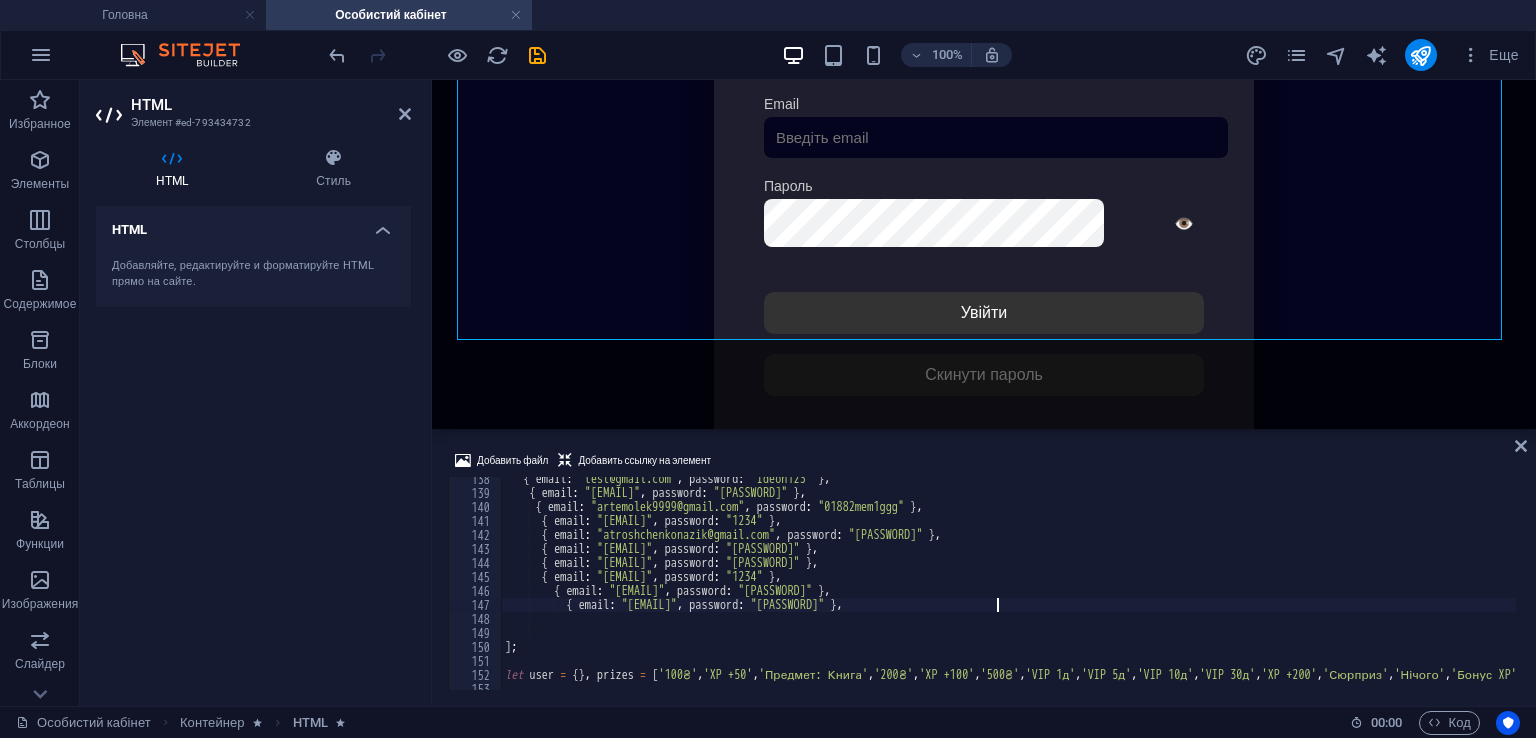 scroll, scrollTop: 0, scrollLeft: 4, axis: horizontal 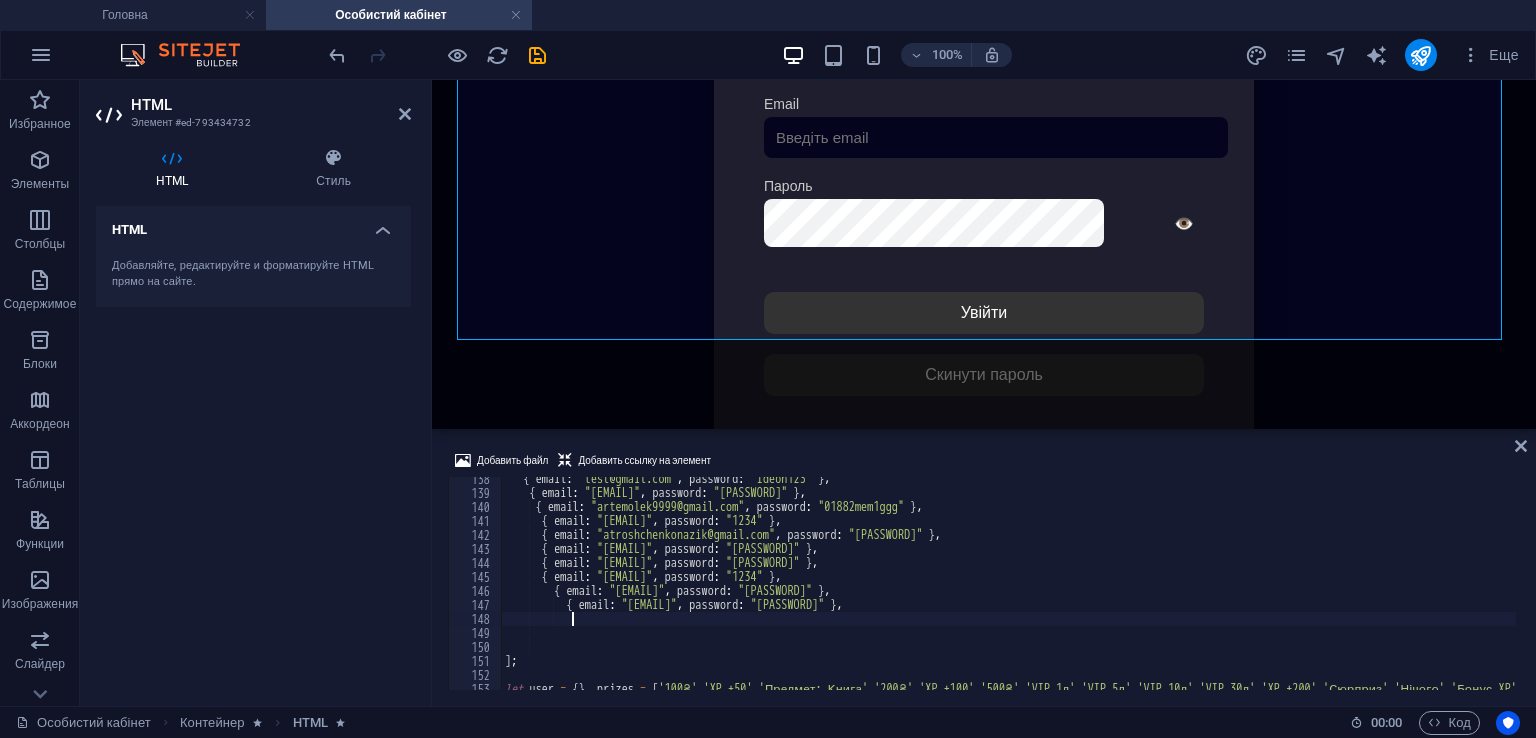 paste on "{ email: "[EMAIL]", password: "1234" }" 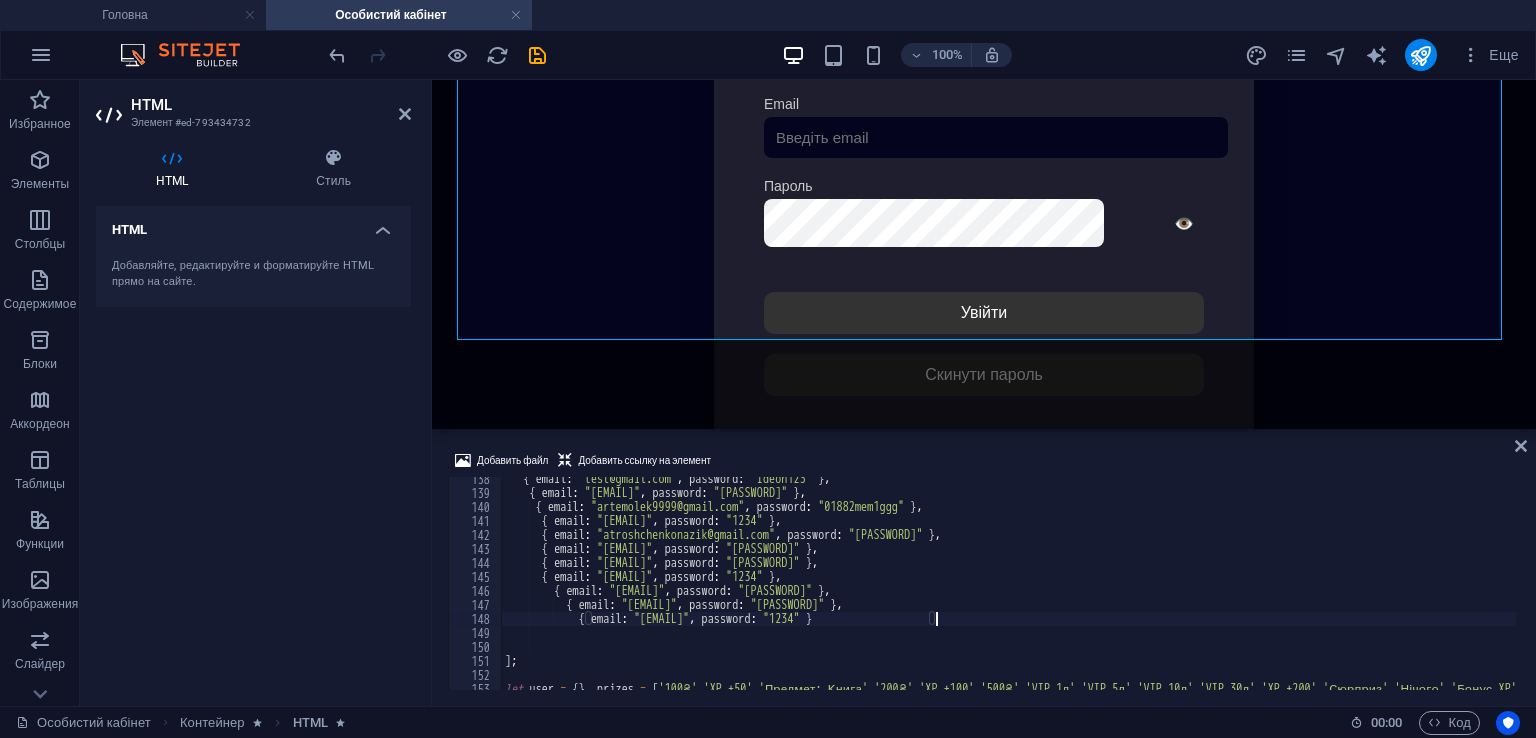 click on "{   email :   "[EMAIL]" ,   password :   "[PASSWORD]"   } ,      {   email :   "[EMAIL]" ,   password :   "[PASSWORD]"   } ,        {   email :   "[EMAIL]" ,   password :   "[PASSWORD]"   } ,         {   email :   "[EMAIL]" ,   password :   "[PASSWORD]"   } ,         {   email :   "[EMAIL]" ,   password :   "[PASSWORD]"   } ,         {   email :   "[EMAIL]" ,   password :   "[PASSWORD]"   } ,         {   email :   "[EMAIL]" ,   password :   "[PASSWORD]"   } ,         {   email :   "[EMAIL]" ,   password :   "[PASSWORD]"   } ,           {   email :   "[EMAIL]" ,   password :   "[PASSWORD]"   } ,              {   email :   "[EMAIL]" ,   password :   "[PASSWORD]"   } ,                {   email :   "[EMAIL]" ,   password :   "[PASSWORD]"   }                  ] ; let   user   =   { } ,   prizes   =   [ '100₴' , 'XP +50' , 'Предмет: Книга' , '200₴' , 'XP +100' , '500₴'" at bounding box center [14460, 590] 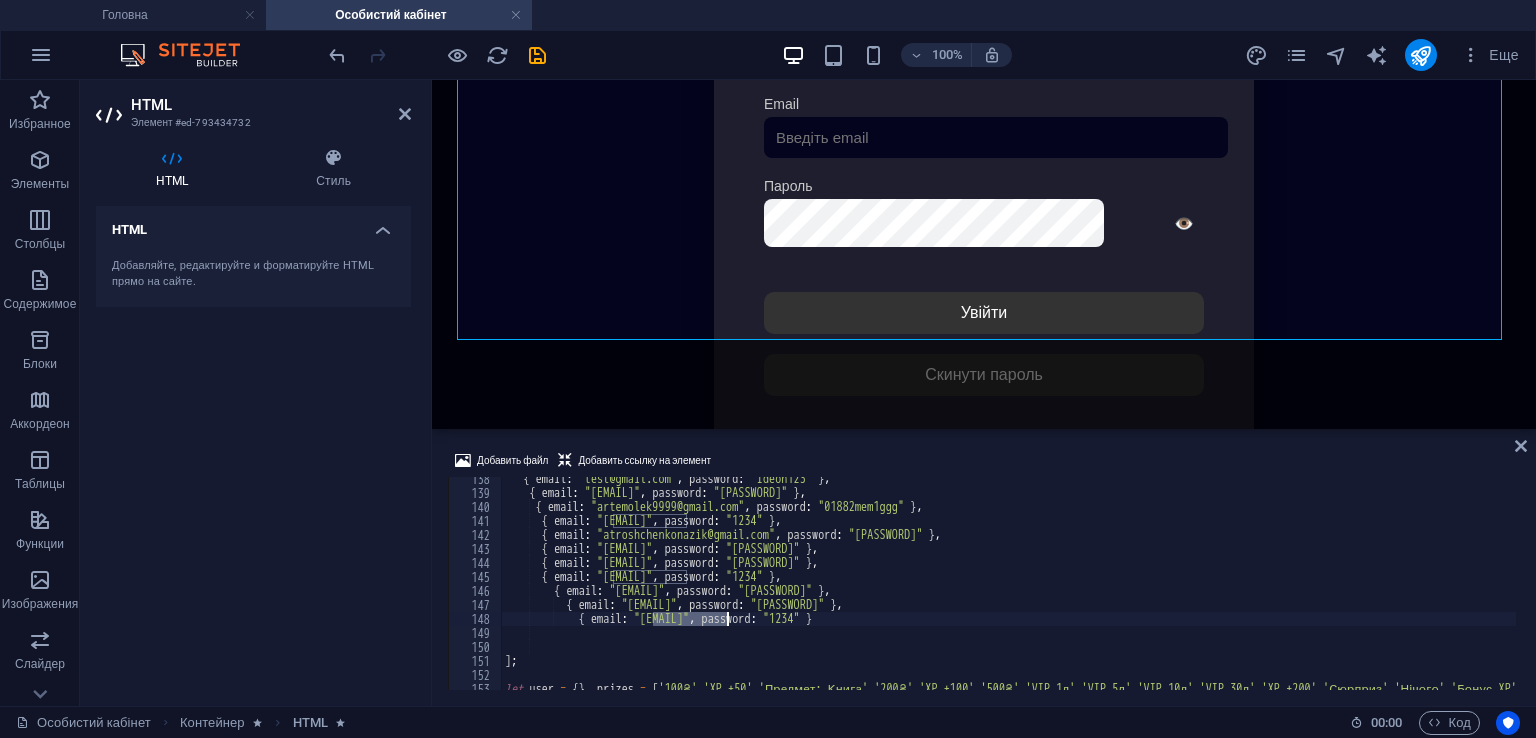 click on "{   email :   "[EMAIL]" ,   password :   "[PASSWORD]"   } ,      {   email :   "[EMAIL]" ,   password :   "[PASSWORD]"   } ,        {   email :   "[EMAIL]" ,   password :   "[PASSWORD]"   } ,         {   email :   "[EMAIL]" ,   password :   "[PASSWORD]"   } ,         {   email :   "[EMAIL]" ,   password :   "[PASSWORD]"   } ,         {   email :   "[EMAIL]" ,   password :   "[PASSWORD]"   } ,         {   email :   "[EMAIL]" ,   password :   "[PASSWORD]"   } ,         {   email :   "[EMAIL]" ,   password :   "[PASSWORD]"   } ,           {   email :   "[EMAIL]" ,   password :   "[PASSWORD]"   } ,              {   email :   "[EMAIL]" ,   password :   "[PASSWORD]"   } ,                {   email :   "[EMAIL]" ,   password :   "[PASSWORD]"   }                  ] ; let   user   =   { } ,   prizes   =   [ '100₴' , 'XP +50' , 'Предмет: Книга' , '200₴' , 'XP +100' , '500₴'" at bounding box center [14460, 590] 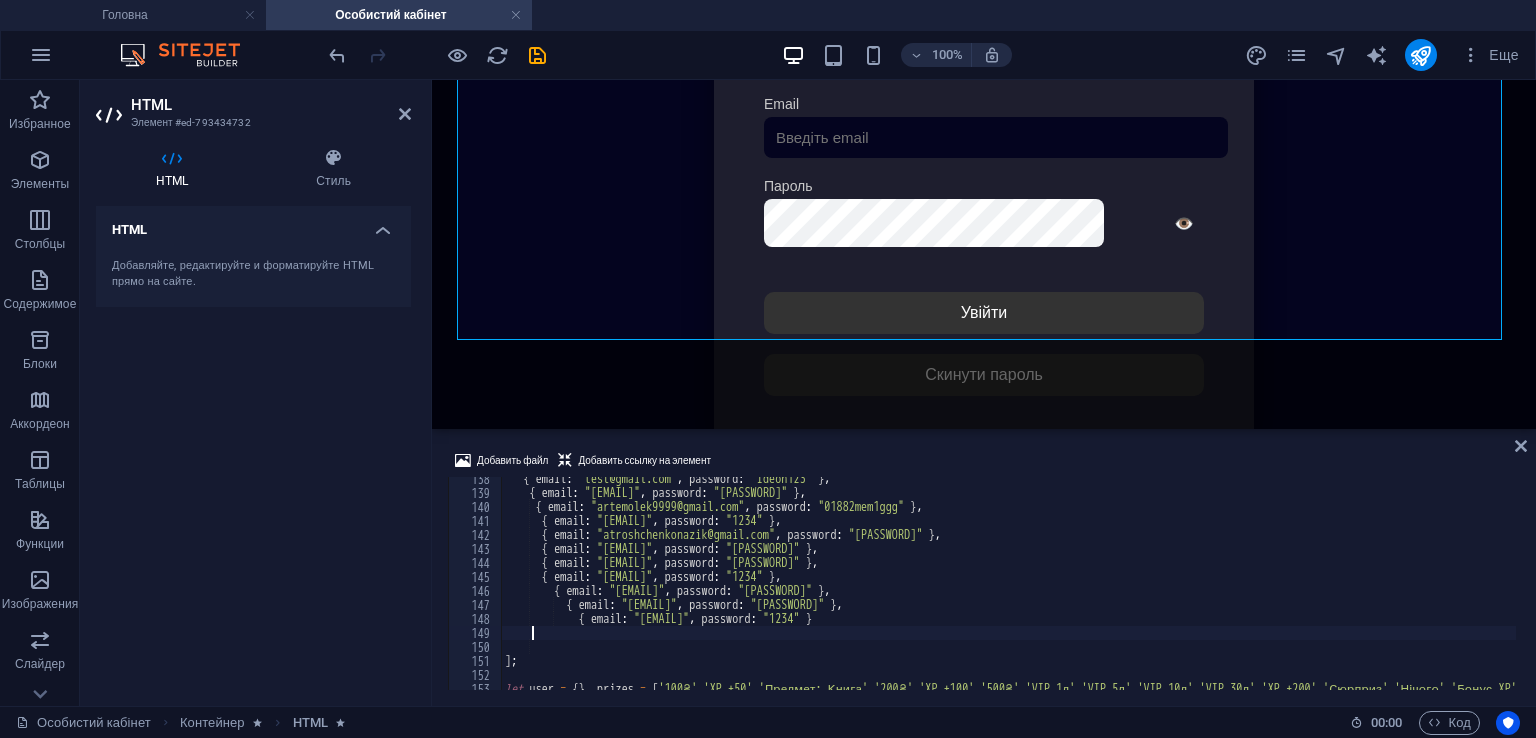 scroll, scrollTop: 0, scrollLeft: 0, axis: both 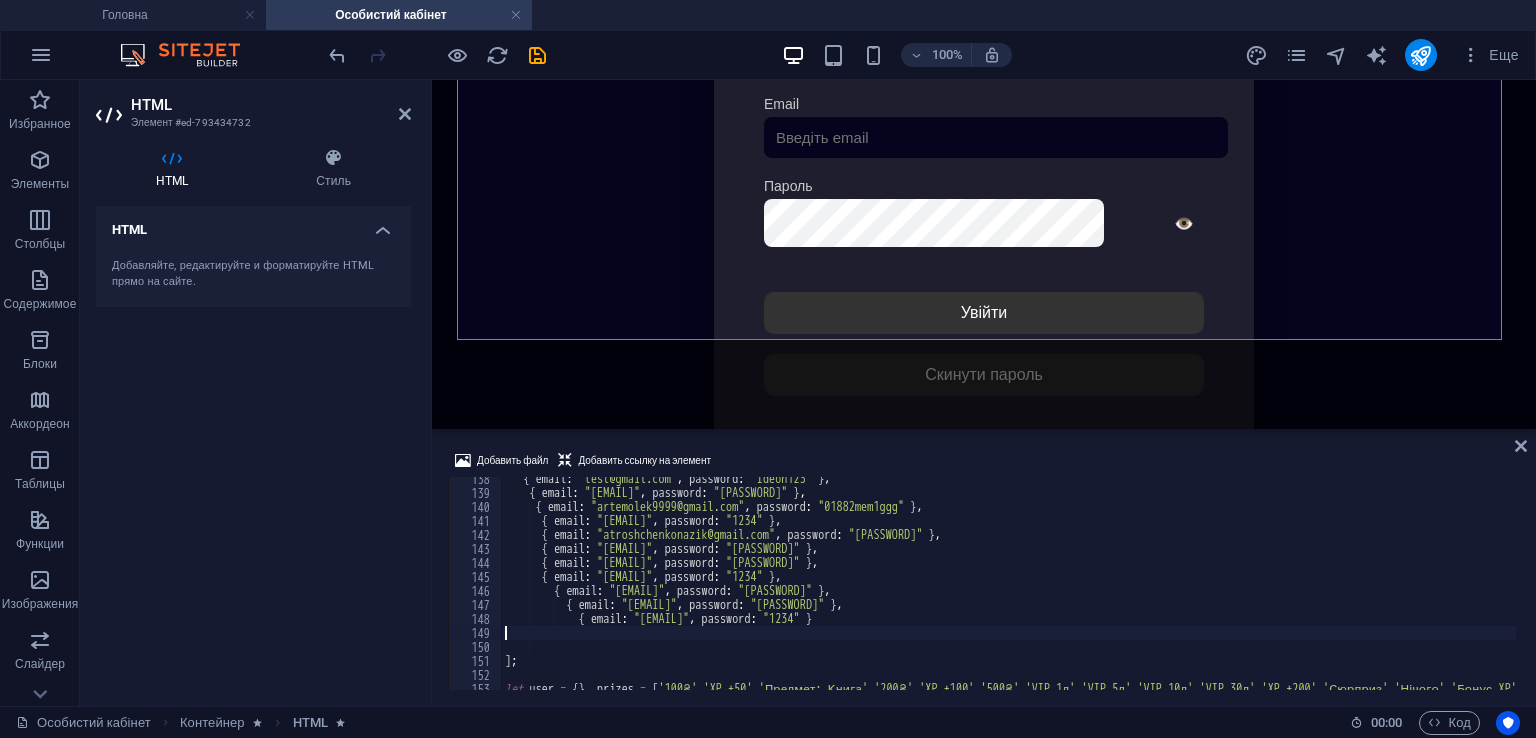 type on "{ email: "[EMAIL]", password: "1234" }" 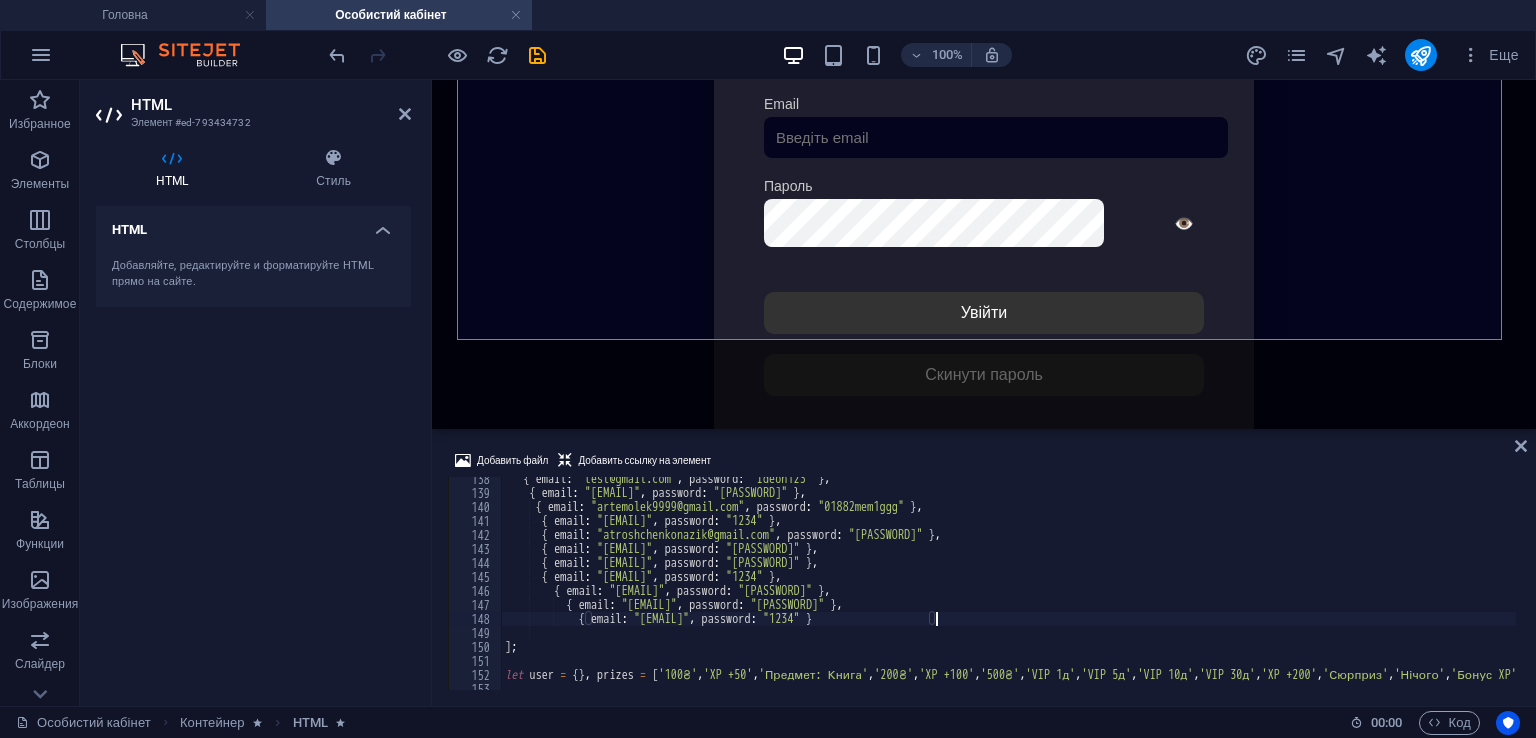 click on "{   email :   "[EMAIL]" ,   password :   "[PASSWORD]"   } ,      {   email :   "[EMAIL]" ,   password :   "[PASSWORD]"   } ,        {   email :   "[EMAIL]" ,   password :   "[PASSWORD]"   } ,         {   email :   "[EMAIL]" ,   password :   "[PASSWORD]"   } ,         {   email :   "[EMAIL]" ,   password :   "[PASSWORD]"   } ,         {   email :   "[EMAIL]" ,   password :   "[PASSWORD]"   } ,         {   email :   "[EMAIL]" ,   password :   "[PASSWORD]"   } ,         {   email :   "[EMAIL]" ,   password :   "[PASSWORD]"   } ,           {   email :   "[EMAIL]" ,   password :   "[PASSWORD]"   } ,              {   email :   "[EMAIL]" ,   password :   "[PASSWORD]"   } ,                {   email :   "[EMAIL]" ,   password :   "[PASSWORD]"   }        ] ; let   user   =   { } ,   prizes   =   [ '100₴' , 'XP +50' , 'Предмет: Книга' , '200₴' , 'XP +100' , '500₴' , , , ,]" at bounding box center (14460, 590) 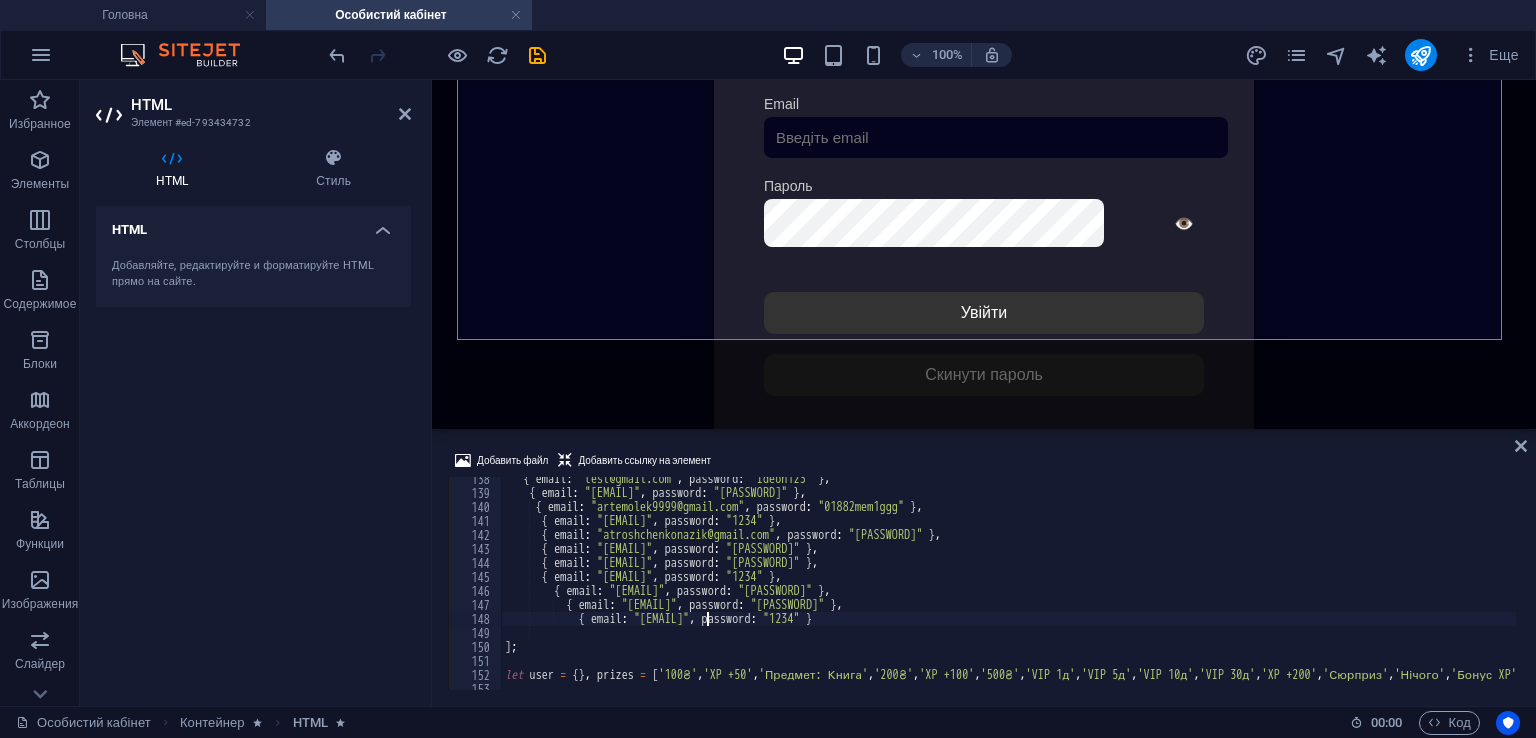 click on "{   email :   "[EMAIL]" ,   password :   "[PASSWORD]"   } ,      {   email :   "[EMAIL]" ,   password :   "[PASSWORD]"   } ,        {   email :   "[EMAIL]" ,   password :   "[PASSWORD]"   } ,         {   email :   "[EMAIL]" ,   password :   "[PASSWORD]"   } ,         {   email :   "[EMAIL]" ,   password :   "[PASSWORD]"   } ,         {   email :   "[EMAIL]" ,   password :   "[PASSWORD]"   } ,         {   email :   "[EMAIL]" ,   password :   "[PASSWORD]"   } ,         {   email :   "[EMAIL]" ,   password :   "[PASSWORD]"   } ,           {   email :   "[EMAIL]" ,   password :   "[PASSWORD]"   } ,              {   email :   "[EMAIL]" ,   password :   "[PASSWORD]"   } ,                {   email :   "[EMAIL]" ,   password :   "[PASSWORD]"   }        ] ; let   user   =   { } ,   prizes   =   [ '100₴' , 'XP +50' , 'Предмет: Книга' , '200₴' , 'XP +100' , '500₴' , , , ,]" at bounding box center [14460, 590] 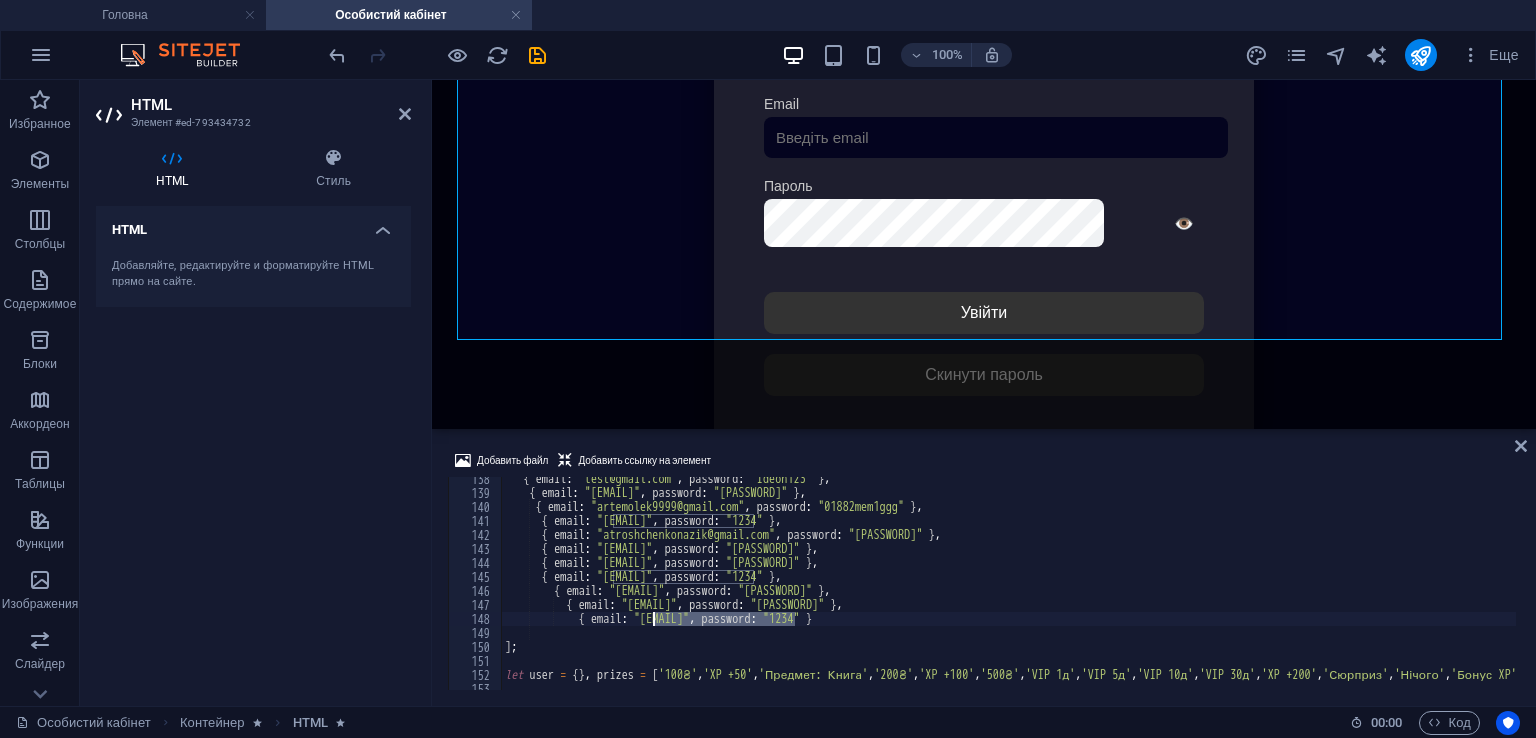 drag, startPoint x: 796, startPoint y: 620, endPoint x: 655, endPoint y: 622, distance: 141.01419 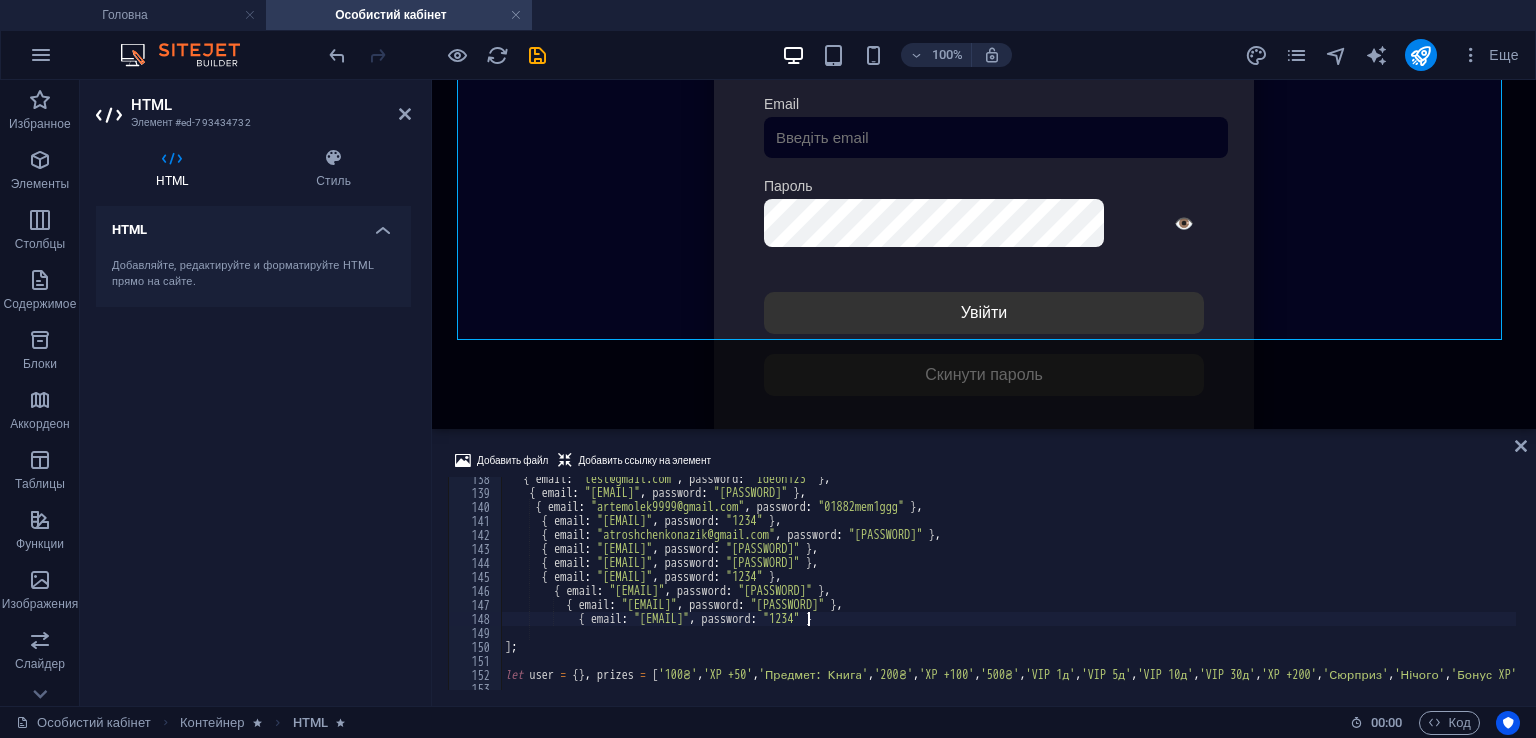 click on "{   email :   "[EMAIL]" ,   password :   "[PASSWORD]"   } ,      {   email :   "[EMAIL]" ,   password :   "[PASSWORD]"   } ,        {   email :   "[EMAIL]" ,   password :   "[PASSWORD]"   } ,         {   email :   "[EMAIL]" ,   password :   "[PASSWORD]"   } ,         {   email :   "[EMAIL]" ,   password :   "[PASSWORD]"   } ,         {   email :   "[EMAIL]" ,   password :   "[PASSWORD]"   } ,         {   email :   "[EMAIL]" ,   password :   "[PASSWORD]"   } ,         {   email :   "[EMAIL]" ,   password :   "[PASSWORD]"   } ,           {   email :   "[EMAIL]" ,   password :   "[PASSWORD]"   } ,              {   email :   "[EMAIL]" ,   password :   "[PASSWORD]"   } ,                {   email :   "[EMAIL]" ,   password :   "[PASSWORD]"   }        ] ; let   user   =   { } ,   prizes   =   [ '100₴' , 'XP +50' , 'Предмет: Книга' , '200₴' , 'XP +100' , '500₴' , , , ,]" at bounding box center [14460, 590] 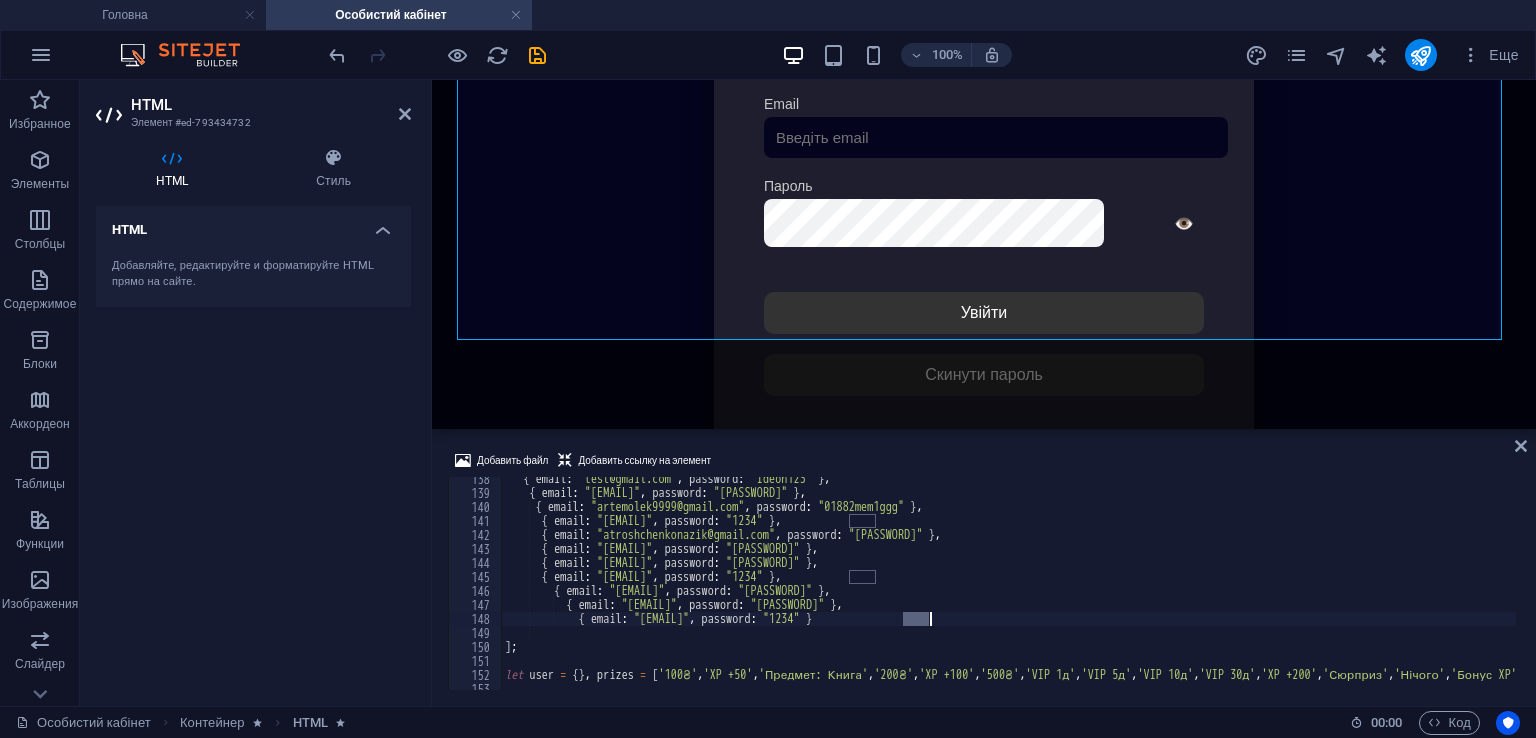 click on "{   email :   "[EMAIL]" ,   password :   "[PASSWORD]"   } ,      {   email :   "[EMAIL]" ,   password :   "[PASSWORD]"   } ,        {   email :   "[EMAIL]" ,   password :   "[PASSWORD]"   } ,         {   email :   "[EMAIL]" ,   password :   "[PASSWORD]"   } ,         {   email :   "[EMAIL]" ,   password :   "[PASSWORD]"   } ,         {   email :   "[EMAIL]" ,   password :   "[PASSWORD]"   } ,         {   email :   "[EMAIL]" ,   password :   "[PASSWORD]"   } ,         {   email :   "[EMAIL]" ,   password :   "[PASSWORD]"   } ,           {   email :   "[EMAIL]" ,   password :   "[PASSWORD]"   } ,              {   email :   "[EMAIL]" ,   password :   "[PASSWORD]"   } ,                {   email :   "[EMAIL]" ,   password :   "[PASSWORD]"   }        ] ; let   user   =   { } ,   prizes   =   [ '100₴' , 'XP +50' , 'Предмет: Книга' , '200₴' , 'XP +100' , '500₴' , , , ,]" at bounding box center [14460, 590] 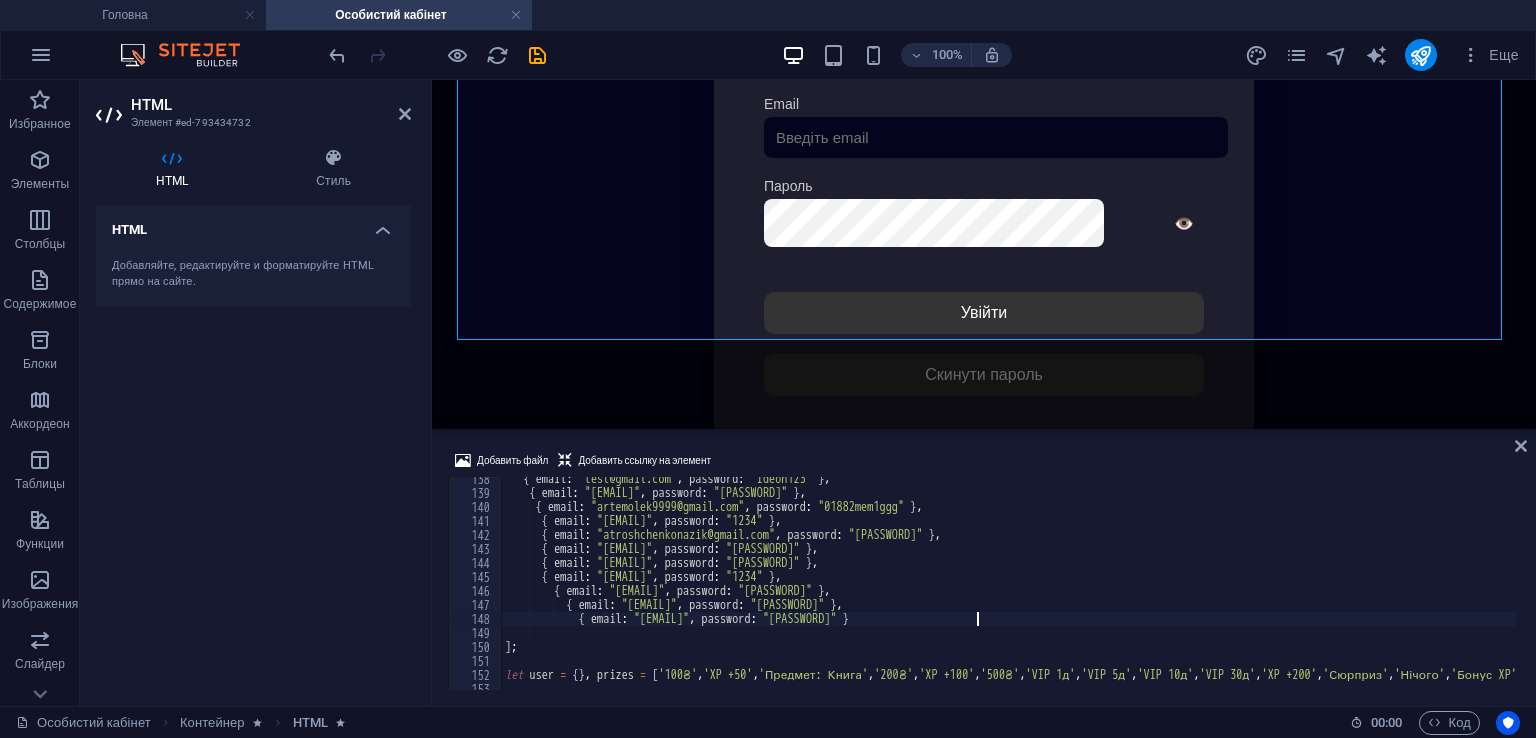 click on "{   email :   "[EMAIL]" ,   password :   "[PASSWORD]"   } ,      {   email :   "[EMAIL]" ,   password :   "[PASSWORD]"   } ,        {   email :   "[EMAIL]" ,   password :   "[PASSWORD]"   } ,         {   email :   "[EMAIL]" ,   password :   "[PASSWORD]"   } ,         {   email :   "[EMAIL]" ,   password :   "[PASSWORD]"   } ,         {   email :   "[EMAIL]" ,   password :   "[PASSWORD]"   } ,         {   email :   "[EMAIL]" ,   password :   "[PASSWORD]"   } ,         {   email :   "[EMAIL]" ,   password :   "[PASSWORD]"   } ,           {   email :   "[EMAIL]" ,   password :   "[PASSWORD]"   } ,              {   email :   "[EMAIL]" ,   password :   "[PASSWORD]"   } ,                {   email :   "[EMAIL]" ,   password :   "[PASSWORD]"   }        ] ; let   user   =   { } ,   prizes   =   [ '100₴' , 'XP +50' , 'Предмет: Книга' , '200₴' , 'XP +100' , '500₴'" at bounding box center (14460, 590) 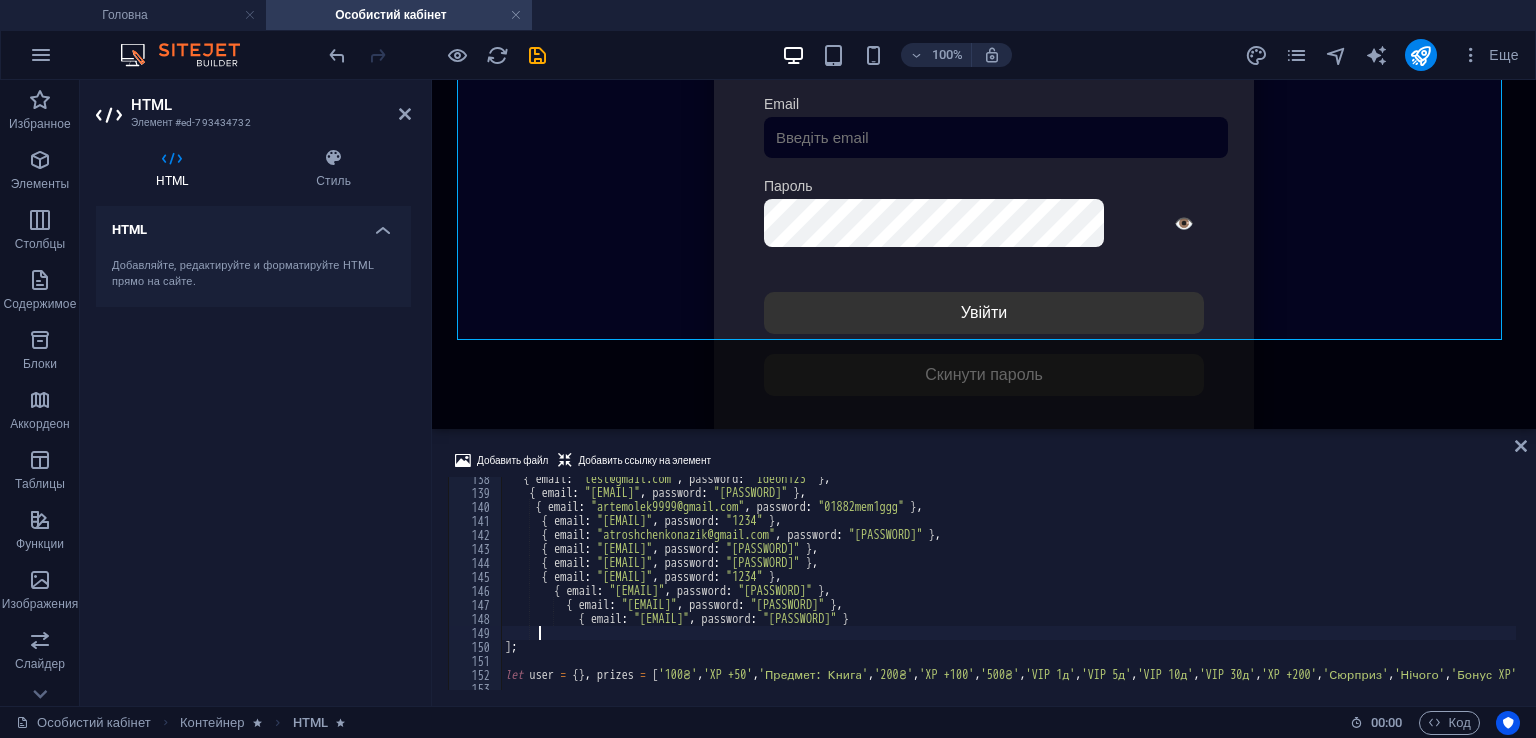 click on "{   email :   "[EMAIL]" ,   password :   "[PASSWORD]"   } ,      {   email :   "[EMAIL]" ,   password :   "[PASSWORD]"   } ,        {   email :   "[EMAIL]" ,   password :   "[PASSWORD]"   } ,         {   email :   "[EMAIL]" ,   password :   "[PASSWORD]"   } ,         {   email :   "[EMAIL]" ,   password :   "[PASSWORD]"   } ,         {   email :   "[EMAIL]" ,   password :   "[PASSWORD]"   } ,         {   email :   "[EMAIL]" ,   password :   "[PASSWORD]"   } ,         {   email :   "[EMAIL]" ,   password :   "[PASSWORD]"   } ,           {   email :   "[EMAIL]" ,   password :   "[PASSWORD]"   } ,              {   email :   "[EMAIL]" ,   password :   "[PASSWORD]"   } ,                {   email :   "[EMAIL]" ,   password :   "[PASSWORD]"   }        ] ; let   user   =   { } ,   prizes   =   [ '100₴' , 'XP +50' , 'Предмет: Книга' , '200₴' , 'XP +100' , '500₴'" at bounding box center [14460, 590] 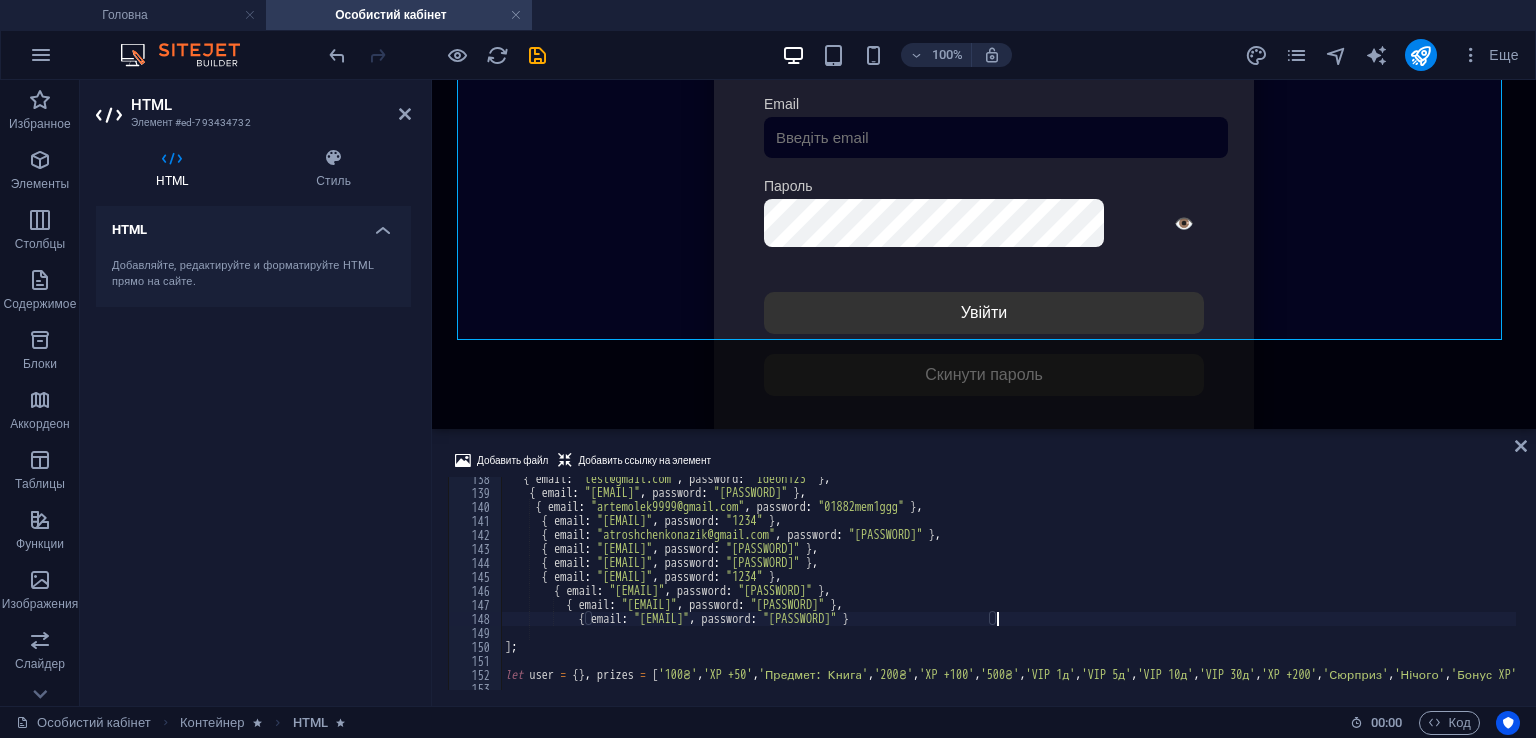 scroll, scrollTop: 1923, scrollLeft: 0, axis: vertical 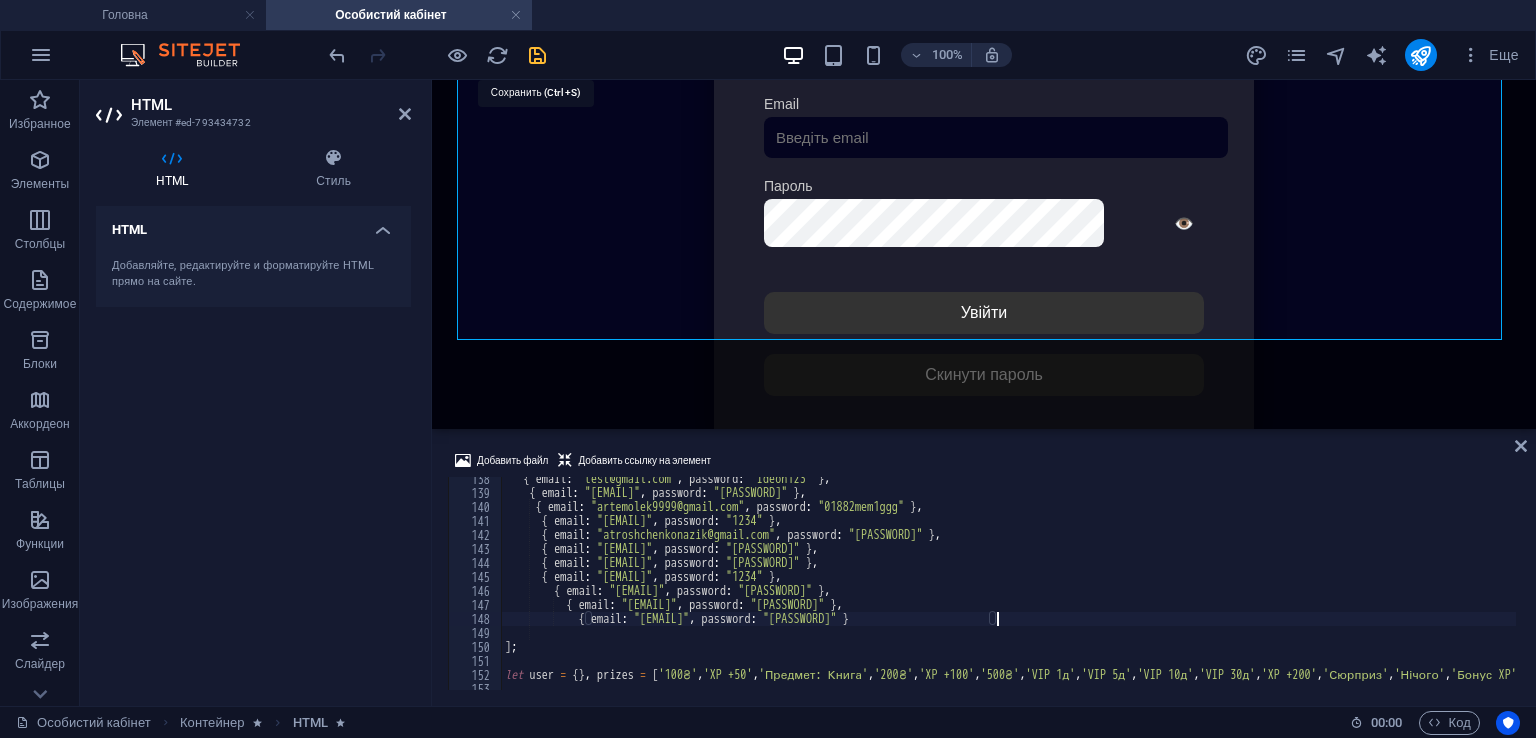 click at bounding box center [537, 55] 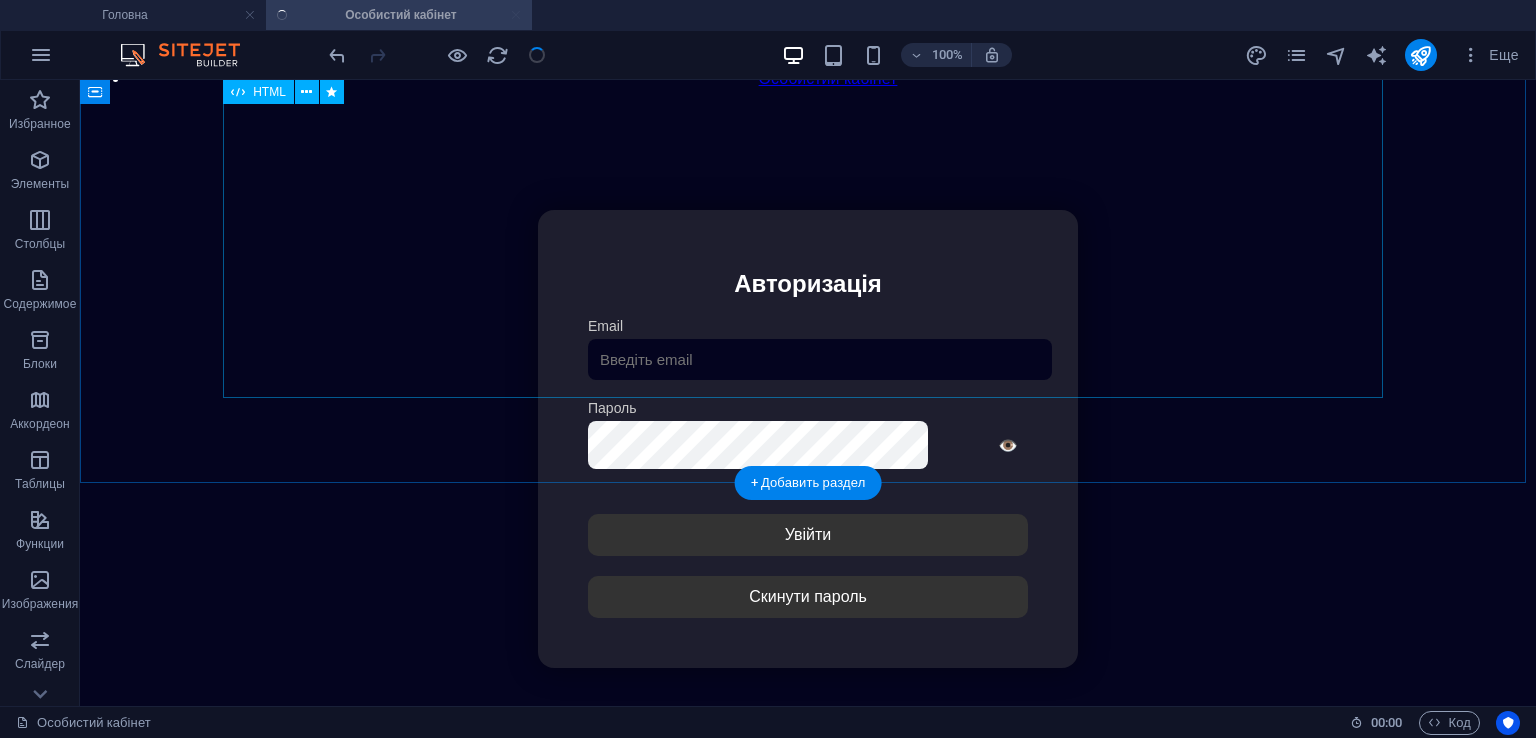 scroll, scrollTop: 232, scrollLeft: 0, axis: vertical 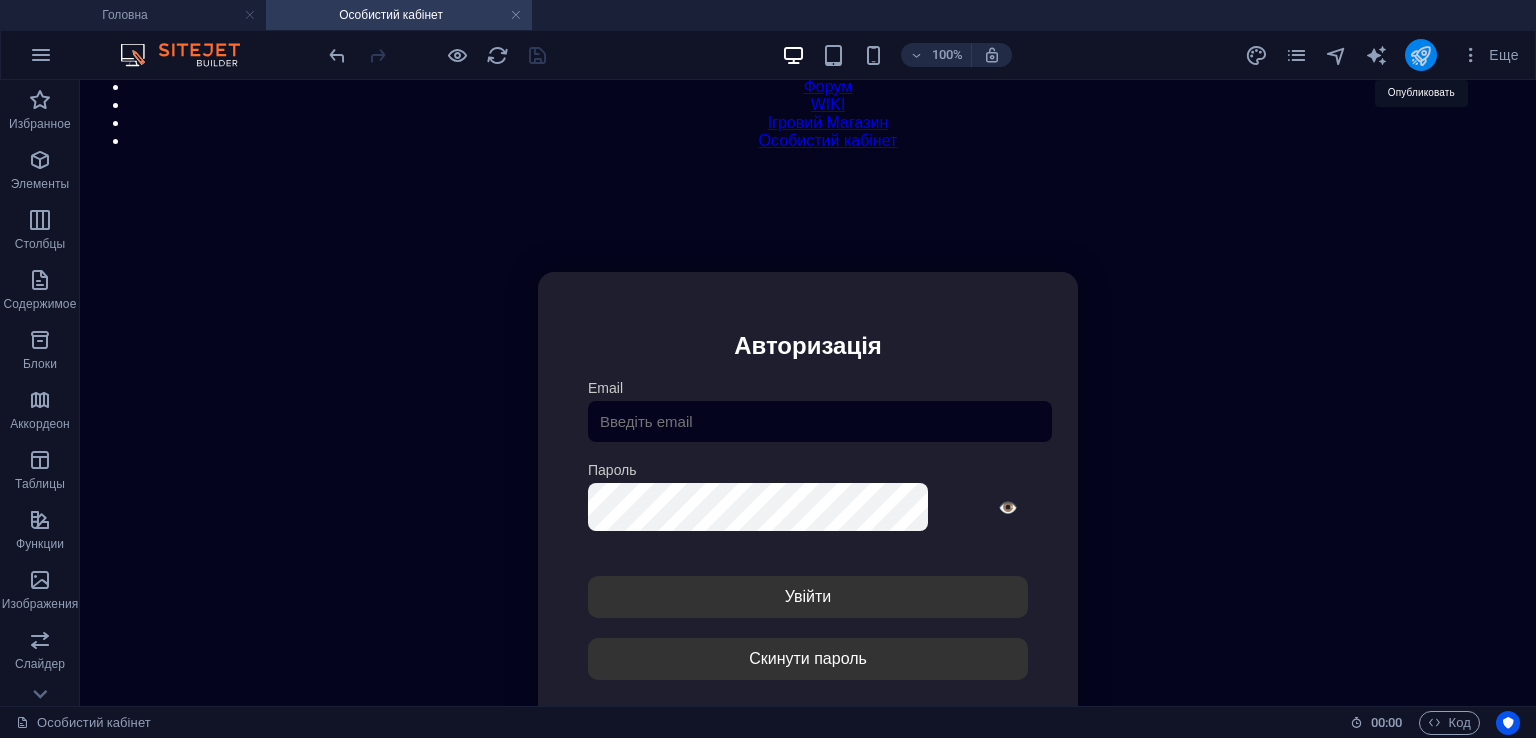 click at bounding box center (1420, 55) 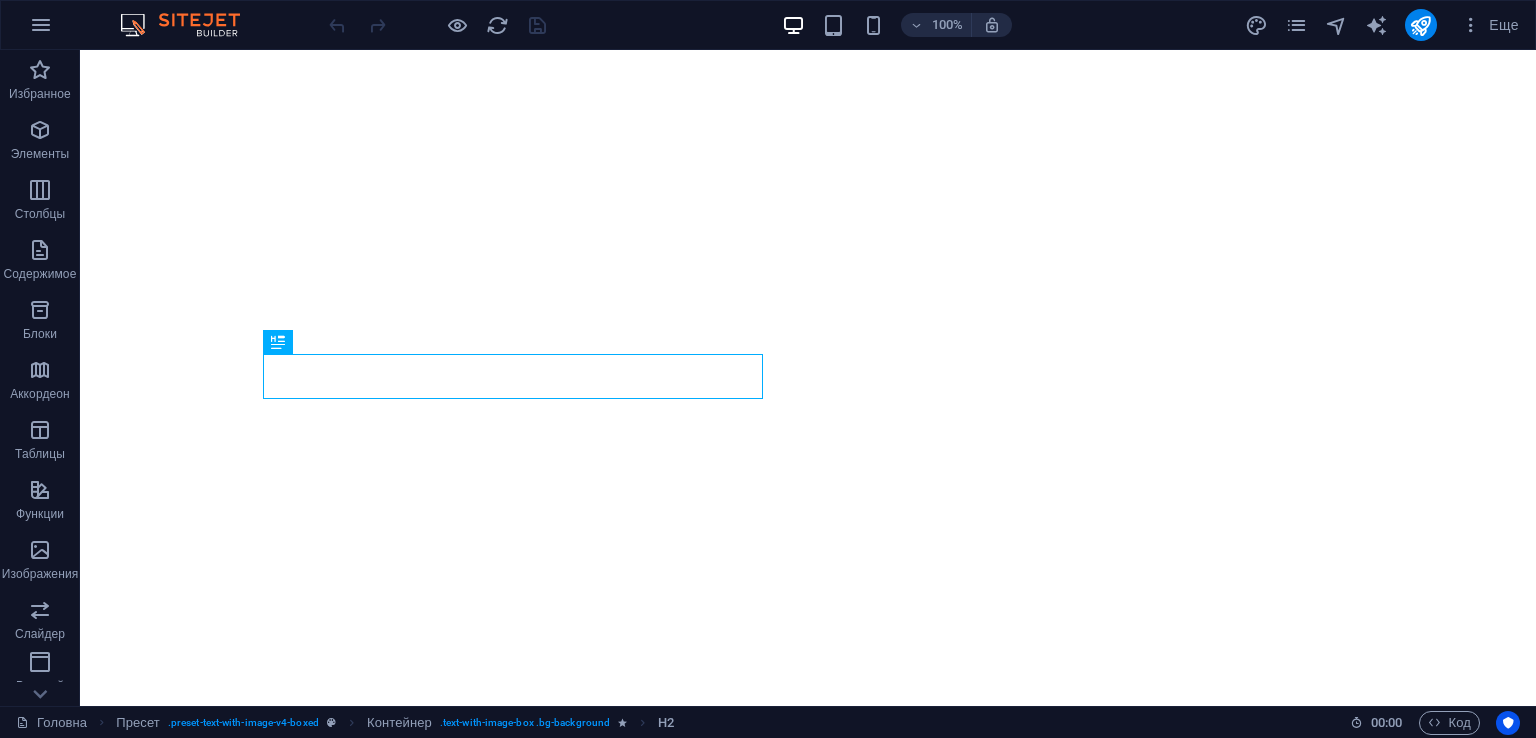 scroll, scrollTop: 0, scrollLeft: 0, axis: both 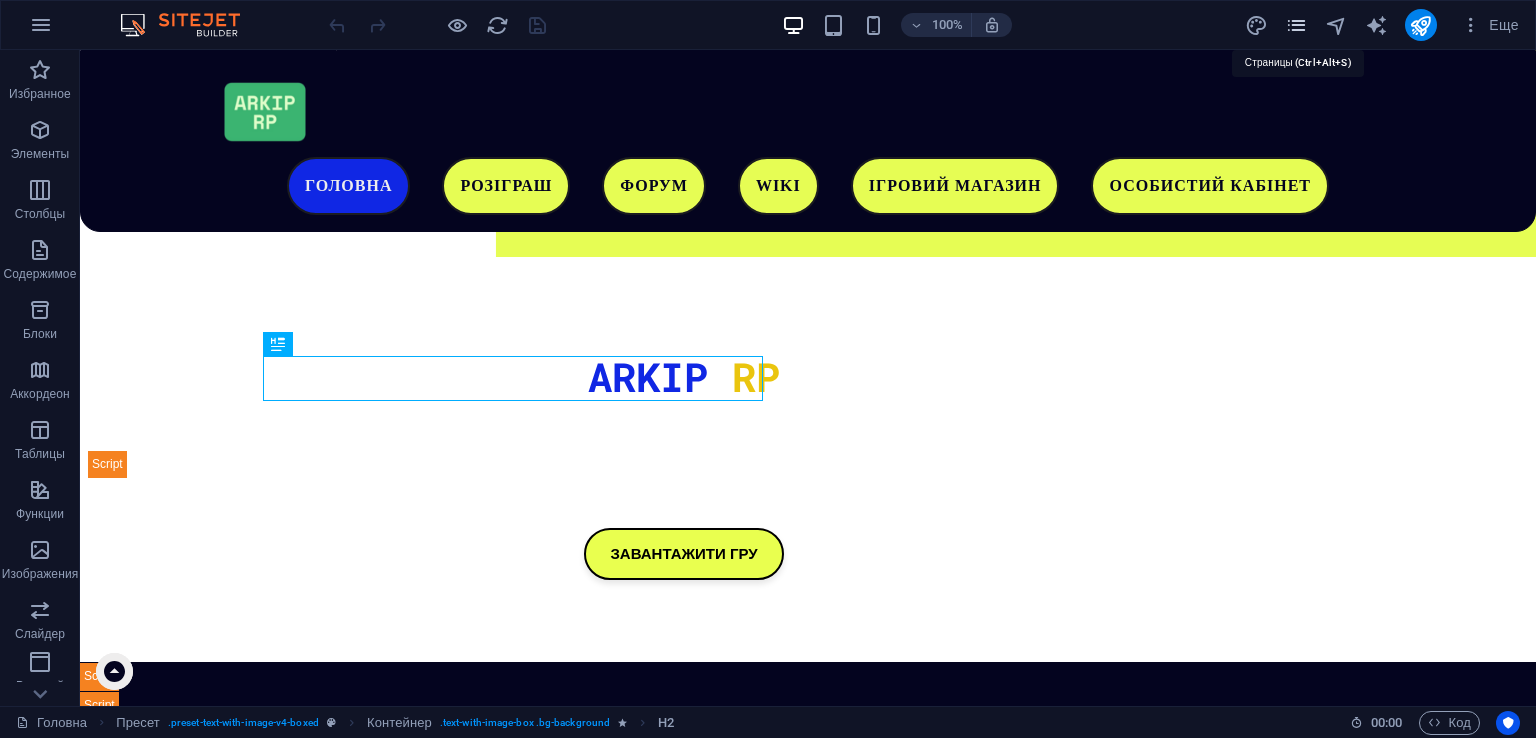 click at bounding box center (1296, 25) 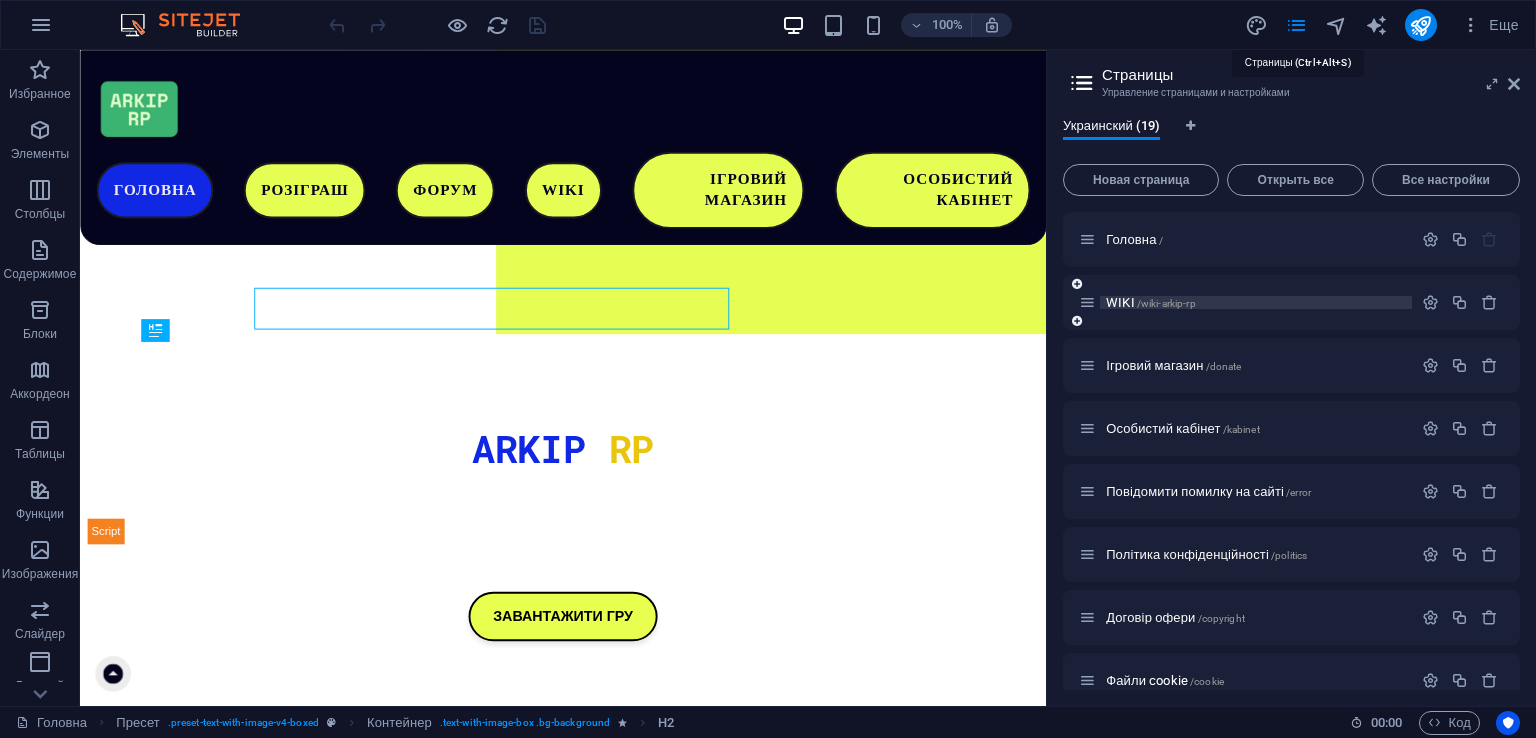 scroll, scrollTop: 630, scrollLeft: 0, axis: vertical 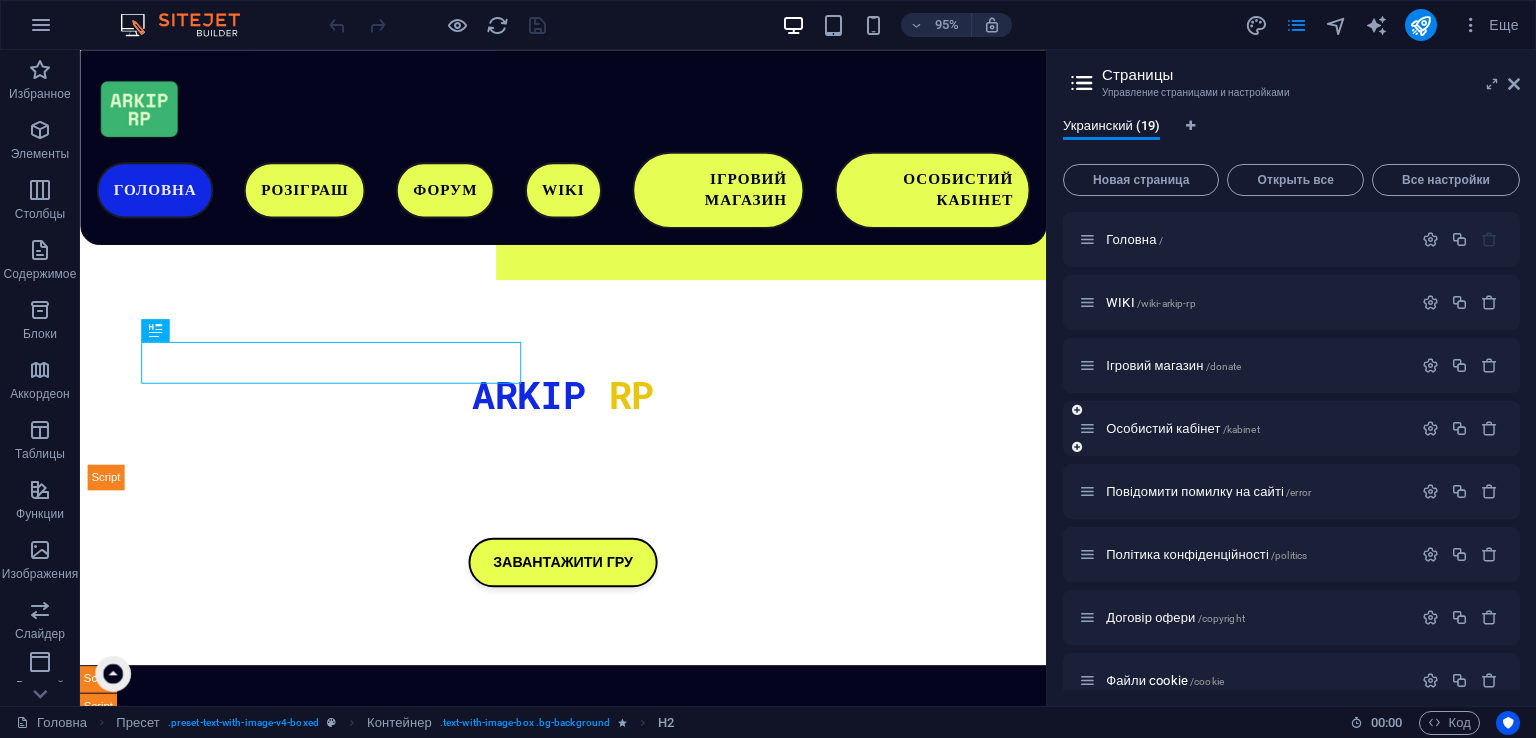 click on "Особистий кабінет /kabinet" at bounding box center [1245, 428] 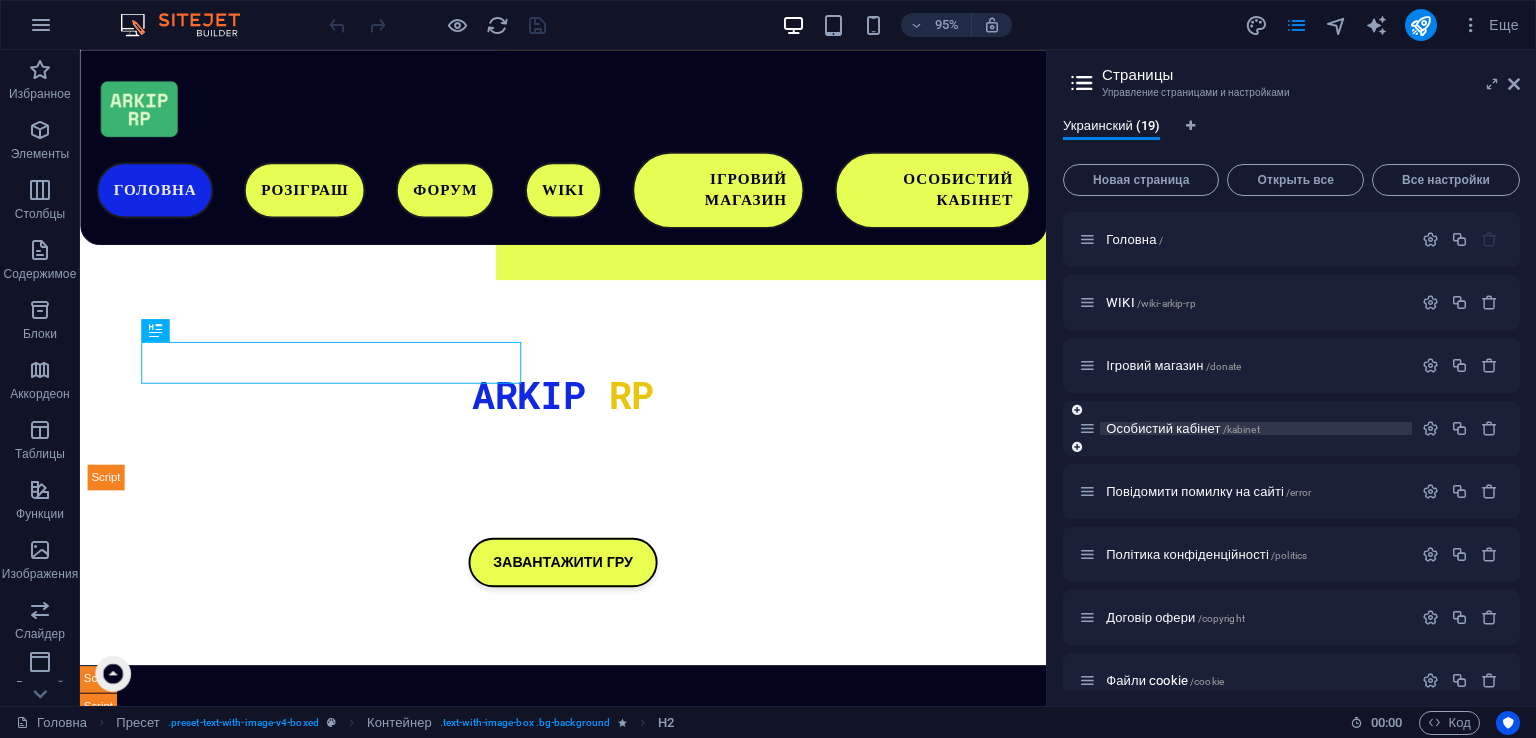 click on "/kabinet" at bounding box center (1241, 429) 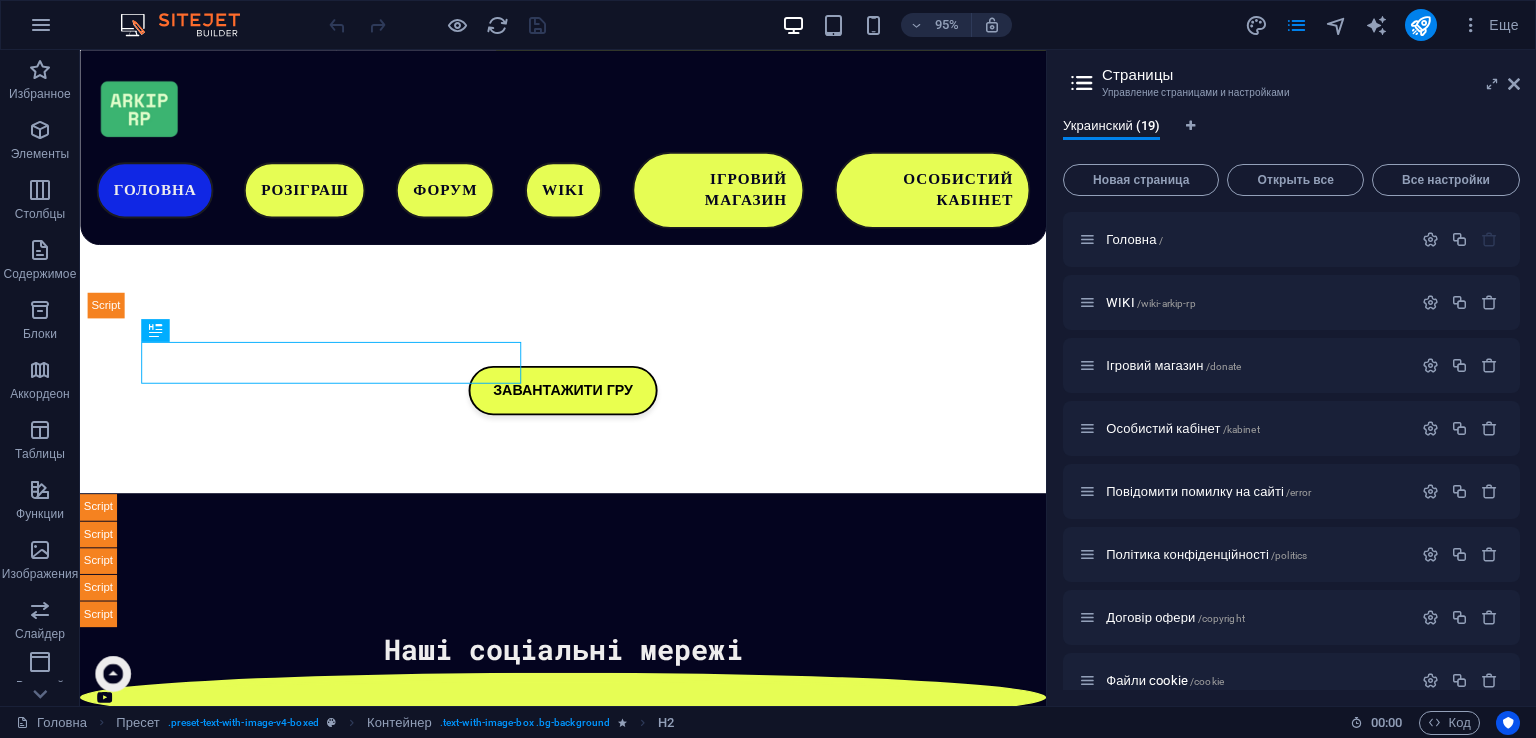 scroll, scrollTop: 0, scrollLeft: 0, axis: both 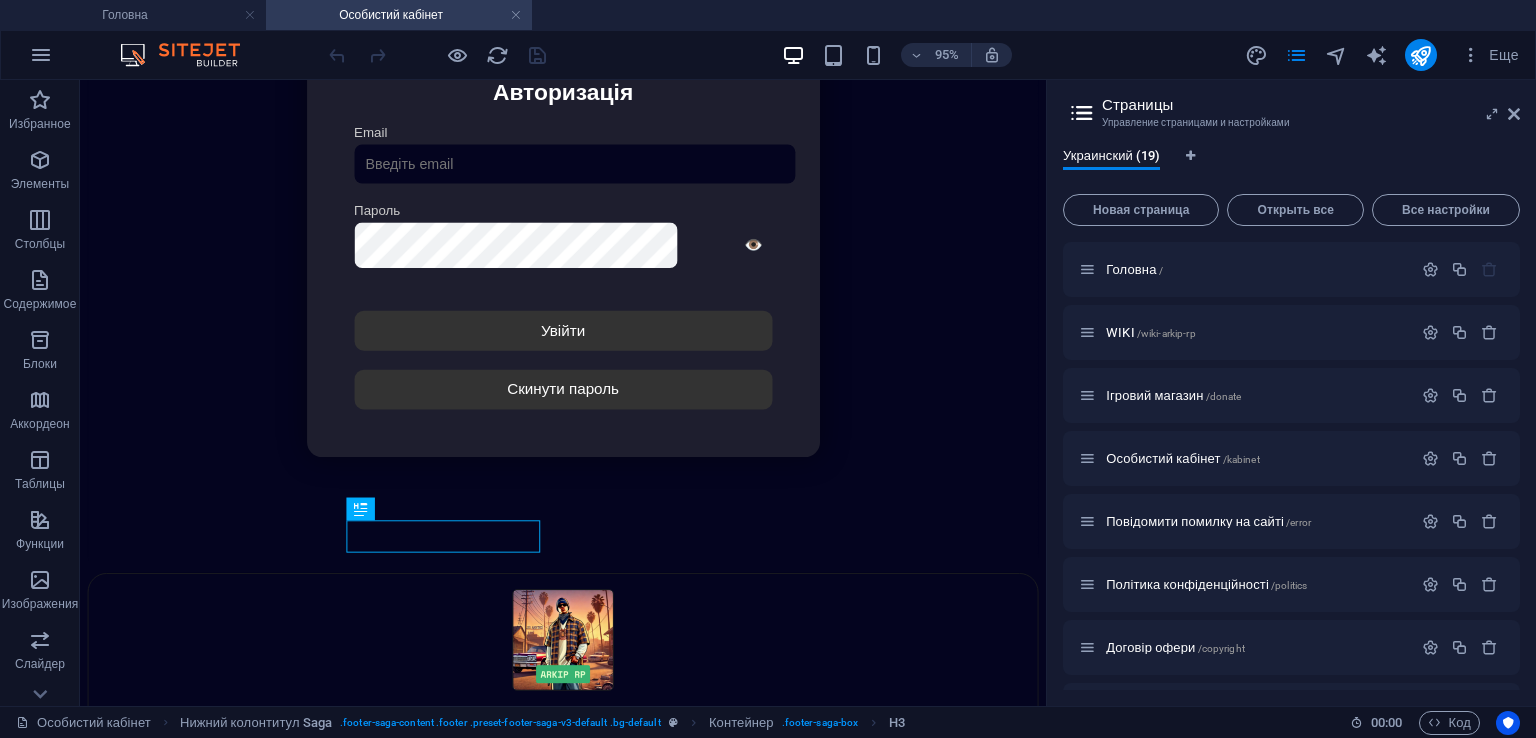 click on "Страницы Управление страницами и настройками" at bounding box center (1293, 106) 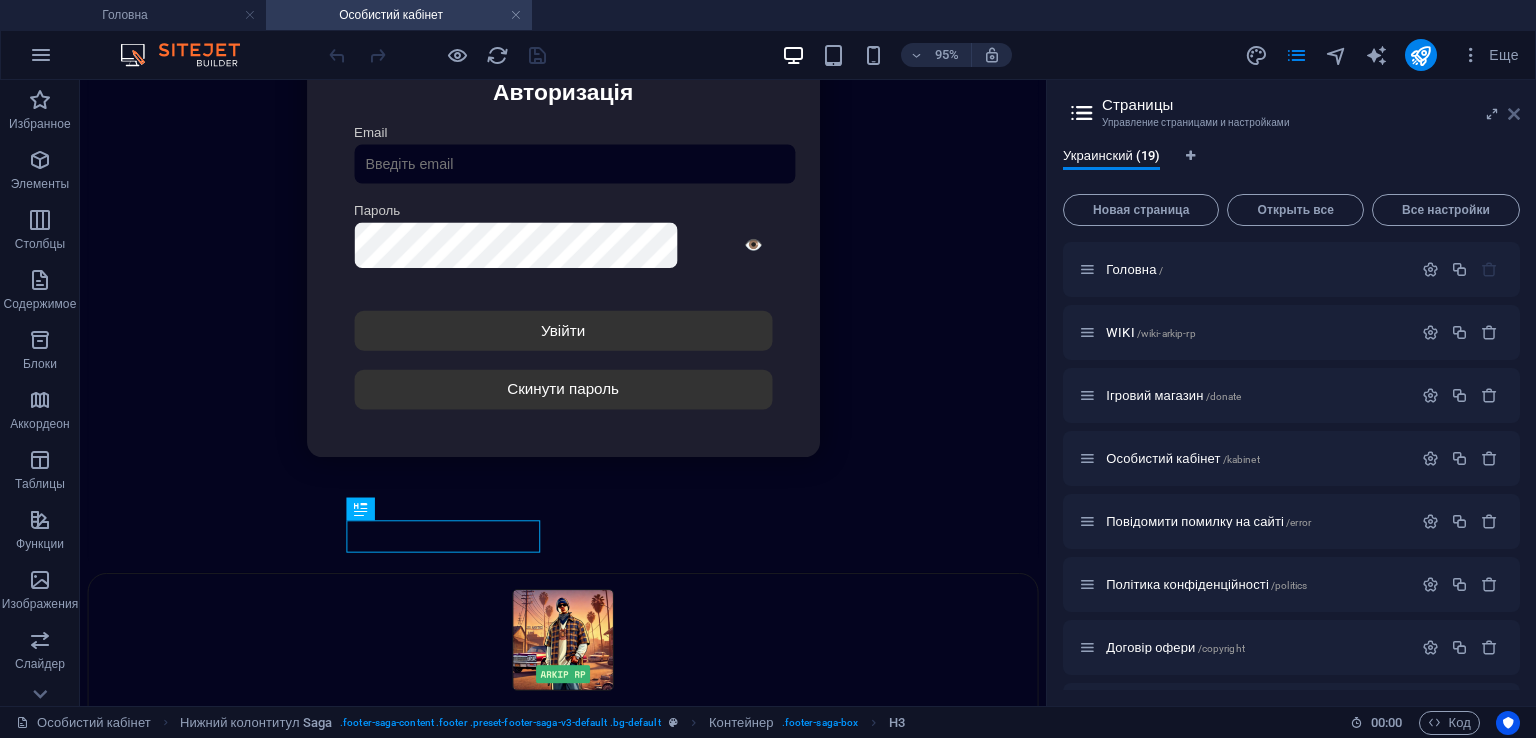 drag, startPoint x: 1515, startPoint y: 108, endPoint x: 1160, endPoint y: 145, distance: 356.92297 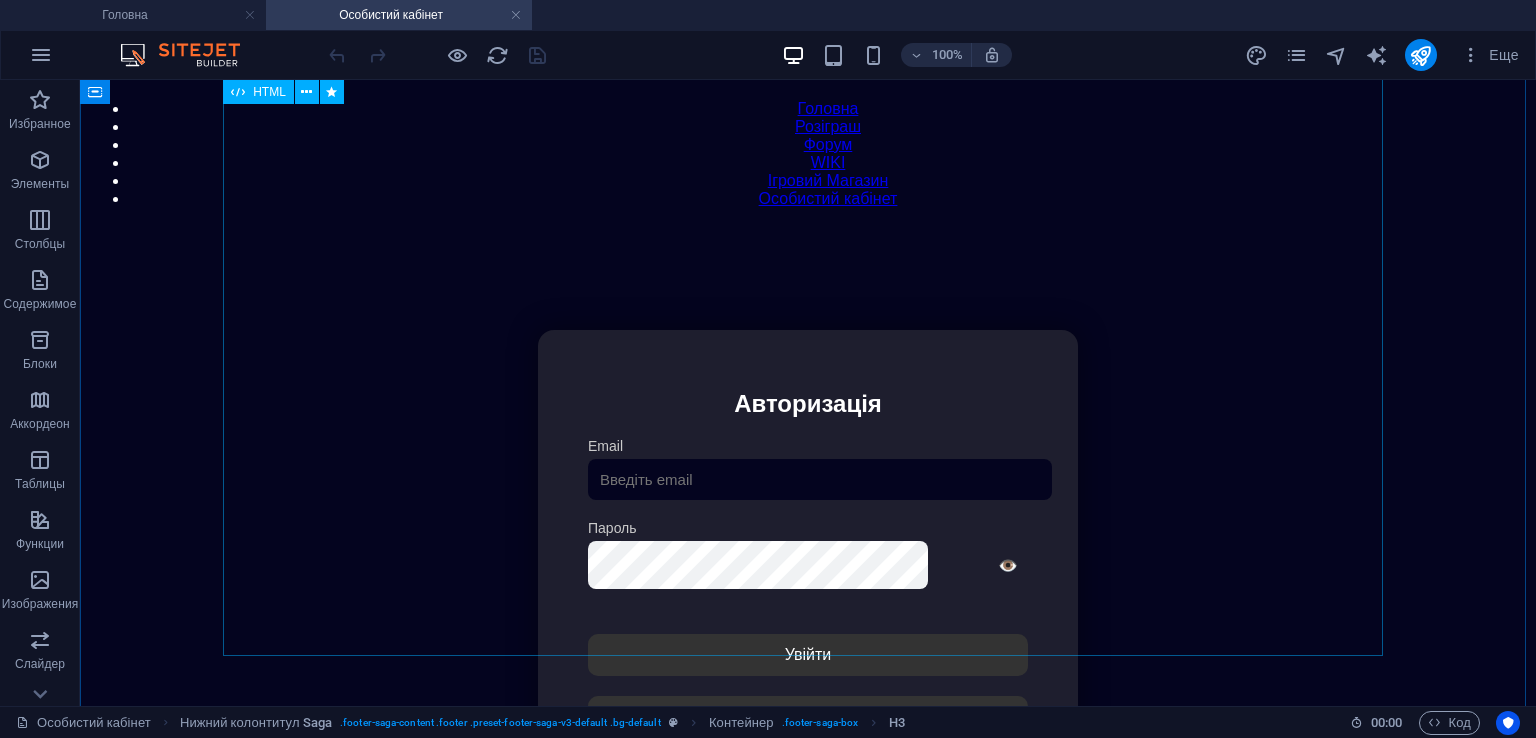 scroll, scrollTop: 173, scrollLeft: 0, axis: vertical 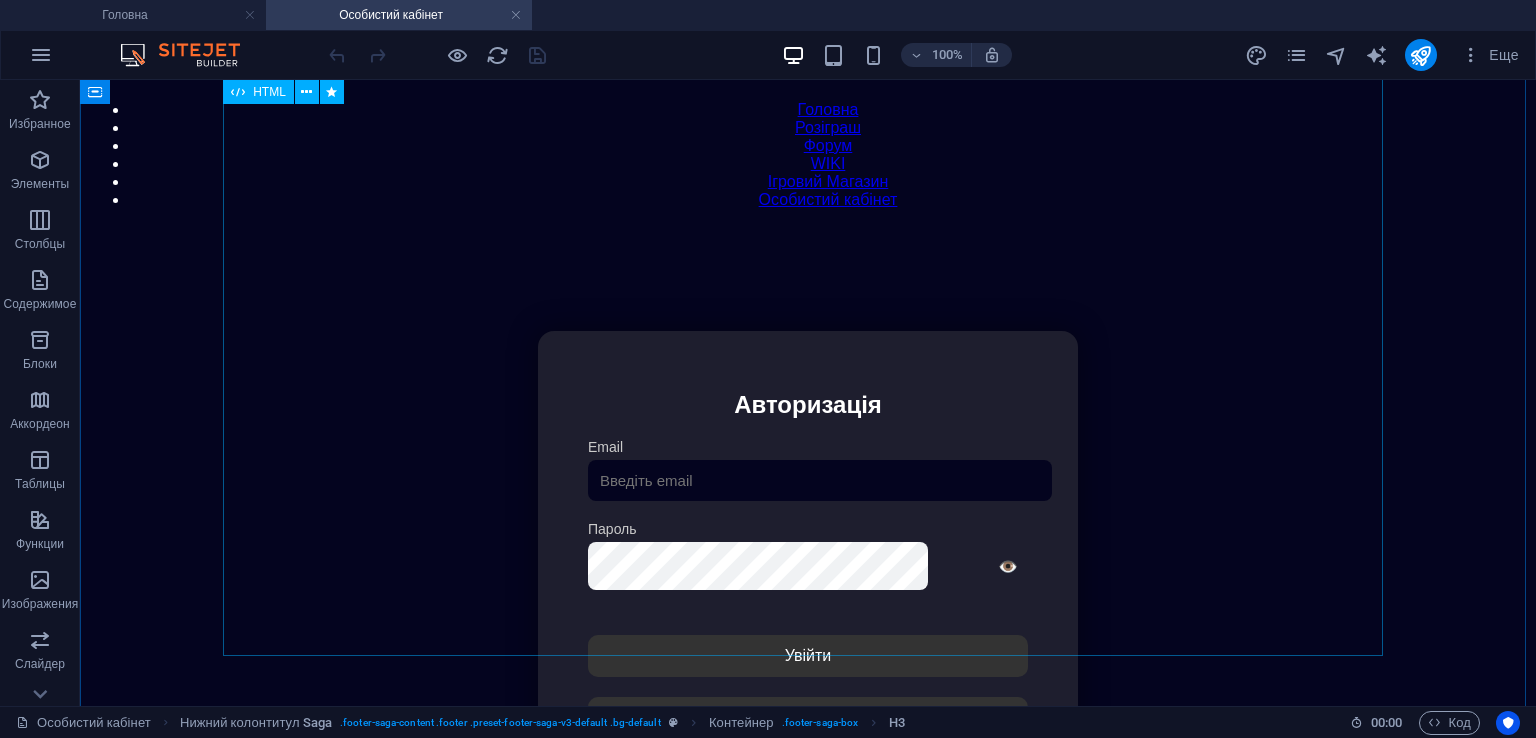 click on "Особистий кабінет
Авторизація
Email
Пароль
👁️
Увійти
Скинути пароль
Скидання пароля
Введіть ваш email:
Скинути
Закрити
Особистий кабінет
Вийти з кабінету
Важлива інформація
Інформація
Ігровий Нікнейм:
Пошта:
Гроші:   ₴
XP:
Рівень:
Здоров'я:  %
Броня:  %
VIP:
Рейтинг
Рейтинг гравців
Гравців не знайдено
Документи
Мої документи
Паспорт:   Немає
Трудова книжка:   Немає
Додати документ
Розваги" at bounding box center [808, 560] 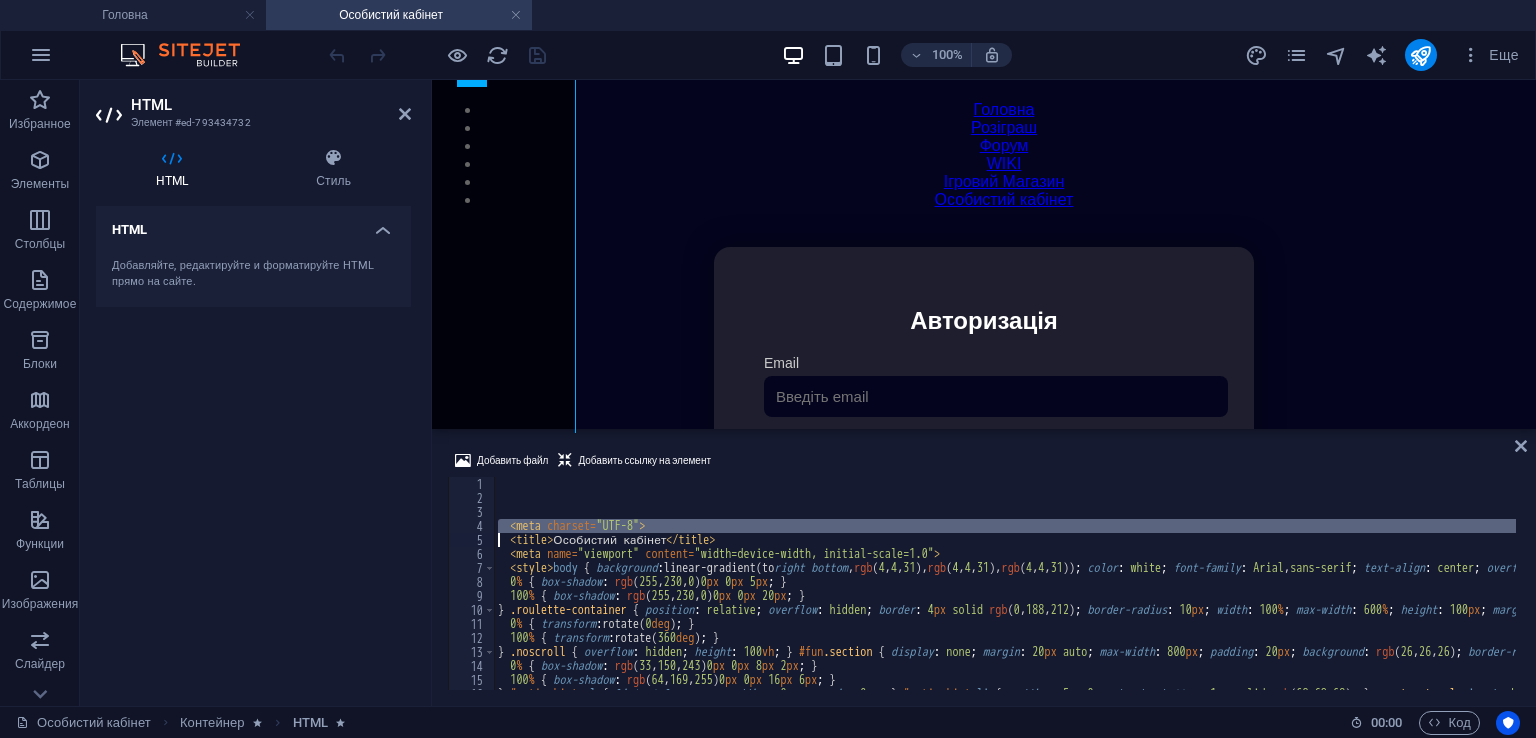 click on "< meta   charset = "UTF-8" >    < title > Особистий кабінет </ title >    < meta   name = "viewport"   content = "width=device-width, initial-scale=1.0" >    < style > body   {   background :  linear-gradient(to  right   bottom ,  rgb ( 4 ,  4 ,  31 ),  rgb ( 4 ,  4 ,  31 ),  rgb ( 4 ,  4 ,  31 )) ;   color :   white ;   font-family :   Arial ,  sans-serif ;   text-align :   center ;   overflow-x :   hidden ;   }   h1 ,  h2 ,  h3 ,  h4 ,  h5 ,  h6   {   color :   white ;   }   #login-screen   {   display :   flex ;   justify-content :   center ;   align-items :   center ;   min-height :   100 vh ;   background :  linear-gradient(to  right   bottom ,  rgb ( 4 ,  4 ,  31 ),  rgb ( 4 ,  4 ,  31 )) ;   padding :   20 px ;   animation :   1 s   ease   0 s   1   normal   none  running fadeIn ;   }   #login-form   {   background :   rgb ( 30 ,  30 ,  46 ) ;   border-radius :   16 px ;   box-shadow :   rgba ( 0 ,  0 ,  0 ,  0.4 )  0 px   0 px   30 px ;   max-width :   440 px ;   padding :   40 px" at bounding box center (14453, 595) 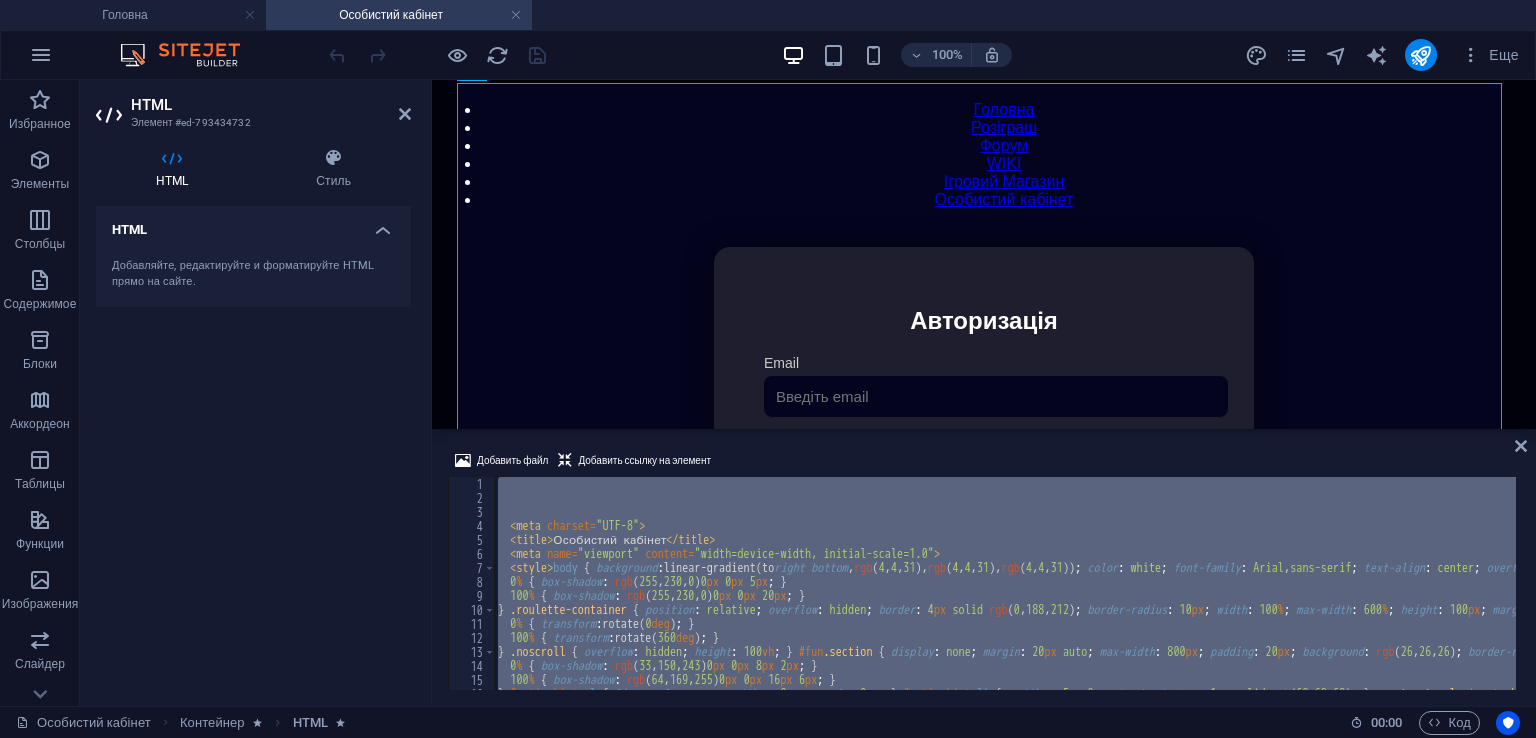 drag, startPoint x: 906, startPoint y: 310, endPoint x: 863, endPoint y: 523, distance: 217.29703 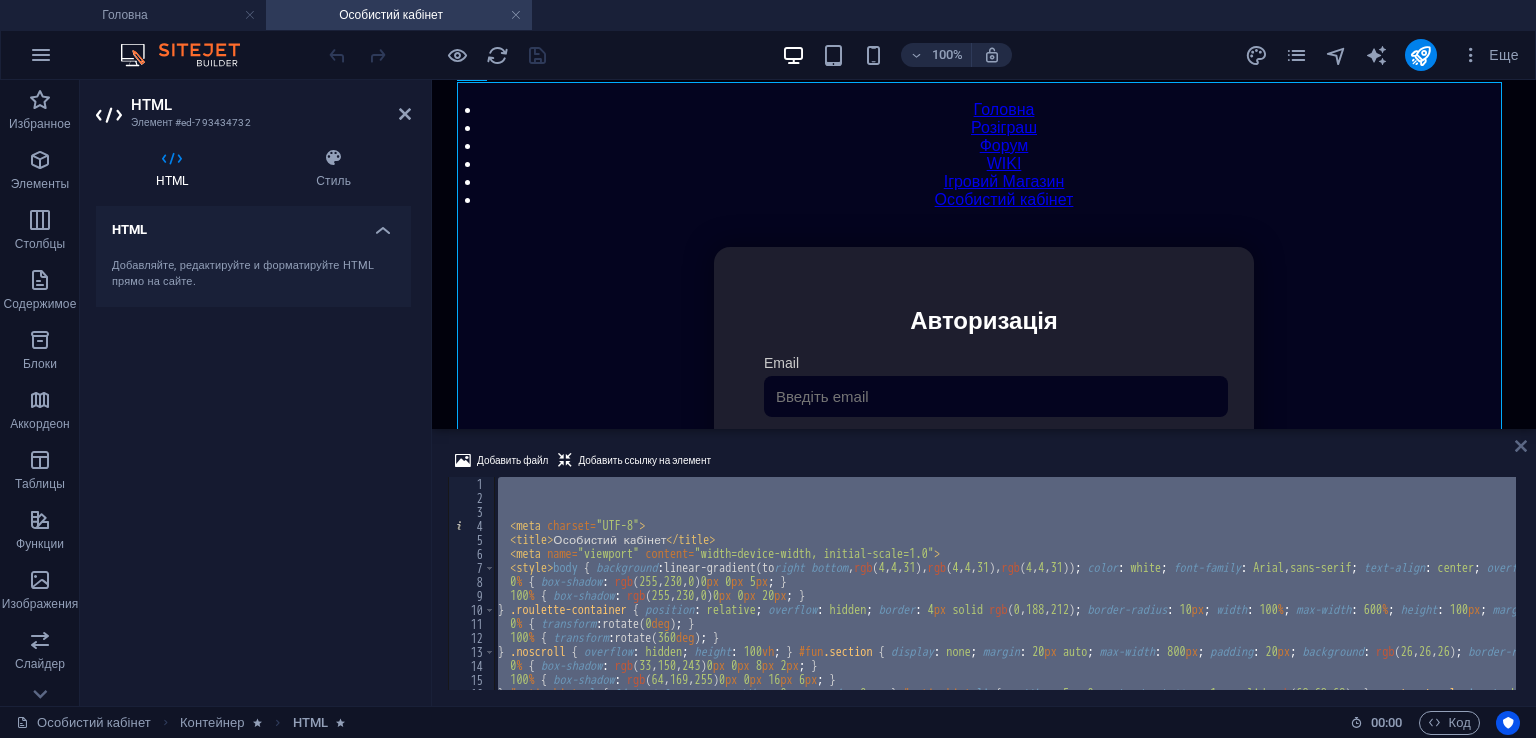 click at bounding box center (1521, 446) 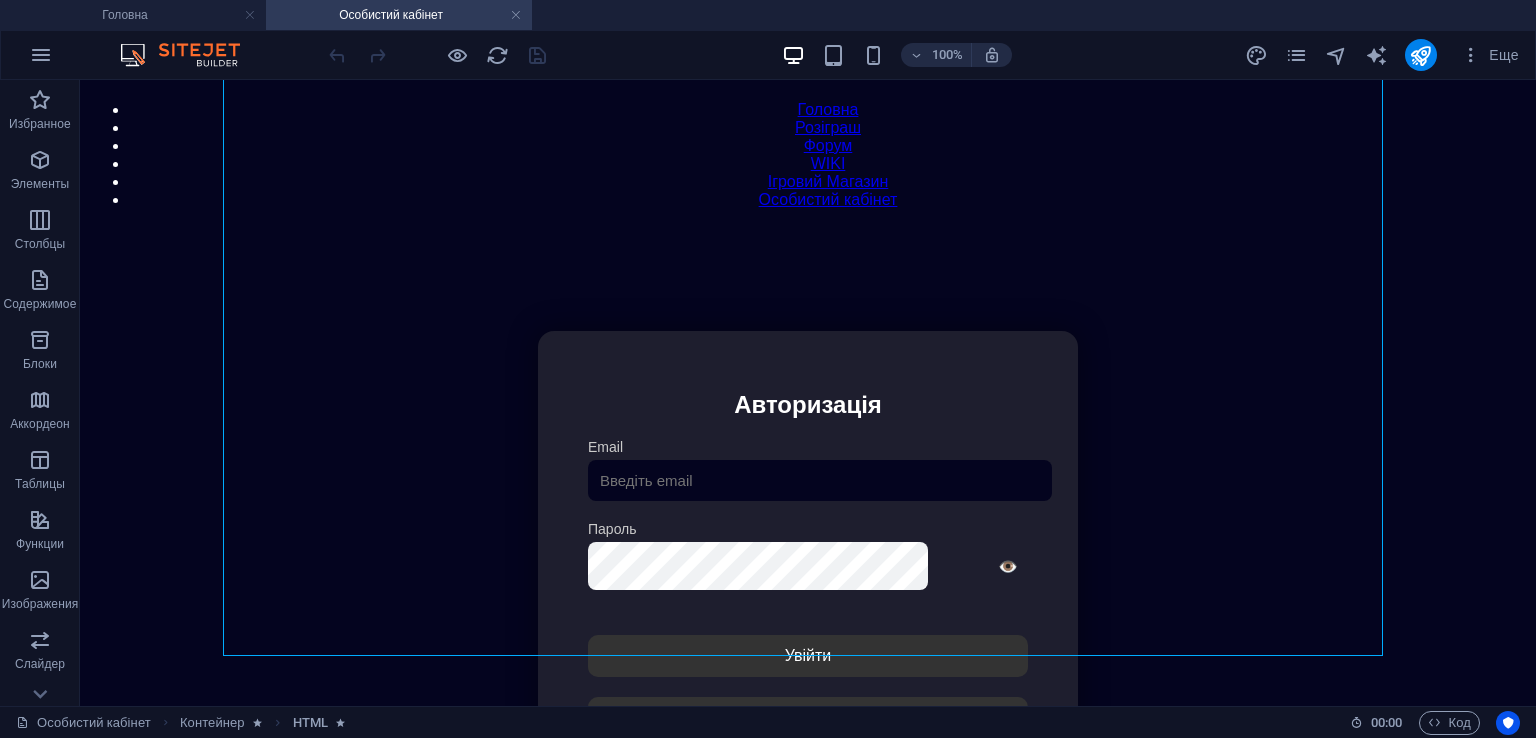 click on "Особистий кабінет Контейнер HTML" at bounding box center [675, 723] 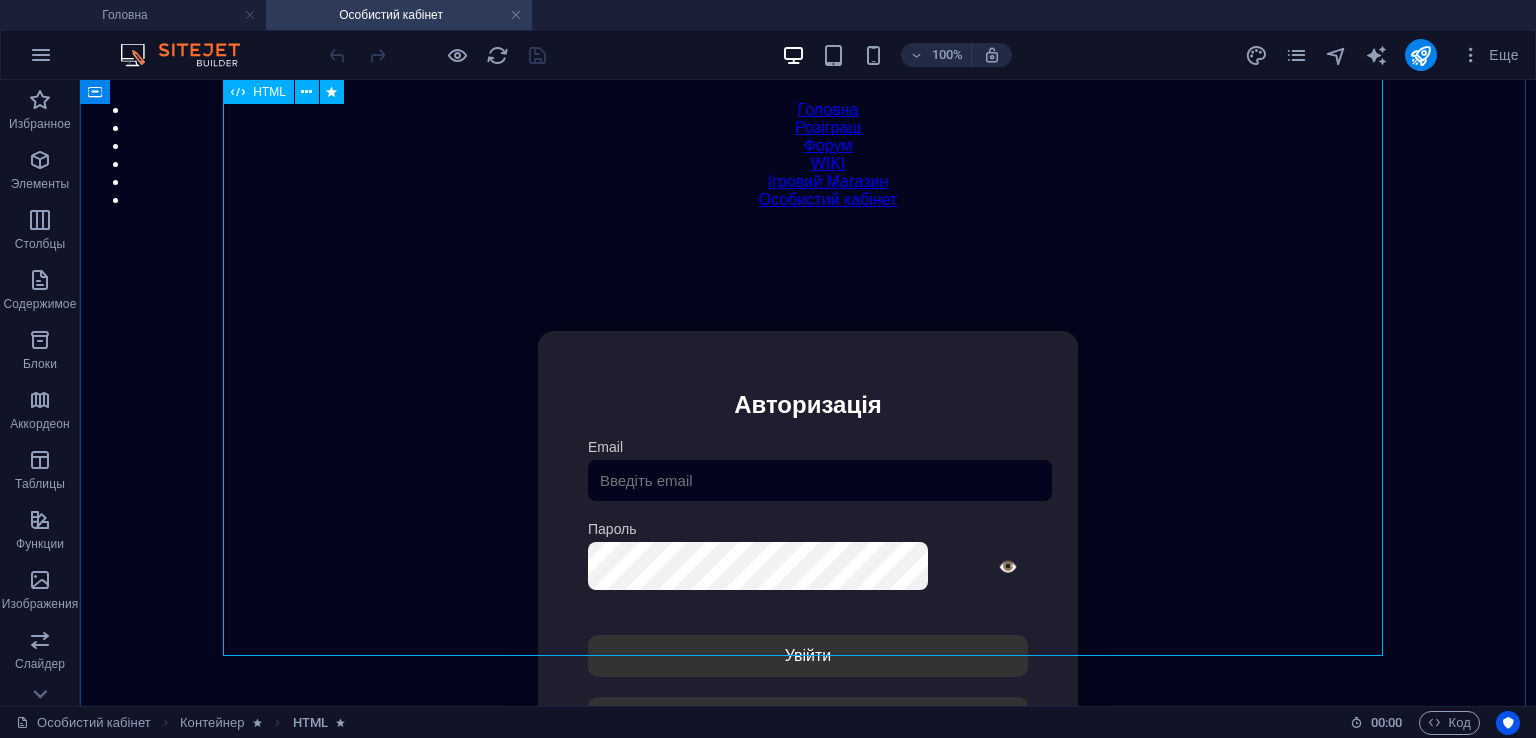 click on "Особистий кабінет
Авторизація
Email
Пароль
👁️
Увійти
Скинути пароль
Скидання пароля
Введіть ваш email:
Скинути
Закрити
Особистий кабінет
Вийти з кабінету
Важлива інформація
Інформація
Ігровий Нікнейм:
Пошта:
Гроші:   ₴
XP:
Рівень:
Здоров'я:  %
Броня:  %
VIP:
Рейтинг
Рейтинг гравців
Гравців не знайдено
Документи
Мої документи
Паспорт:   Немає
Трудова книжка:   Немає
Додати документ
Розваги" at bounding box center [808, 560] 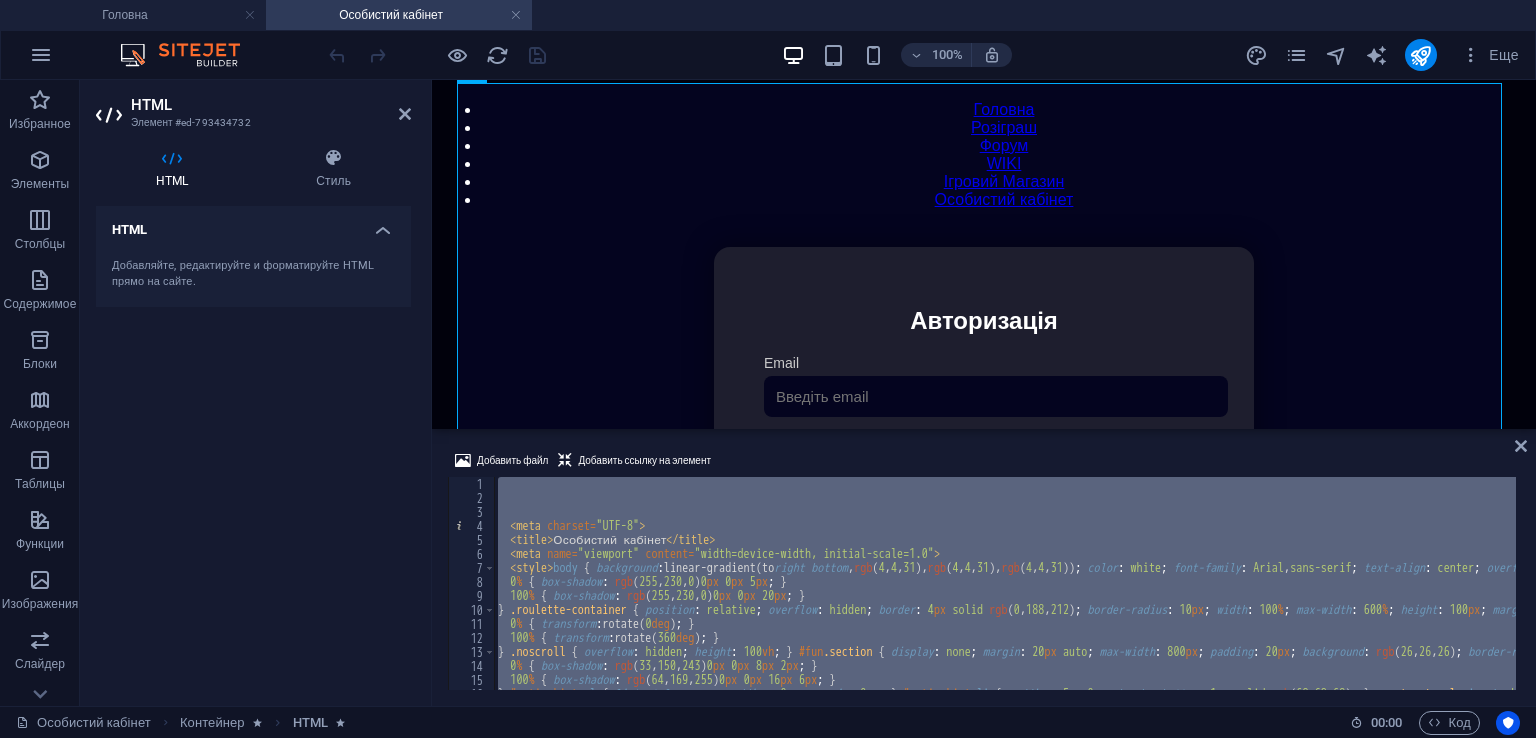 click on "< meta   charset = "UTF-8" >    < title > Особистий кабінет </ title >    < meta   name = "viewport"   content = "width=device-width, initial-scale=1.0" >    < style > body   {   background :  linear-gradient(to  right   bottom ,  rgb ( 4 ,  4 ,  31 ),  rgb ( 4 ,  4 ,  31 ),  rgb ( 4 ,  4 ,  31 )) ;   color :   white ;   font-family :   Arial ,  sans-serif ;   text-align :   center ;   overflow-x :   hidden ;   }   h1 ,  h2 ,  h3 ,  h4 ,  h5 ,  h6   {   color :   white ;   }   #login-screen   {   display :   flex ;   justify-content :   center ;   align-items :   center ;   min-height :   100 vh ;   background :  linear-gradient(to  right   bottom ,  rgb ( 4 ,  4 ,  31 ),  rgb ( 4 ,  4 ,  31 )) ;   padding :   20 px ;   animation :   1 s   ease   0 s   1   normal   none  running fadeIn ;   }   #login-form   {   background :   rgb ( 30 ,  30 ,  46 ) ;   border-radius :   16 px ;   box-shadow :   rgba ( 0 ,  0 ,  0 ,  0.4 )  0 px   0 px   30 px ;   max-width :   440 px ;   padding :   40 px" at bounding box center [1005, 583] 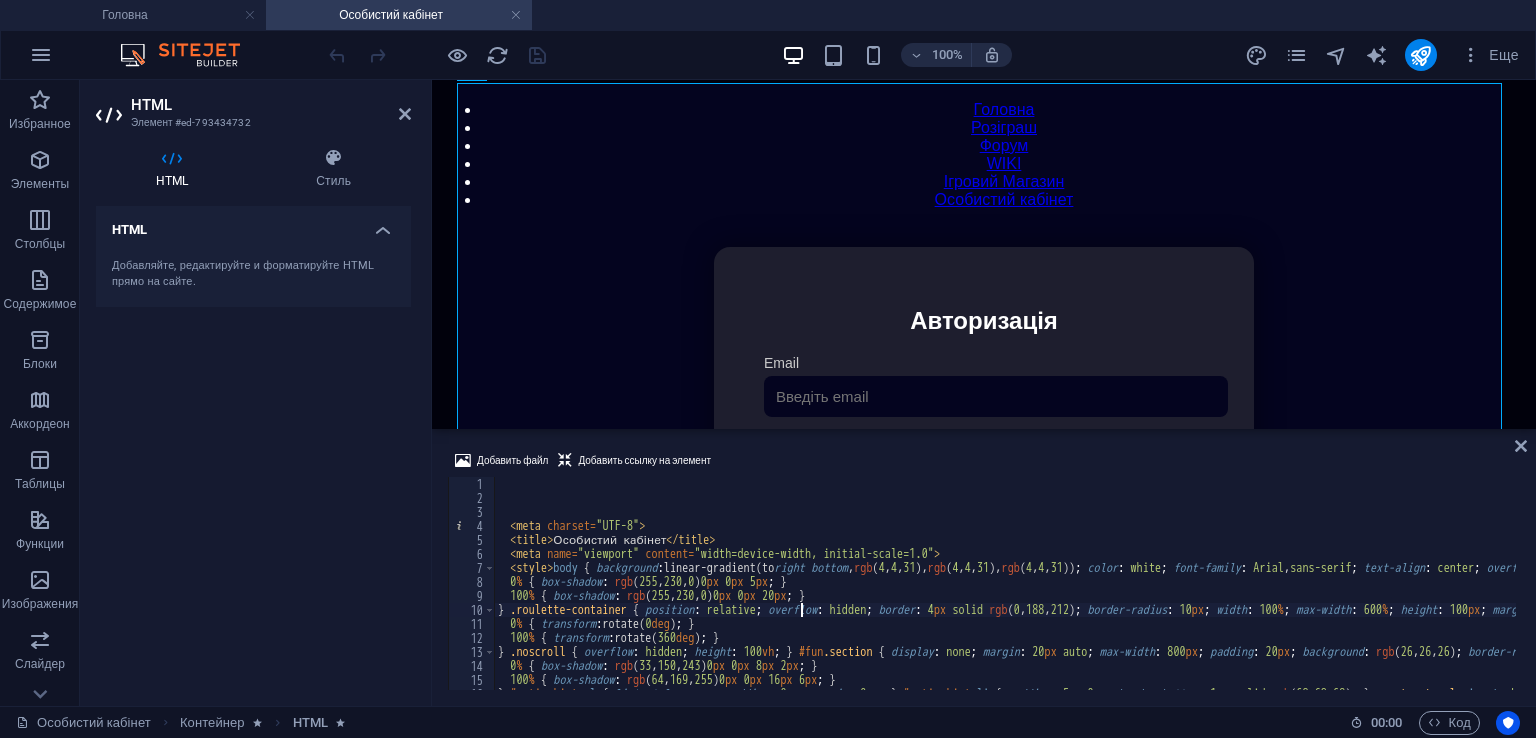 type on "} .roulette-container { position: relative; overflow: hidden; border: 4px solid rgb(0, 188, 212); border-radius: 10px; width: 100%; max-width: 600%; height: 100px; margin: 0px auto 20px; background: radial-gradient(circle, rgb(17, 17, 17), rgb(0, 0, 0)); box-shadow: rgba(0, 188, 212, 0.5) 0px 0px 10px; } .roulette-strip { display: flex; transition: transform 4s; min-width: max-content; } .roulette" 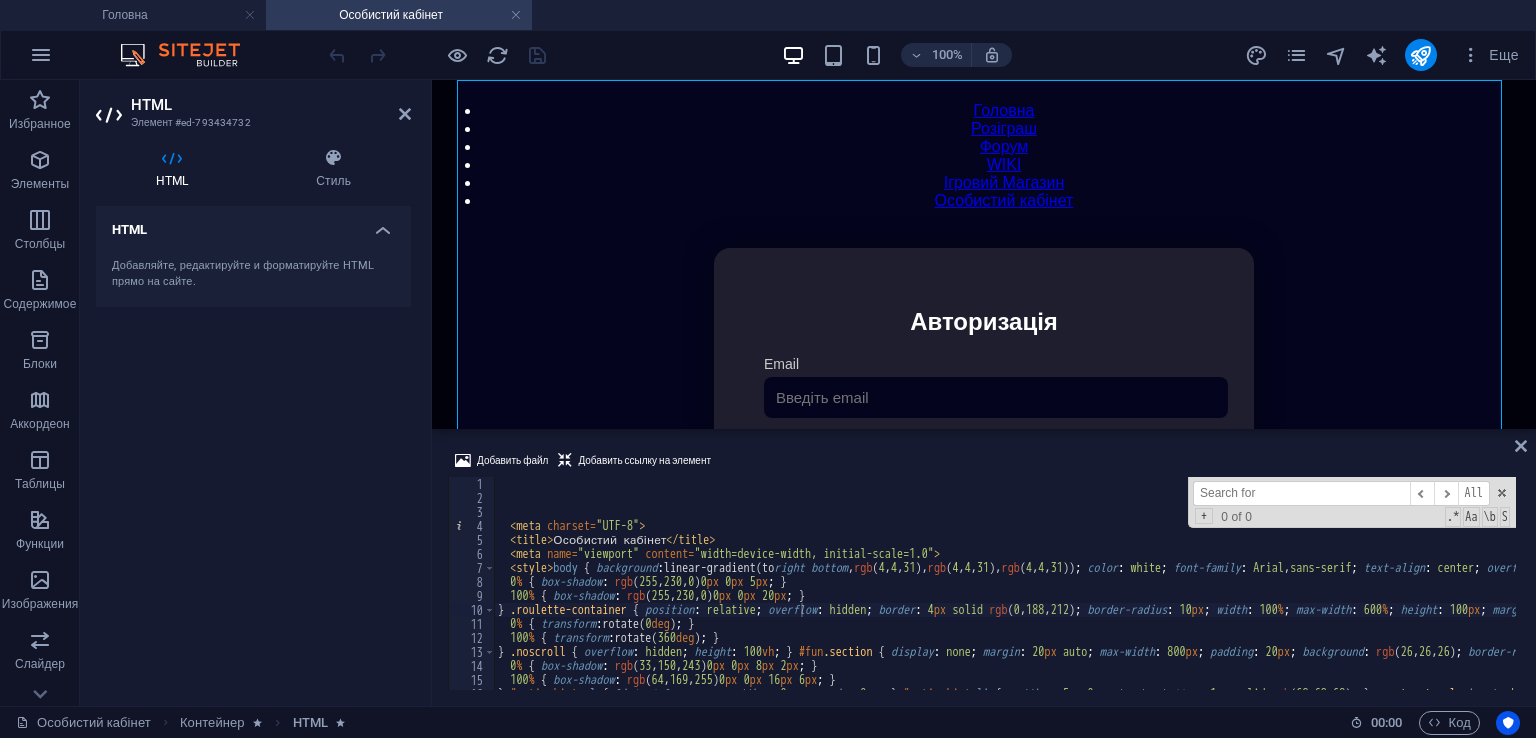 scroll, scrollTop: 172, scrollLeft: 0, axis: vertical 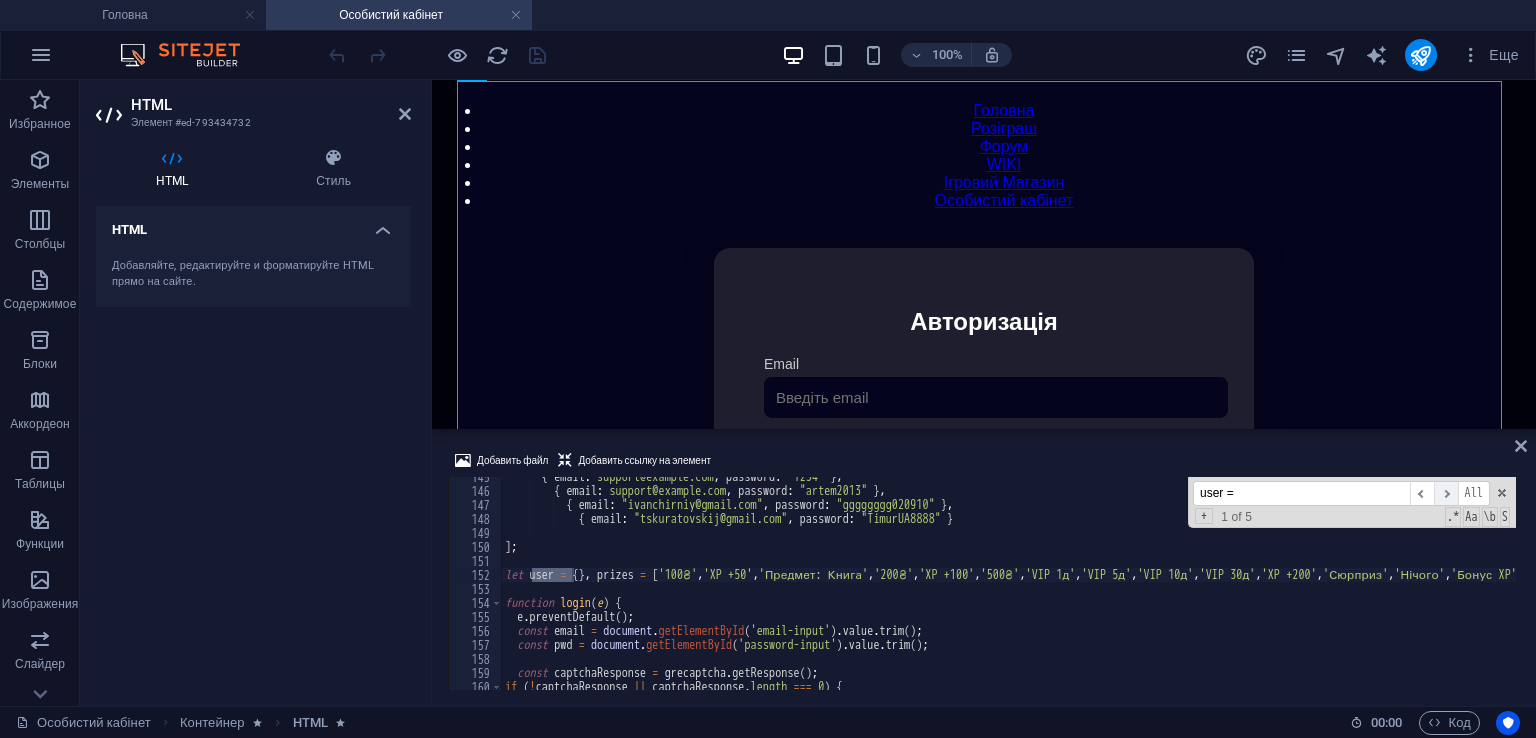 click on "​" at bounding box center (1446, 493) 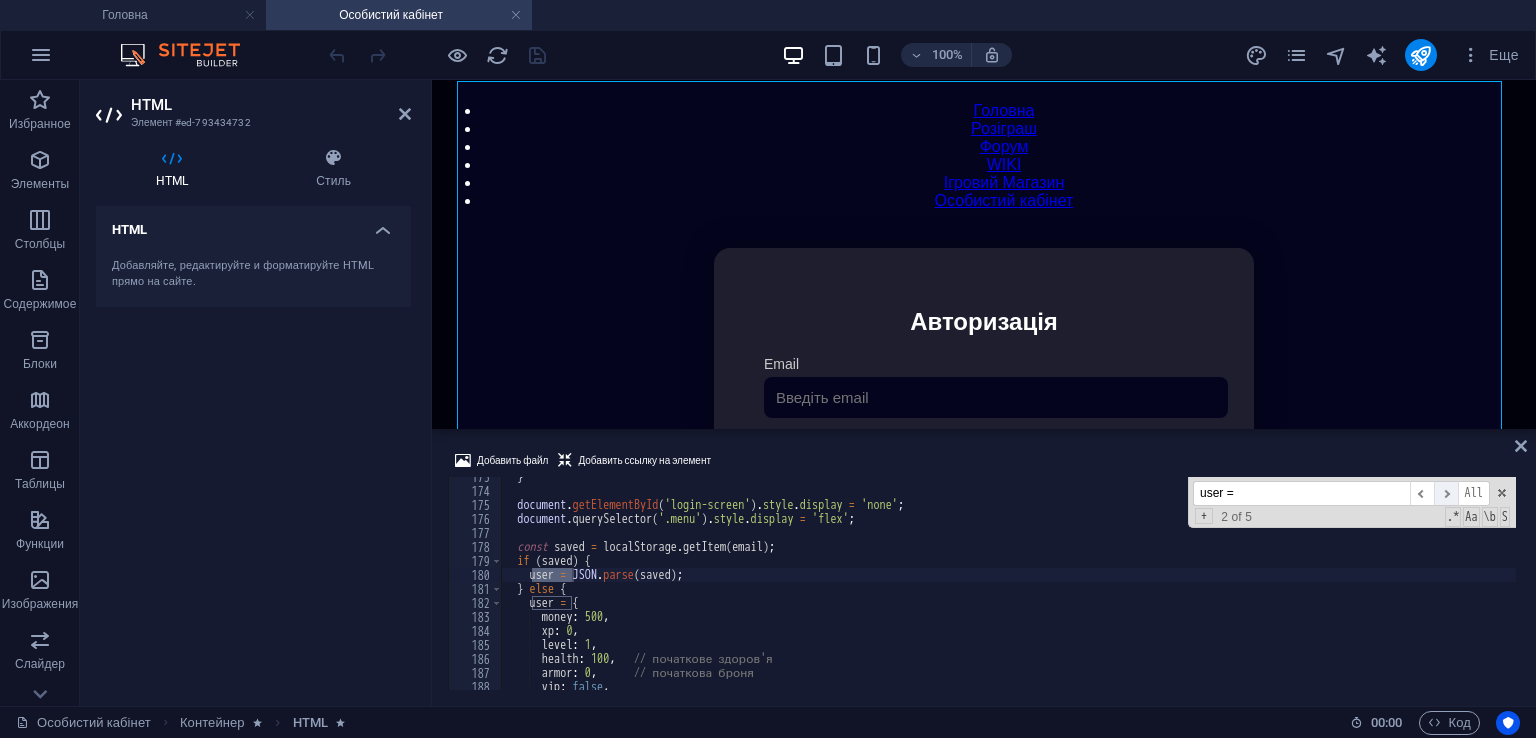 scroll, scrollTop: 172, scrollLeft: 0, axis: vertical 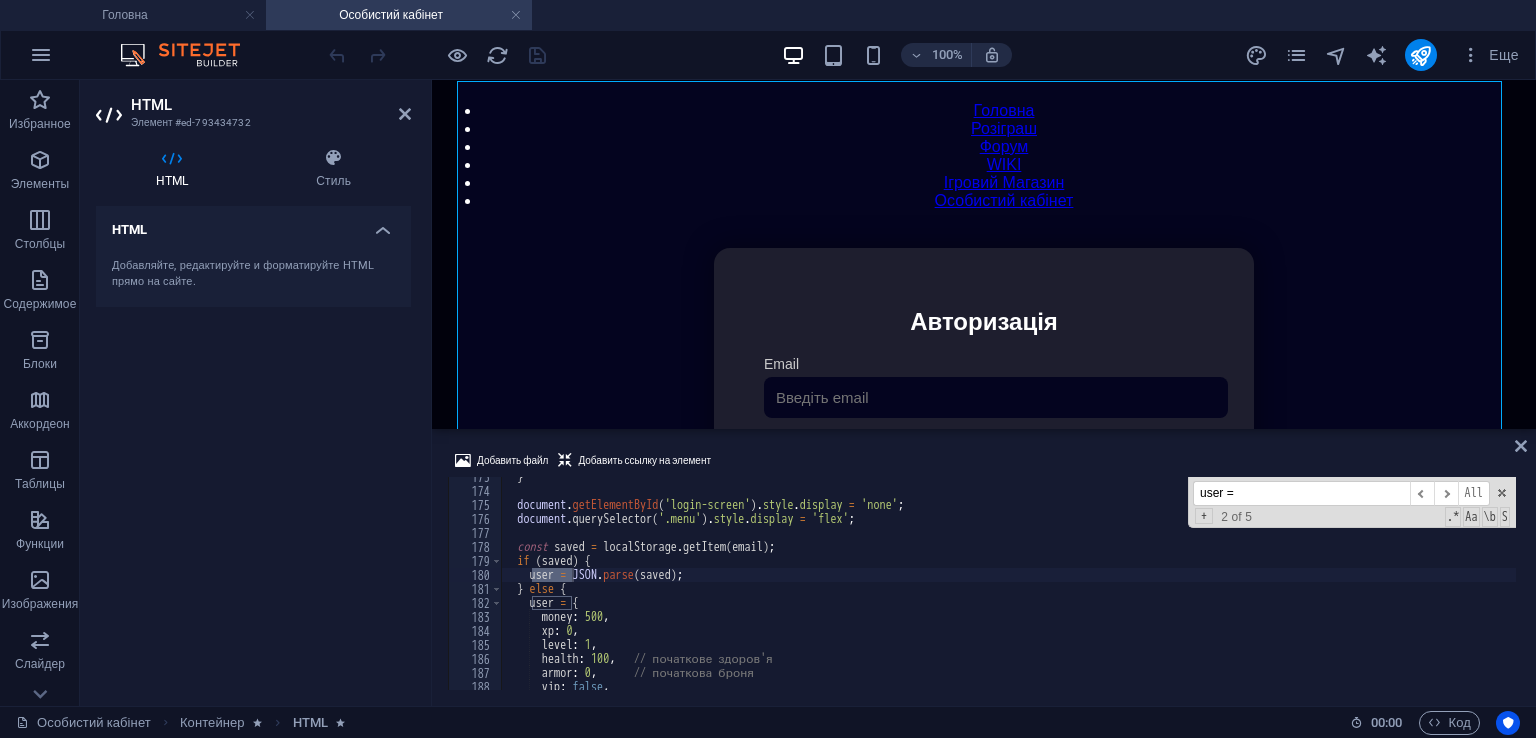 click on "user =" at bounding box center [1301, 493] 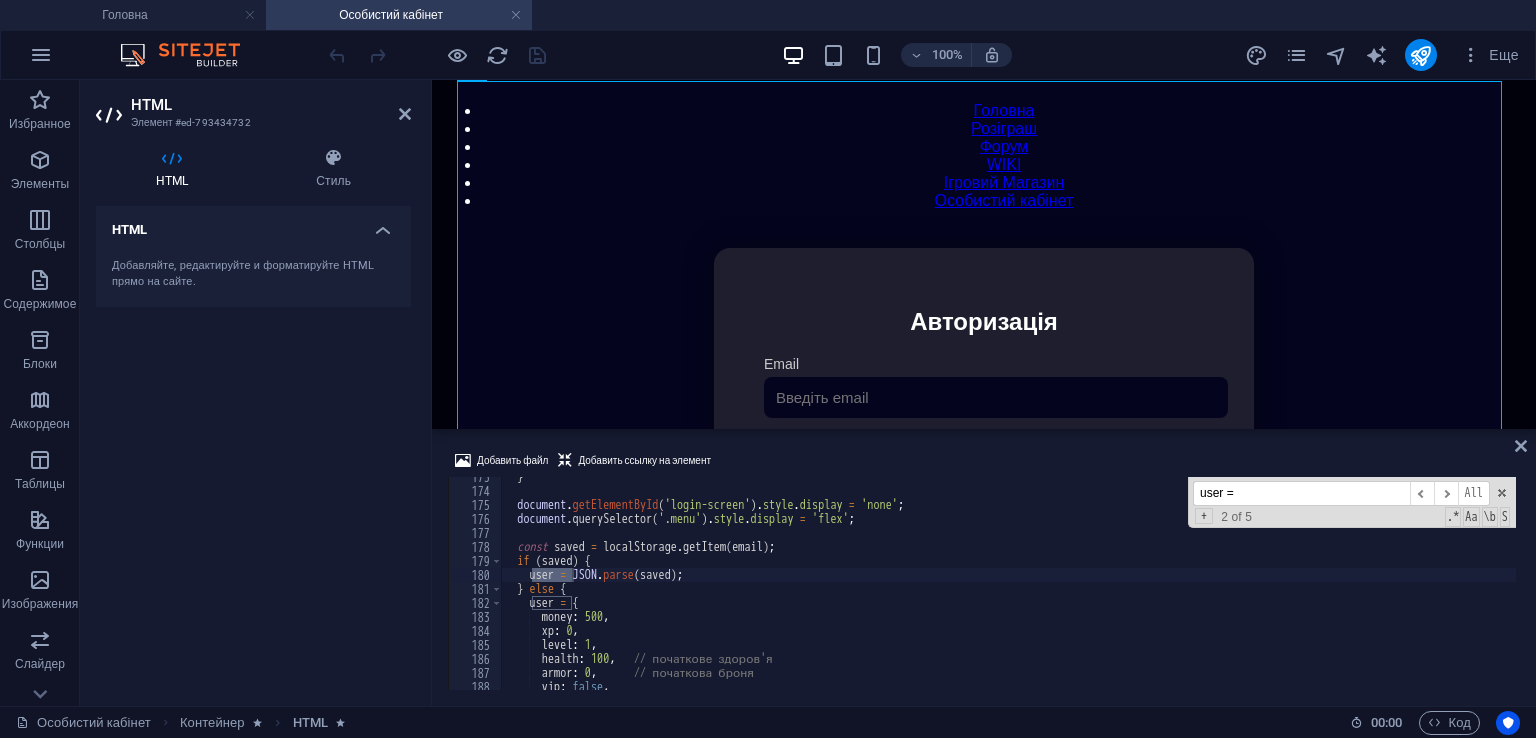 click on "user =" at bounding box center [1301, 493] 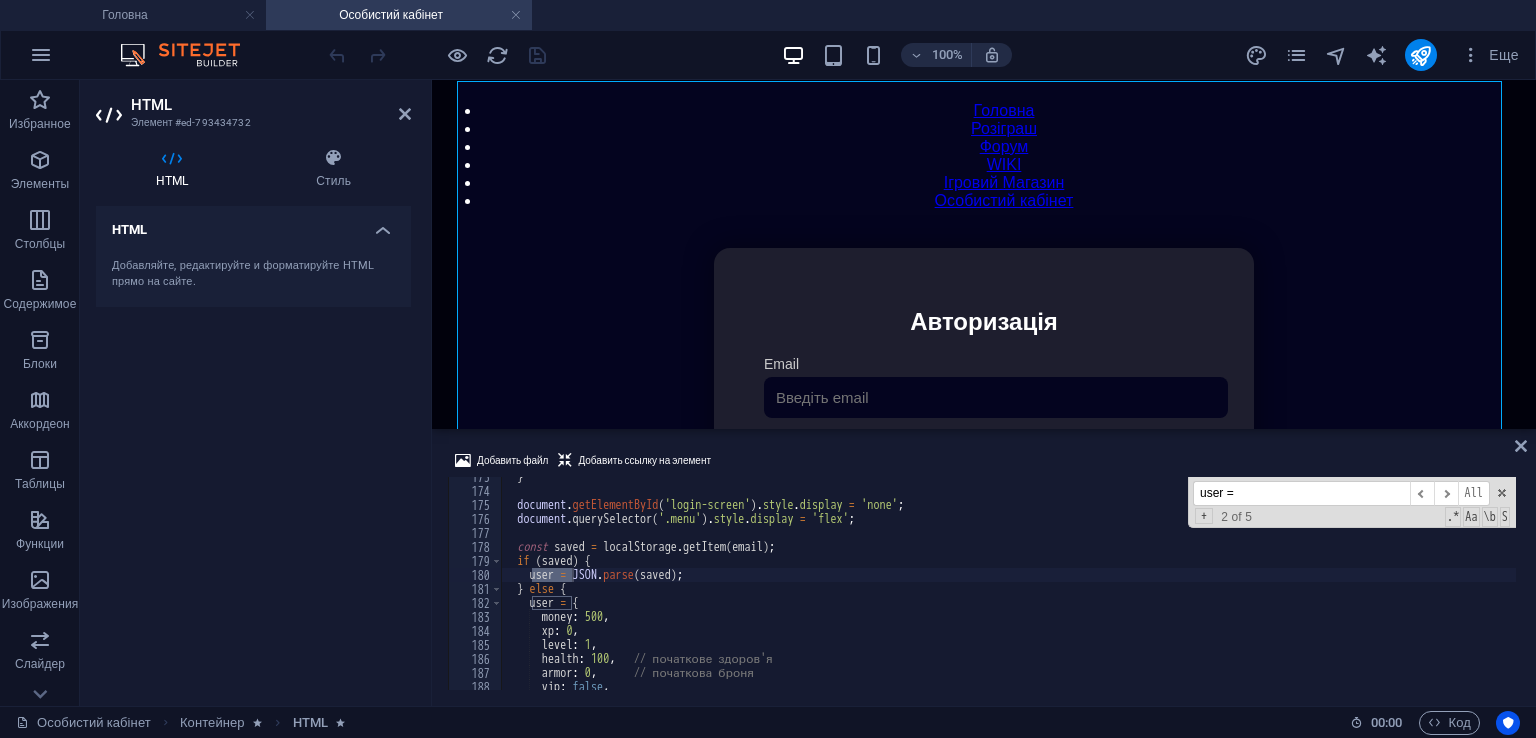 click on "user =" at bounding box center (1301, 493) 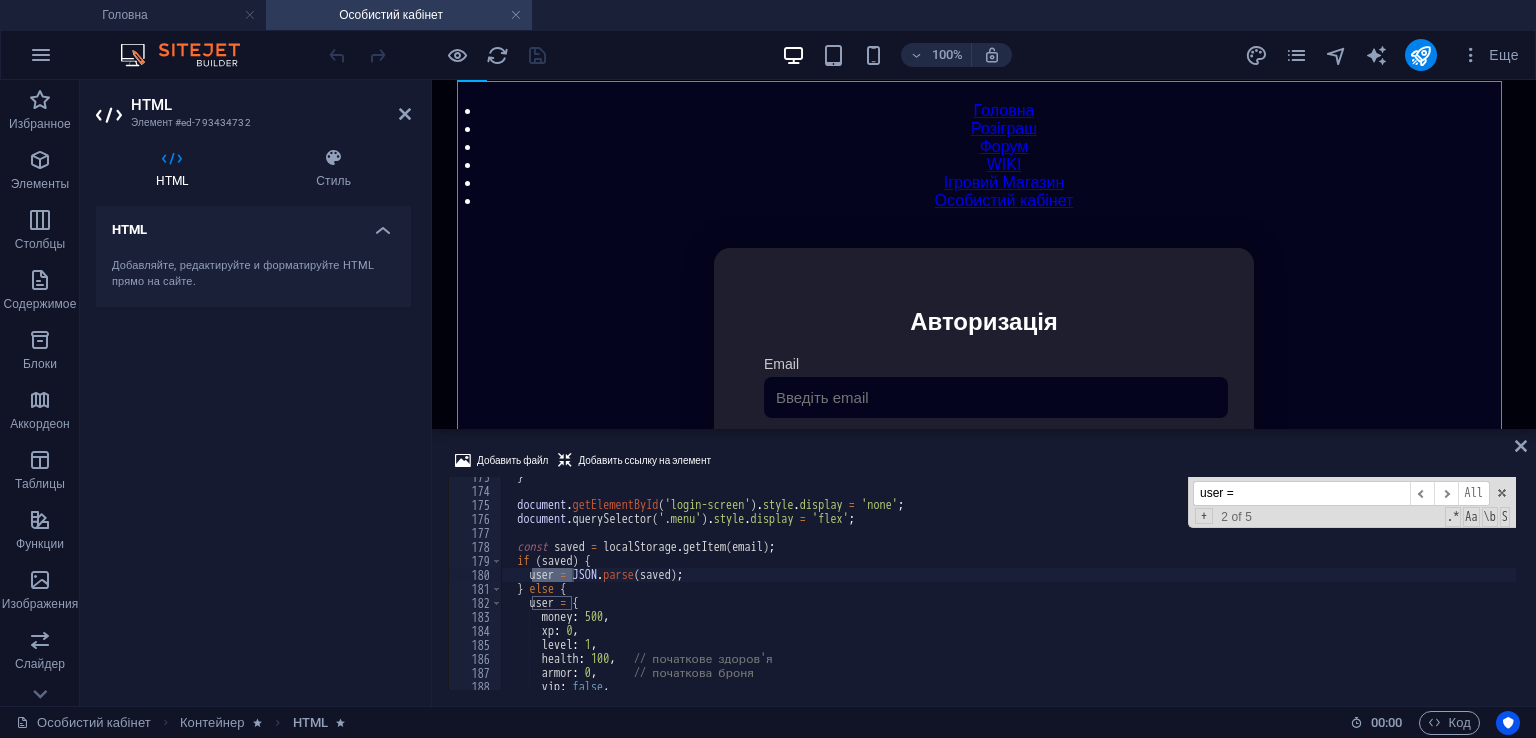 click on "user =" at bounding box center (1301, 493) 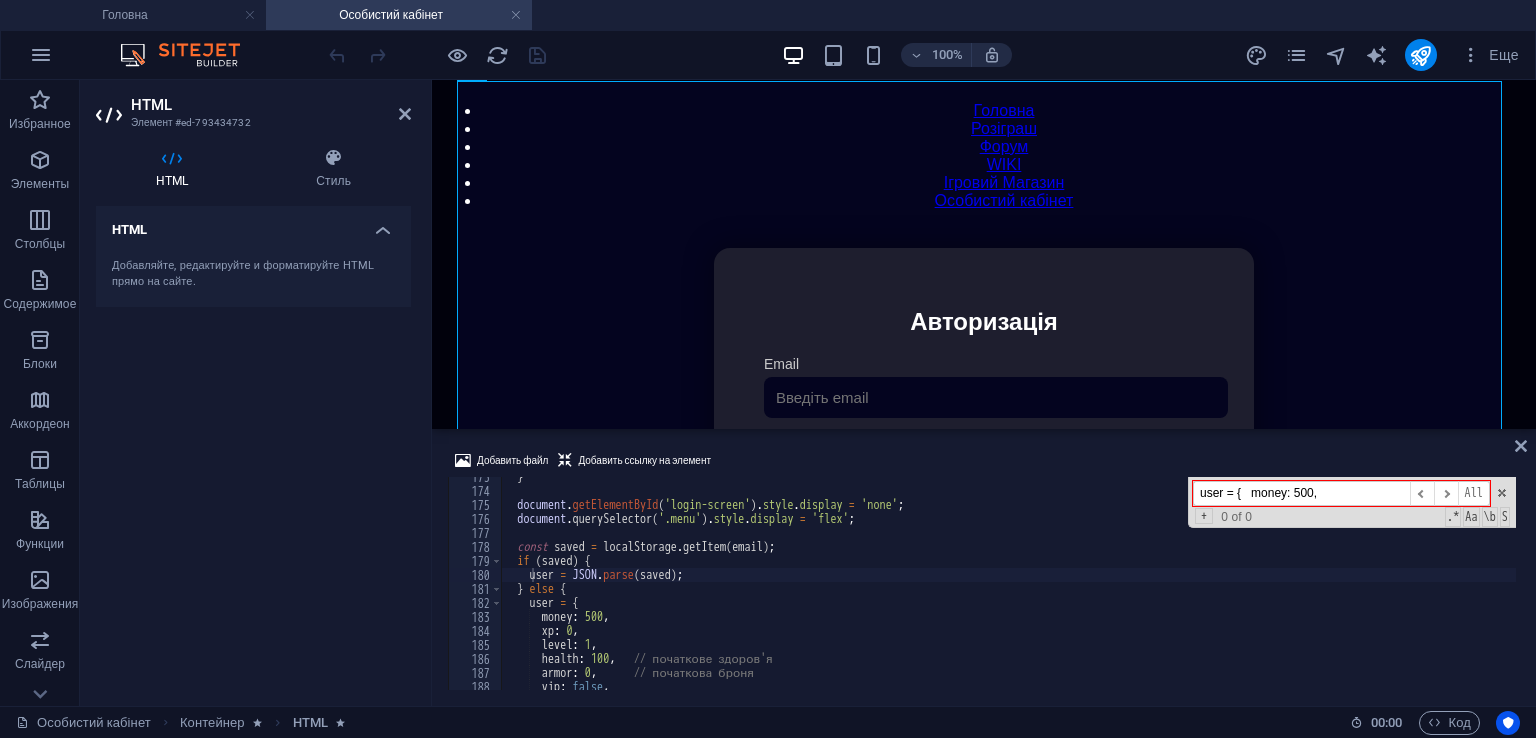 scroll, scrollTop: 172, scrollLeft: 0, axis: vertical 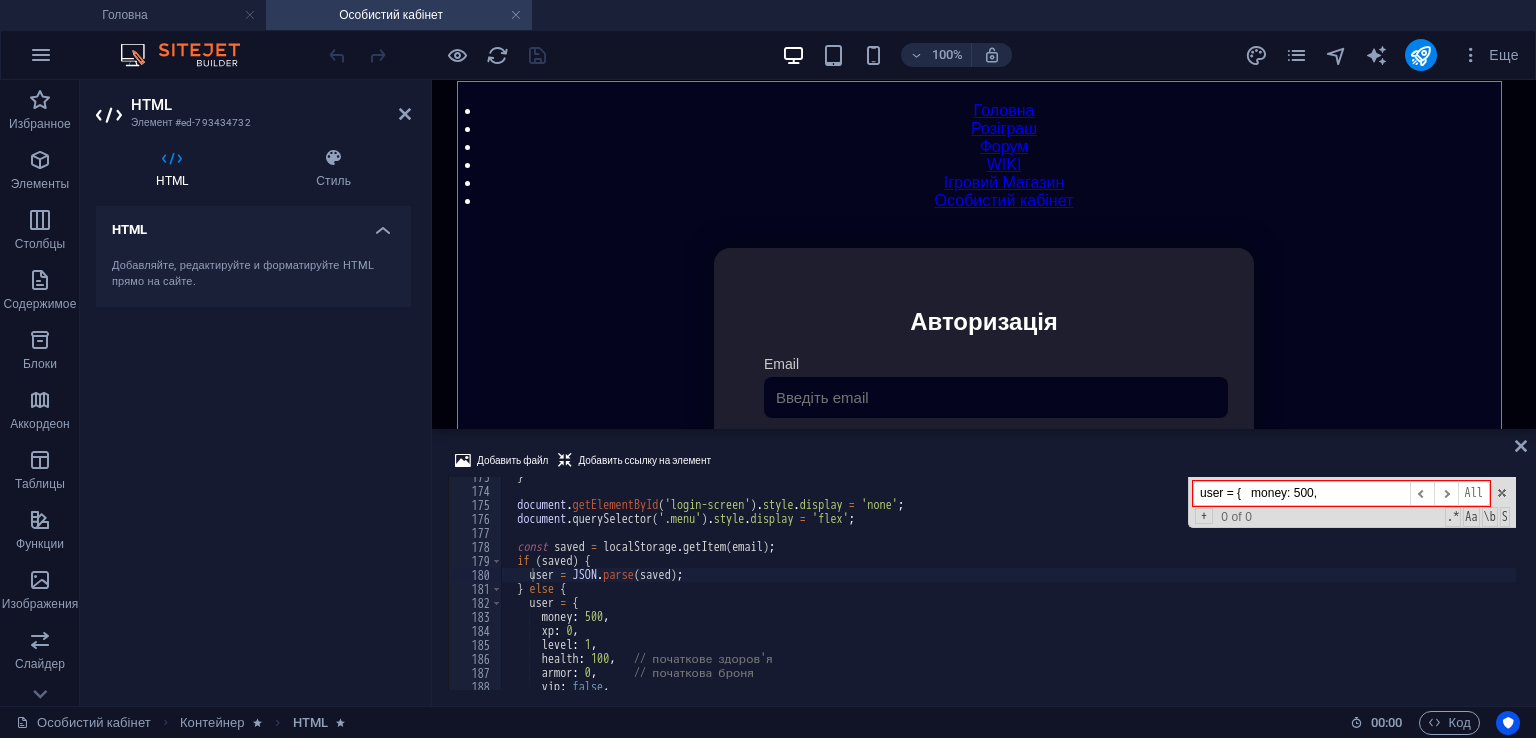 click on "user = {   money: 500," at bounding box center [1301, 493] 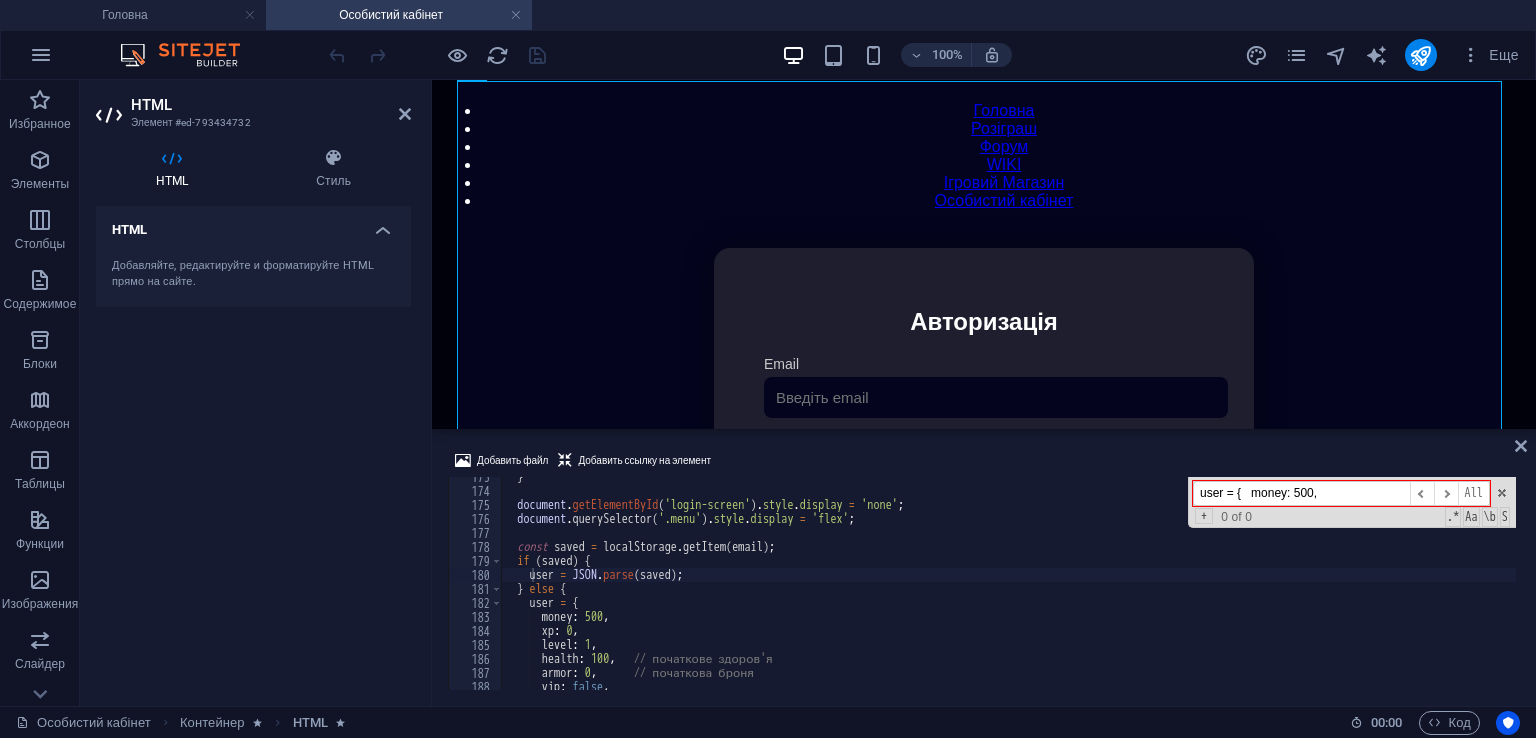 scroll, scrollTop: 172, scrollLeft: 0, axis: vertical 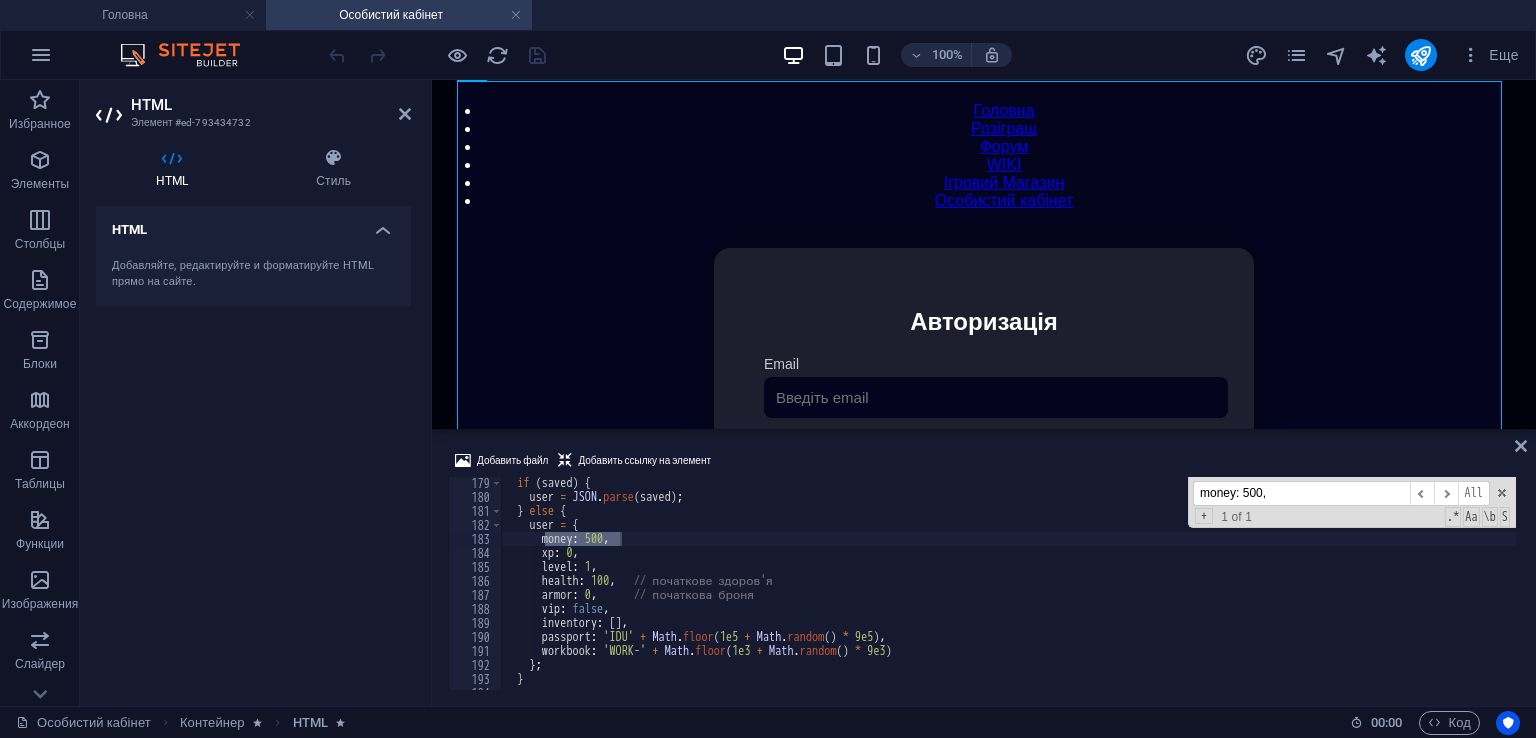 type on "money: 500," 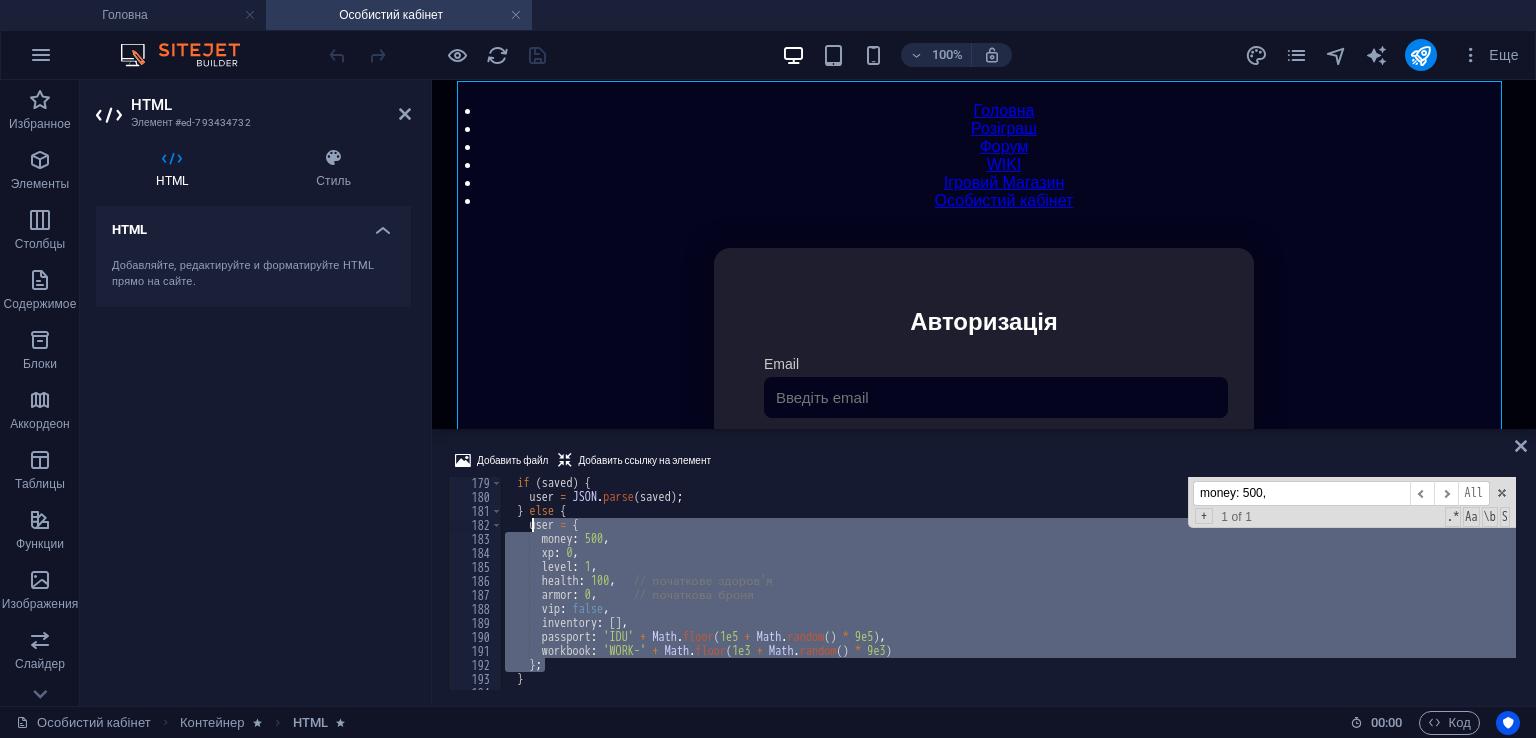 drag, startPoint x: 560, startPoint y: 665, endPoint x: 530, endPoint y: 527, distance: 141.22322 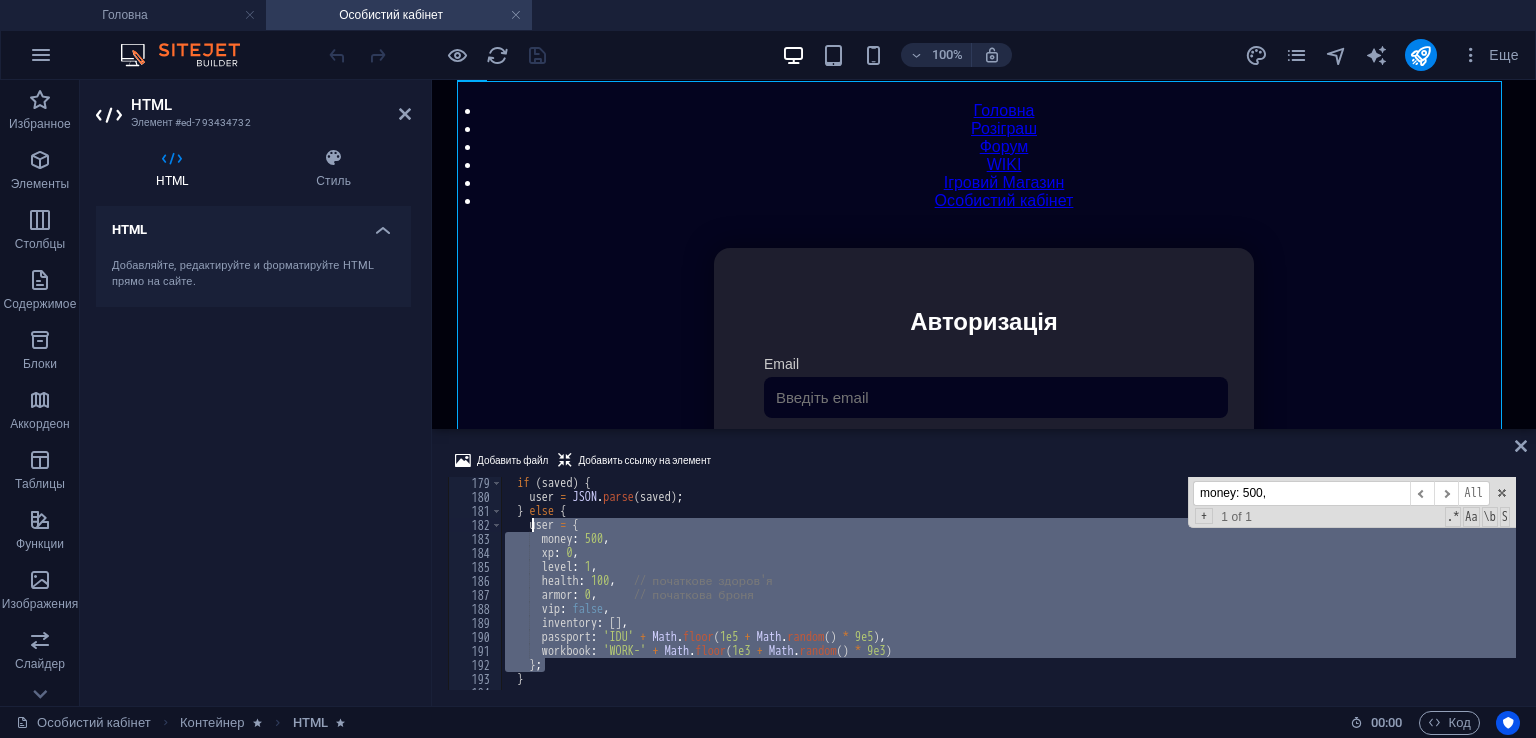 paste 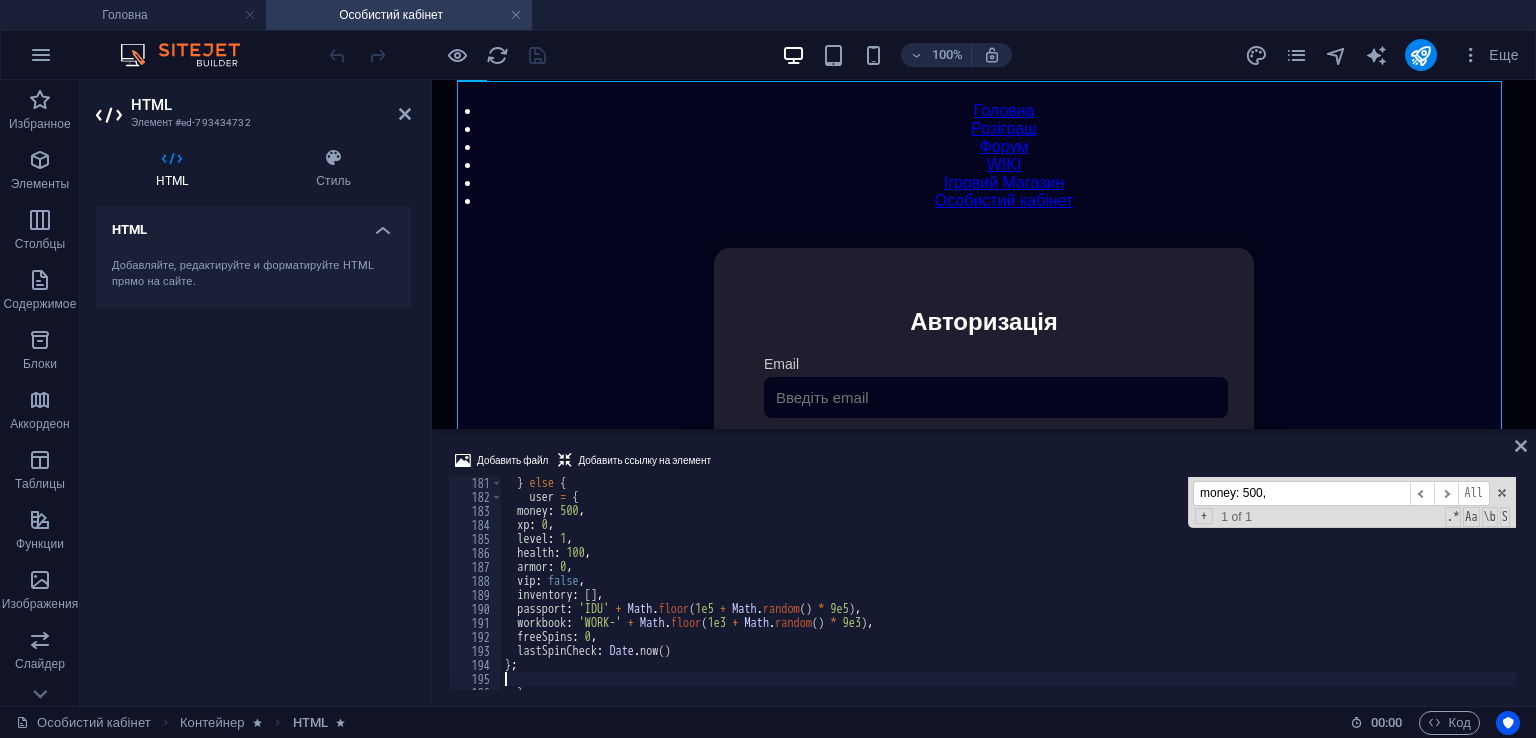 scroll, scrollTop: 172, scrollLeft: 0, axis: vertical 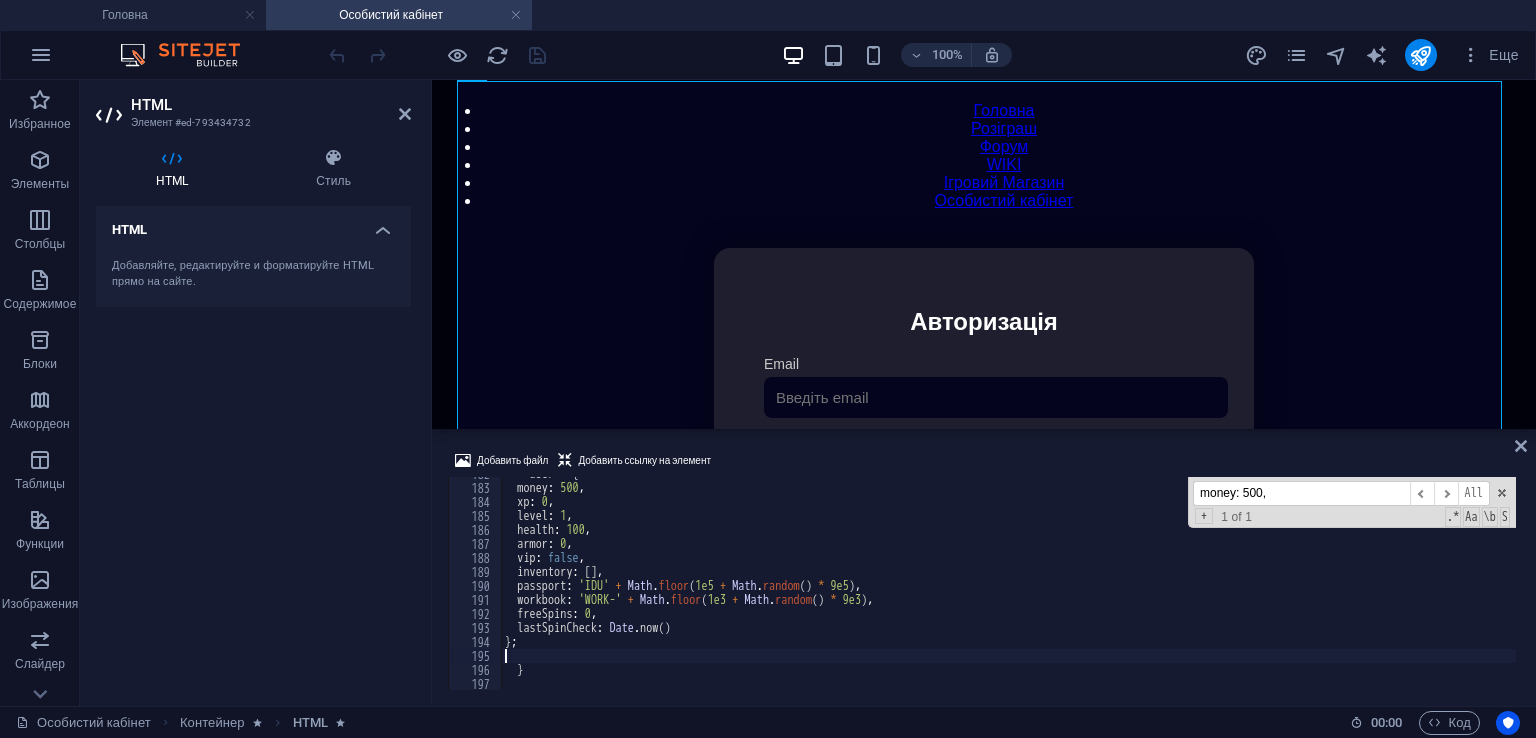 type on "};" 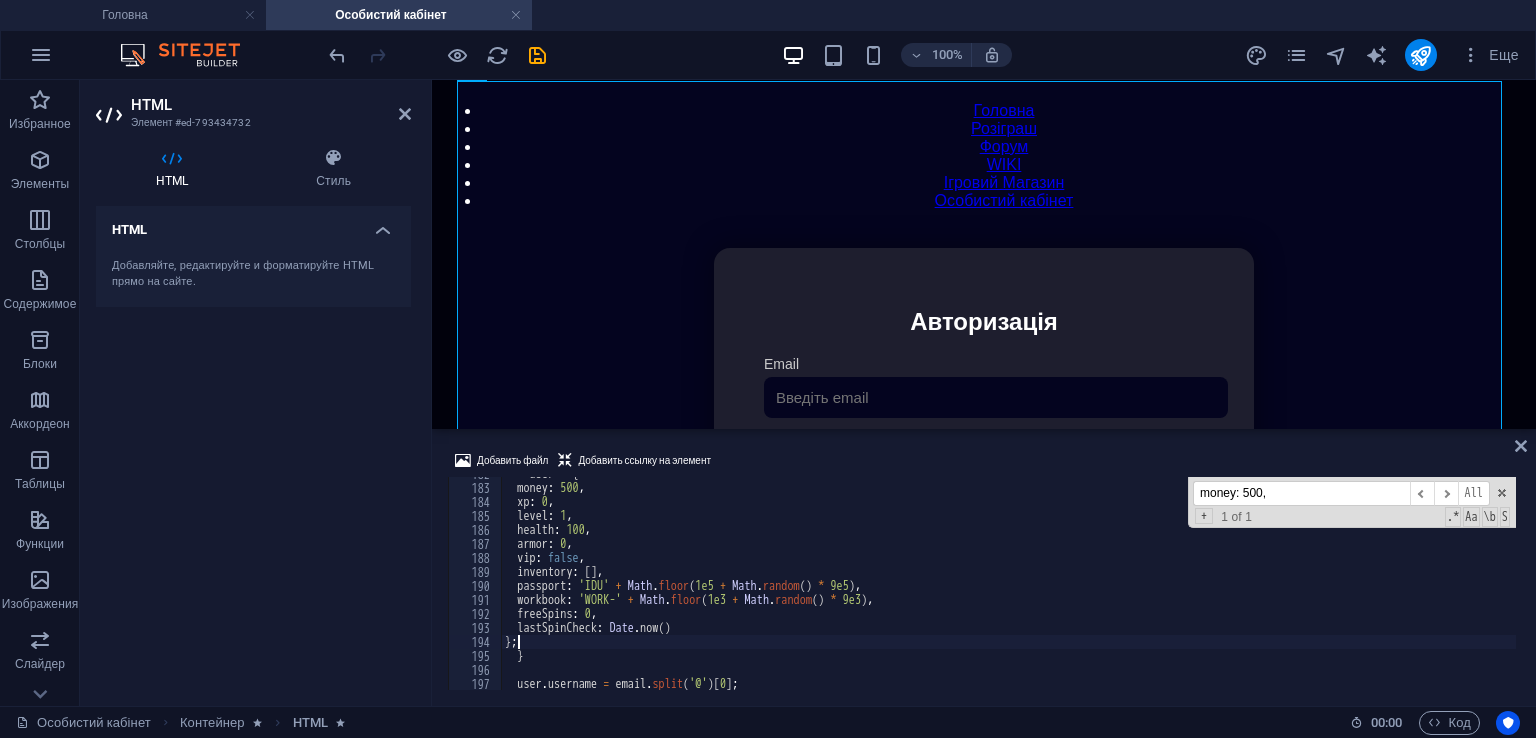 click on "money: 500," at bounding box center [1301, 493] 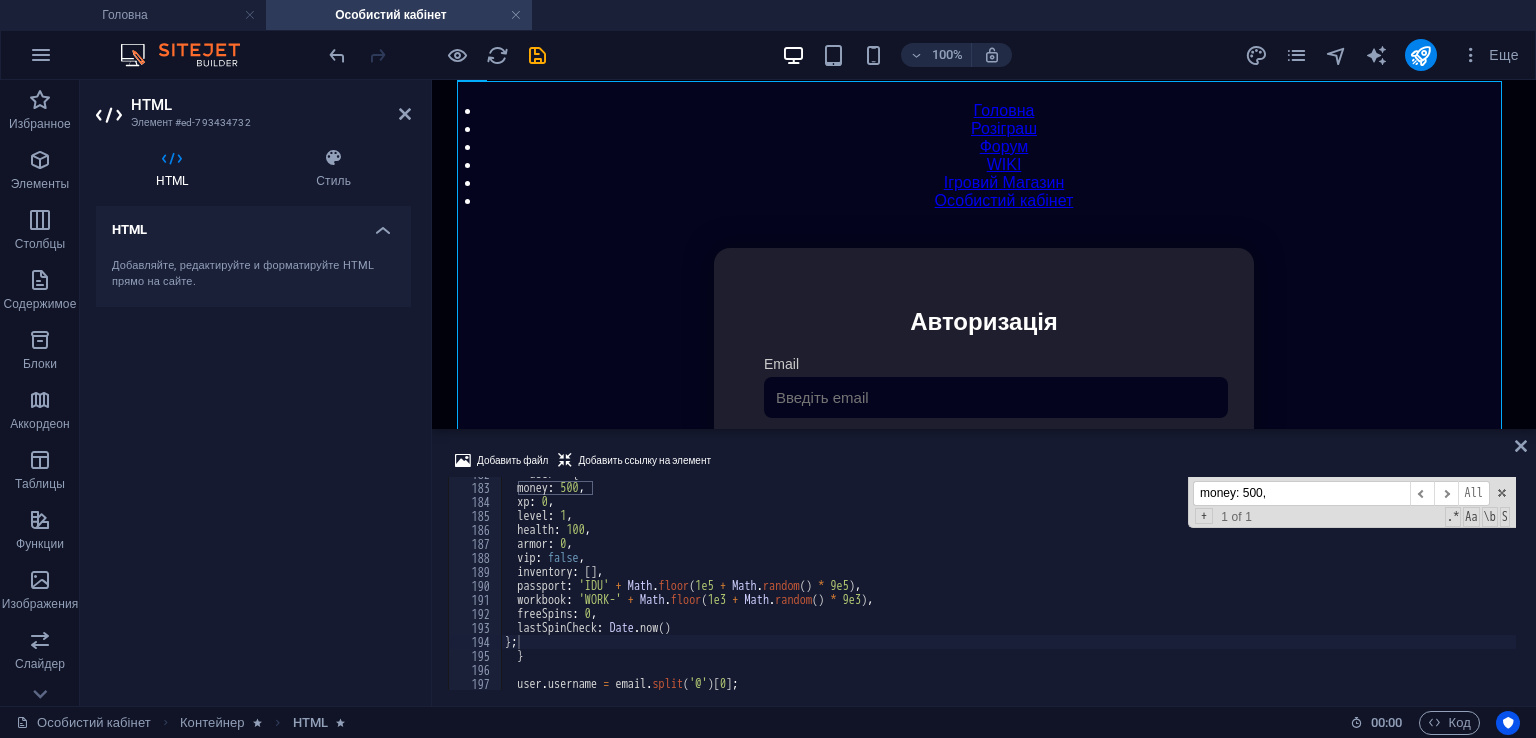 click on "money: 500," at bounding box center [1301, 493] 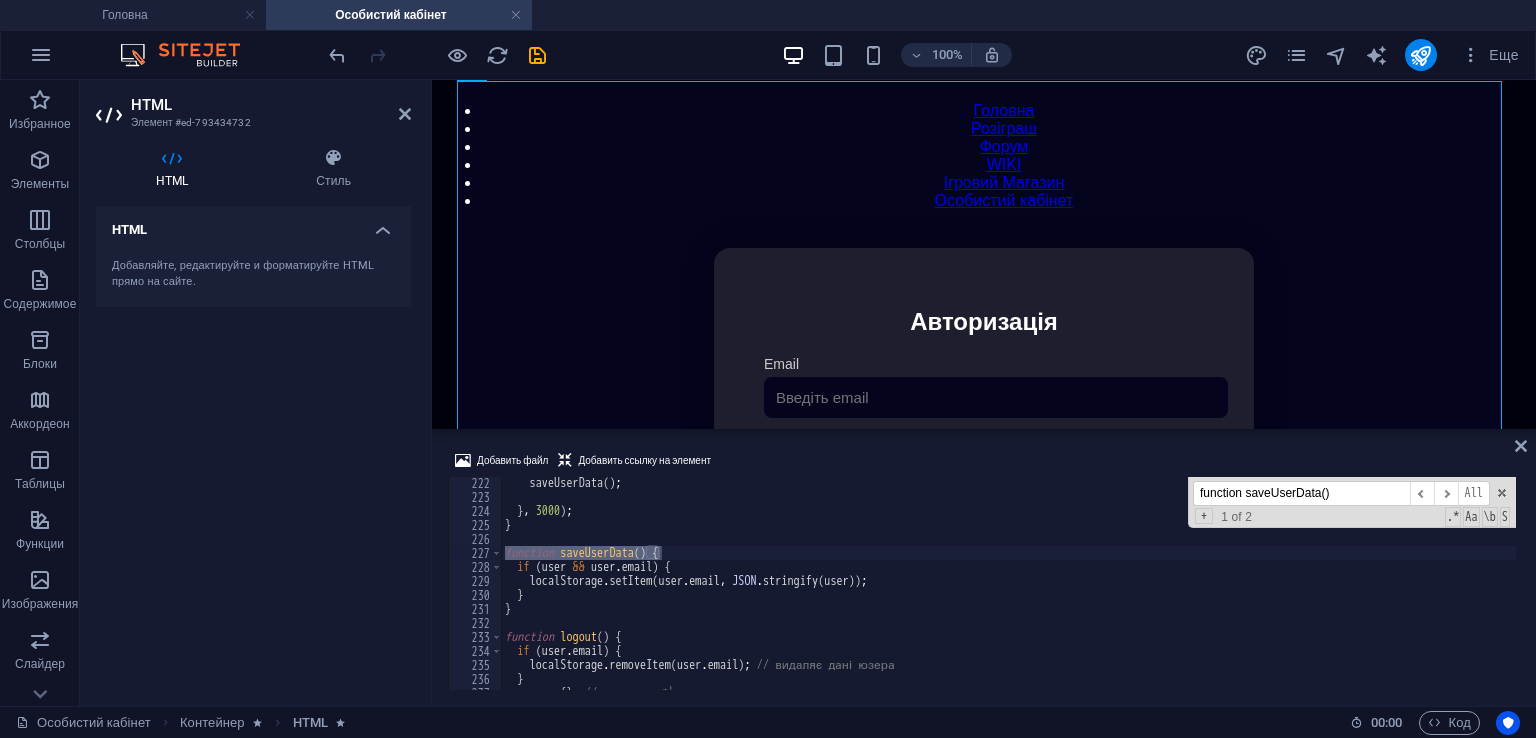 scroll, scrollTop: 3095, scrollLeft: 0, axis: vertical 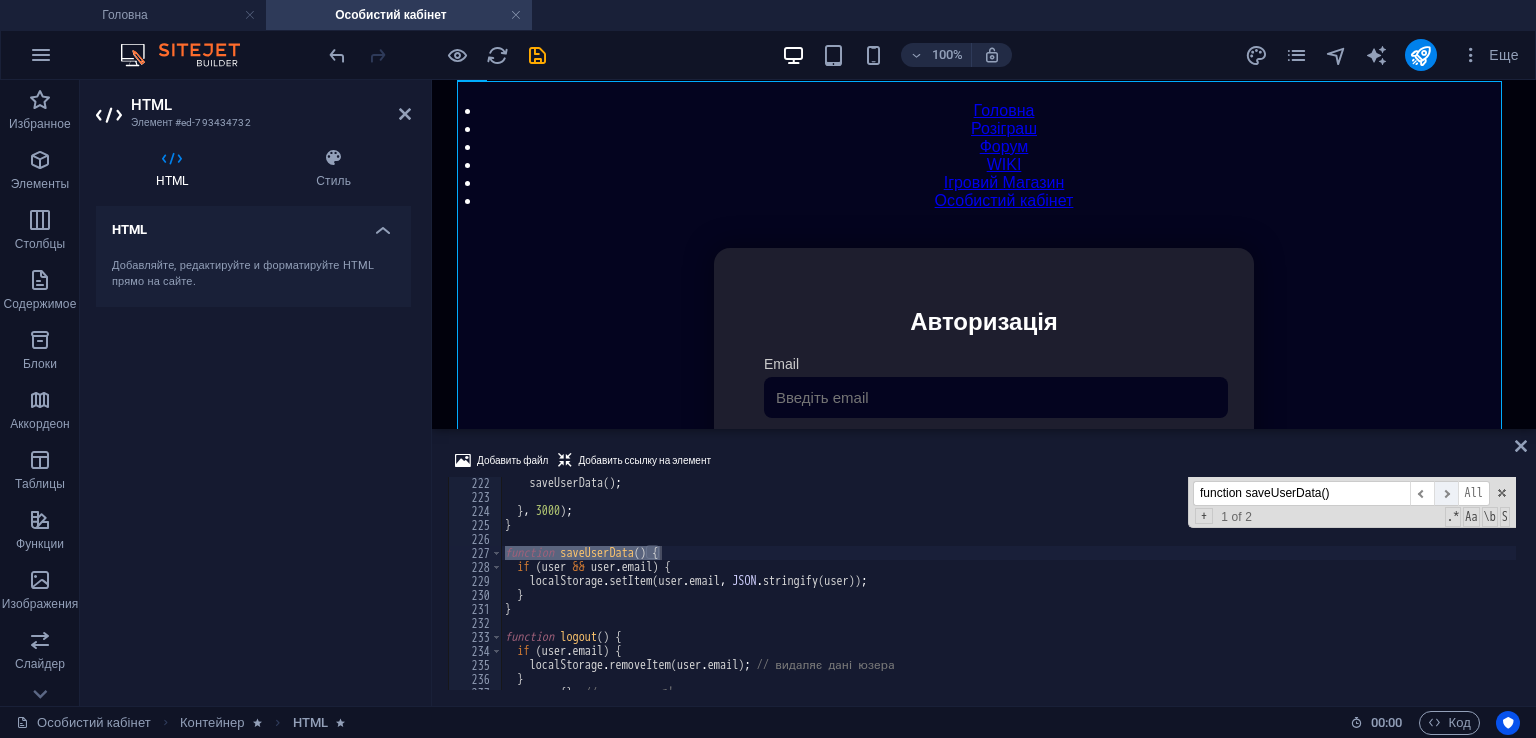type on "function saveUserData()" 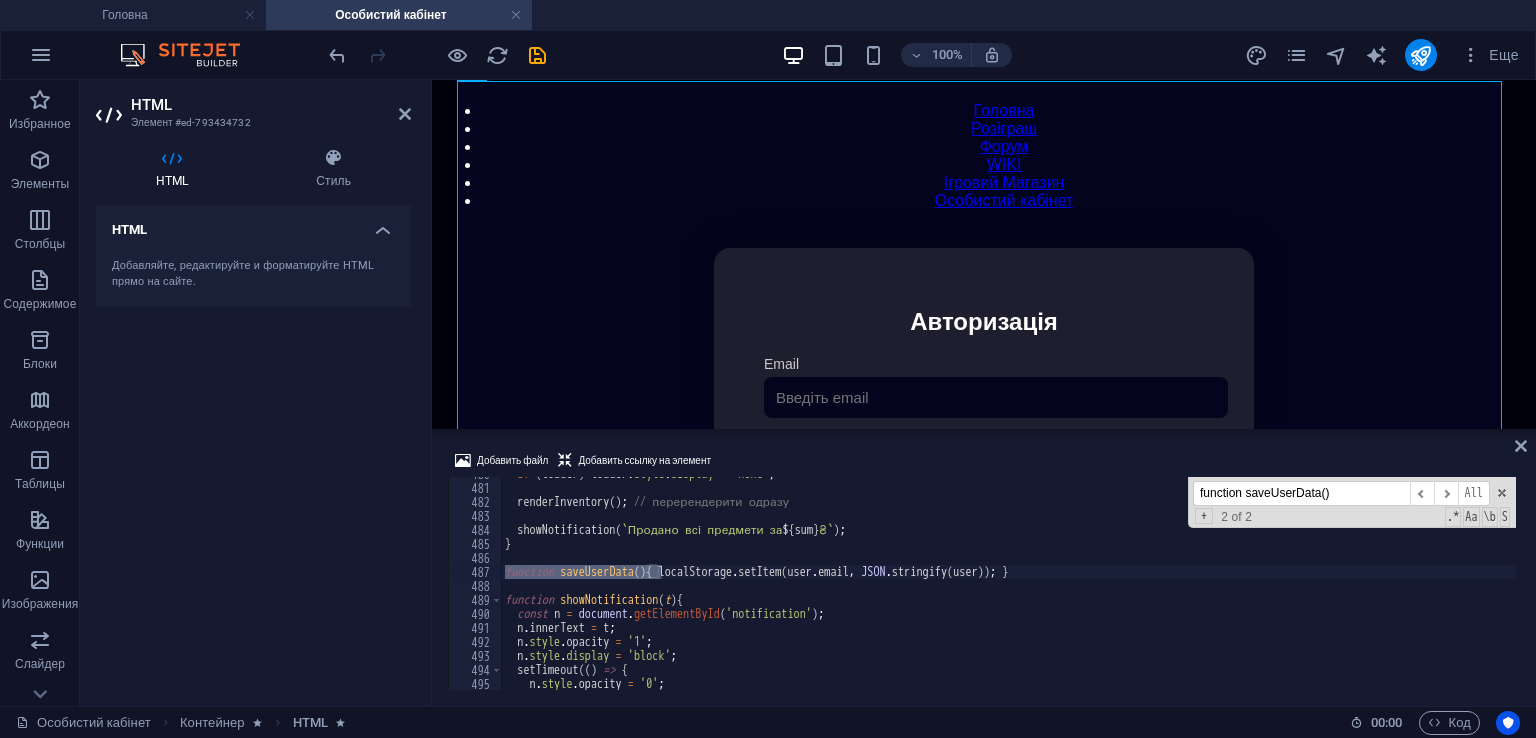 scroll, scrollTop: 6715, scrollLeft: 0, axis: vertical 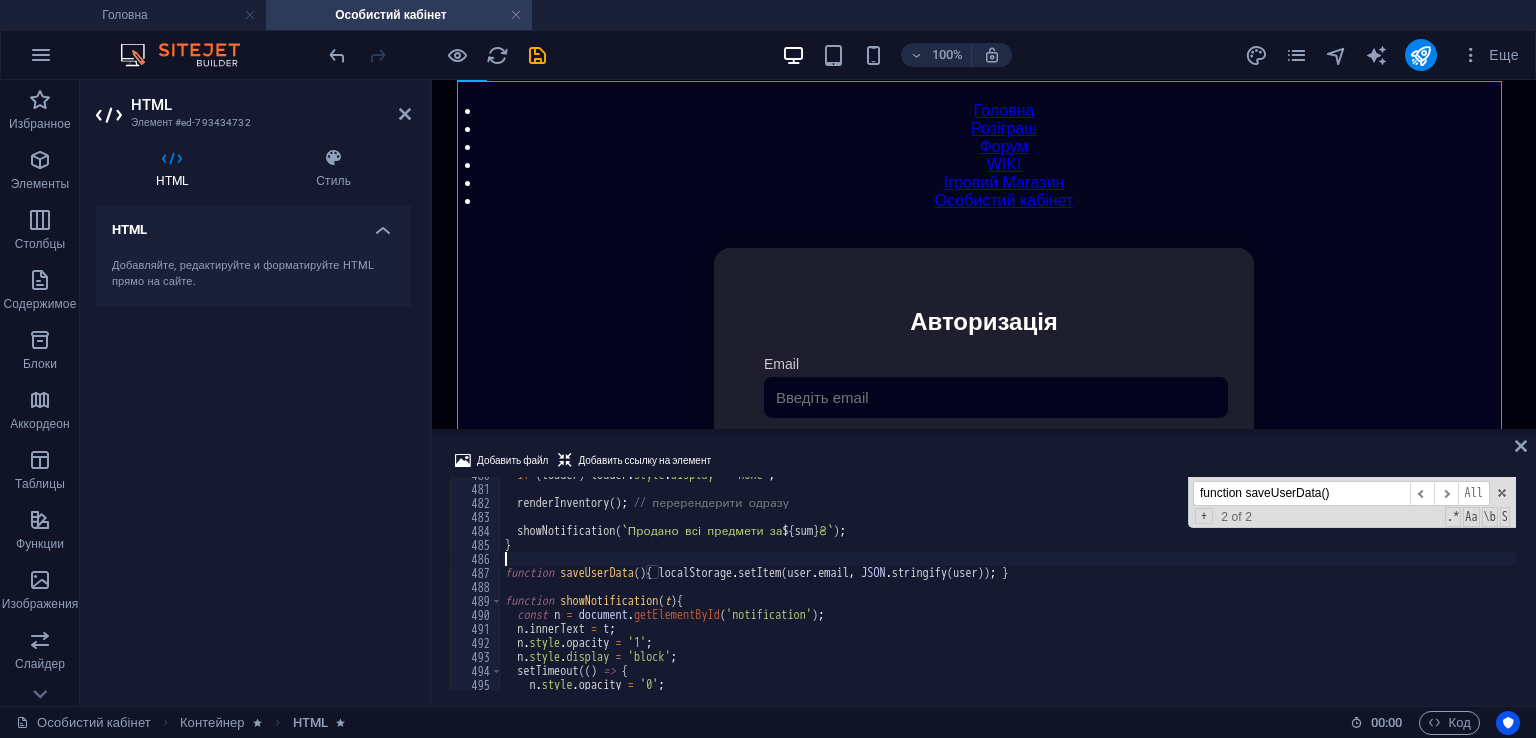click on "if   ( loader )   loader . style . display   =   'none' ;    renderInventory ( ) ;   // перерендерити одразу    showNotification ( ` Продано всі предмети за  ${ sum } ₴ ` ) ; } function   saveUserData ( ) {   localStorage . setItem ( user . email ,   JSON . stringify ( user )) ;   } function   showNotification ( t ) {    const   n   =   document . getElementById ( 'notification' ) ;    n . innerText   =   t ;    n . style . opacity   =   '1' ;    n . style . display   =   'block' ;    setTimeout (( )   =>   {      n . style . opacity   =   '0' ;" at bounding box center [14460, 586] 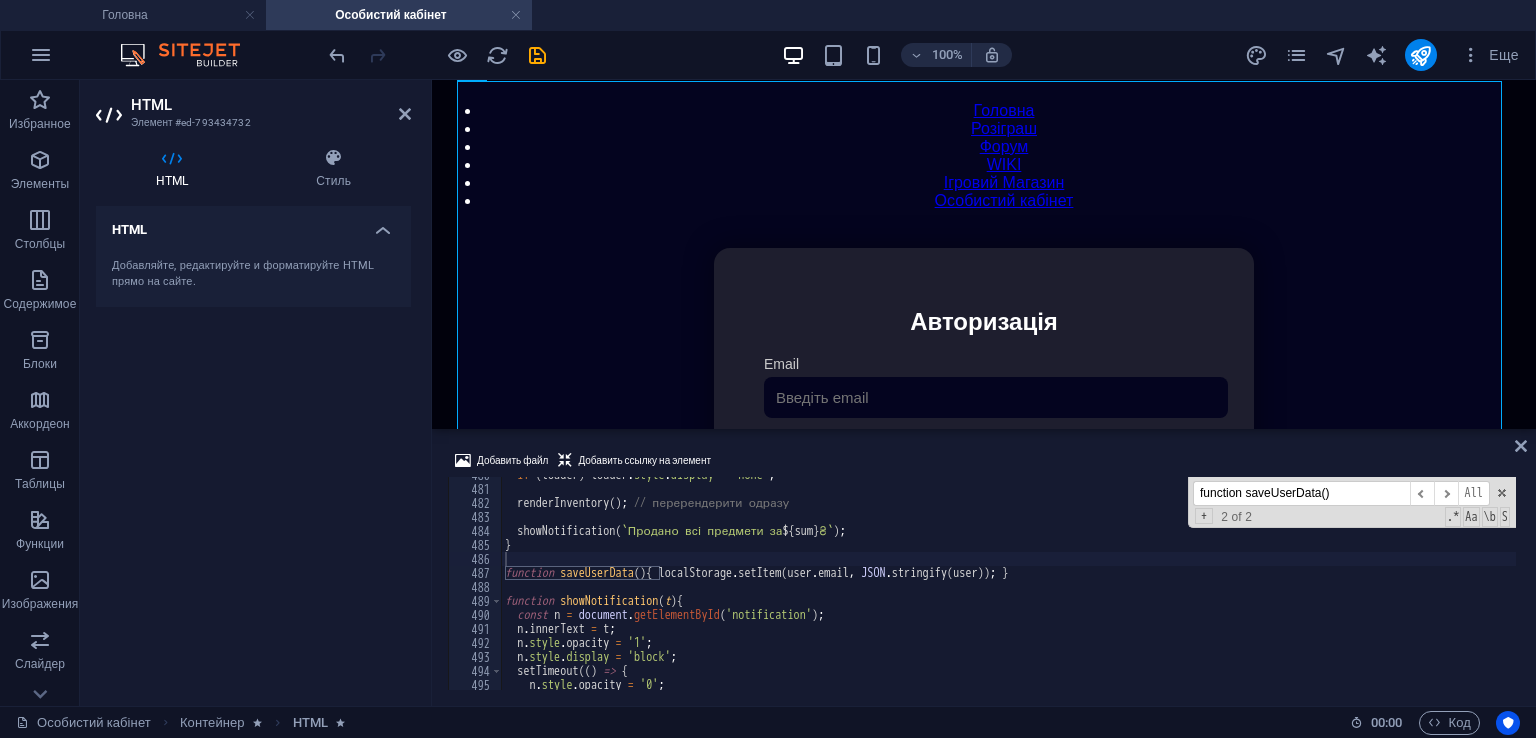 click on "function saveUserData()" at bounding box center [1301, 493] 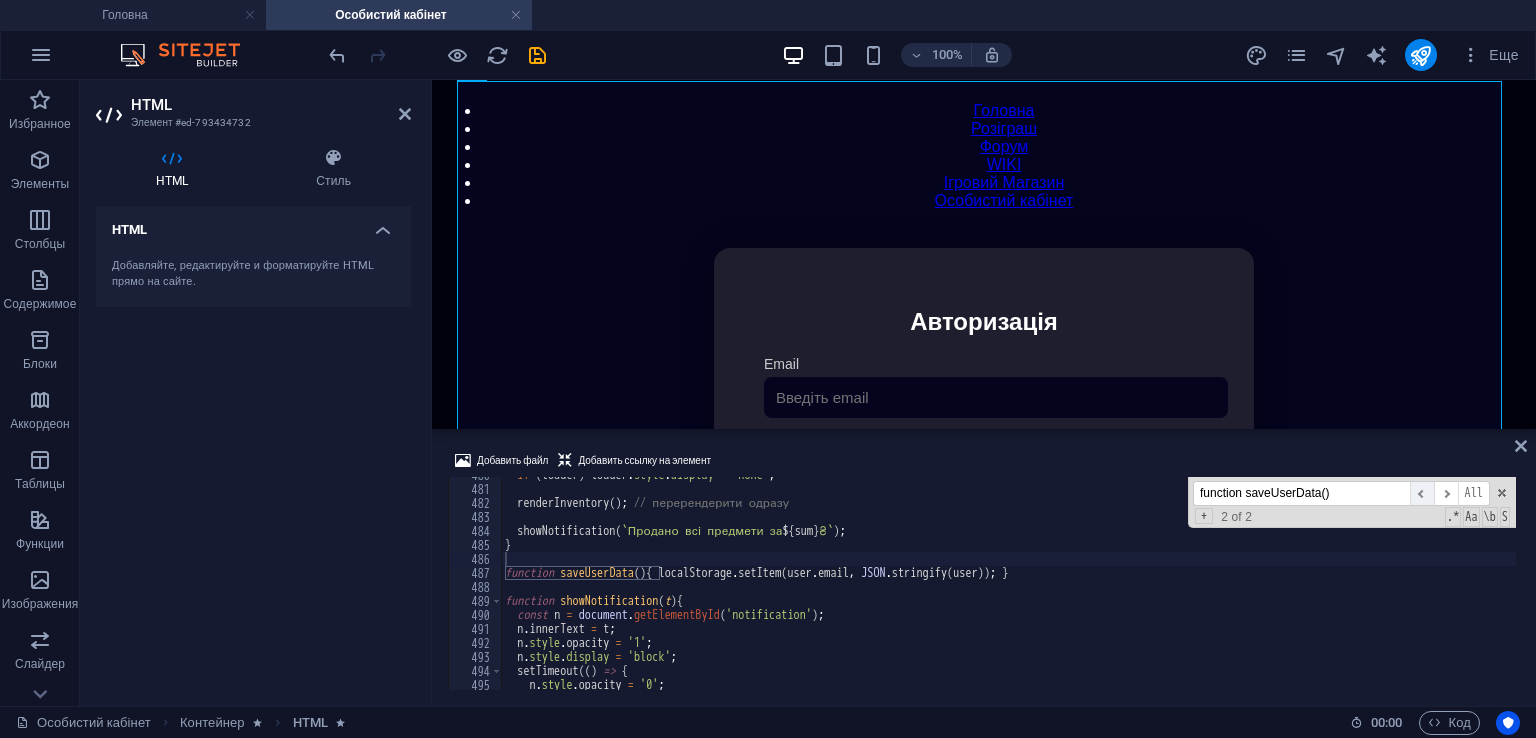 click on "​" at bounding box center (1422, 493) 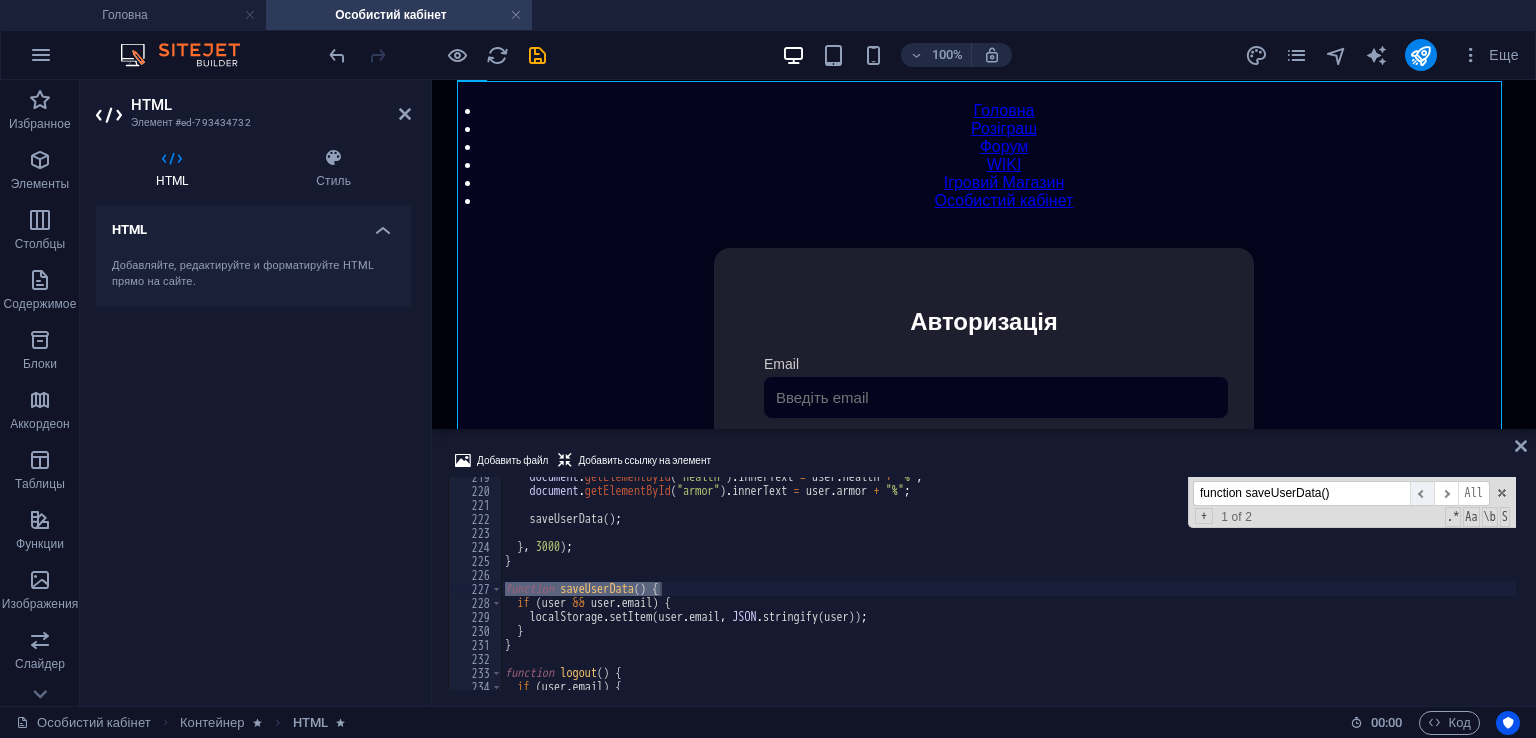 scroll, scrollTop: 3059, scrollLeft: 0, axis: vertical 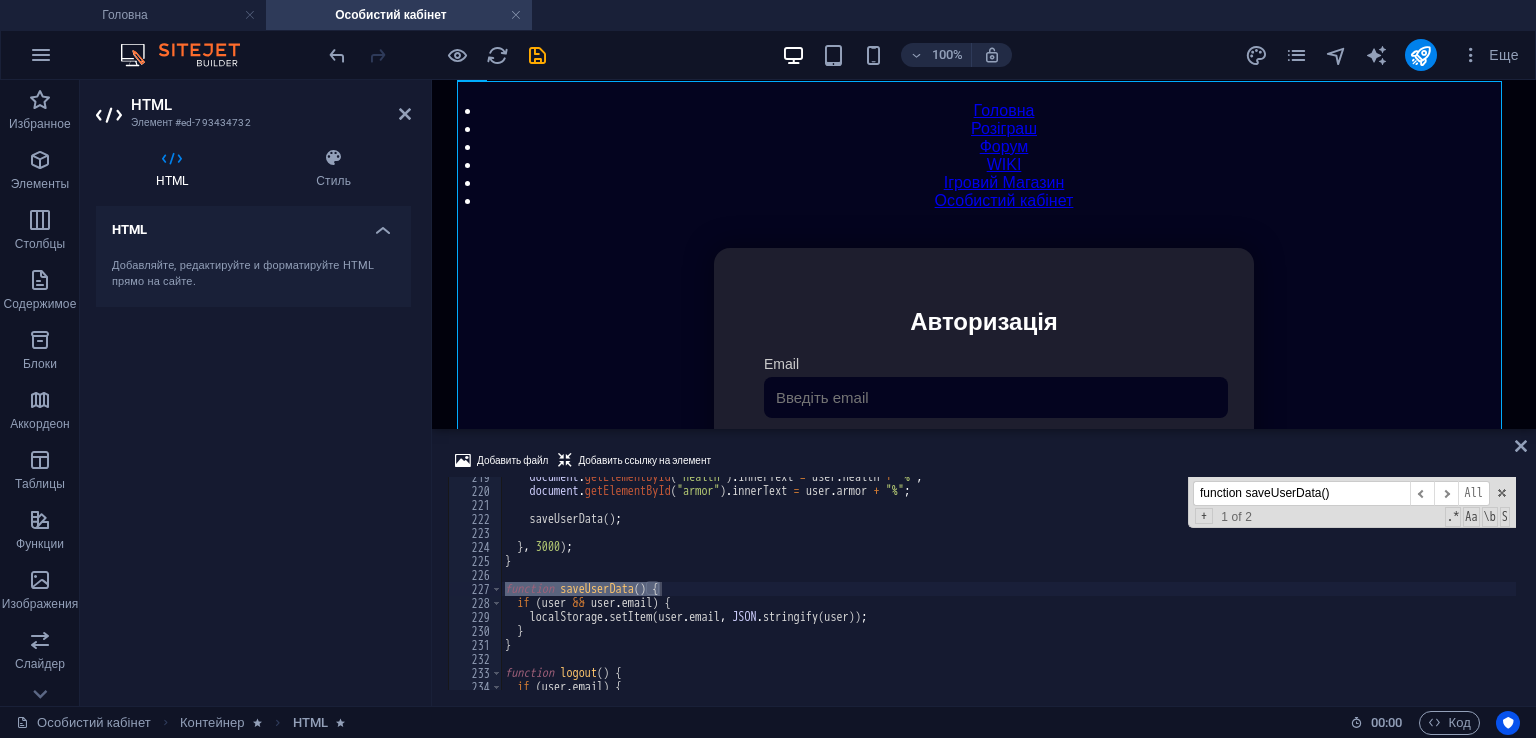type on "}" 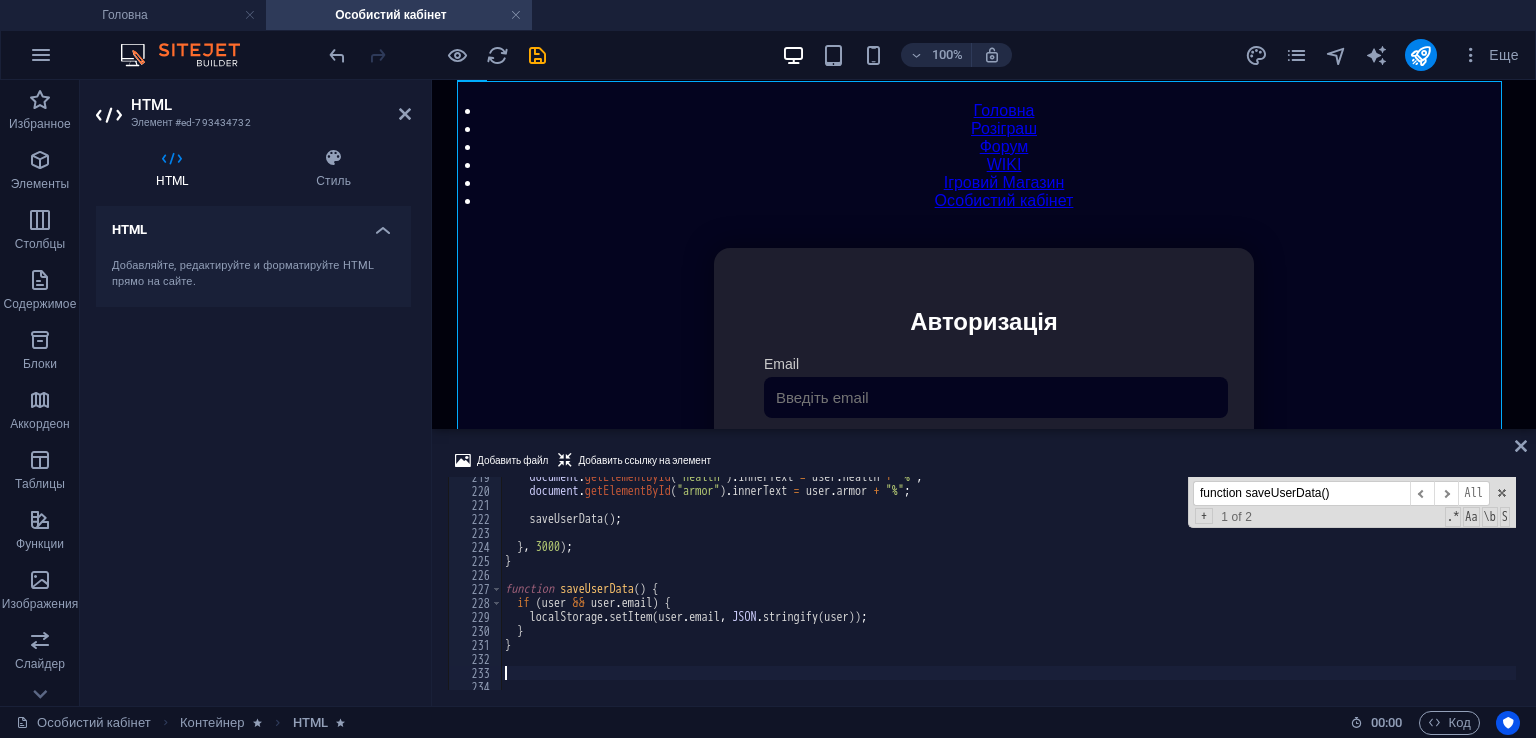 paste on "}" 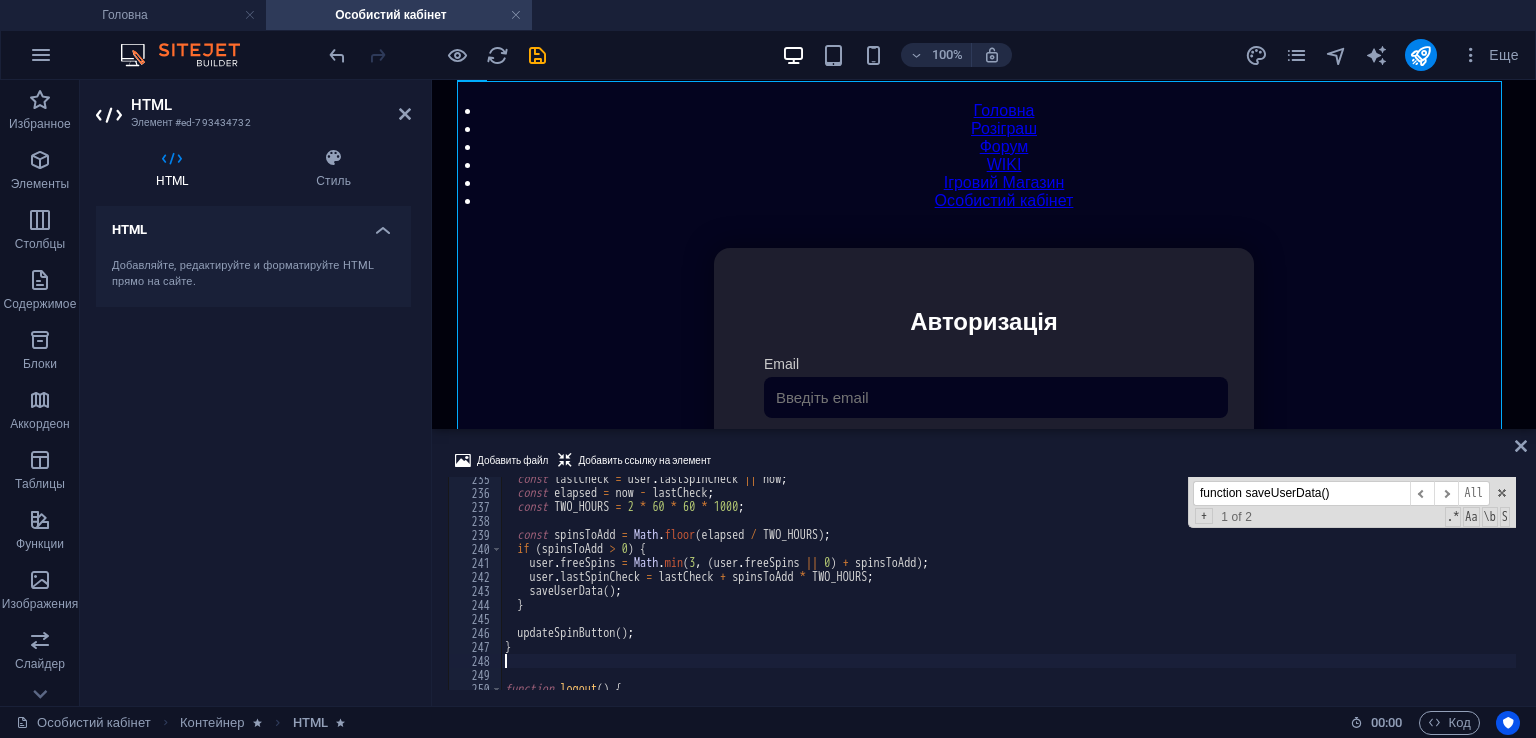 scroll, scrollTop: 3319, scrollLeft: 0, axis: vertical 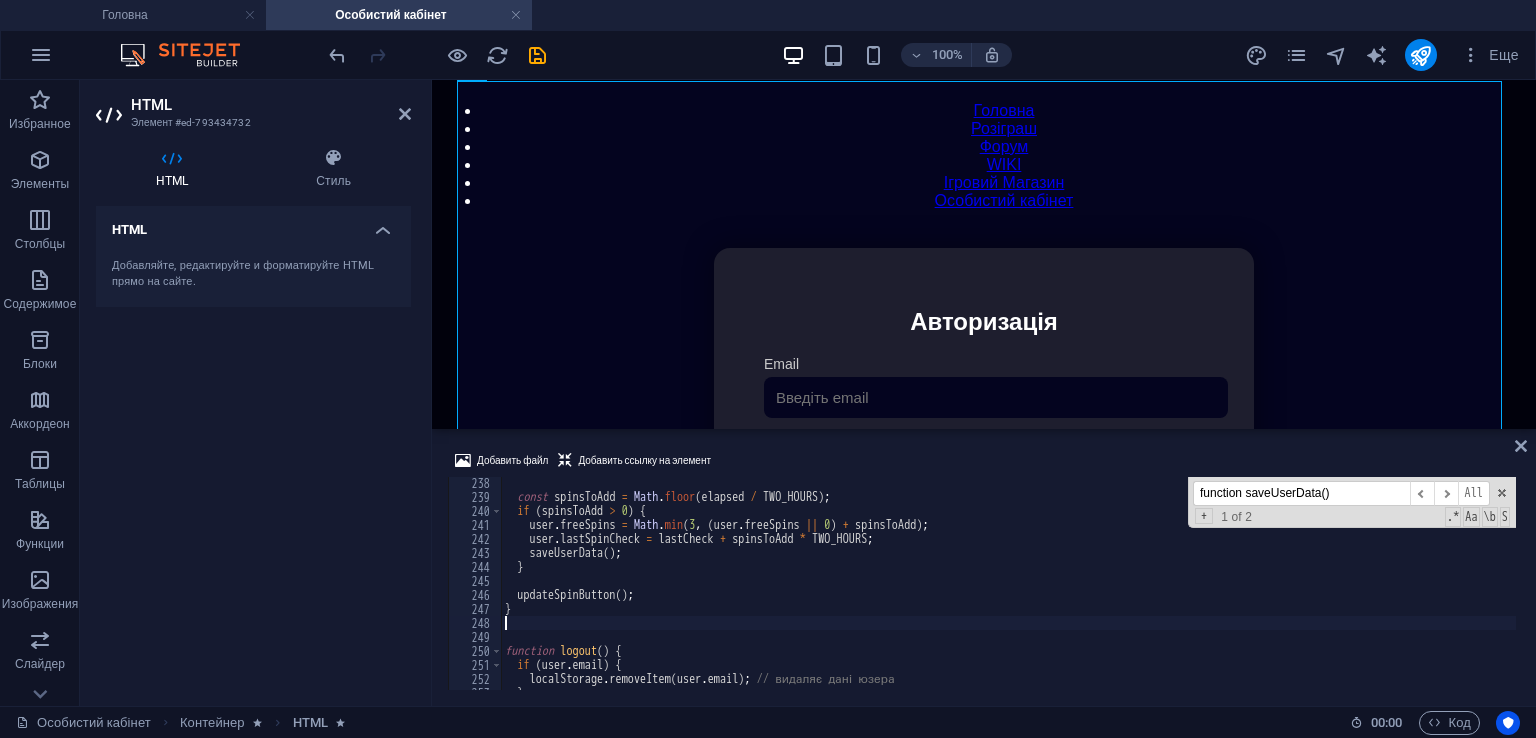 type on "}" 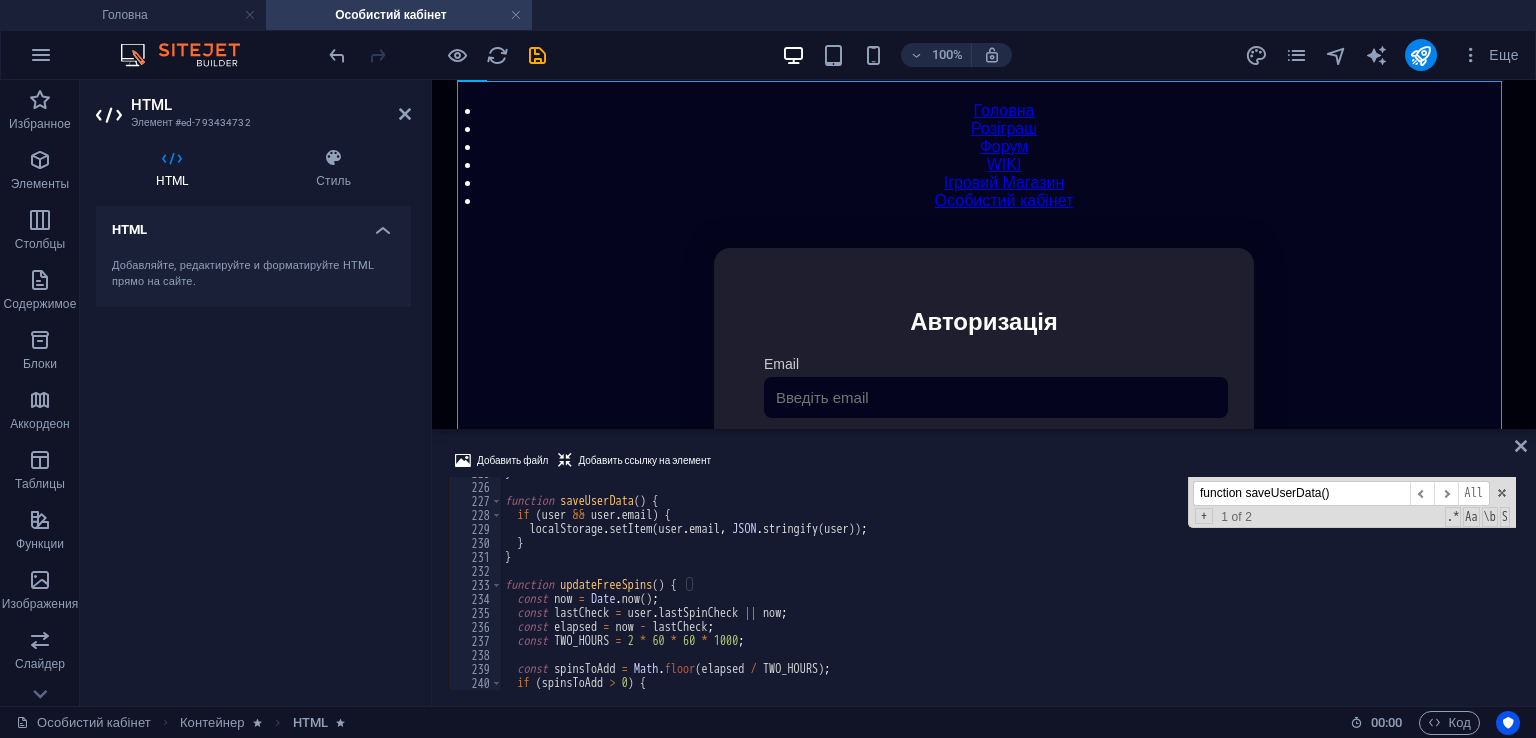 scroll, scrollTop: 3147, scrollLeft: 0, axis: vertical 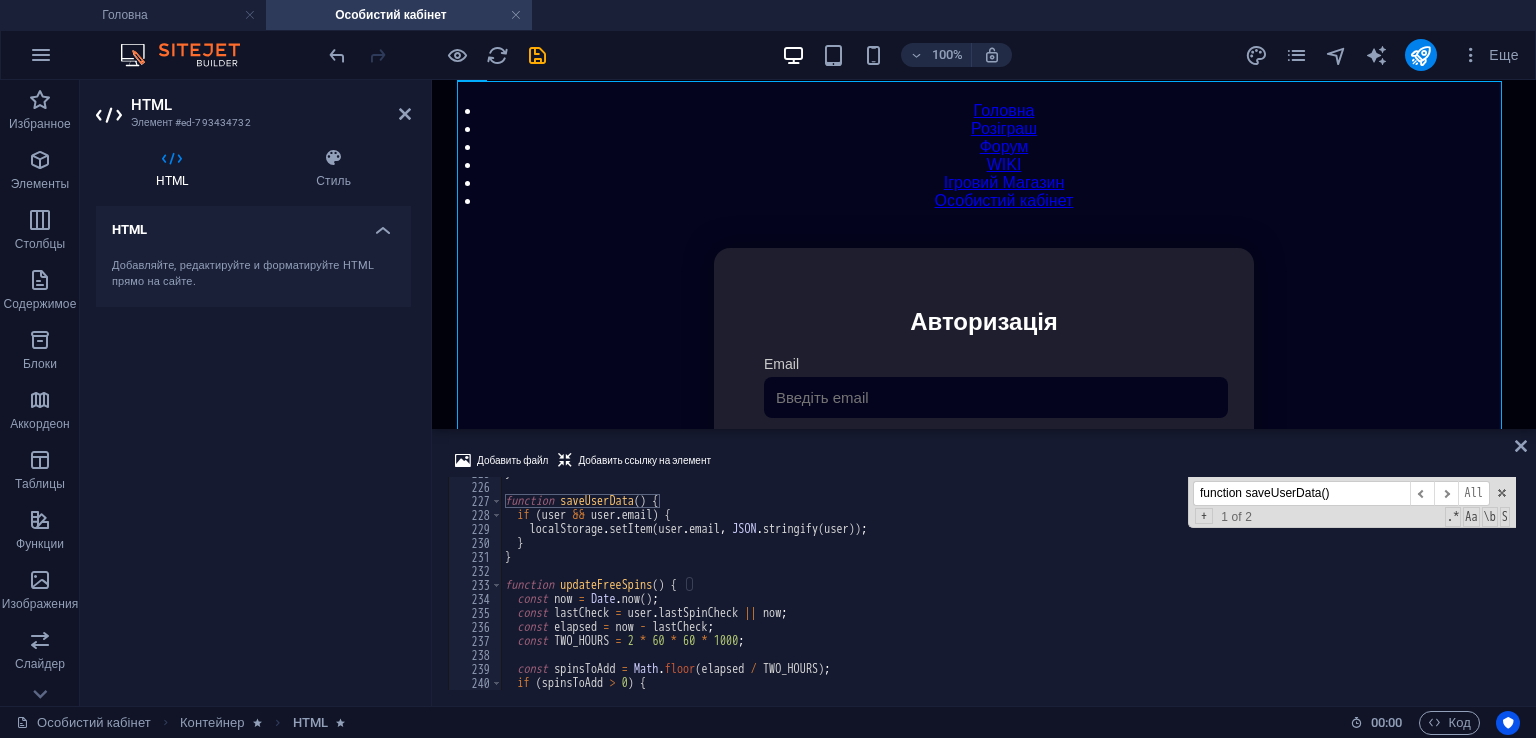 click on "function saveUserData()" at bounding box center [1301, 493] 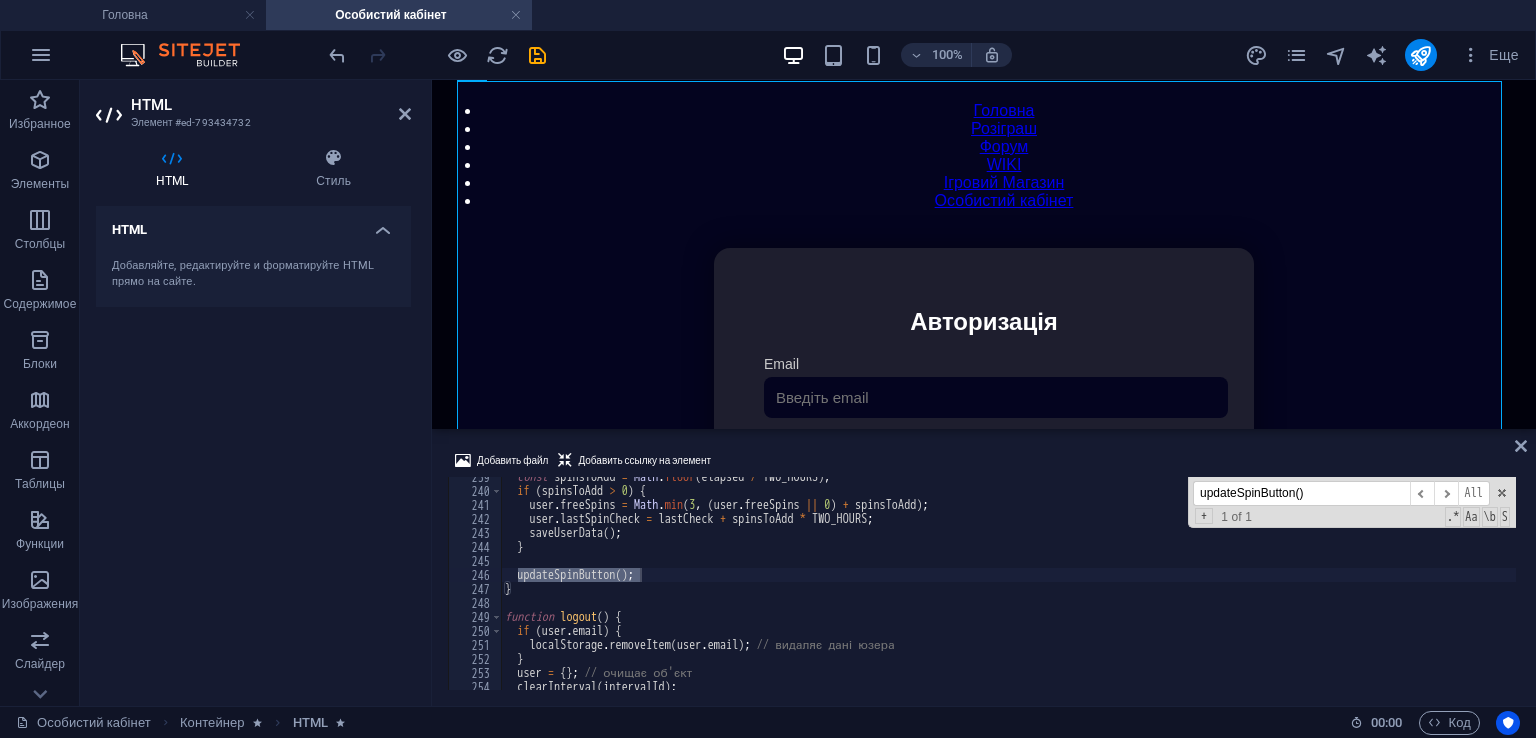 scroll, scrollTop: 3339, scrollLeft: 0, axis: vertical 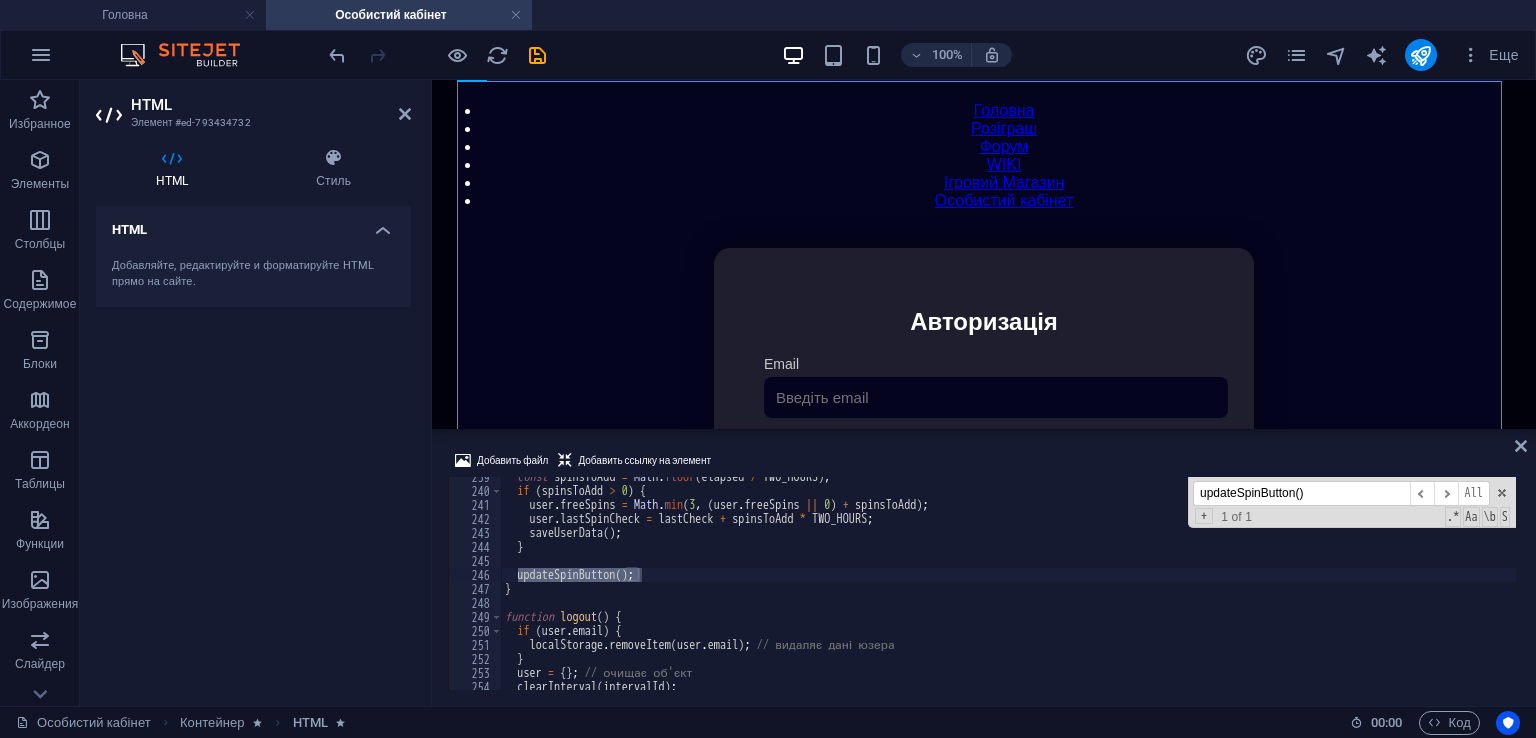 click on "updateSpinButton()" at bounding box center [1301, 493] 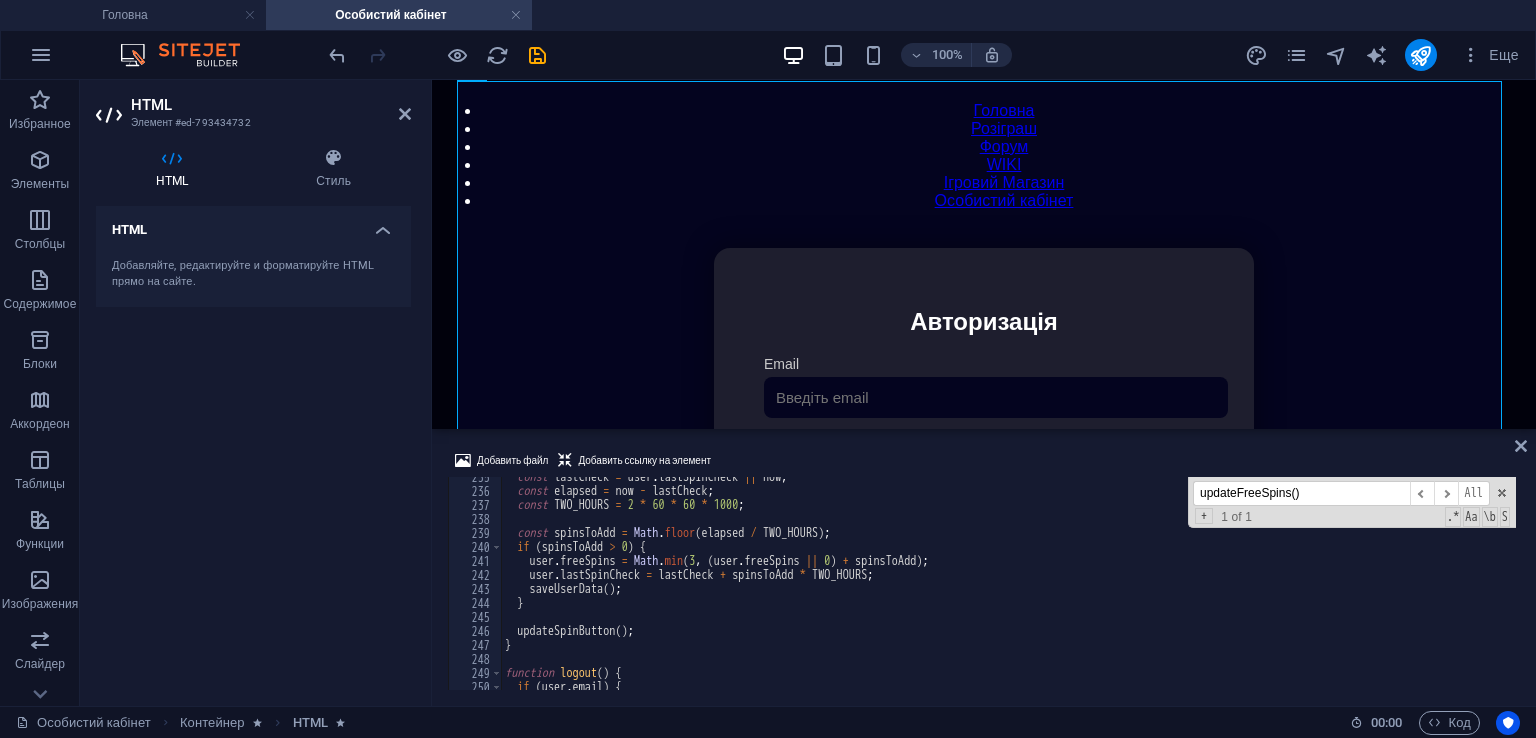 scroll, scrollTop: 3292, scrollLeft: 0, axis: vertical 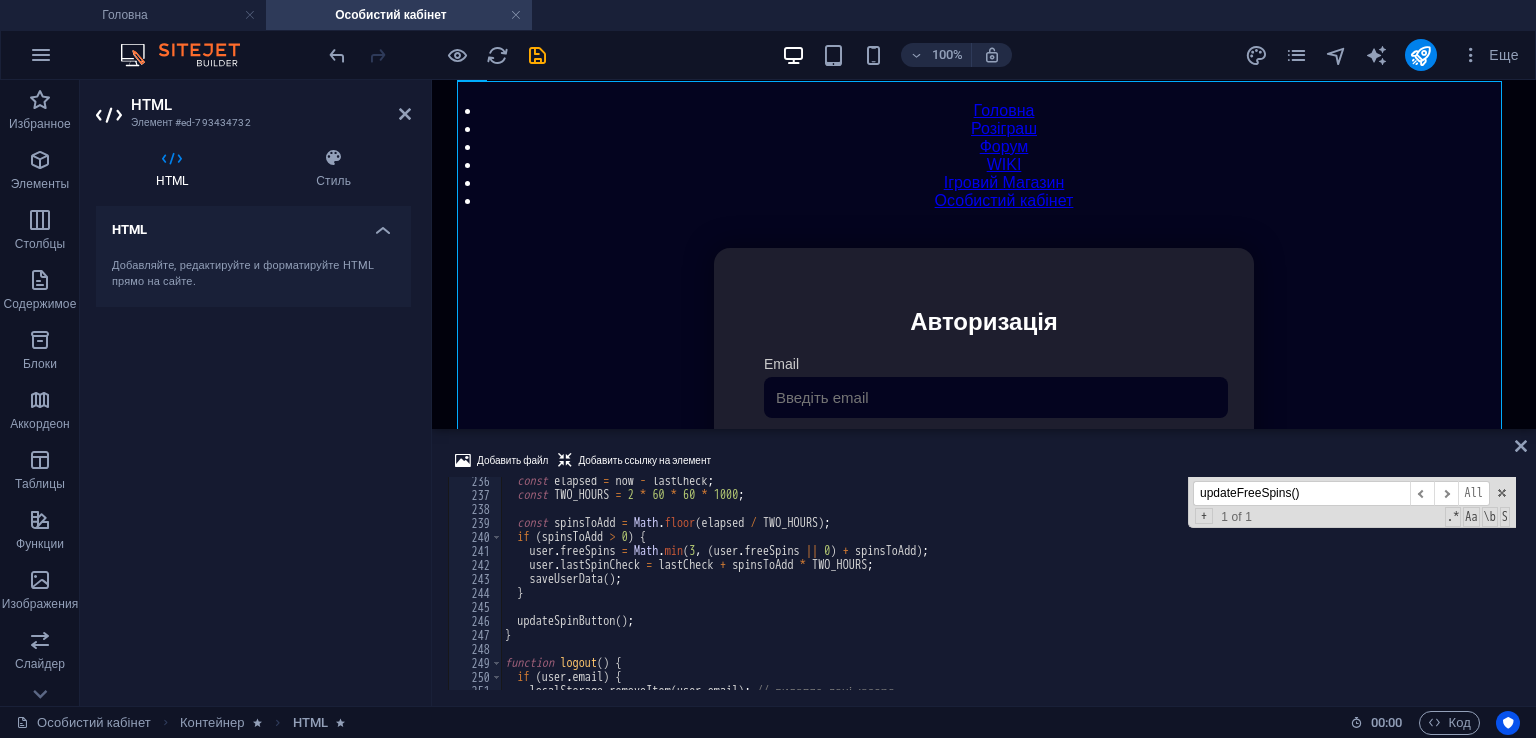 type on "updateFreeSpins()" 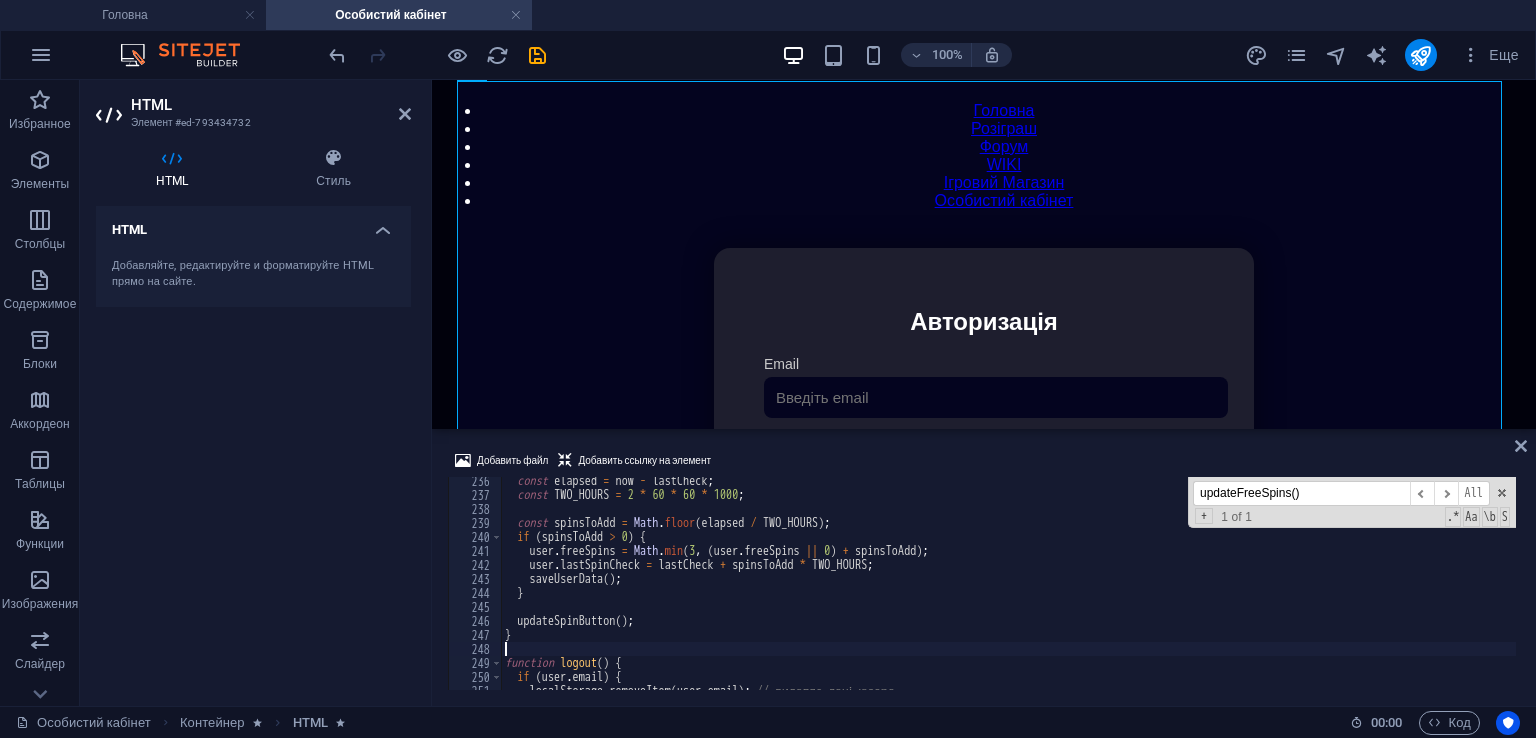 click on "const   elapsed   =   now   -   lastCheck ;    const   TWO_HOURS   =   2   *   60   *   60   *   1000 ;    const   spinsToAdd   =   Math . floor ( elapsed   /   TWO_HOURS ) ;    if   ( spinsToAdd   >   0 )   {      user . freeSpins   =   Math . min ( 3 ,   ( user . freeSpins   ||   0 )   +   spinsToAdd ) ;      user . lastSpinCheck   =   lastCheck   +   spinsToAdd   *   TWO_HOURS ;      saveUserData ( ) ;    }    updateSpinButton ( ) ; } function   logout ( )   {    if   ( user . email )   {      localStorage . removeItem ( user . email ) ;   // видаляє дані юзера" at bounding box center [14460, 592] 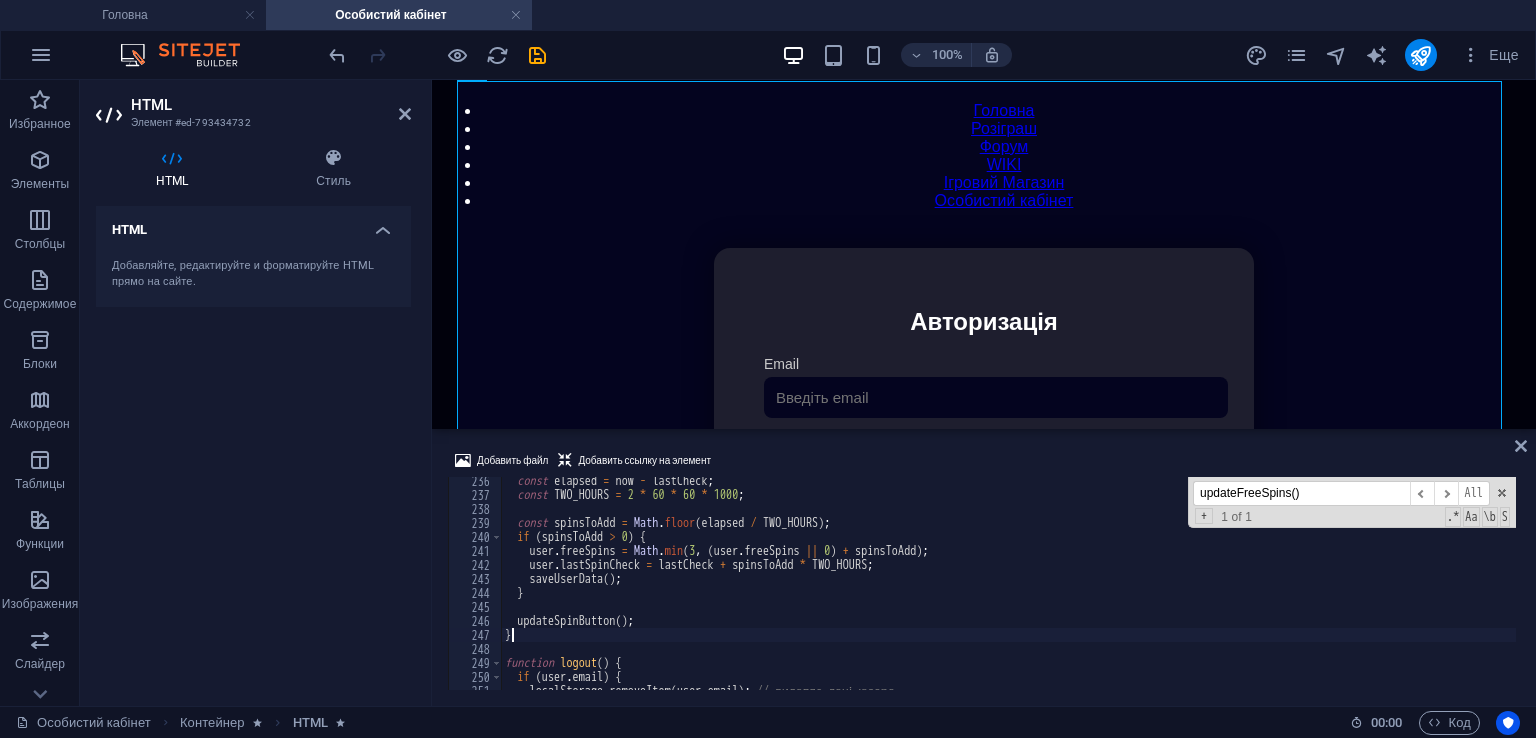 click on "const   elapsed   =   now   -   lastCheck ;    const   TWO_HOURS   =   2   *   60   *   60   *   1000 ;    const   spinsToAdd   =   Math . floor ( elapsed   /   TWO_HOURS ) ;    if   ( spinsToAdd   >   0 )   {      user . freeSpins   =   Math . min ( 3 ,   ( user . freeSpins   ||   0 )   +   spinsToAdd ) ;      user . lastSpinCheck   =   lastCheck   +   spinsToAdd   *   TWO_HOURS ;      saveUserData ( ) ;    }    updateSpinButton ( ) ; } function   logout ( )   {    if   ( user . email )   {      localStorage . removeItem ( user . email ) ;   // видаляє дані юзера" at bounding box center [14460, 592] 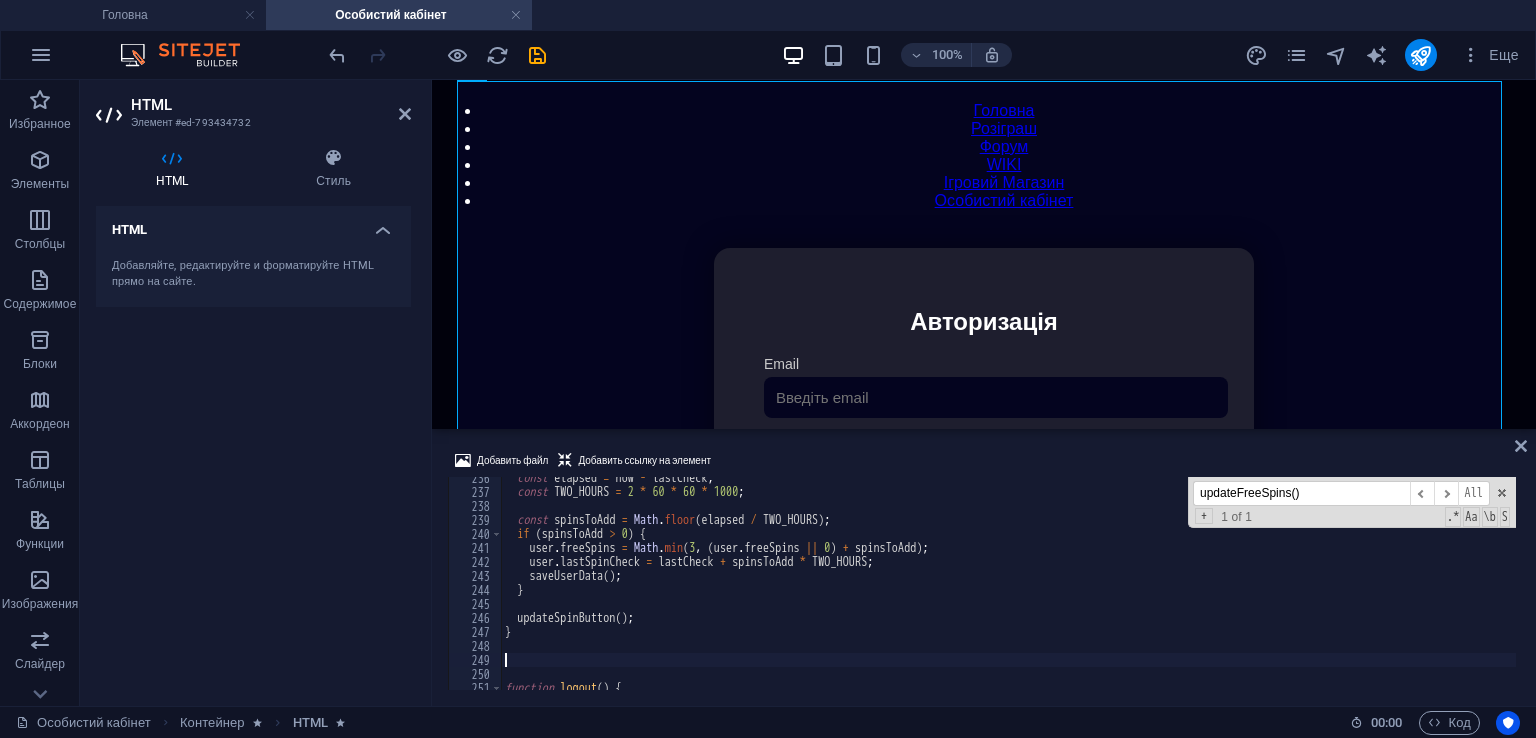 scroll, scrollTop: 3296, scrollLeft: 0, axis: vertical 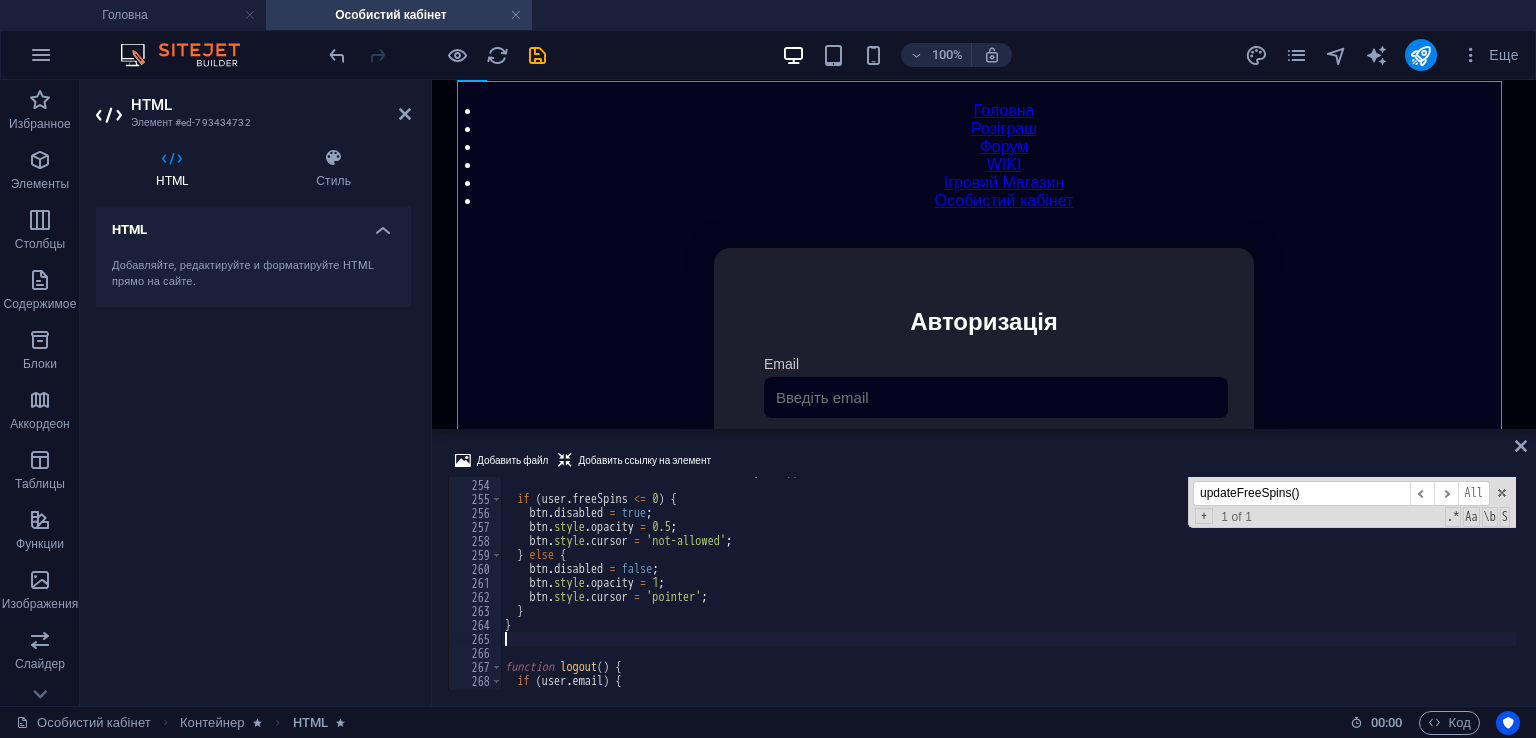 type on "}" 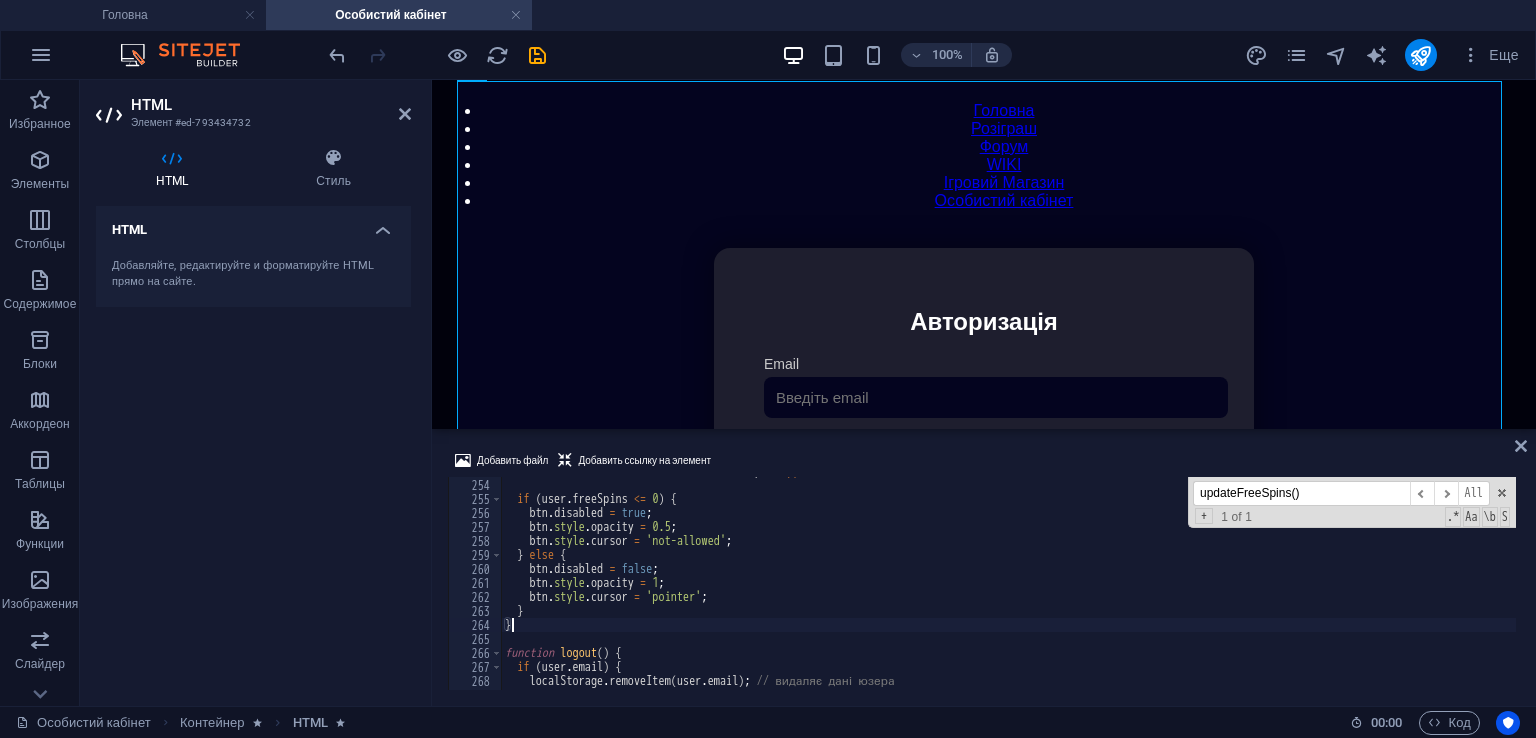 click on "updateFreeSpins()" at bounding box center [1301, 493] 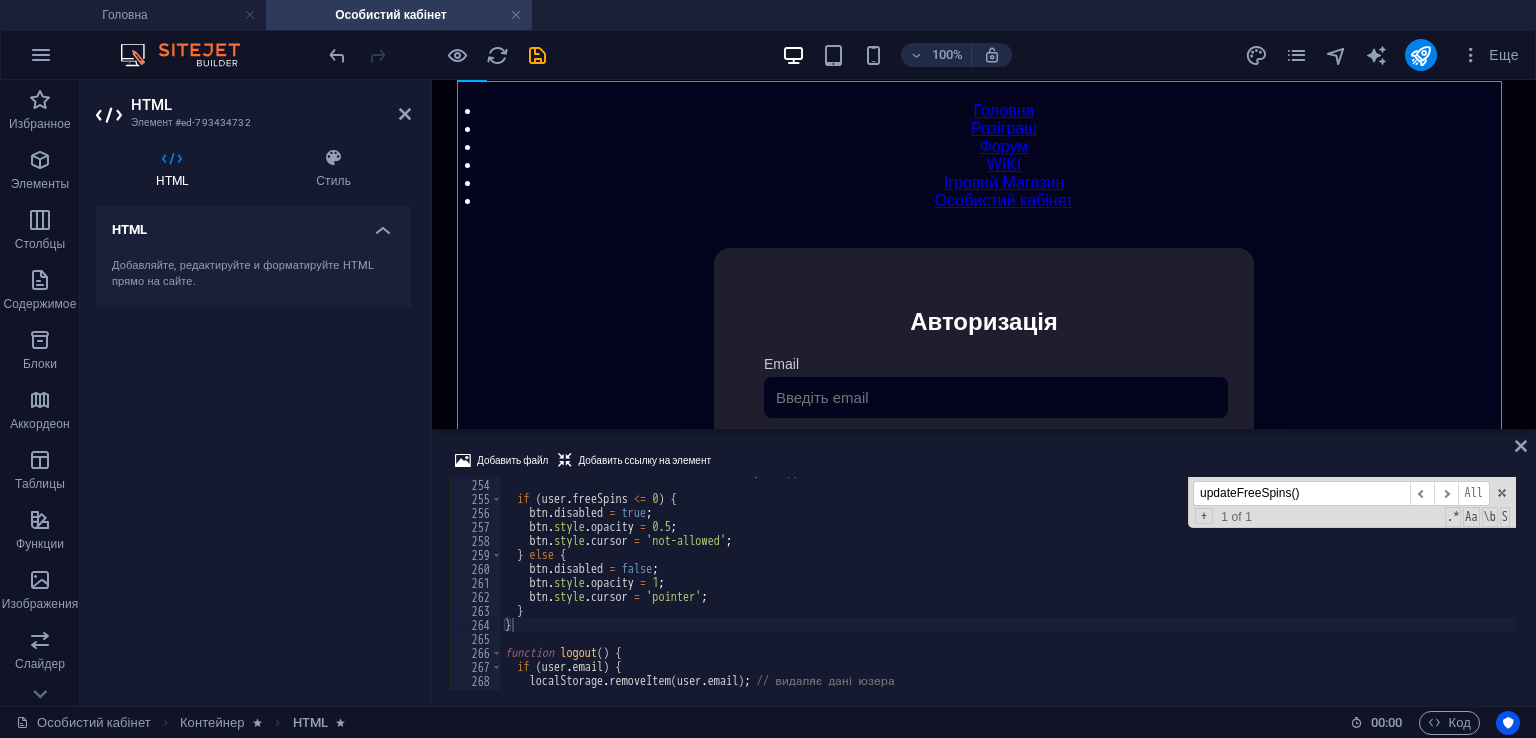click on "updateFreeSpins()" at bounding box center (1301, 493) 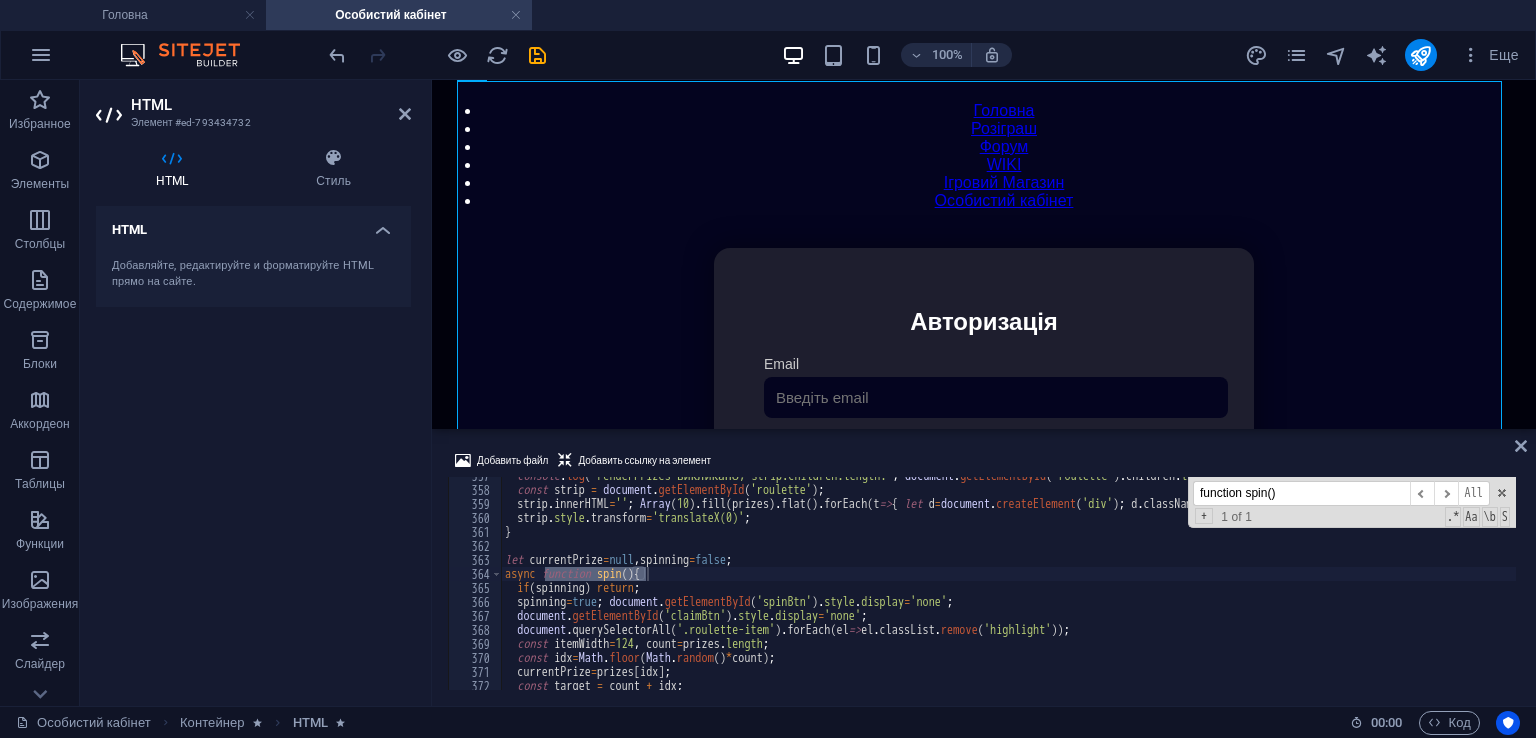 scroll, scrollTop: 4999, scrollLeft: 0, axis: vertical 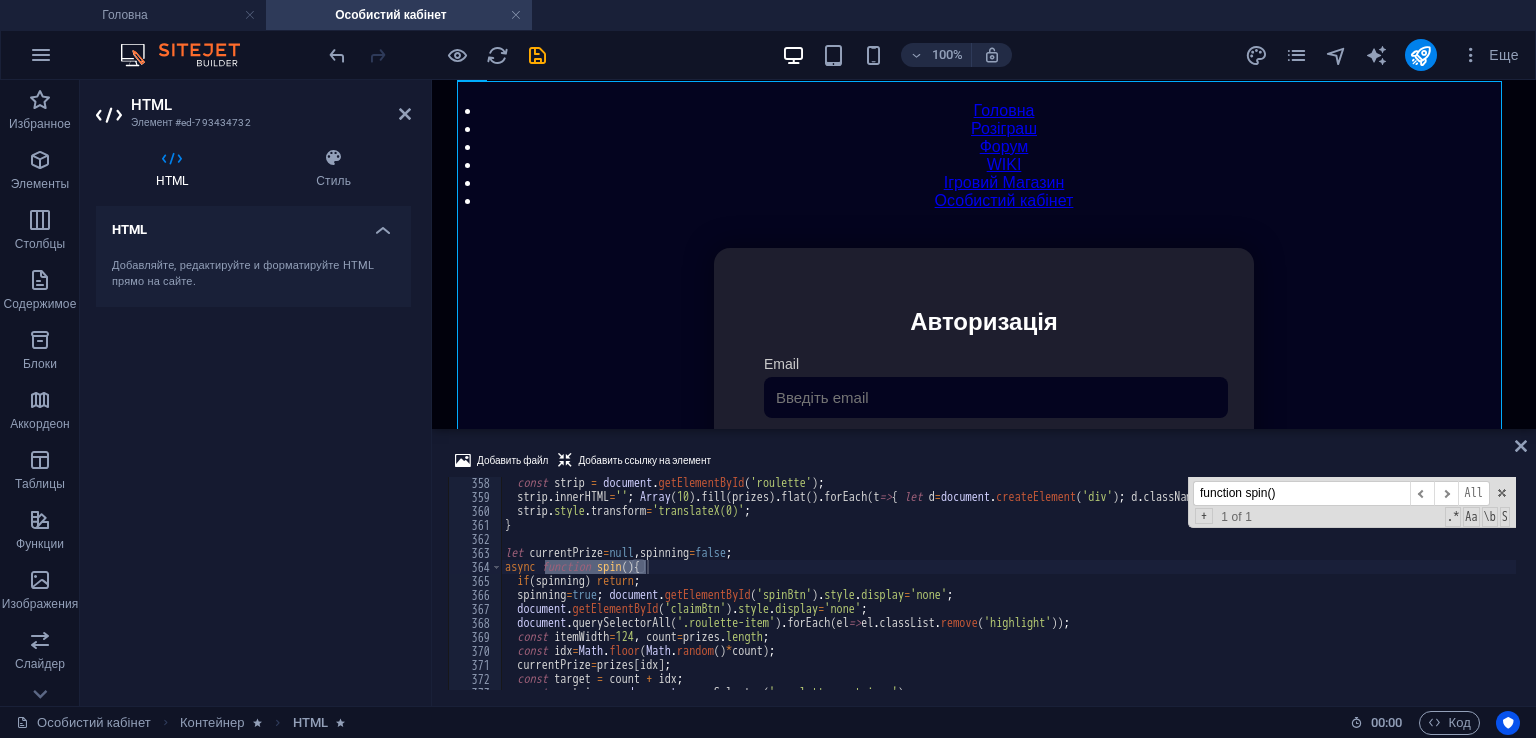 type on "function spin()" 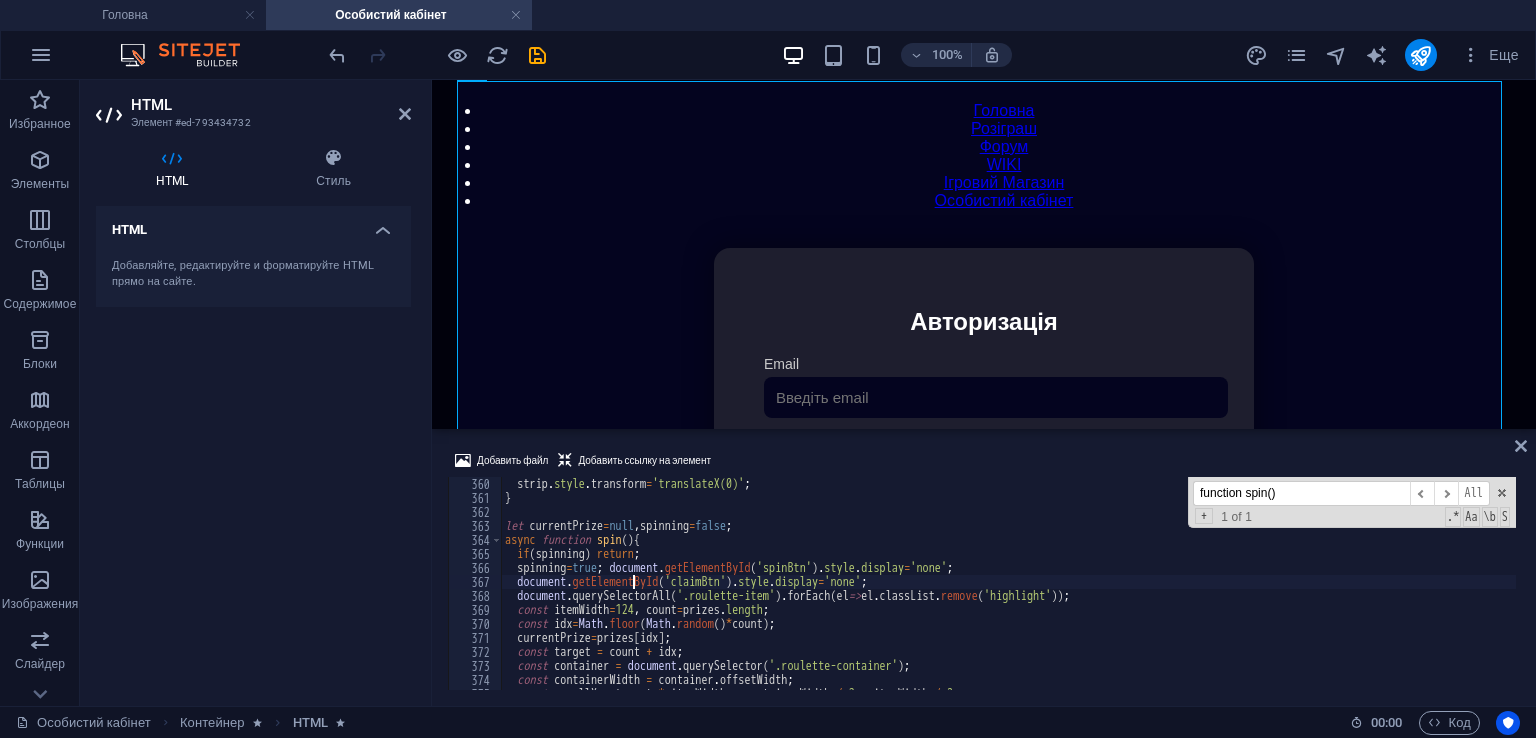scroll, scrollTop: 5014, scrollLeft: 0, axis: vertical 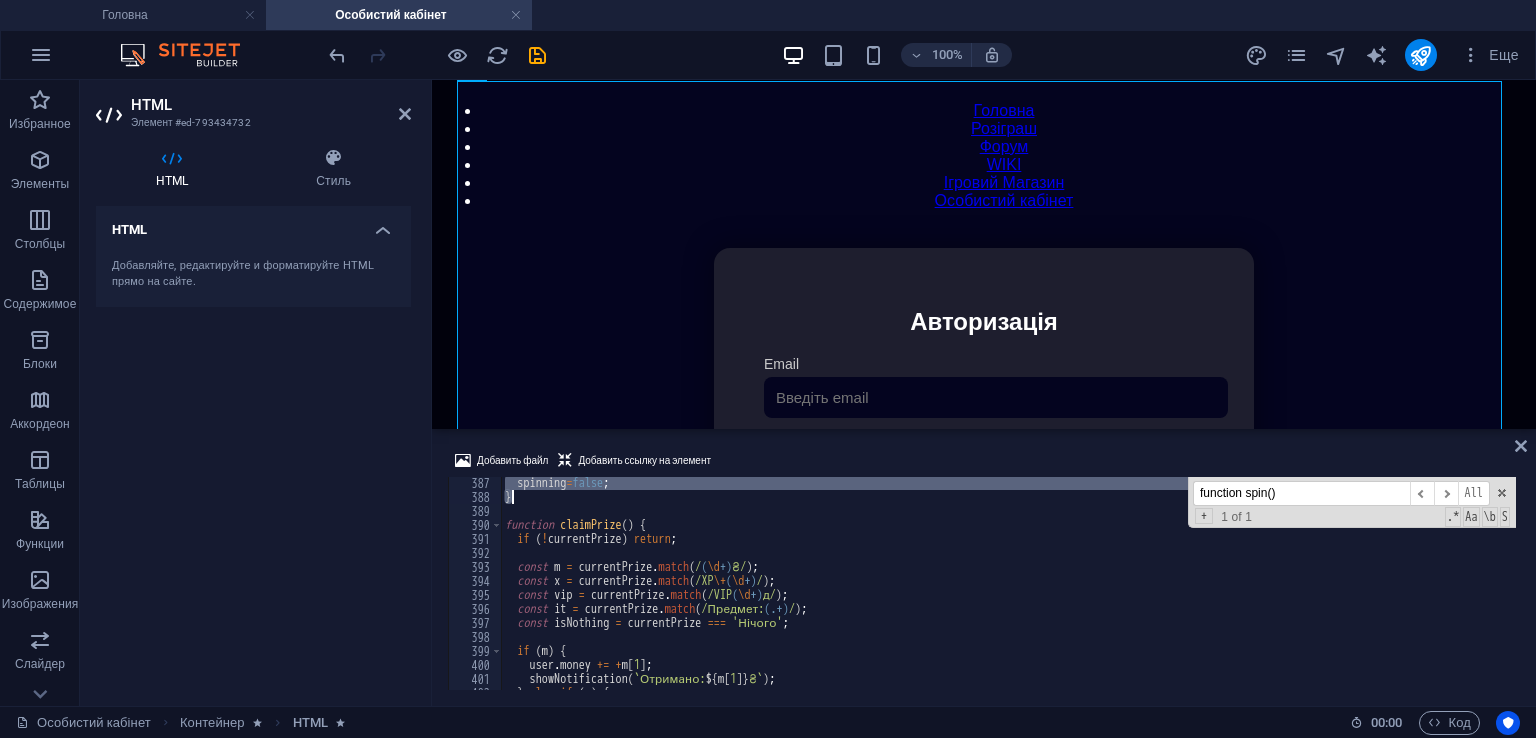 drag, startPoint x: 507, startPoint y: 540, endPoint x: 721, endPoint y: 502, distance: 217.34764 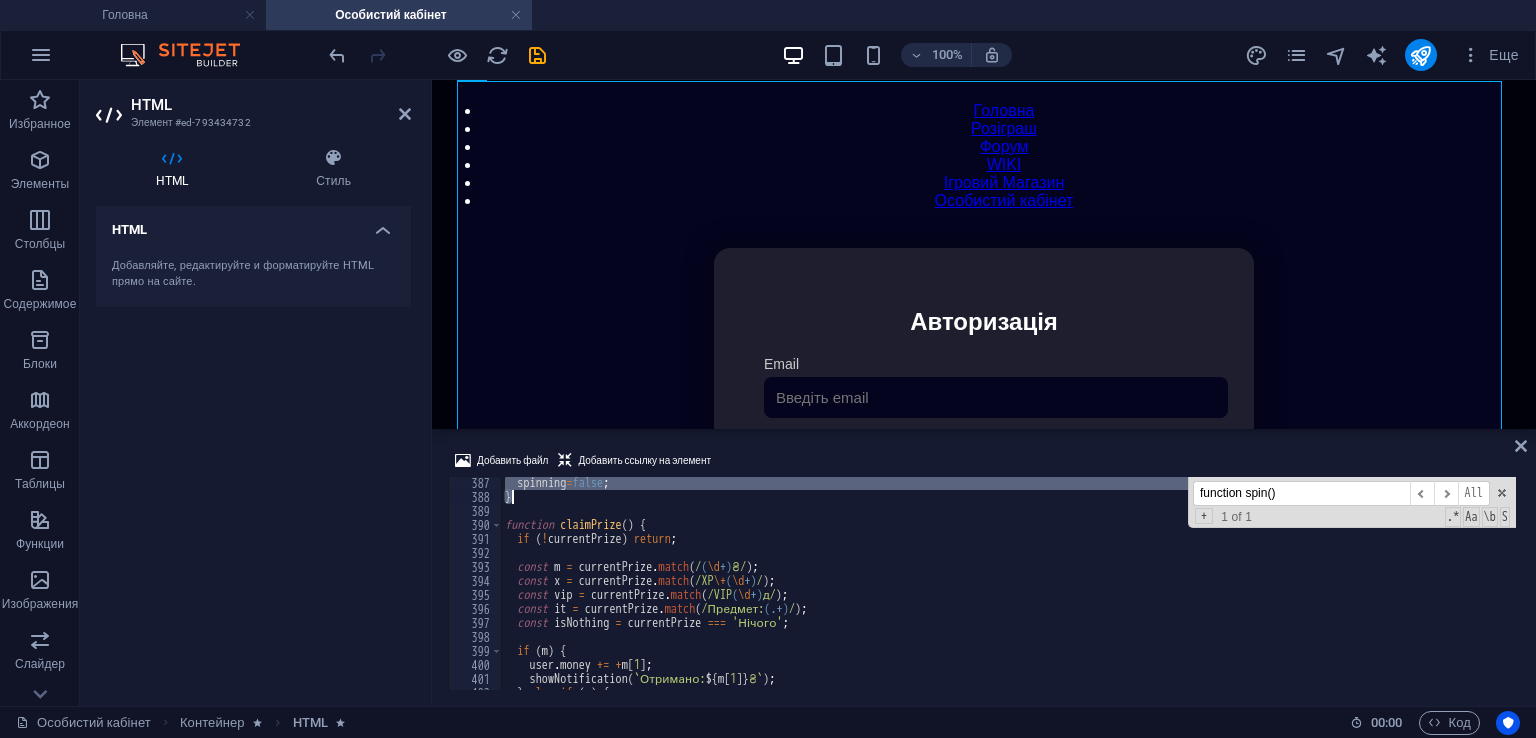 paste 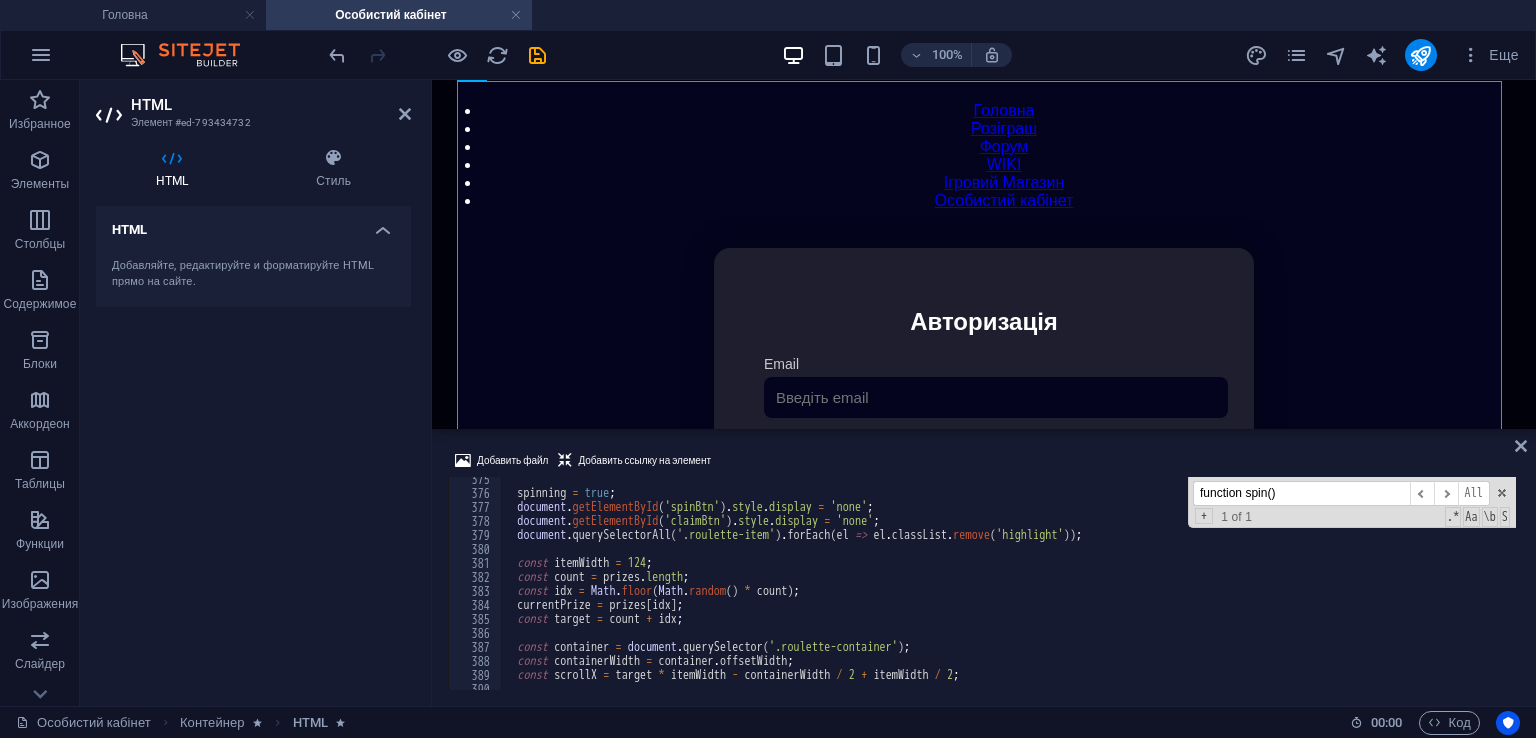 scroll, scrollTop: 5240, scrollLeft: 0, axis: vertical 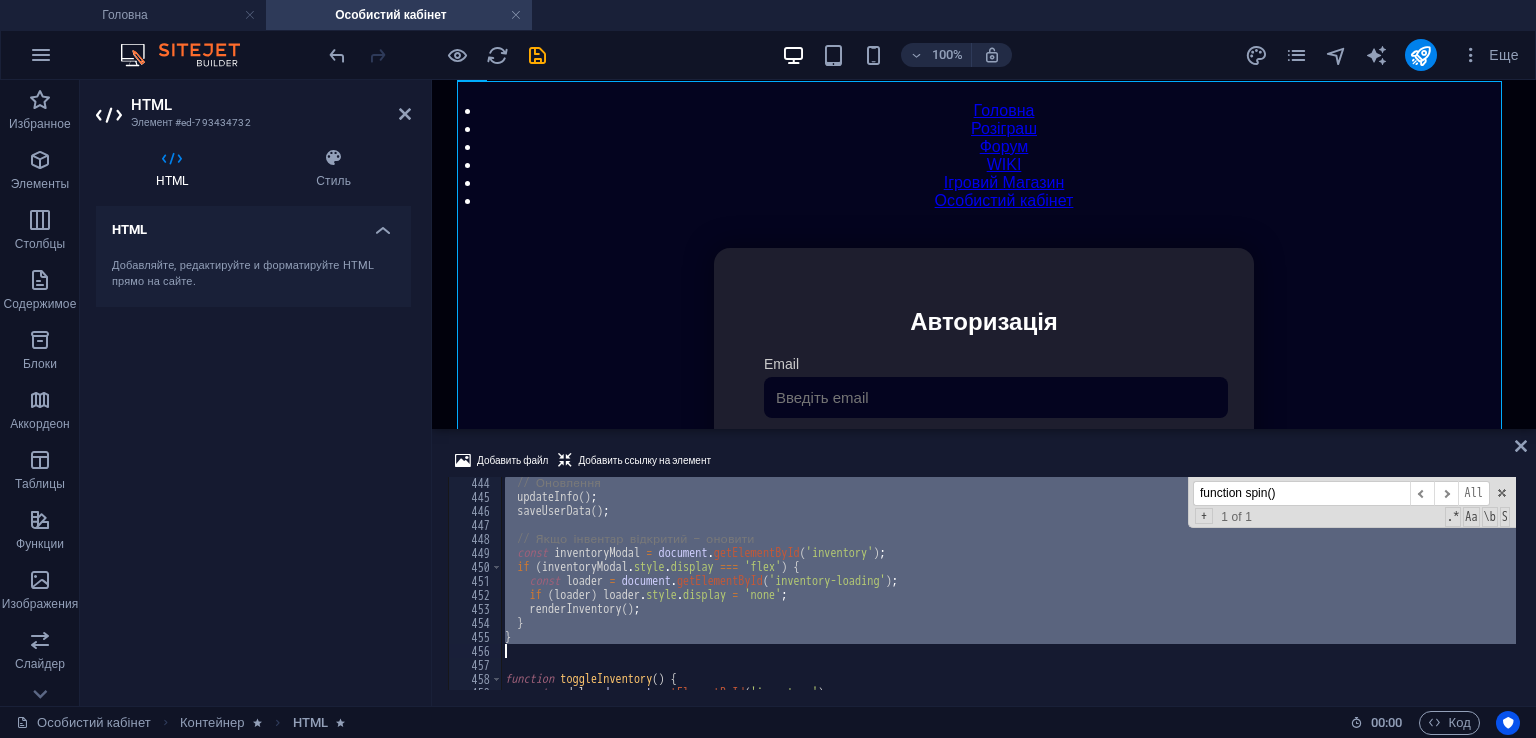 drag, startPoint x: 504, startPoint y: 542, endPoint x: 575, endPoint y: 656, distance: 134.3019 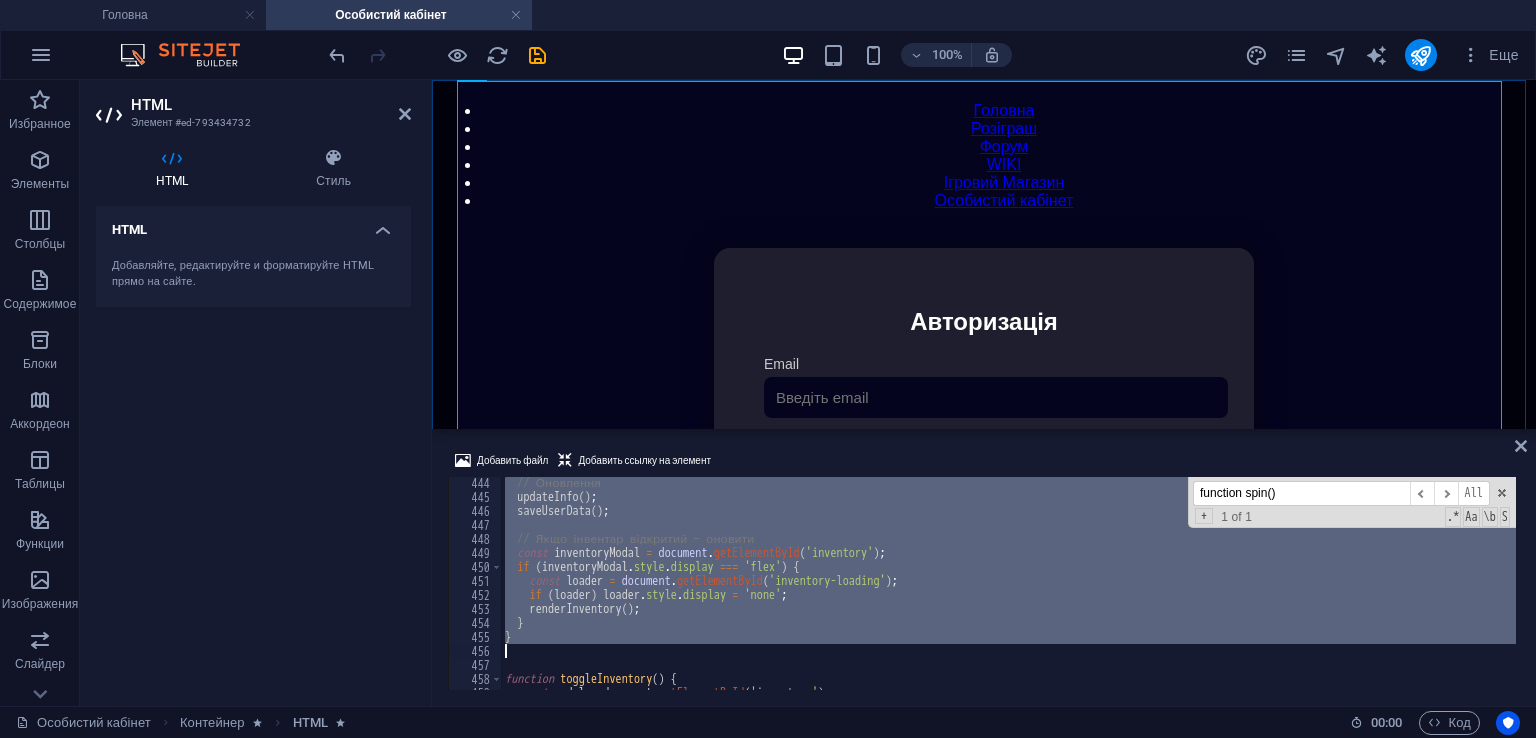 paste 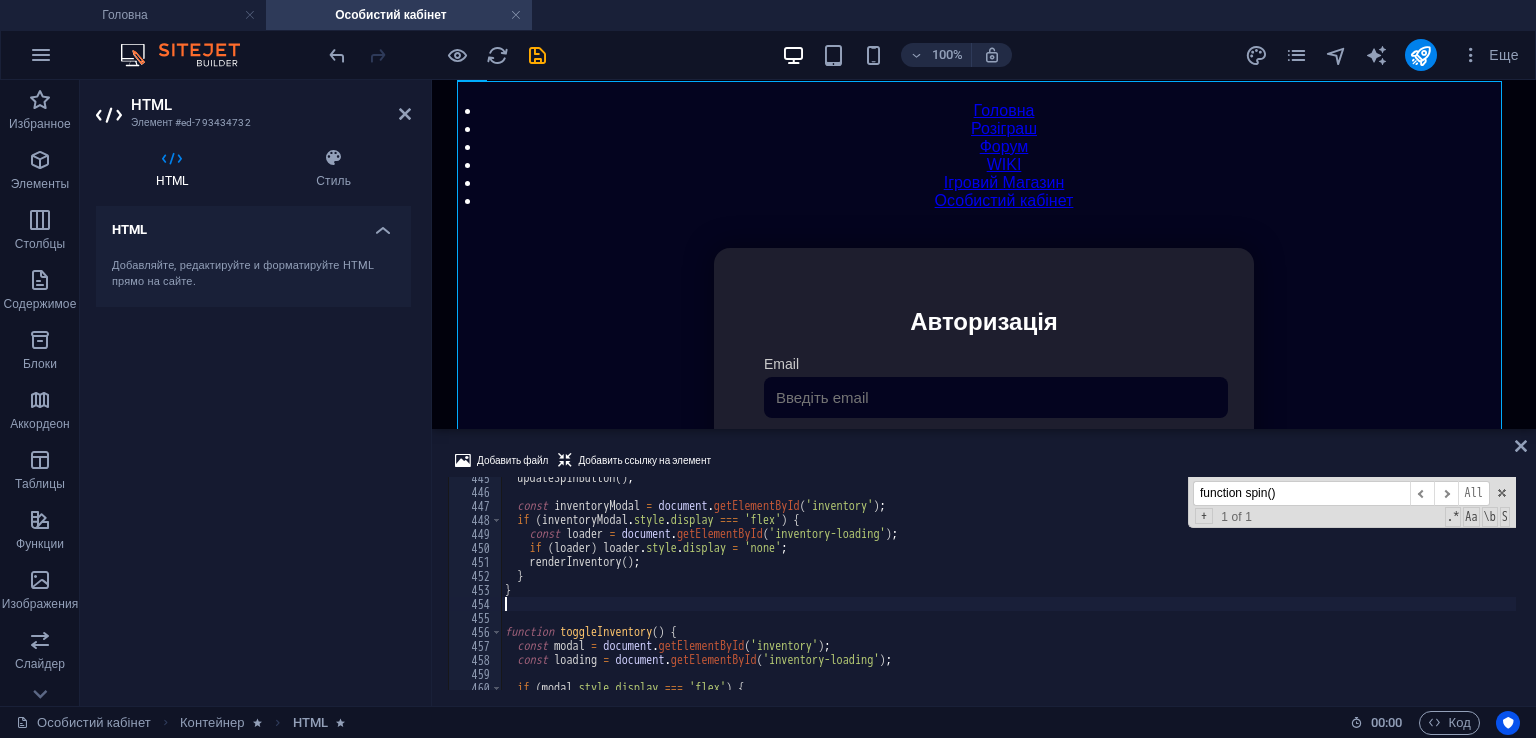 scroll, scrollTop: 6222, scrollLeft: 0, axis: vertical 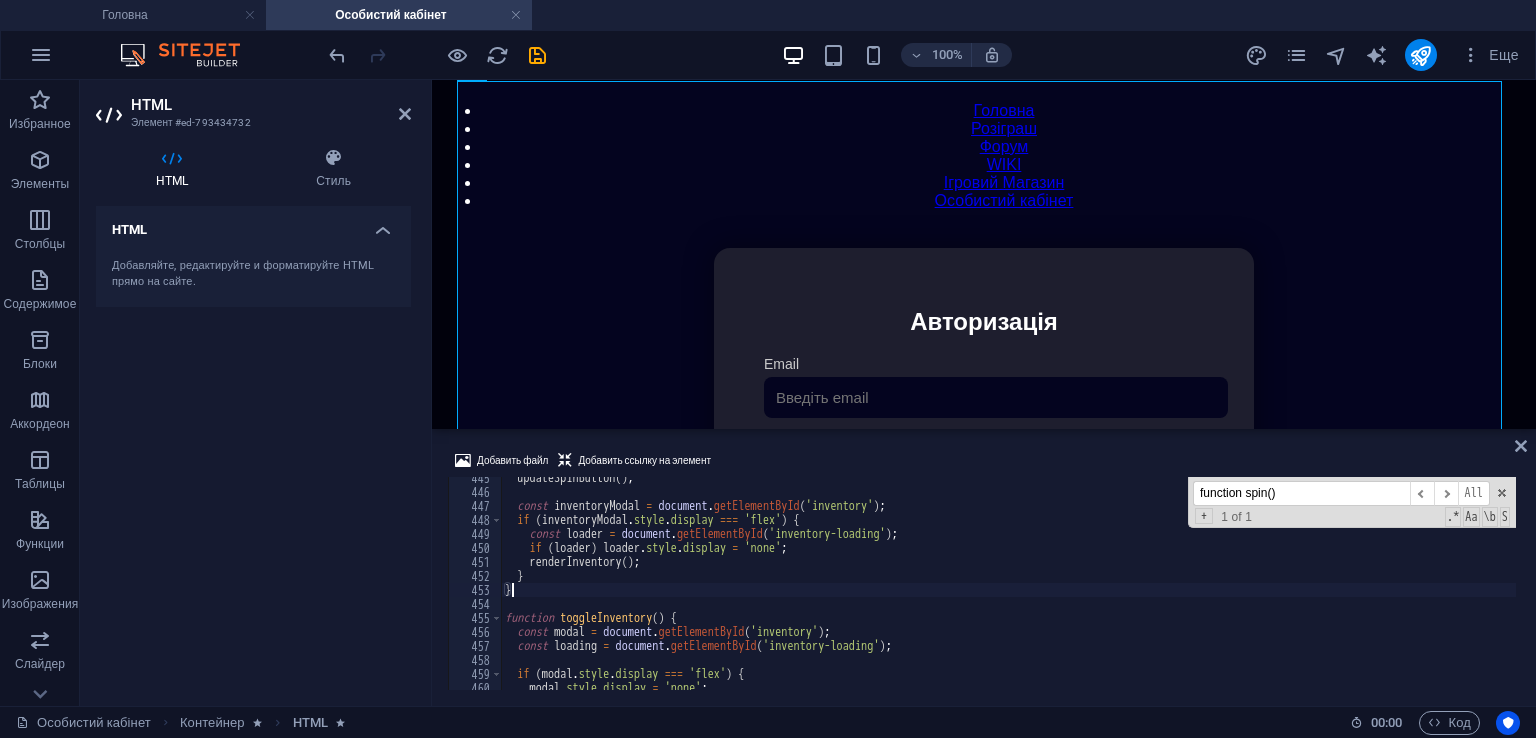 click at bounding box center (437, 55) 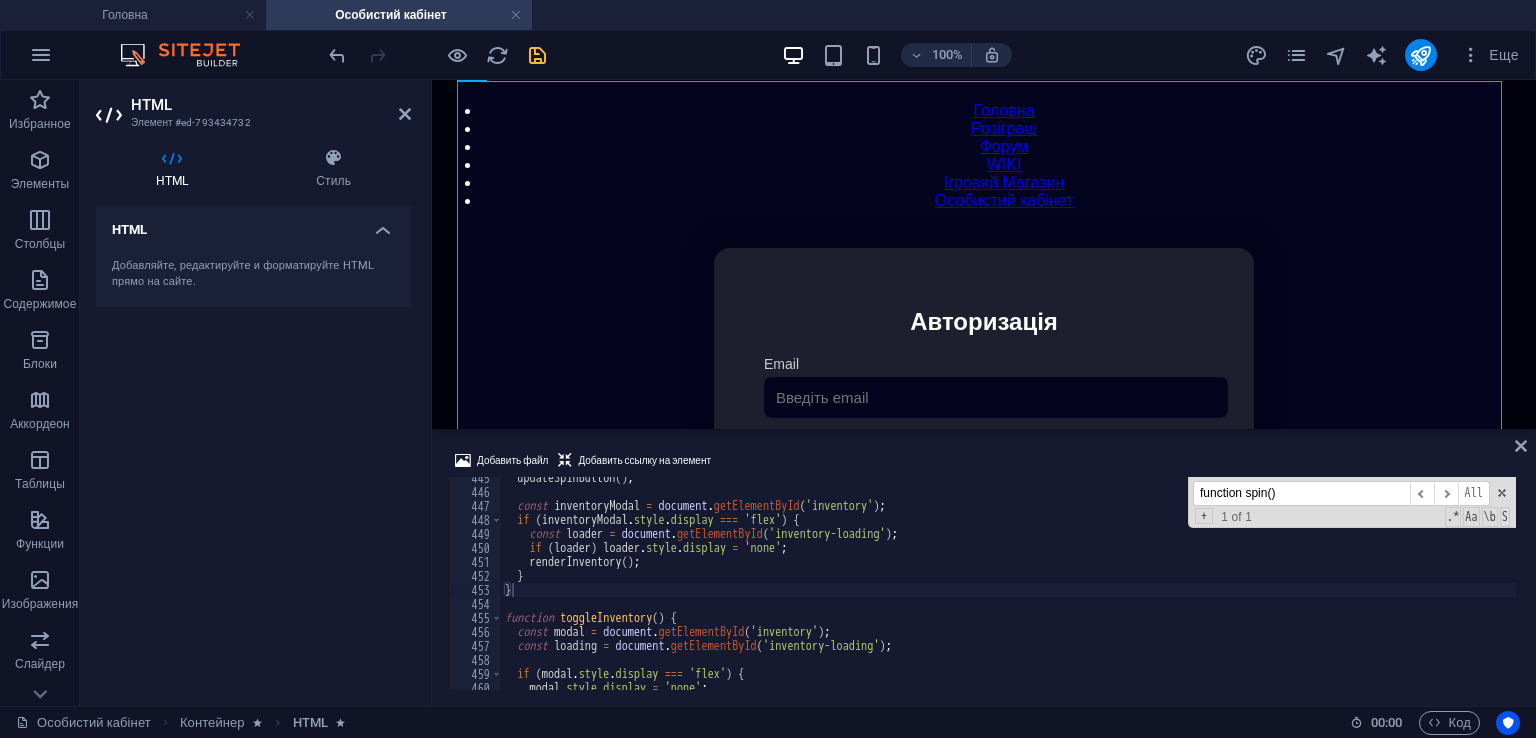 click at bounding box center [537, 55] 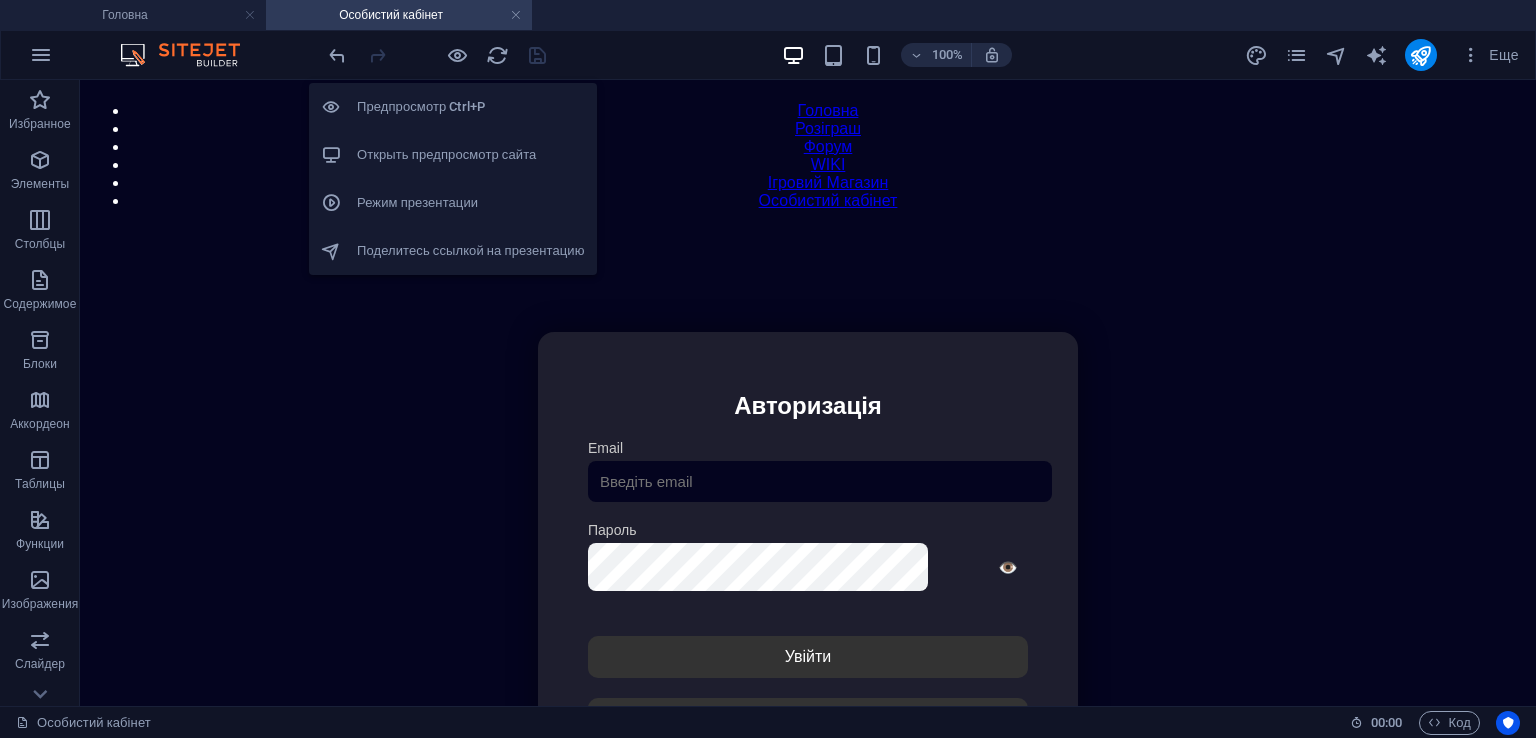 click on "Открыть предпросмотр сайта" at bounding box center [471, 155] 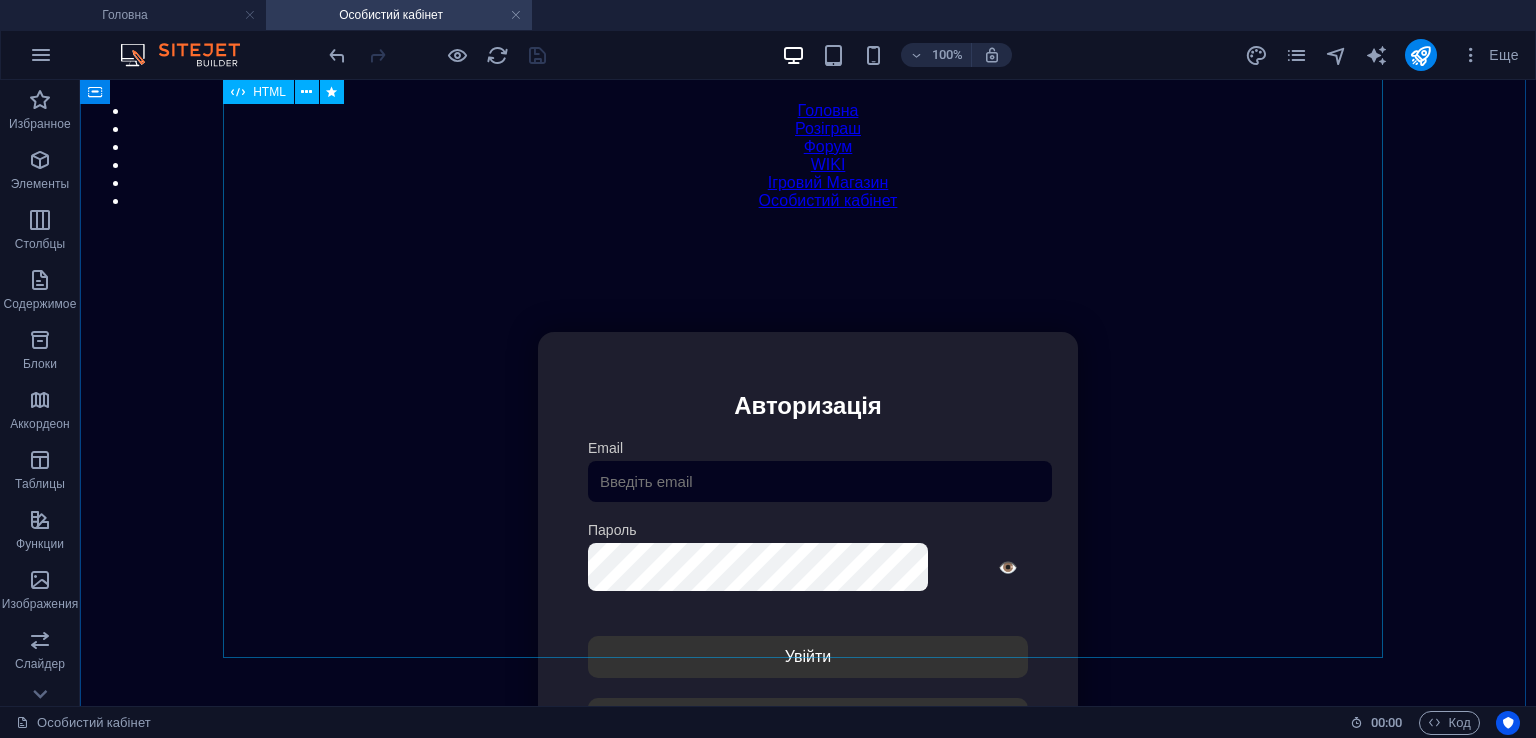 click on "Особистий кабінет
Авторизація
Email
Пароль
👁️
Увійти
Скинути пароль
Скидання пароля
Введіть ваш email:
Скинути
Закрити
Особистий кабінет
Вийти з кабінету
Важлива інформація
Інформація
Ігровий Нікнейм:
Пошта:
Гроші:   ₴
XP:
Рівень:
Здоров'я:  %
Броня:  %
VIP:
Рейтинг
Рейтинг гравців
Гравців не знайдено
Документи
Мої документи
Паспорт:   Немає
Трудова книжка:   Немає
Додати документ
Розваги" at bounding box center [808, 561] 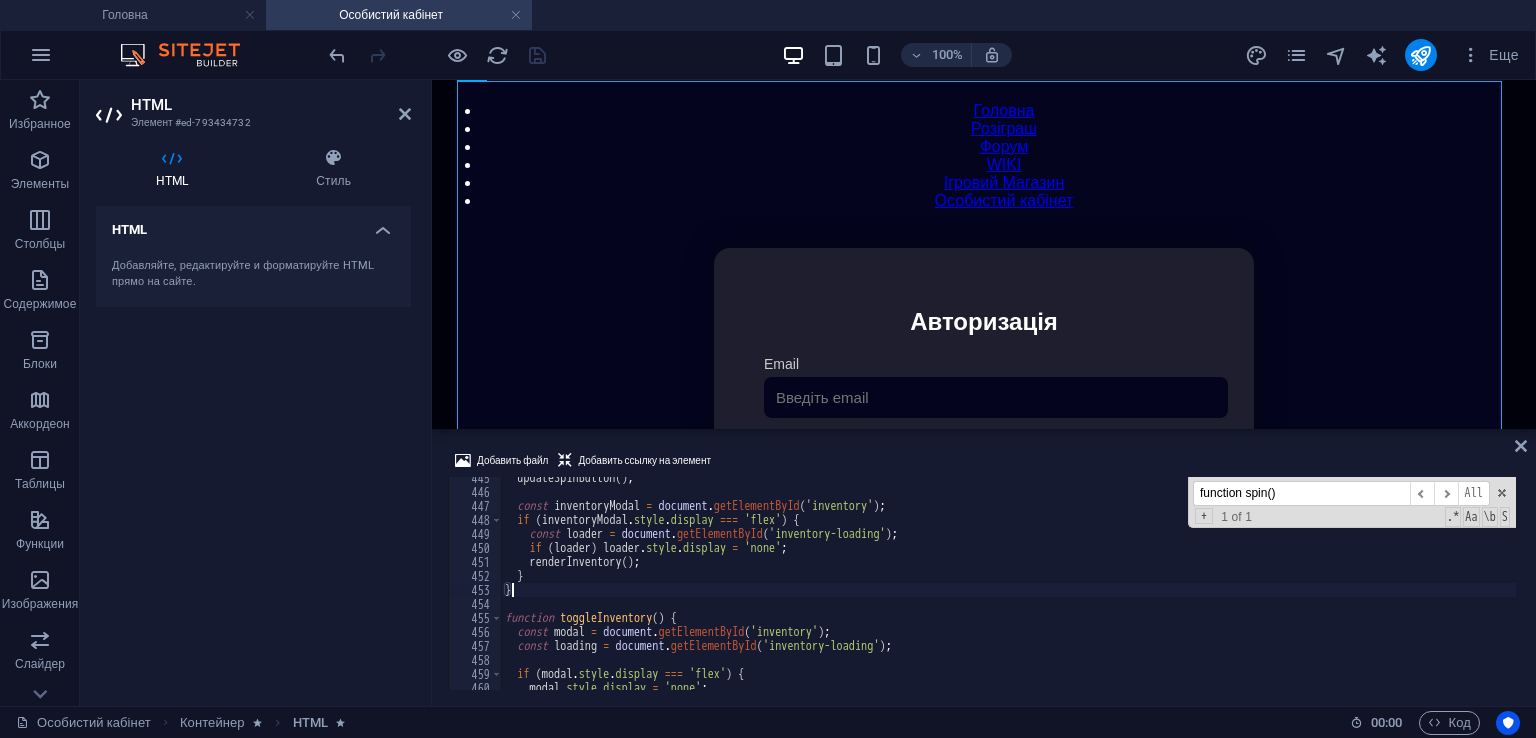 click on "updateSpinButton ( ) ;    const   inventoryModal   =   document . getElementById ( 'inventory' ) ;    if   ( inventoryModal . style . display   ===   'flex' )   {      const   loader   =   document . getElementById ( 'inventory-loading' ) ;      if   ( loader )   loader . style . display   =   'none' ;      renderInventory ( ) ;    } } function   toggleInventory ( )   {    const   modal   =   document . getElementById ( 'inventory' ) ;    const   loading   =   document . getElementById ( 'inventory-loading' ) ;    if   ( modal . style . display   ===   'flex' )   {      modal . style . display   =   'none' ;" at bounding box center (14460, 589) 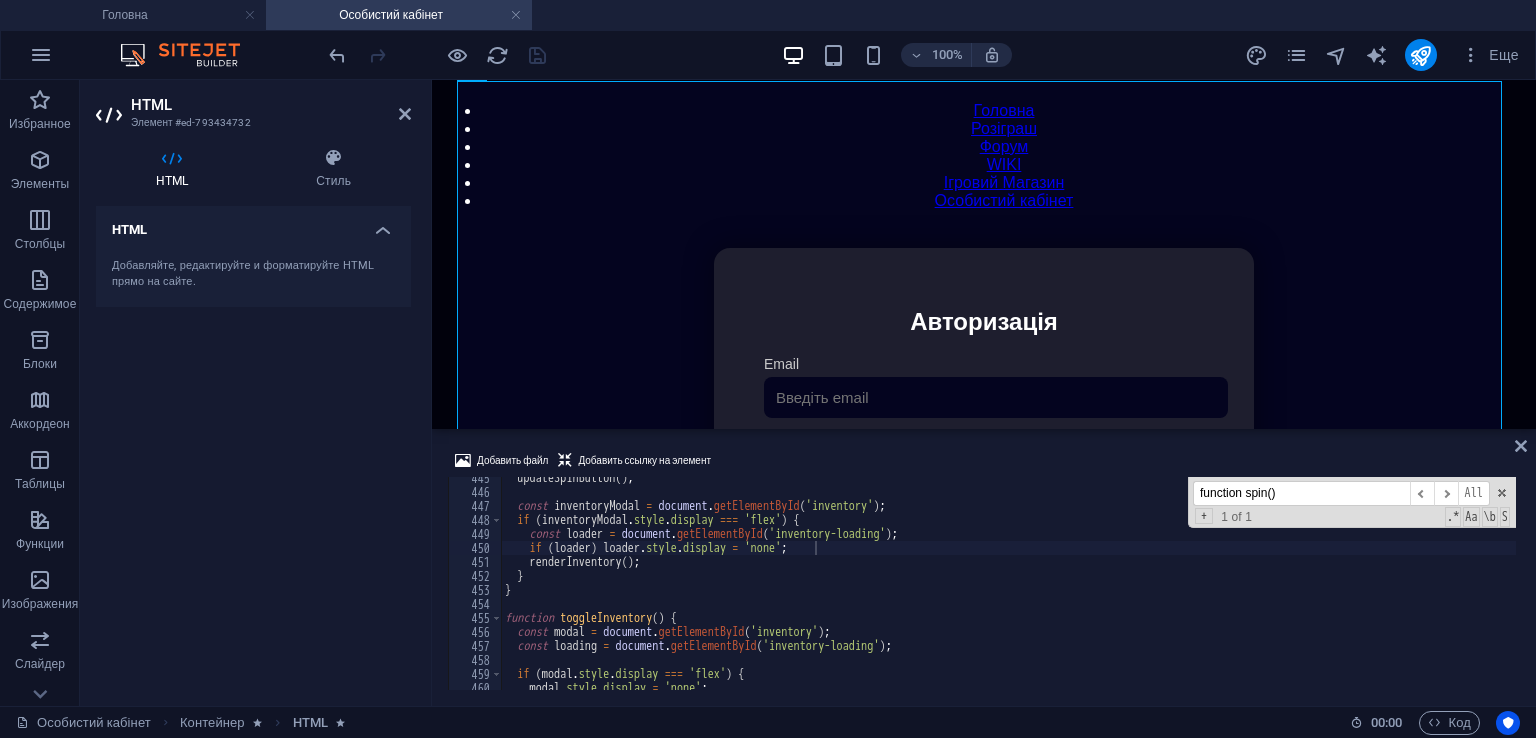 paste on "VIP" 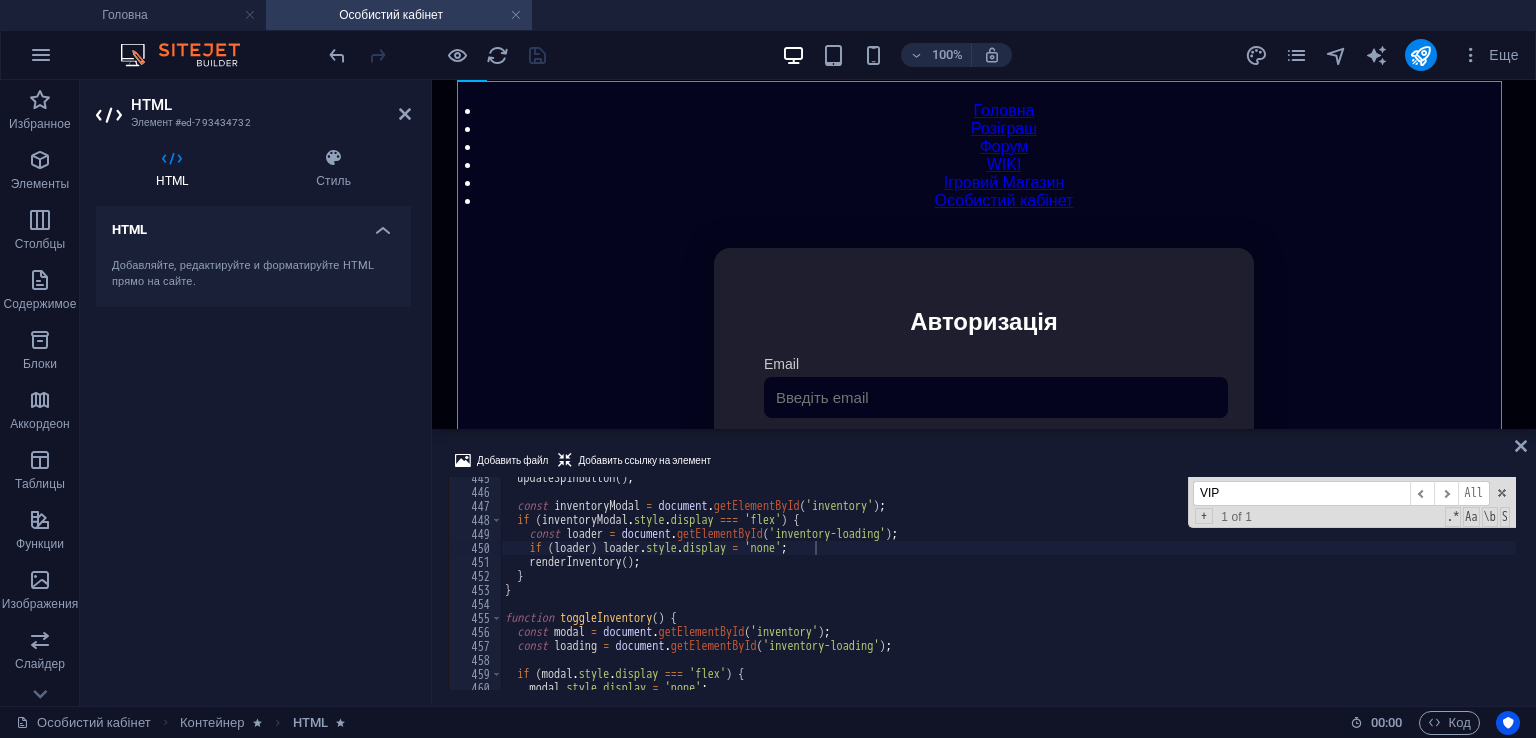 scroll, scrollTop: 2009, scrollLeft: 0, axis: vertical 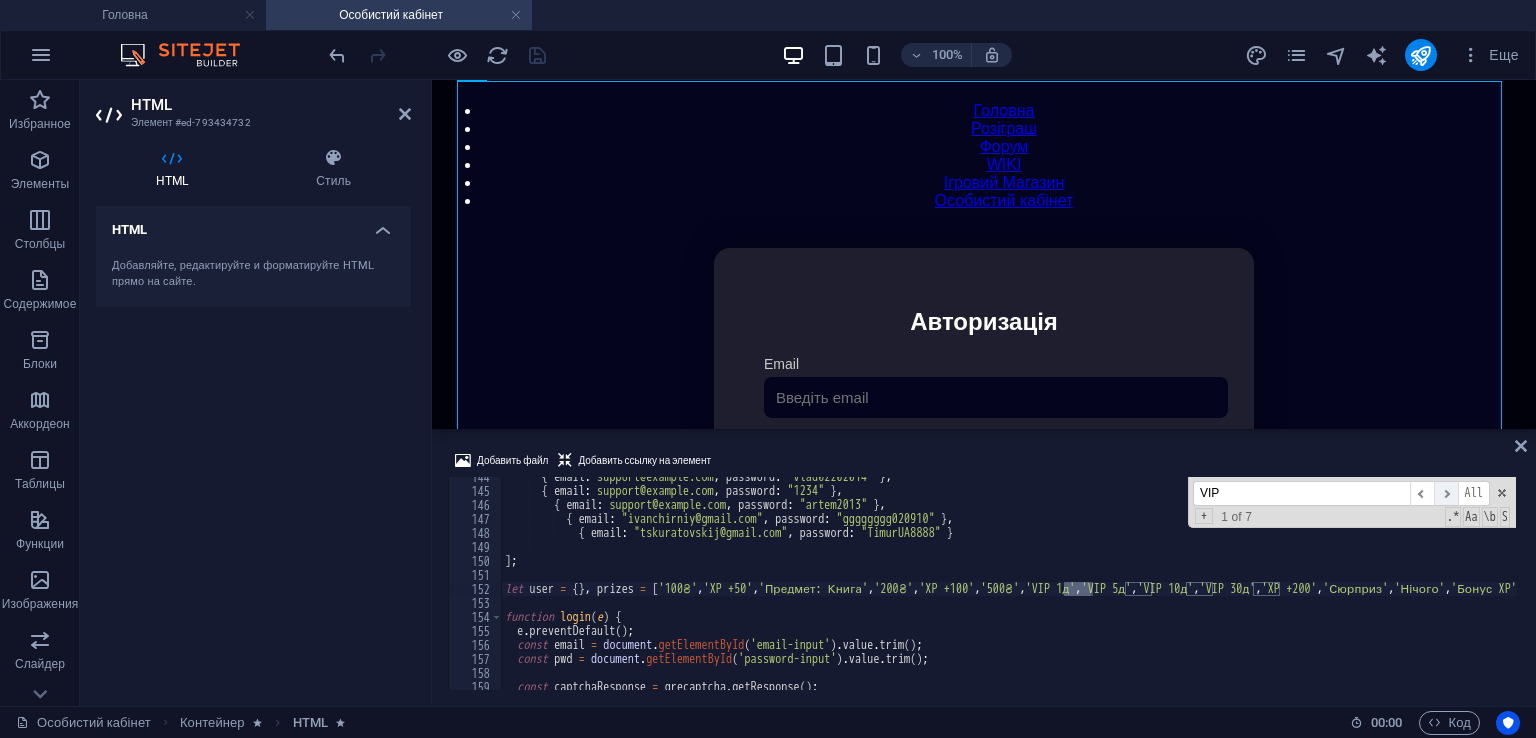 click on "​" at bounding box center [1446, 493] 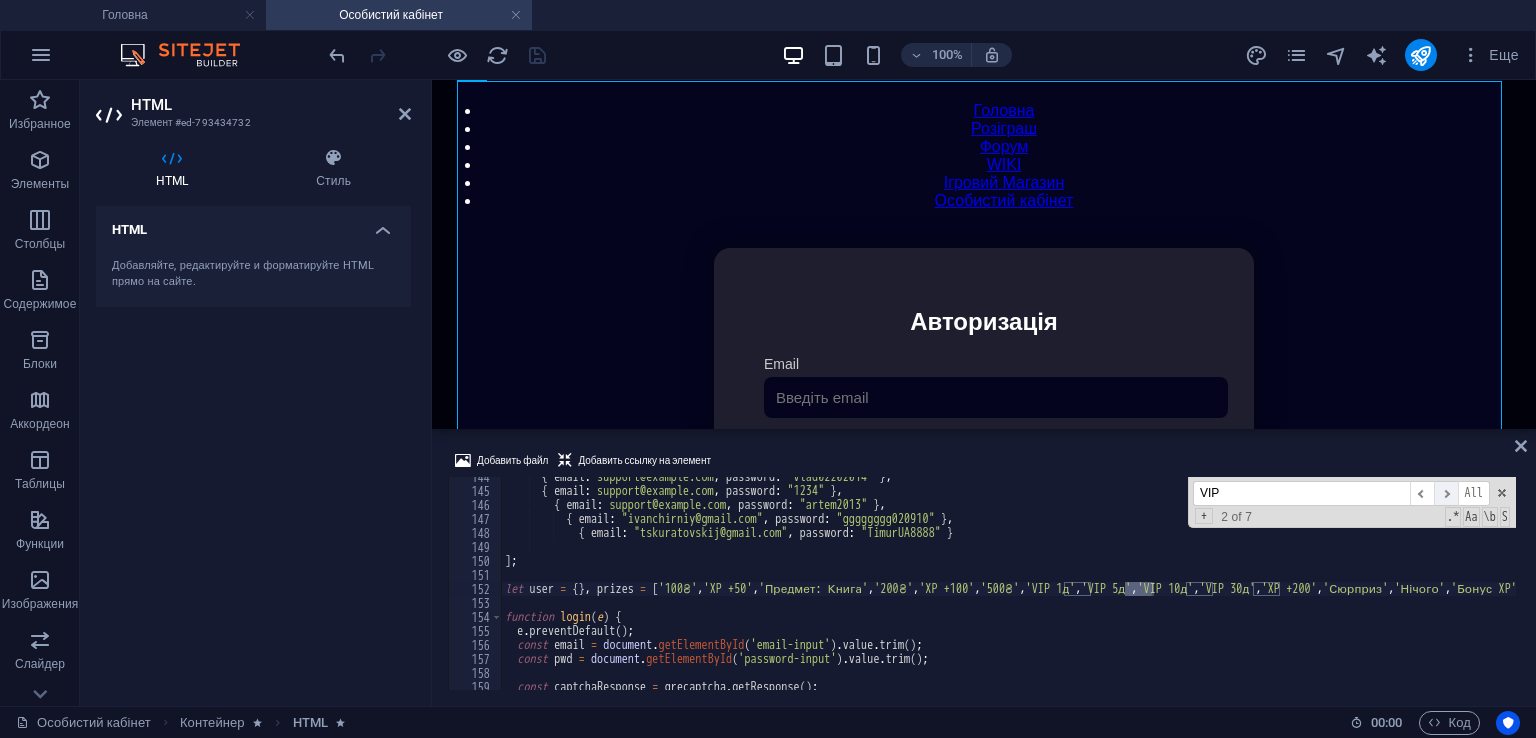 click on "​" at bounding box center [1446, 493] 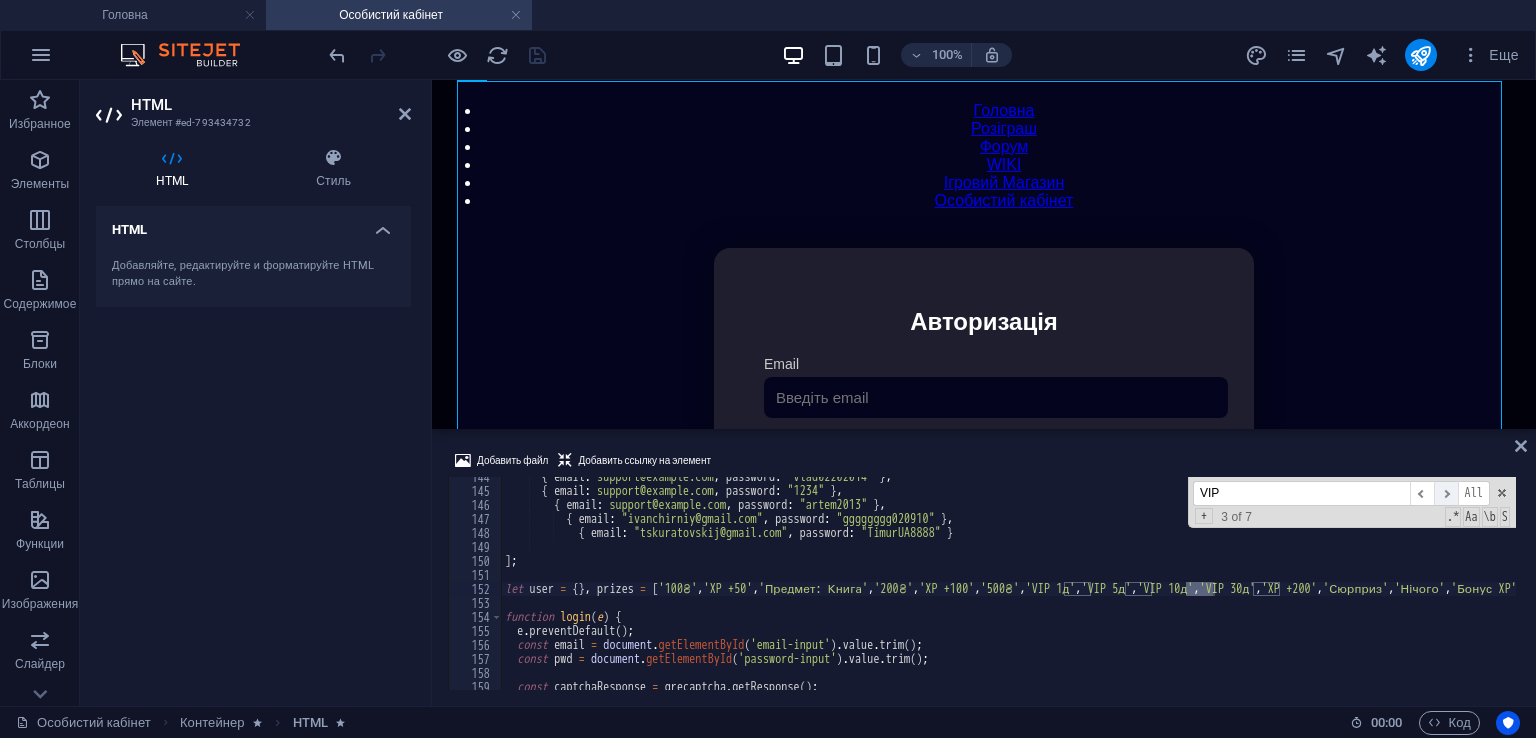 click on "​" at bounding box center (1446, 493) 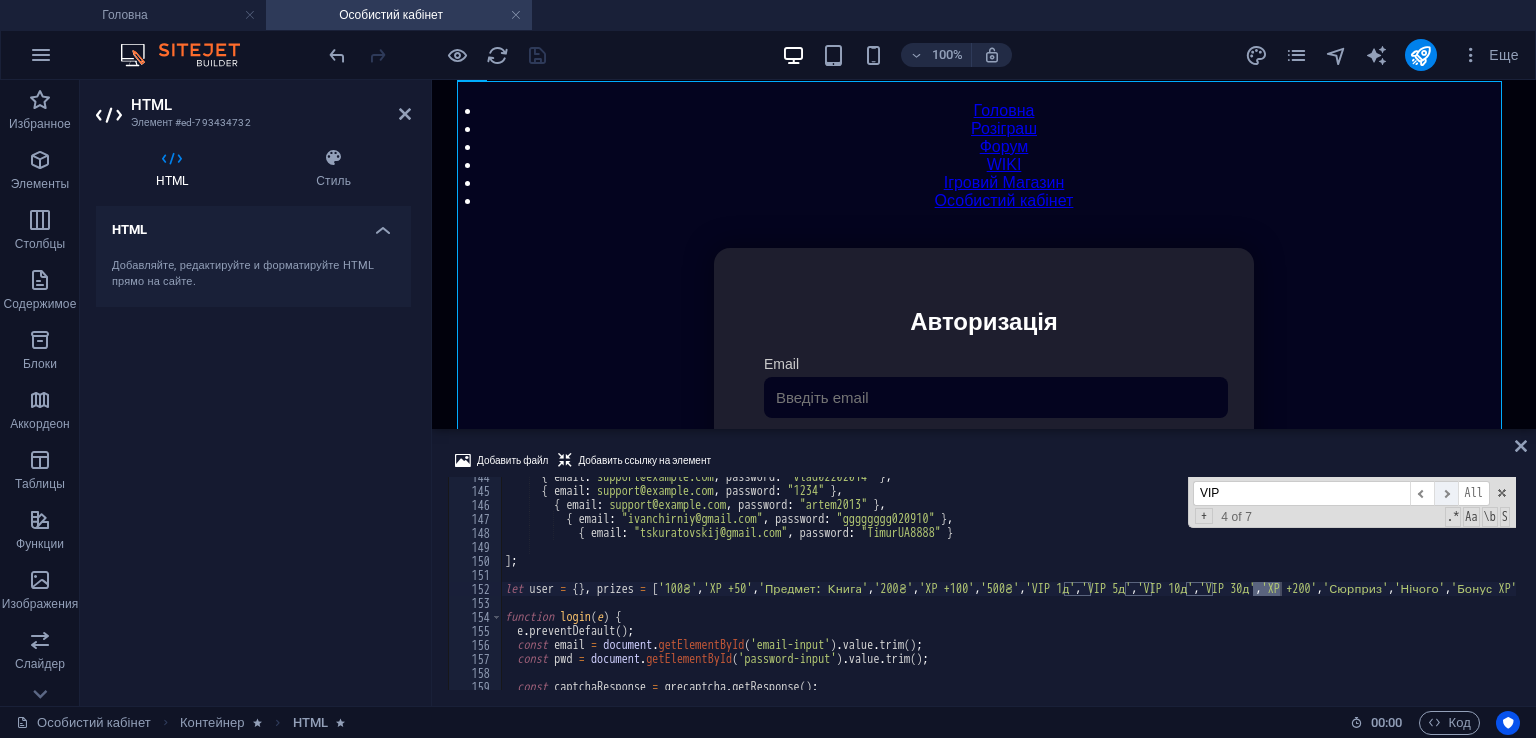 click on "​" at bounding box center (1446, 493) 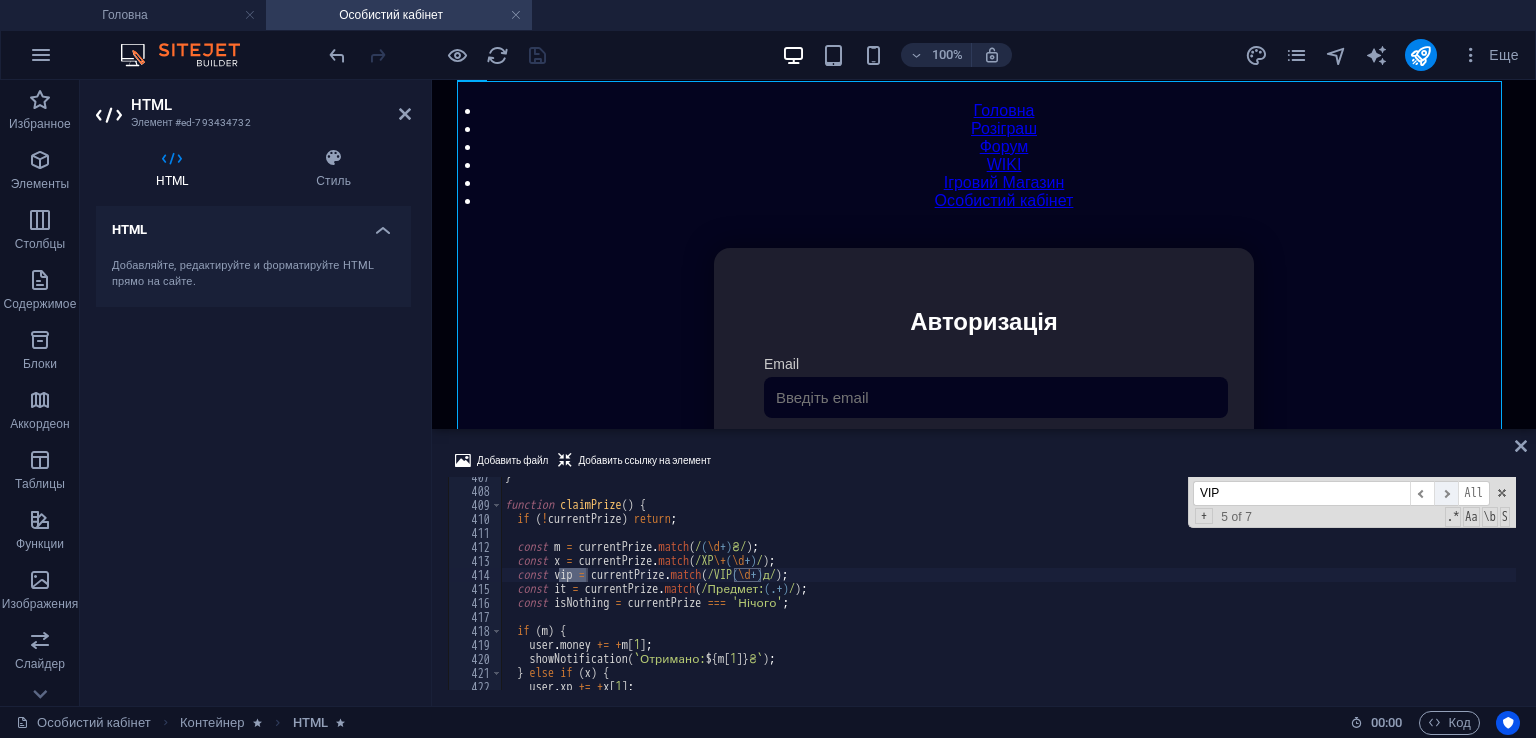 scroll, scrollTop: 5691, scrollLeft: 0, axis: vertical 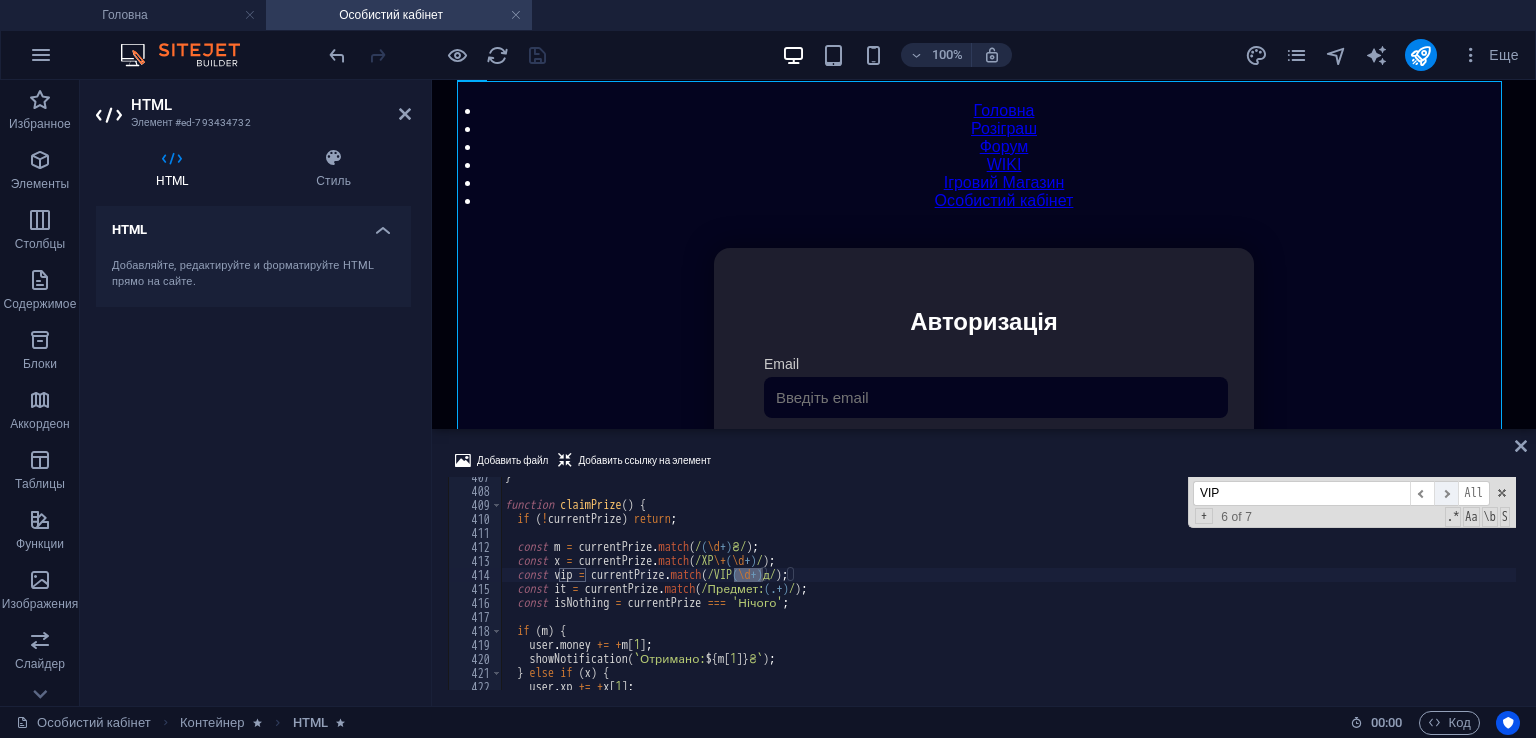 click on "​" at bounding box center [1446, 493] 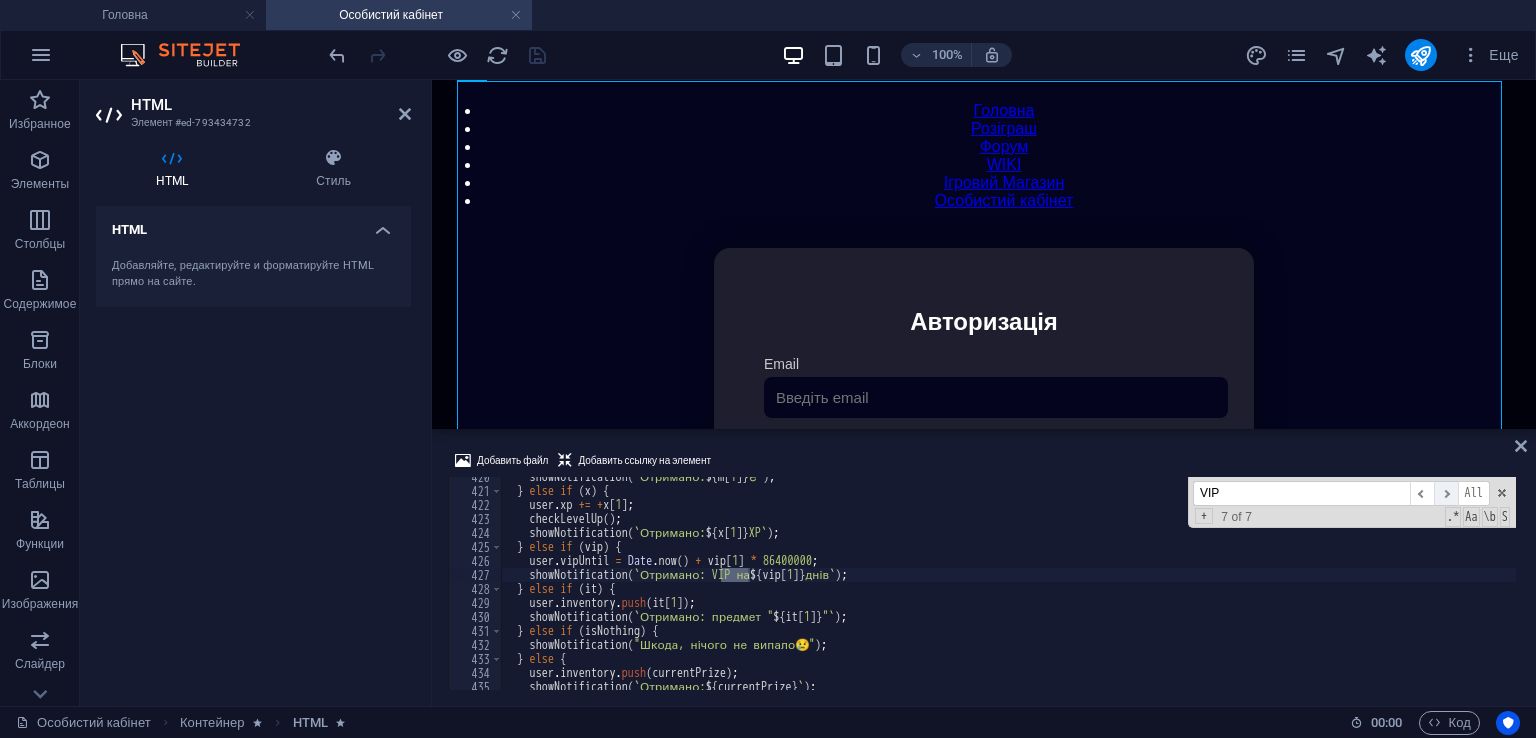 scroll, scrollTop: 5873, scrollLeft: 0, axis: vertical 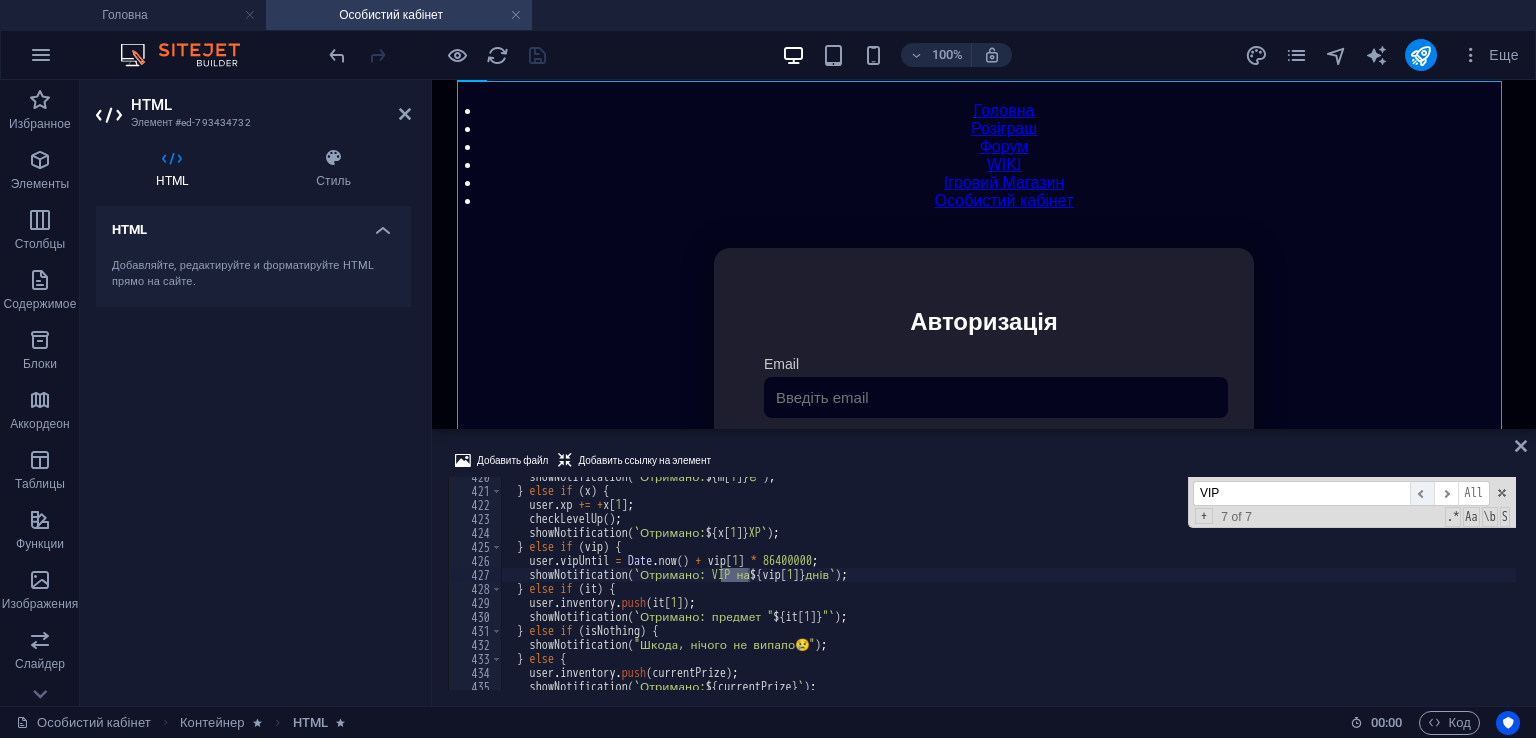 click on "​" at bounding box center [1422, 493] 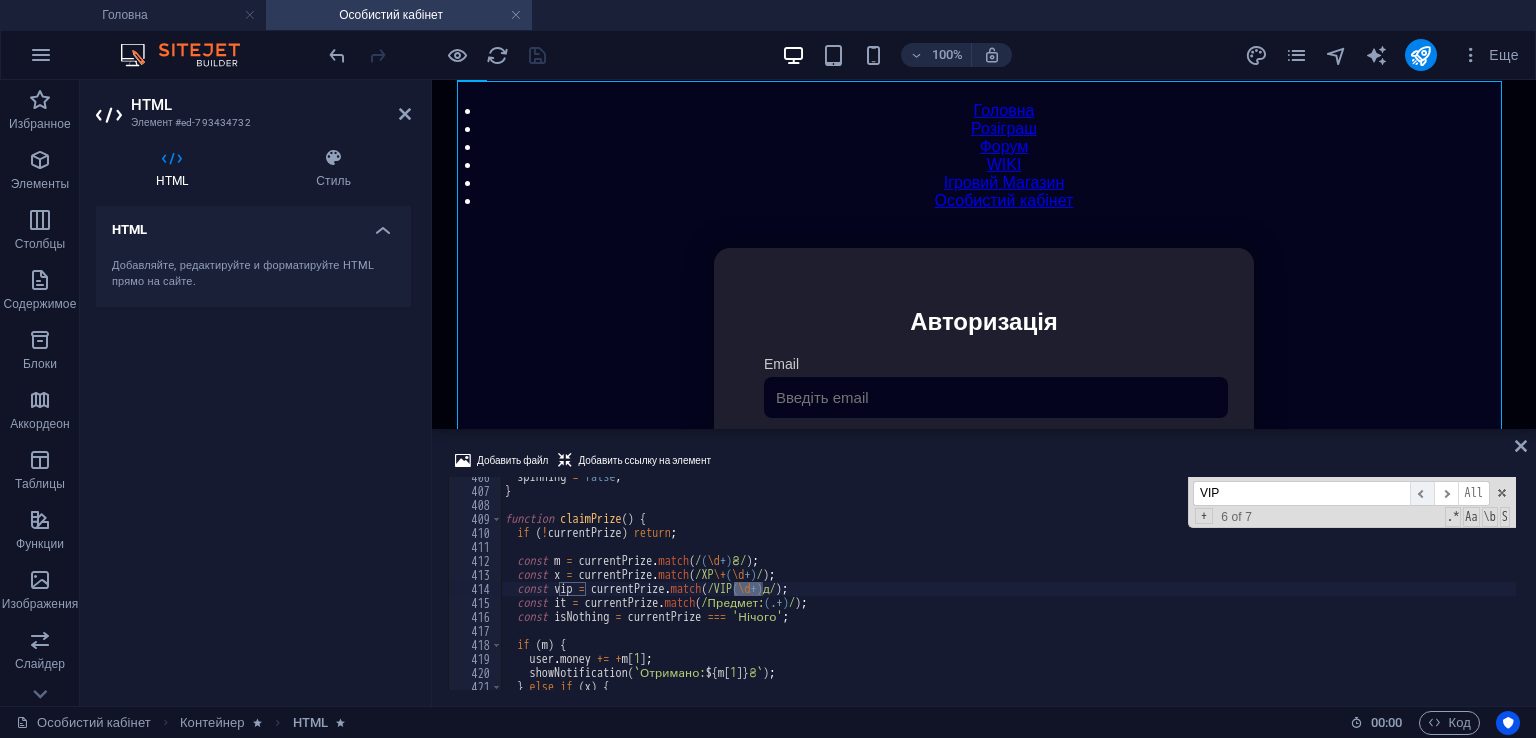 scroll, scrollTop: 5677, scrollLeft: 0, axis: vertical 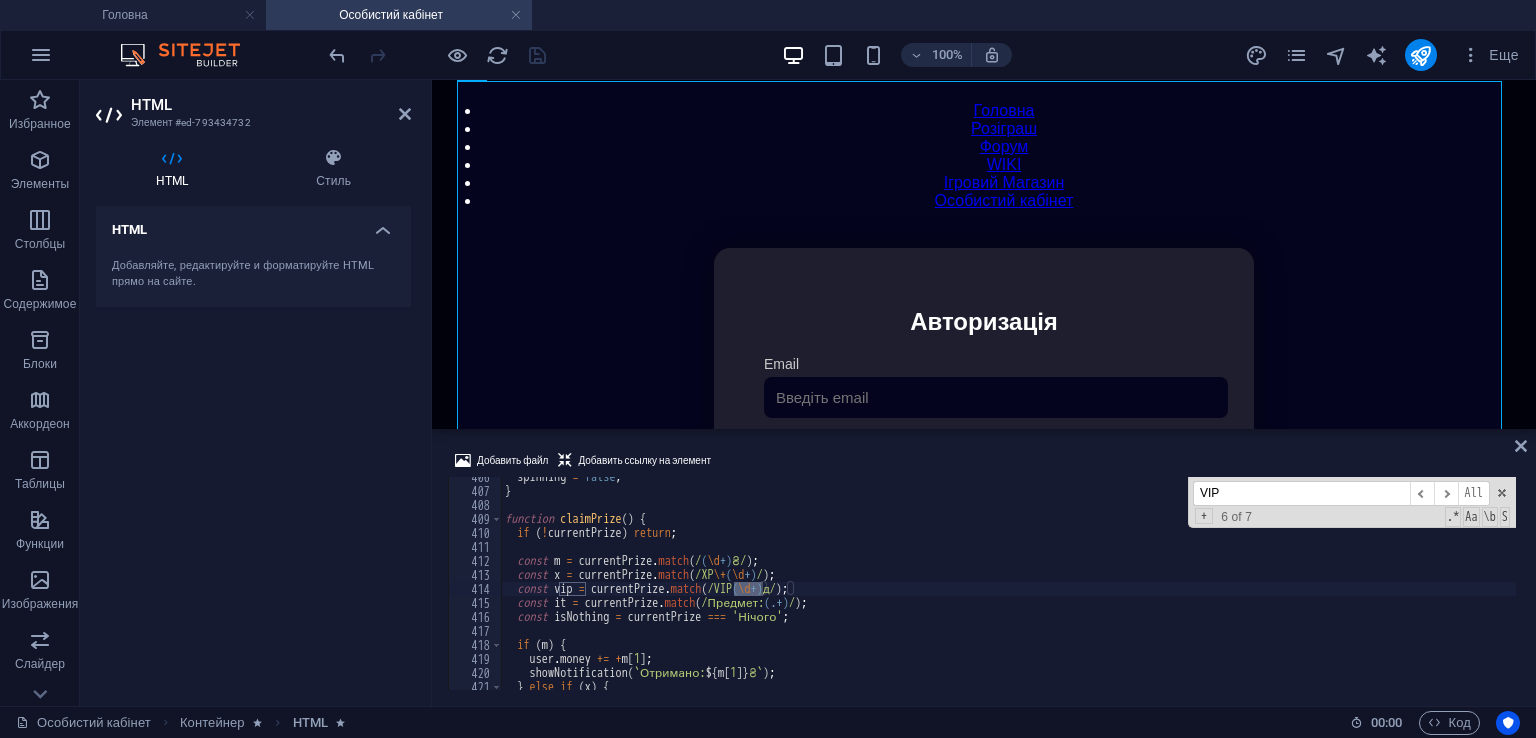 click on "VIP" at bounding box center [1301, 493] 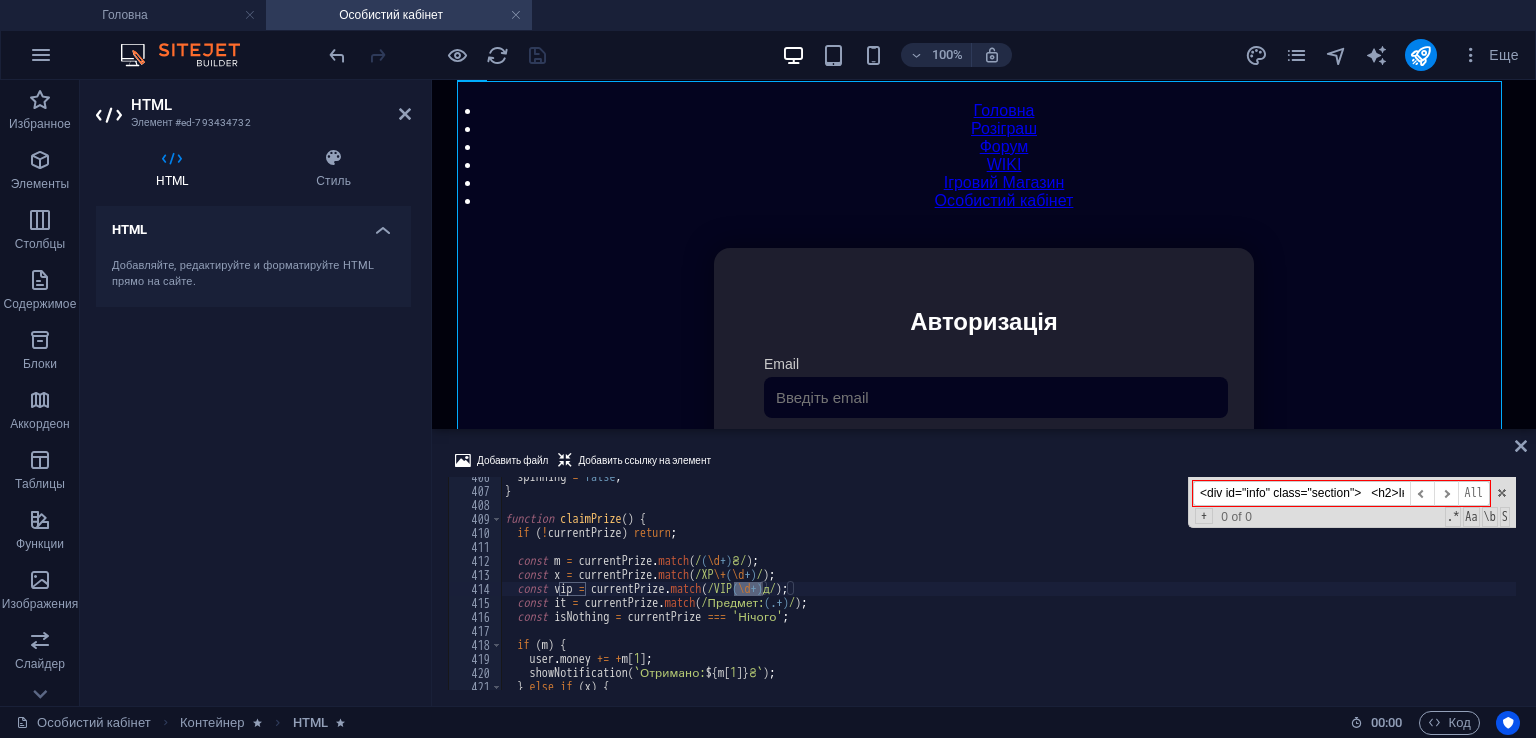 scroll, scrollTop: 0, scrollLeft: 88, axis: horizontal 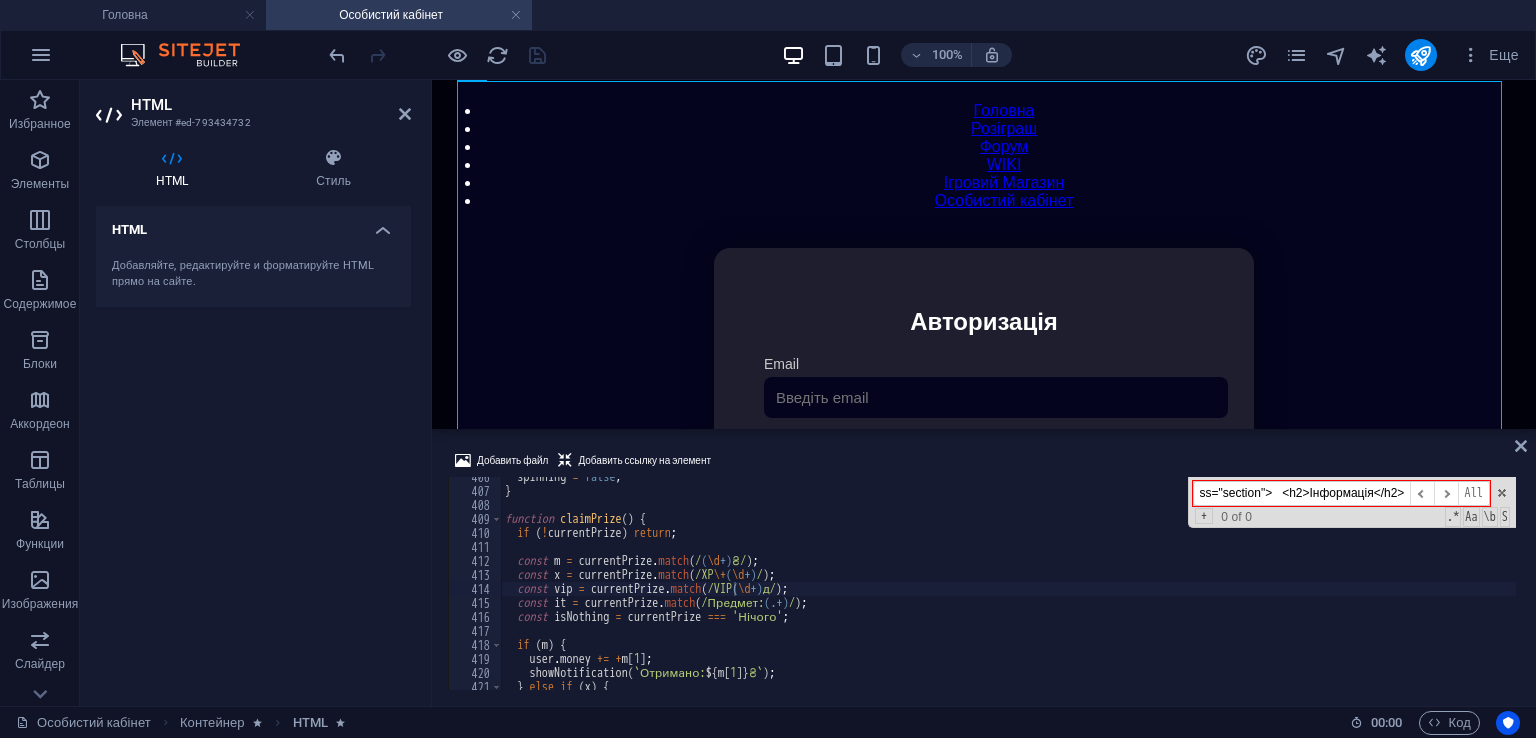 drag, startPoint x: 1212, startPoint y: 494, endPoint x: 1306, endPoint y: 506, distance: 94.76286 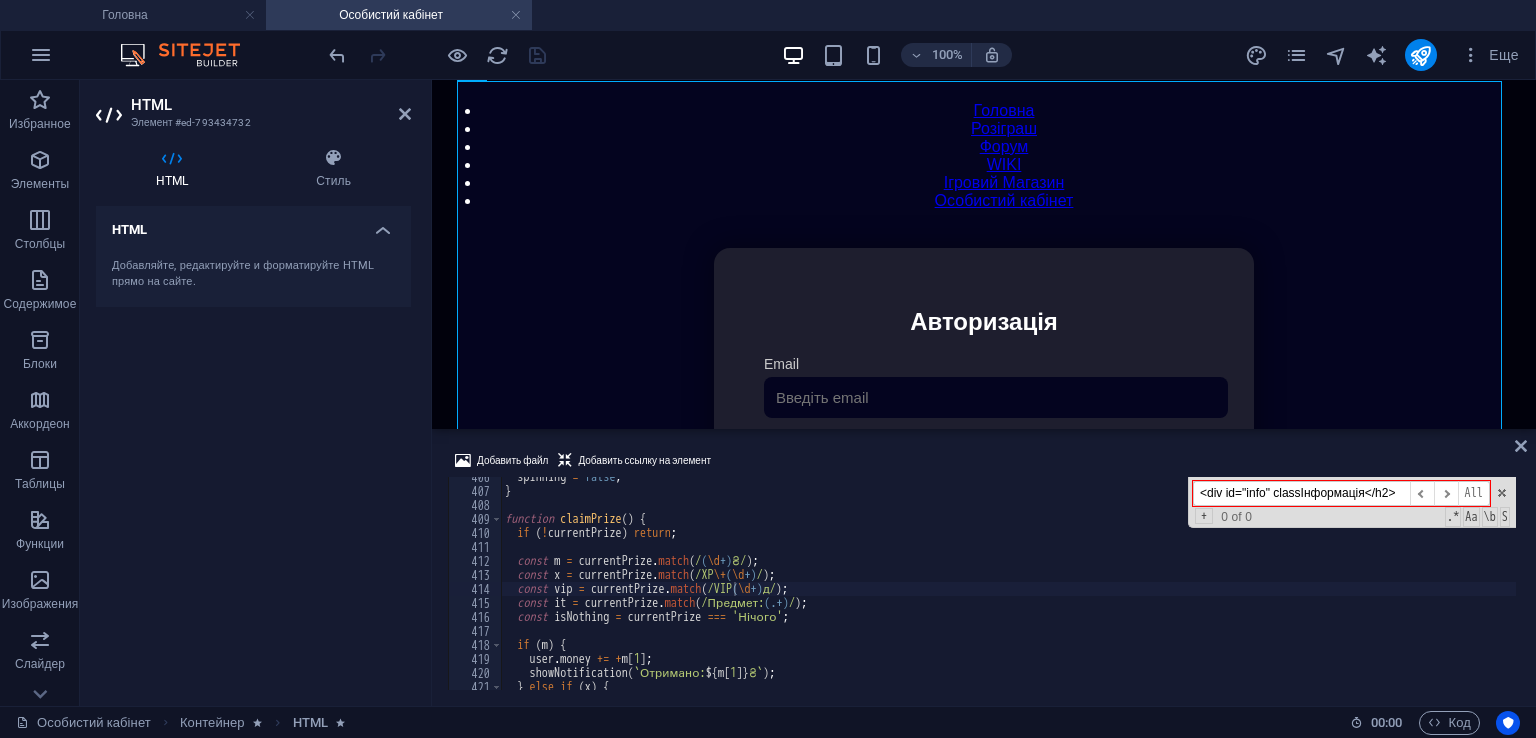 scroll, scrollTop: 0, scrollLeft: 0, axis: both 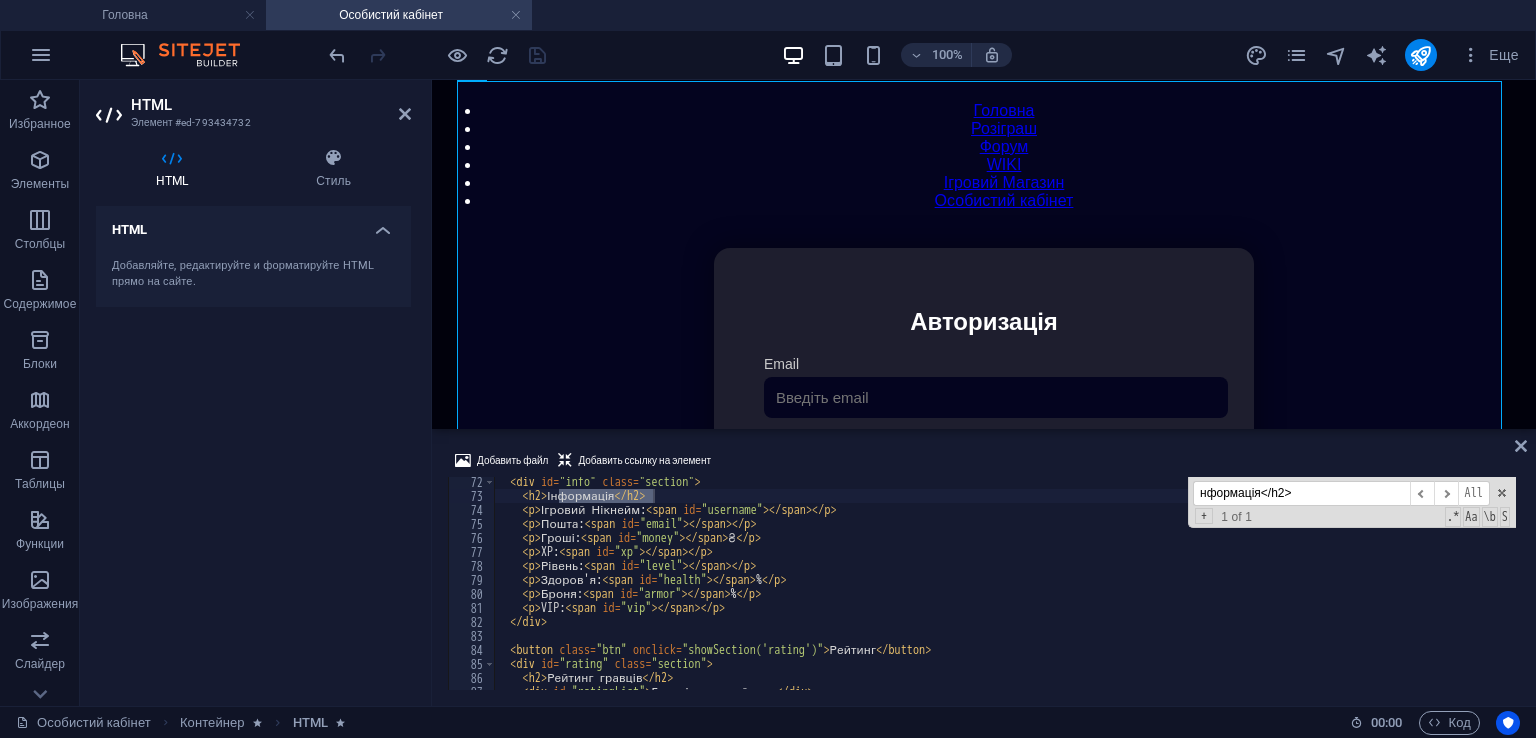 type on "нформація</h2>" 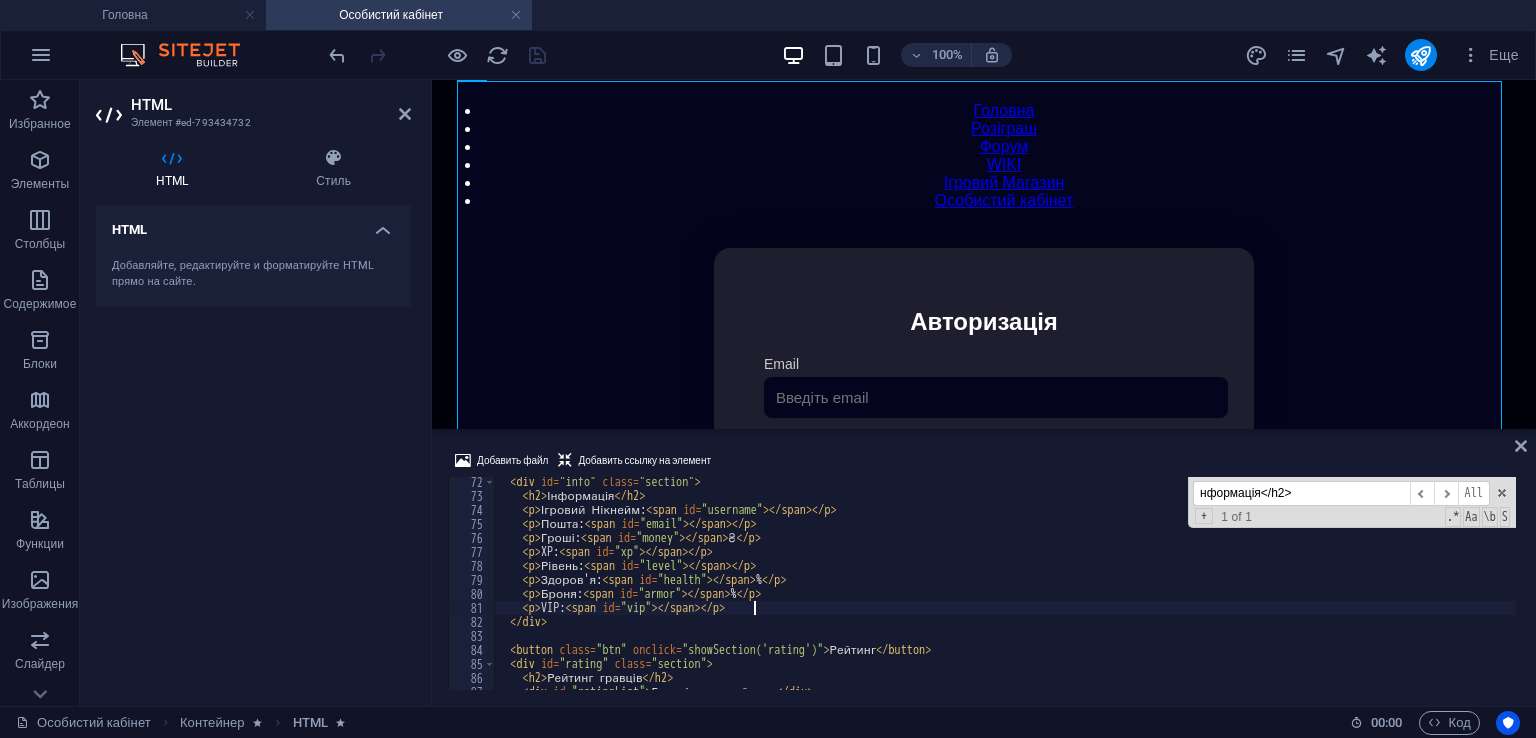 scroll, scrollTop: 0, scrollLeft: 0, axis: both 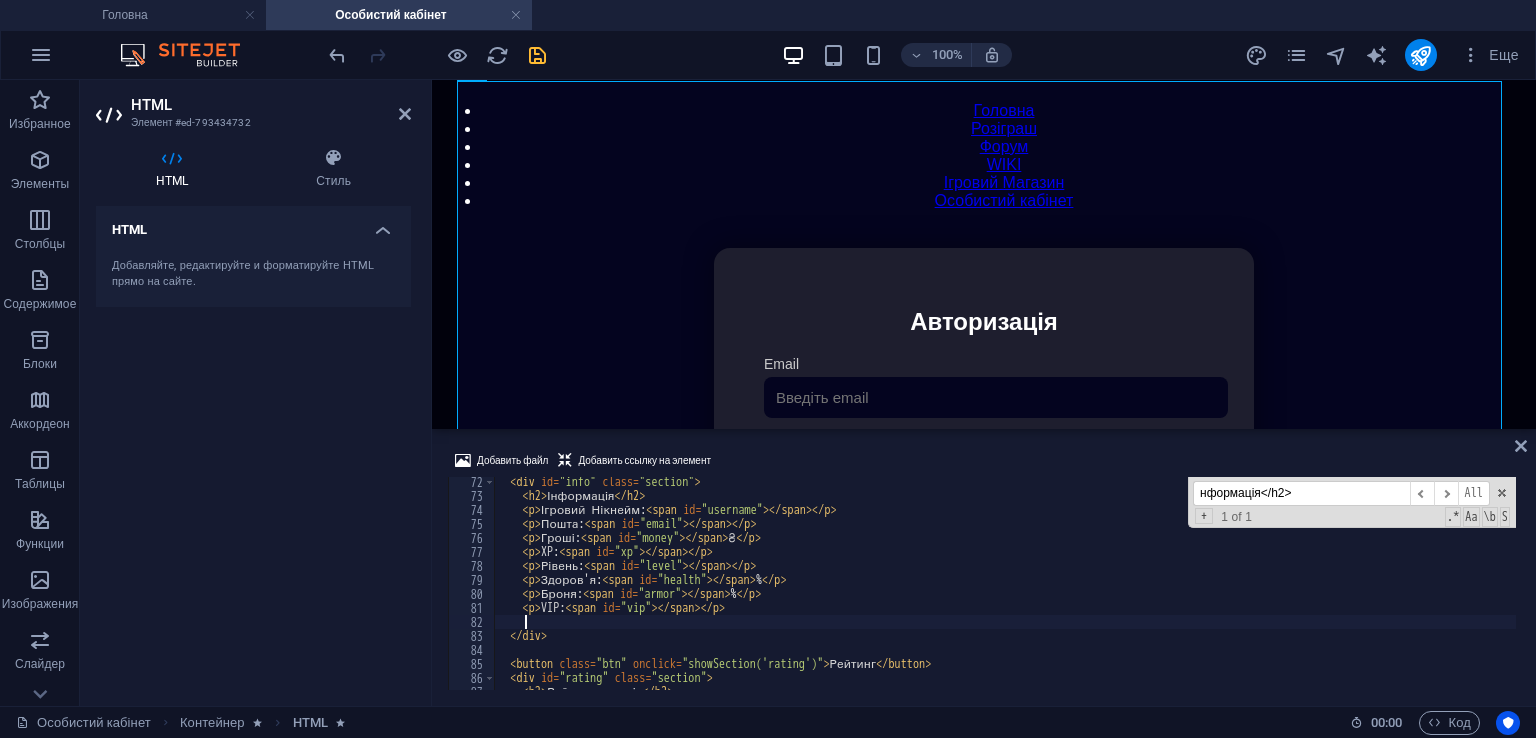 paste 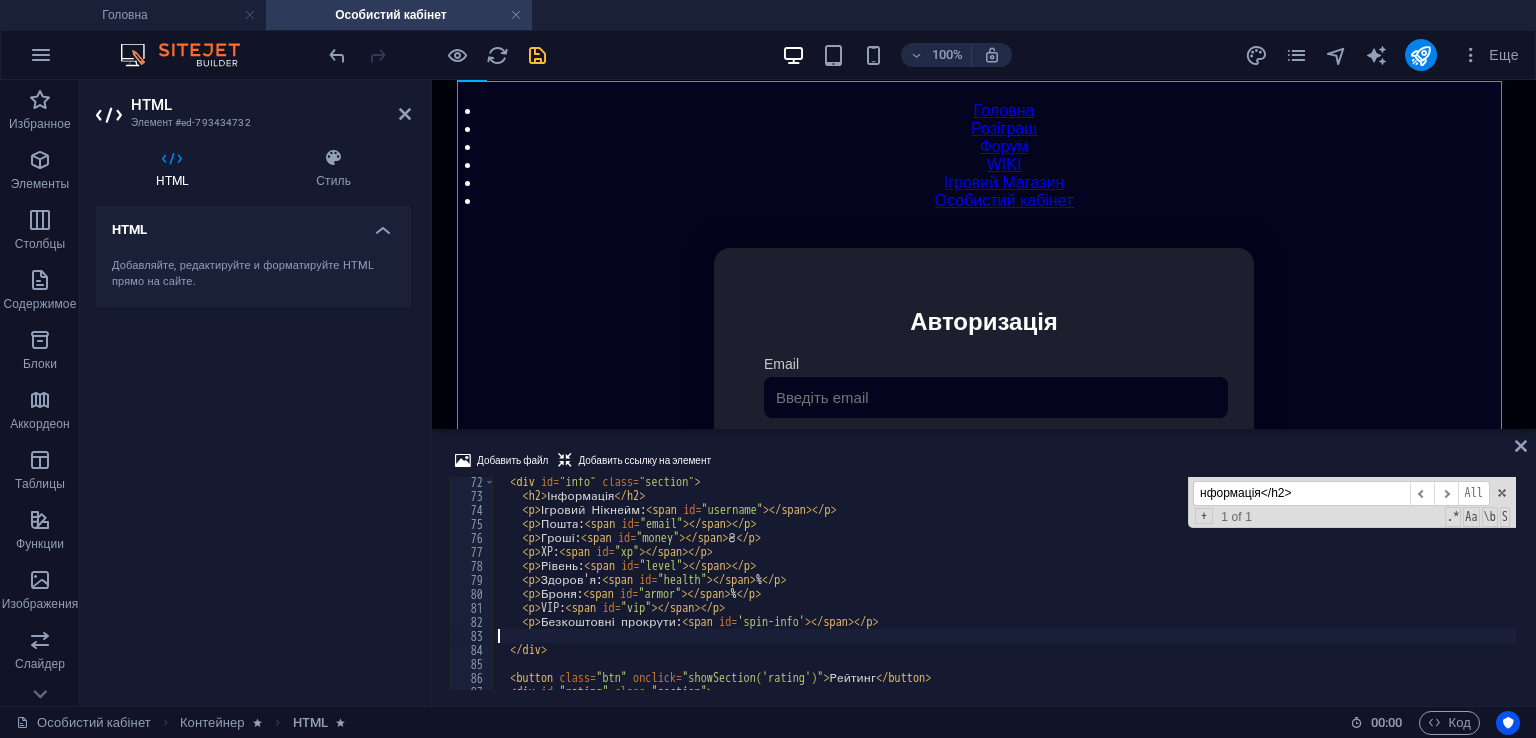 type on "<p>Безкоштовні прокрути: <span id="spin-info"></span></p>" 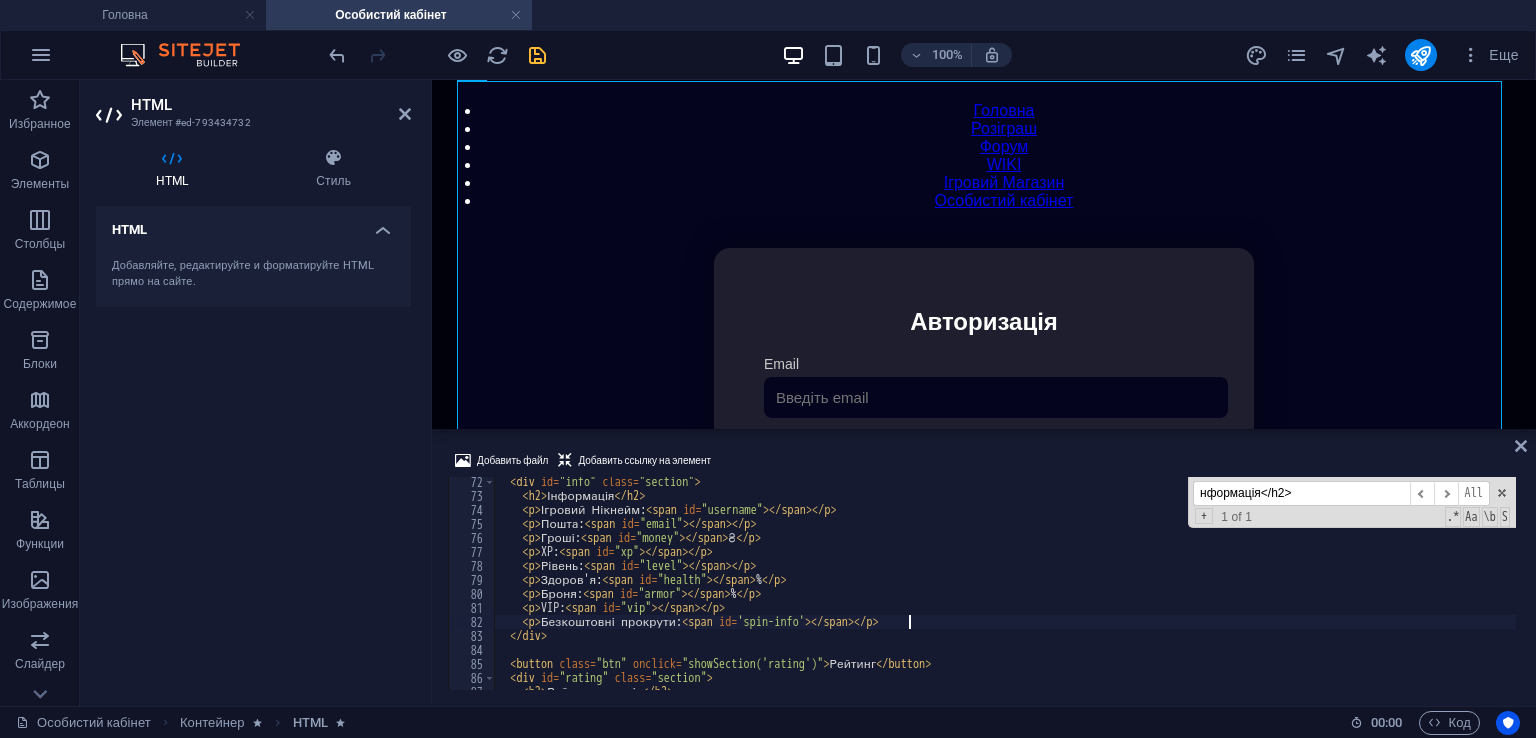 click on "нформація</h2>" at bounding box center (1301, 493) 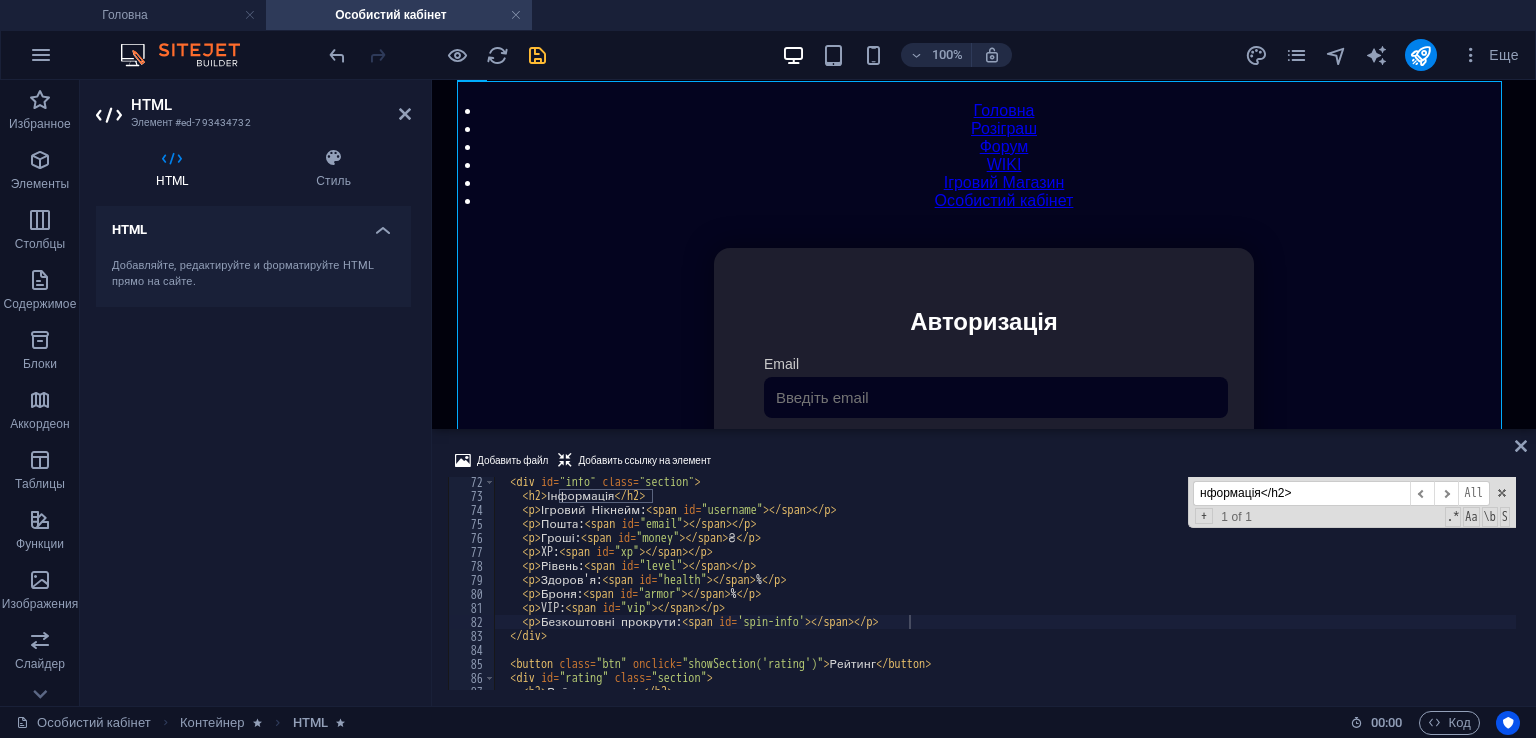 click on "нформація</h2>" at bounding box center [1301, 493] 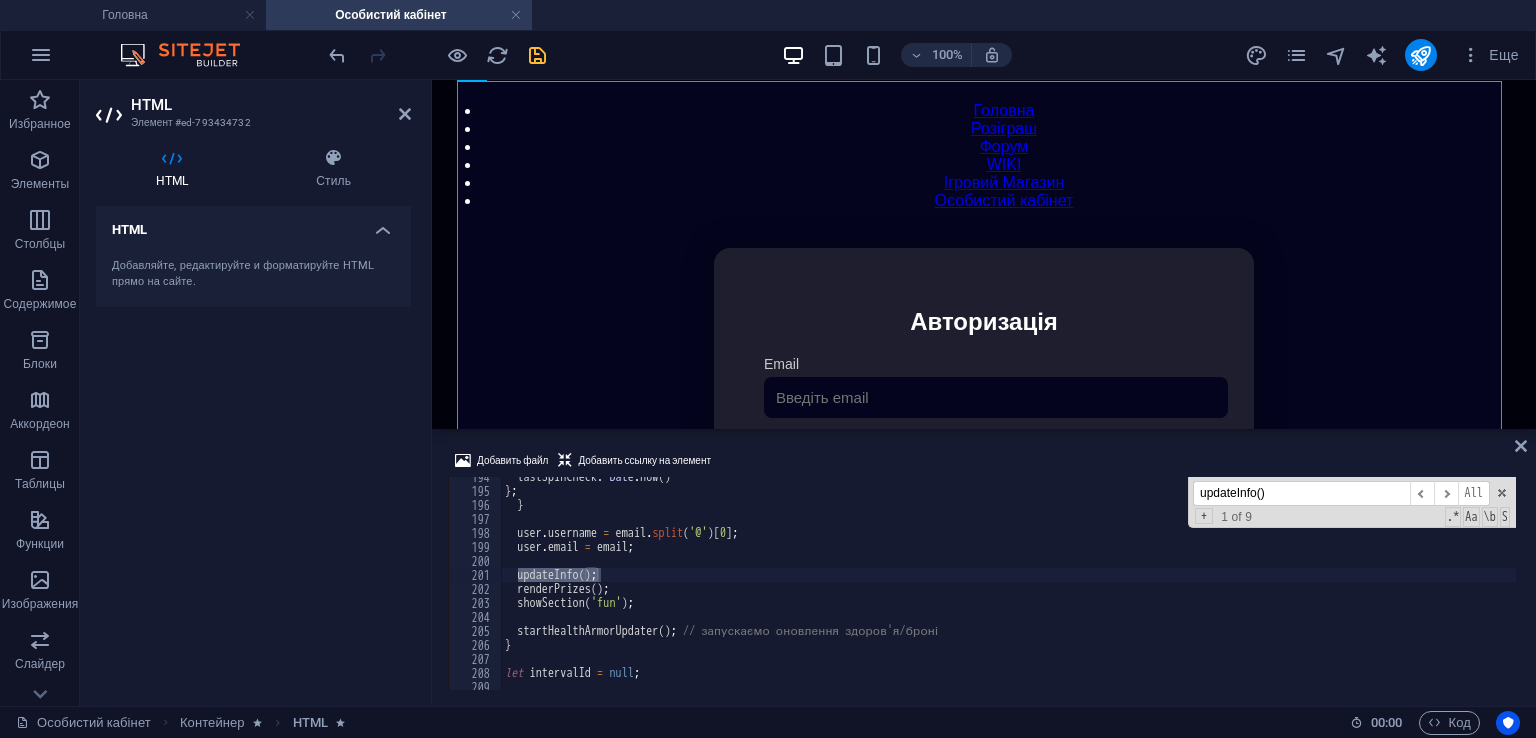 scroll, scrollTop: 2709, scrollLeft: 0, axis: vertical 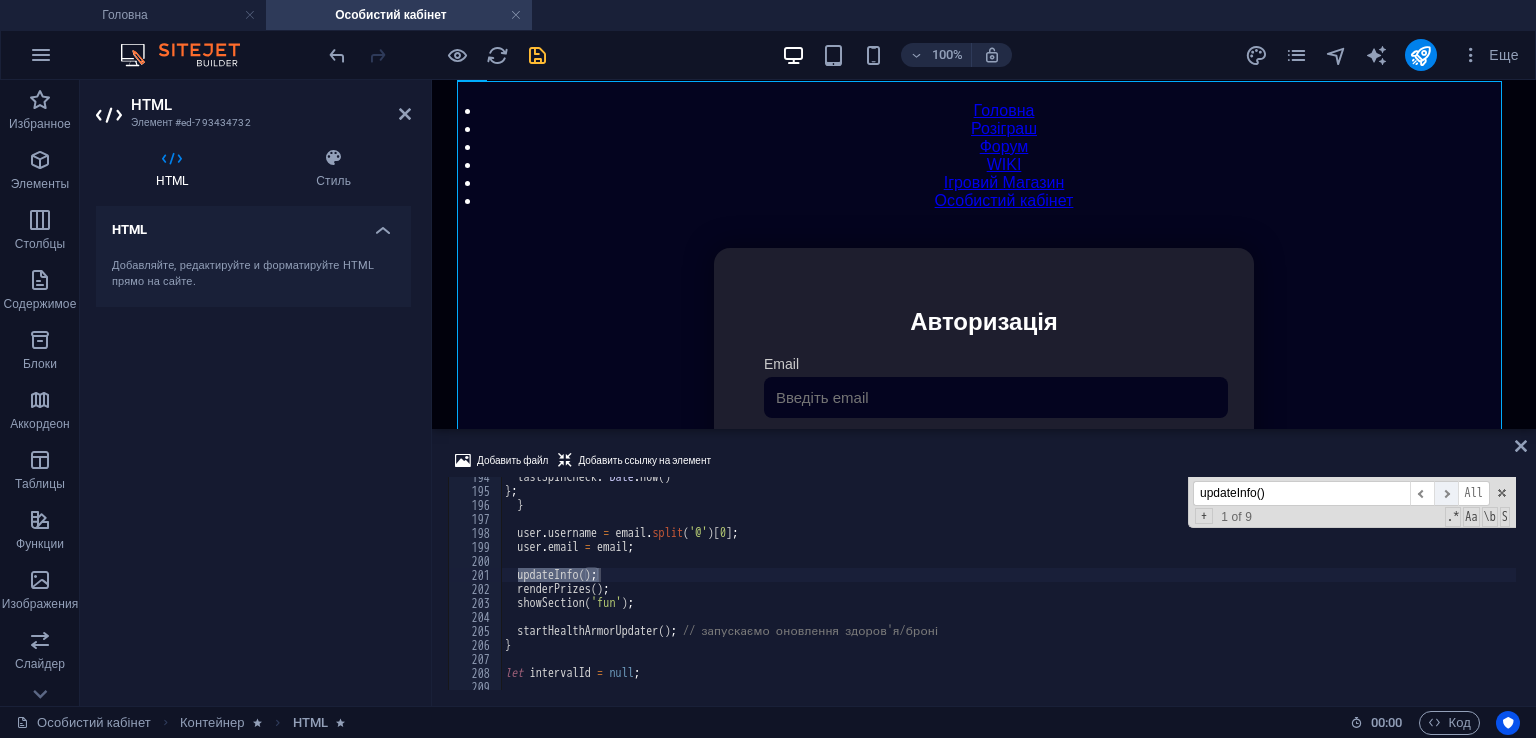 type on "updateInfo()" 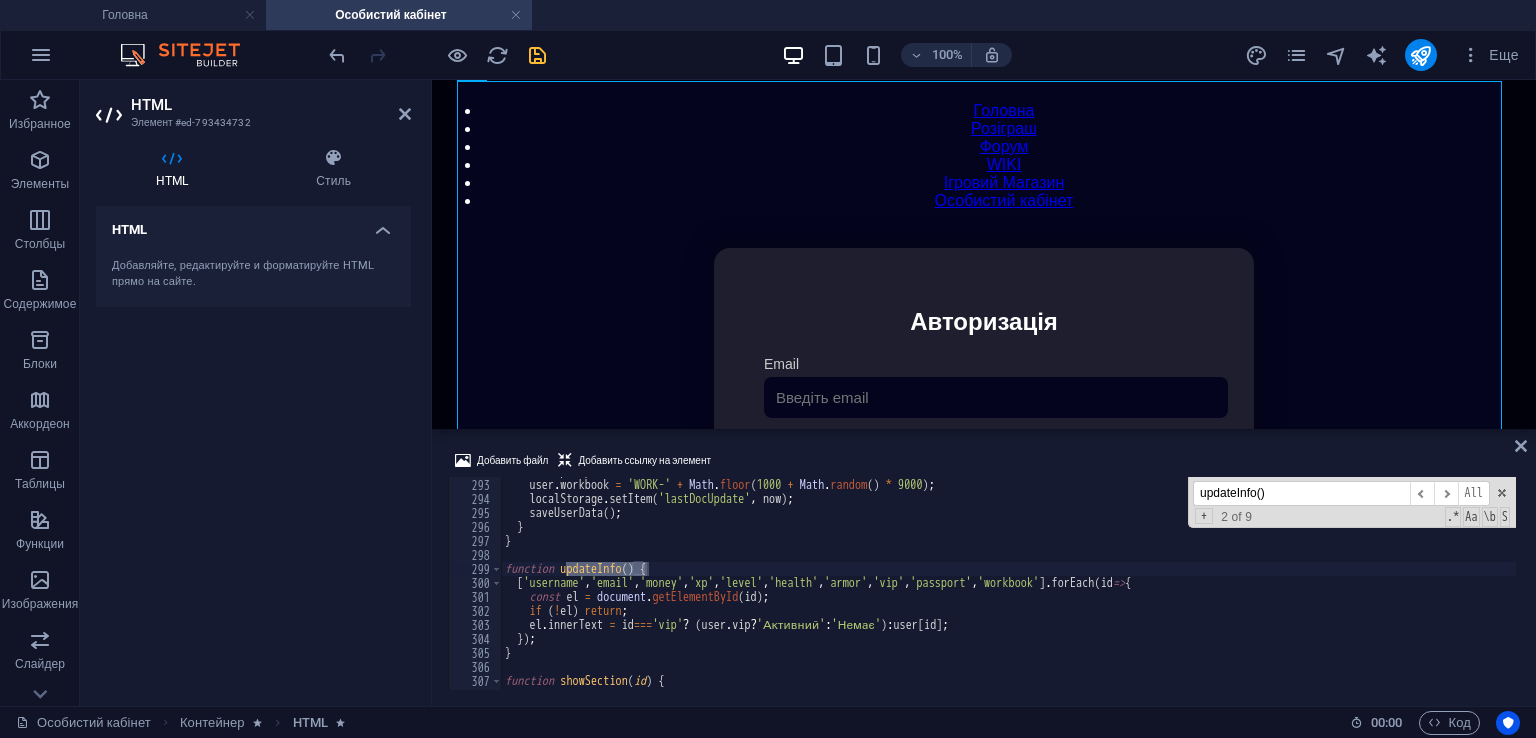 scroll, scrollTop: 4114, scrollLeft: 0, axis: vertical 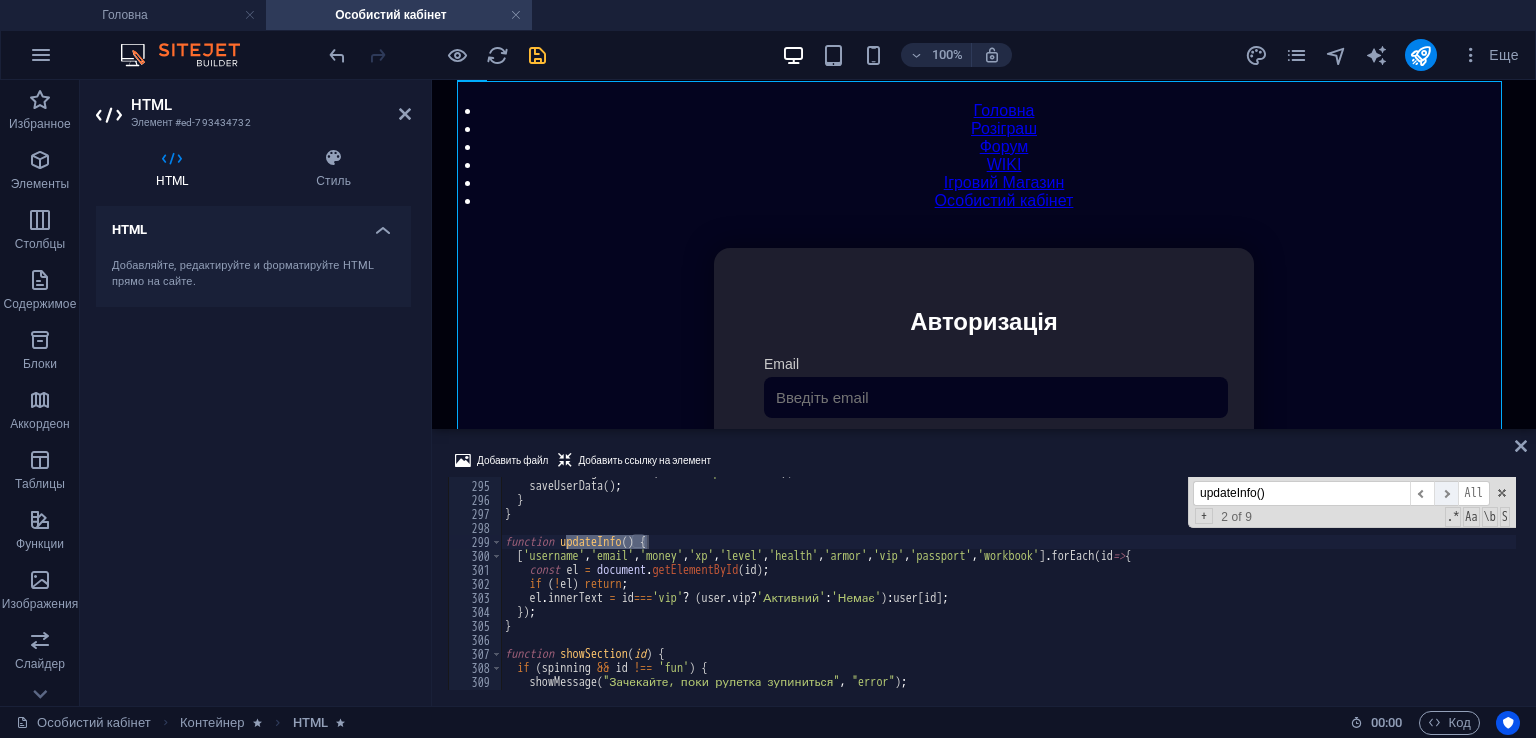 click on "​" at bounding box center [1446, 493] 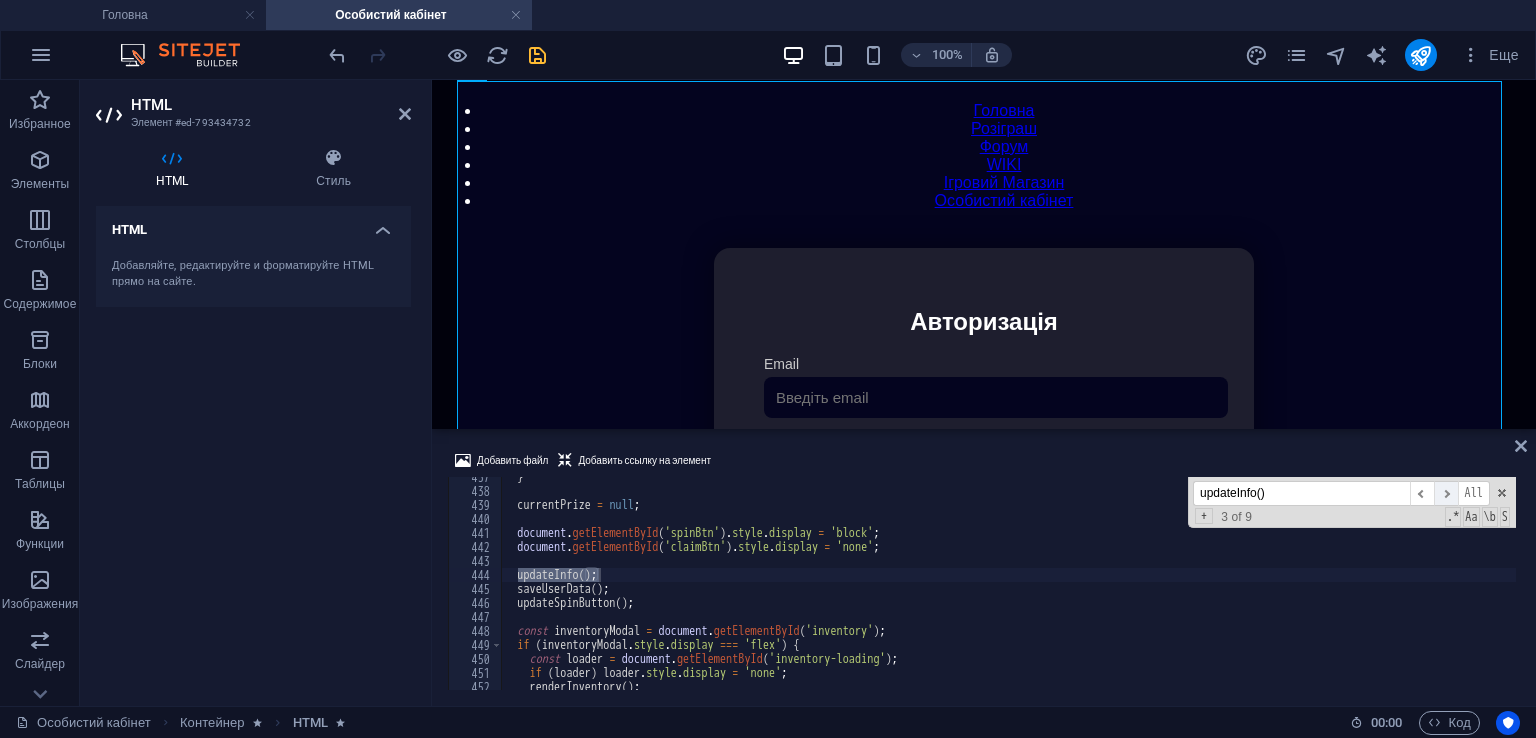 click on "​" at bounding box center (1446, 493) 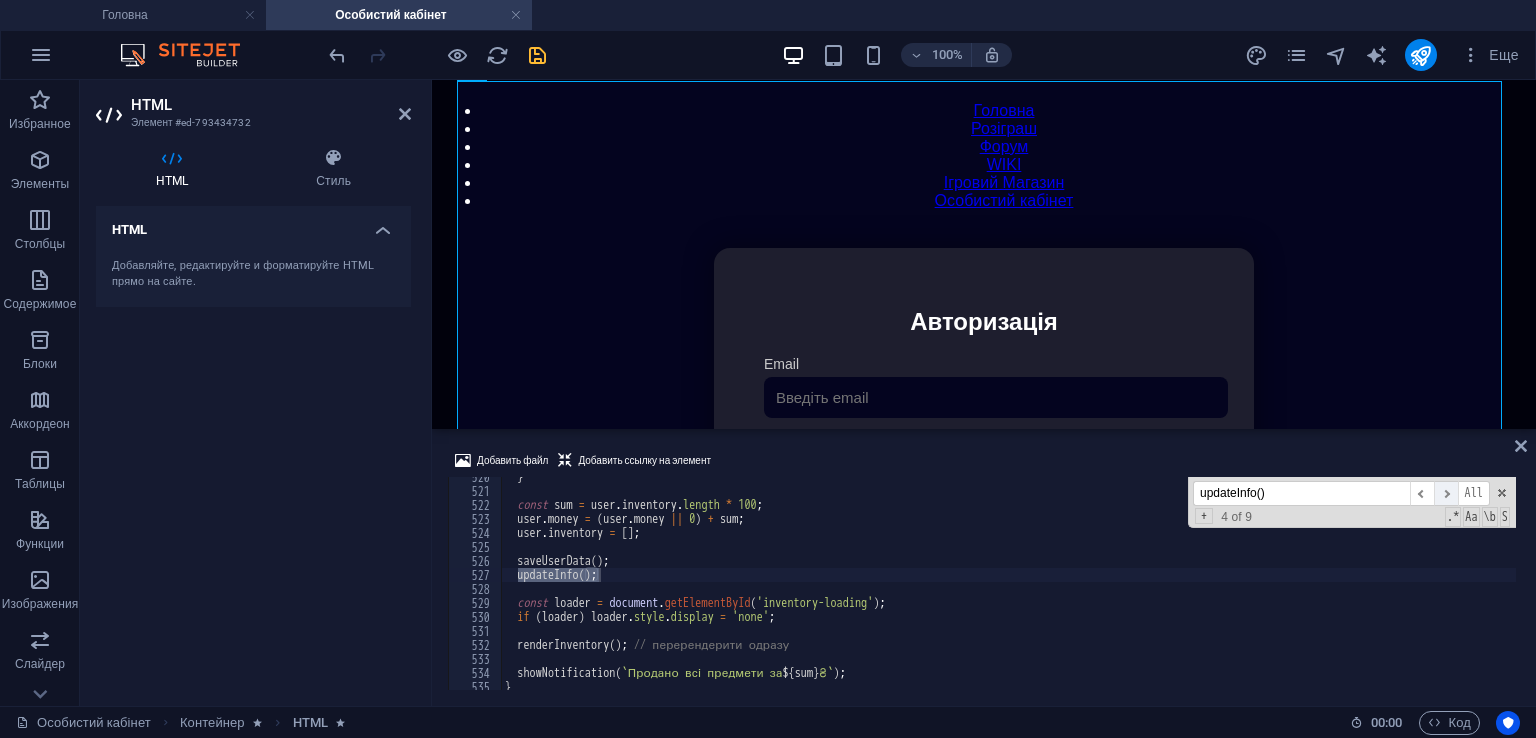 click on "​" at bounding box center [1446, 493] 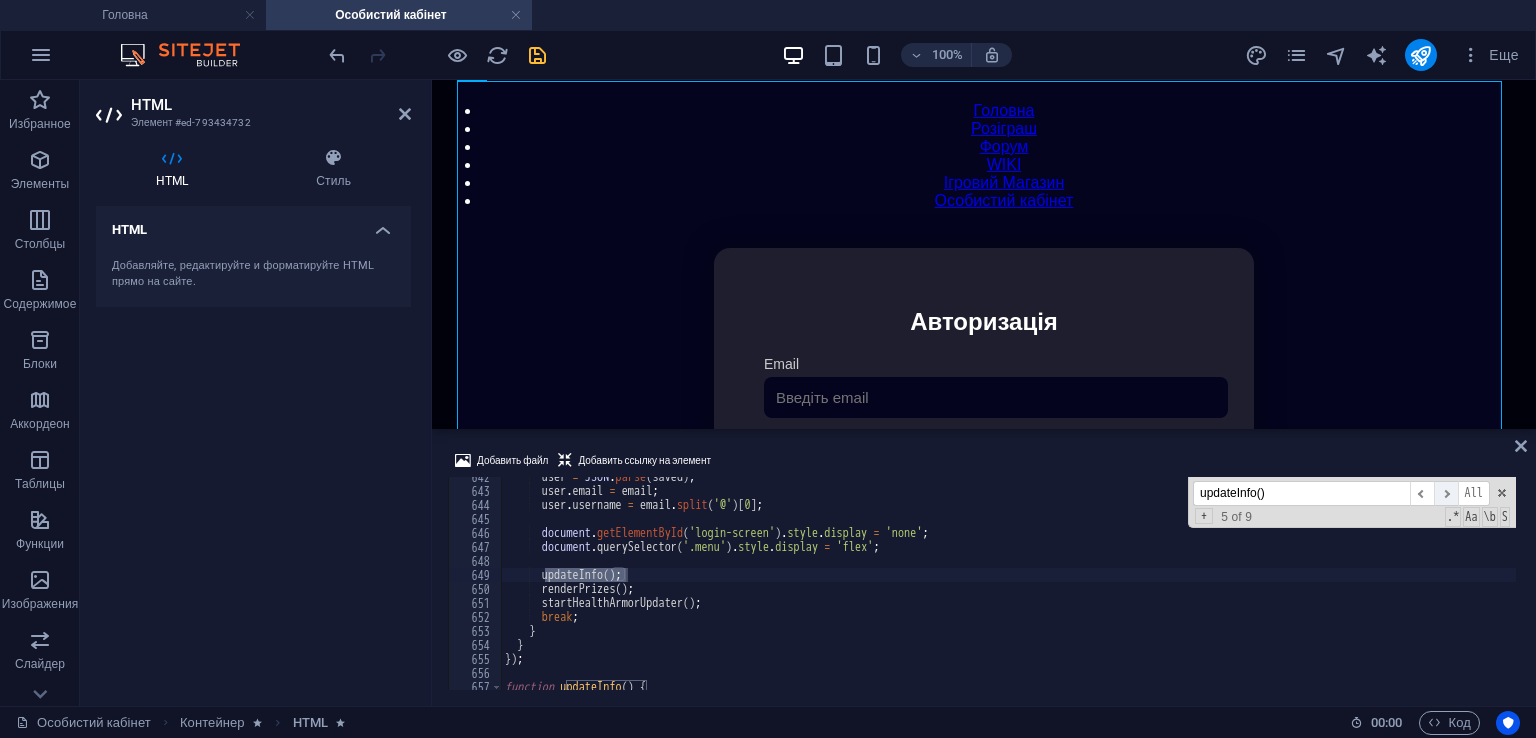 click on "​" at bounding box center [1446, 493] 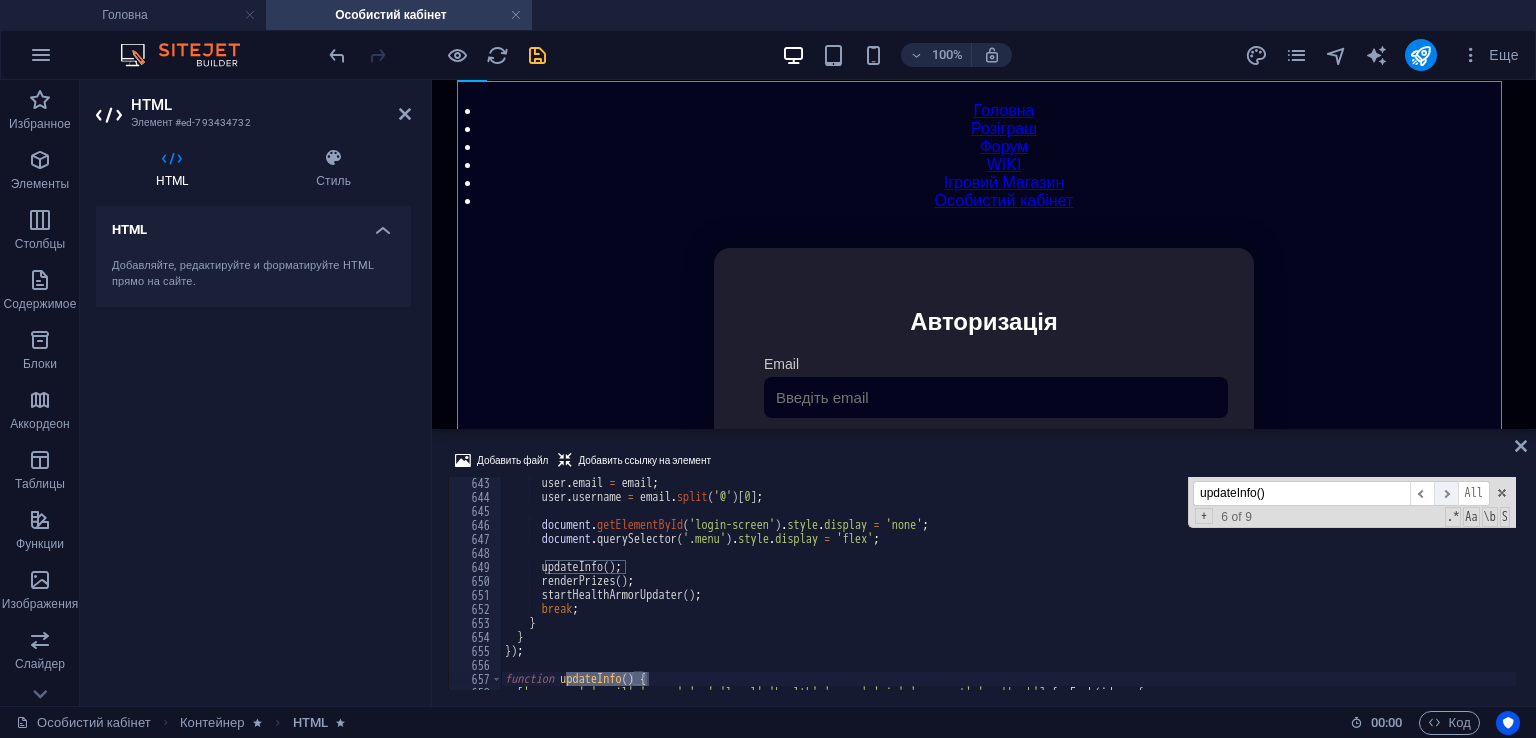 click on "​" at bounding box center [1446, 493] 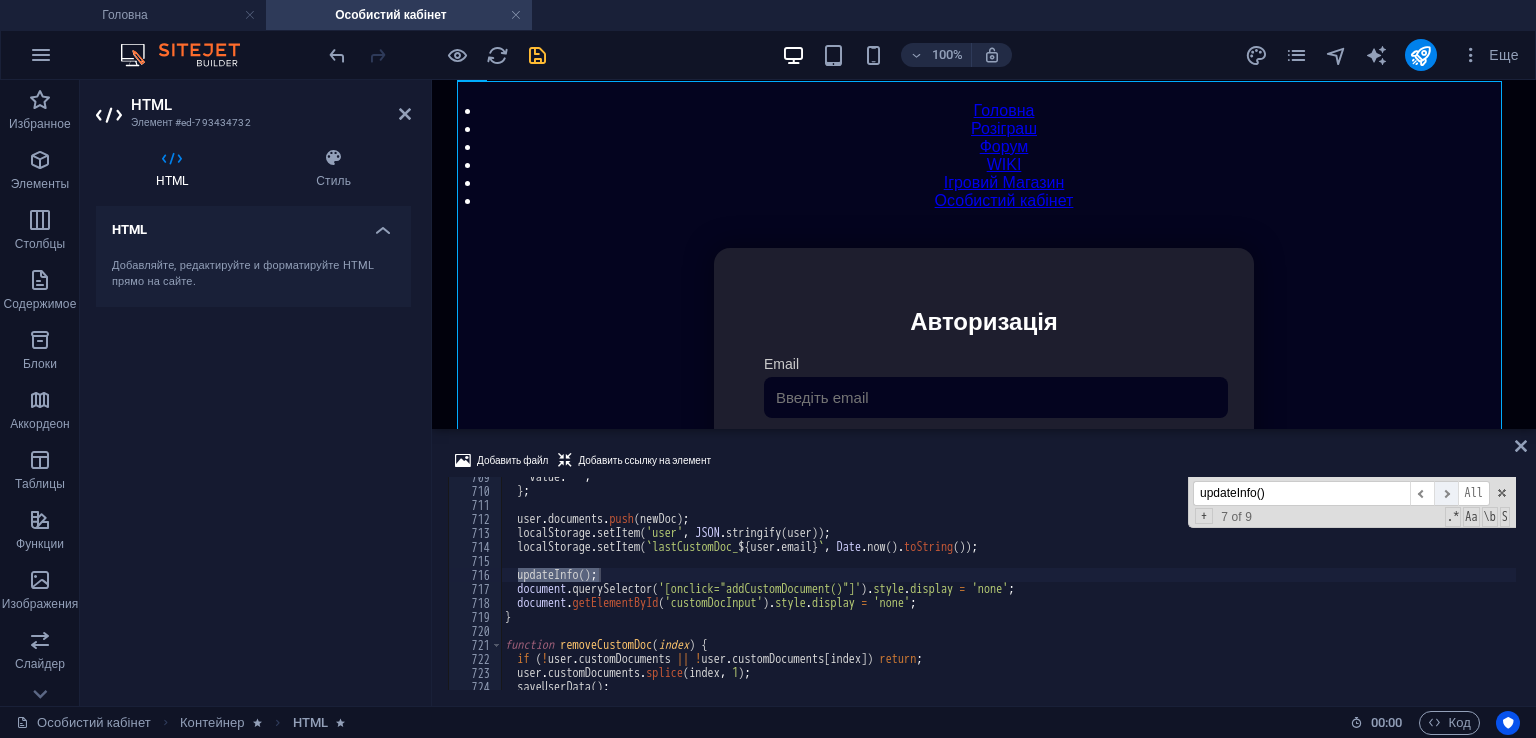 scroll, scrollTop: 9919, scrollLeft: 0, axis: vertical 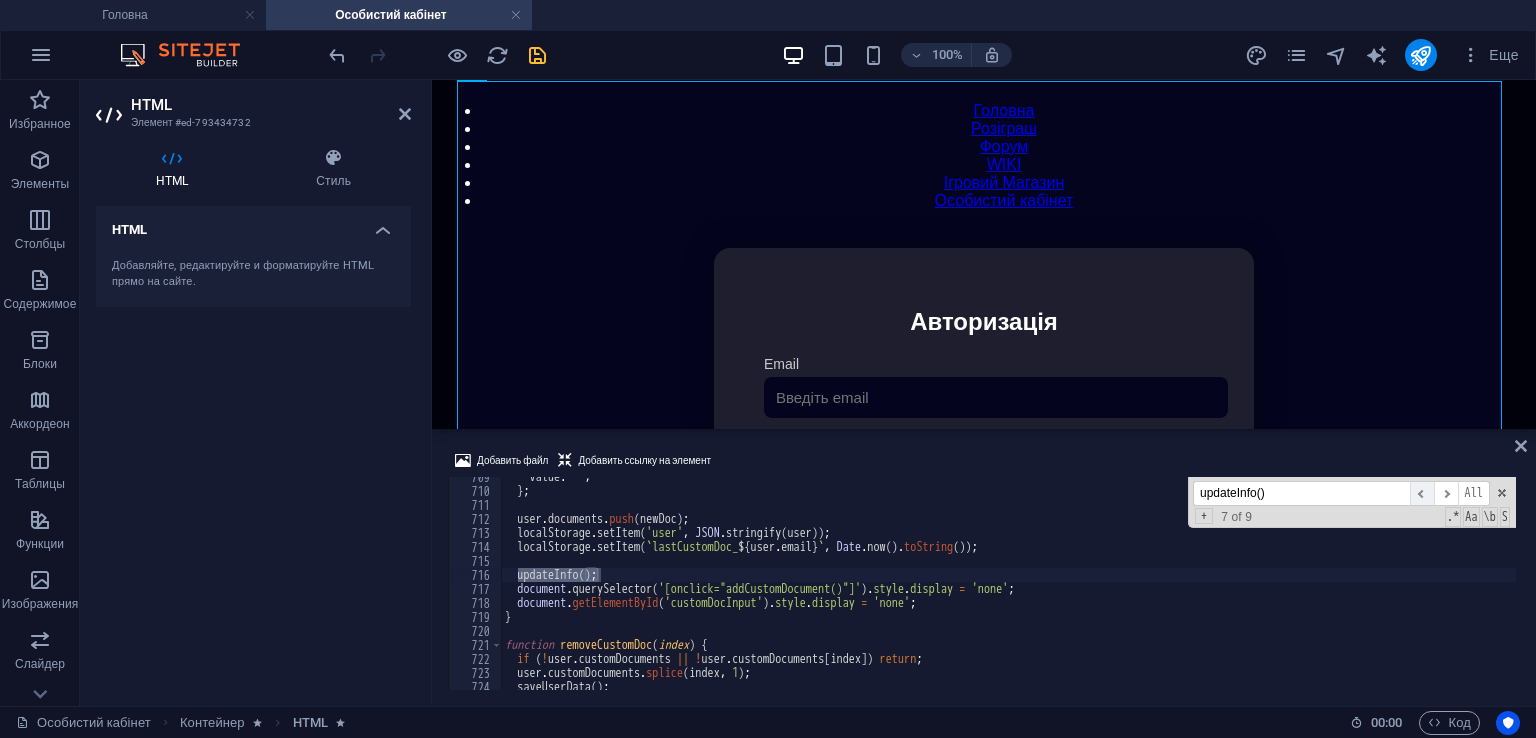 click on "​" at bounding box center [1422, 493] 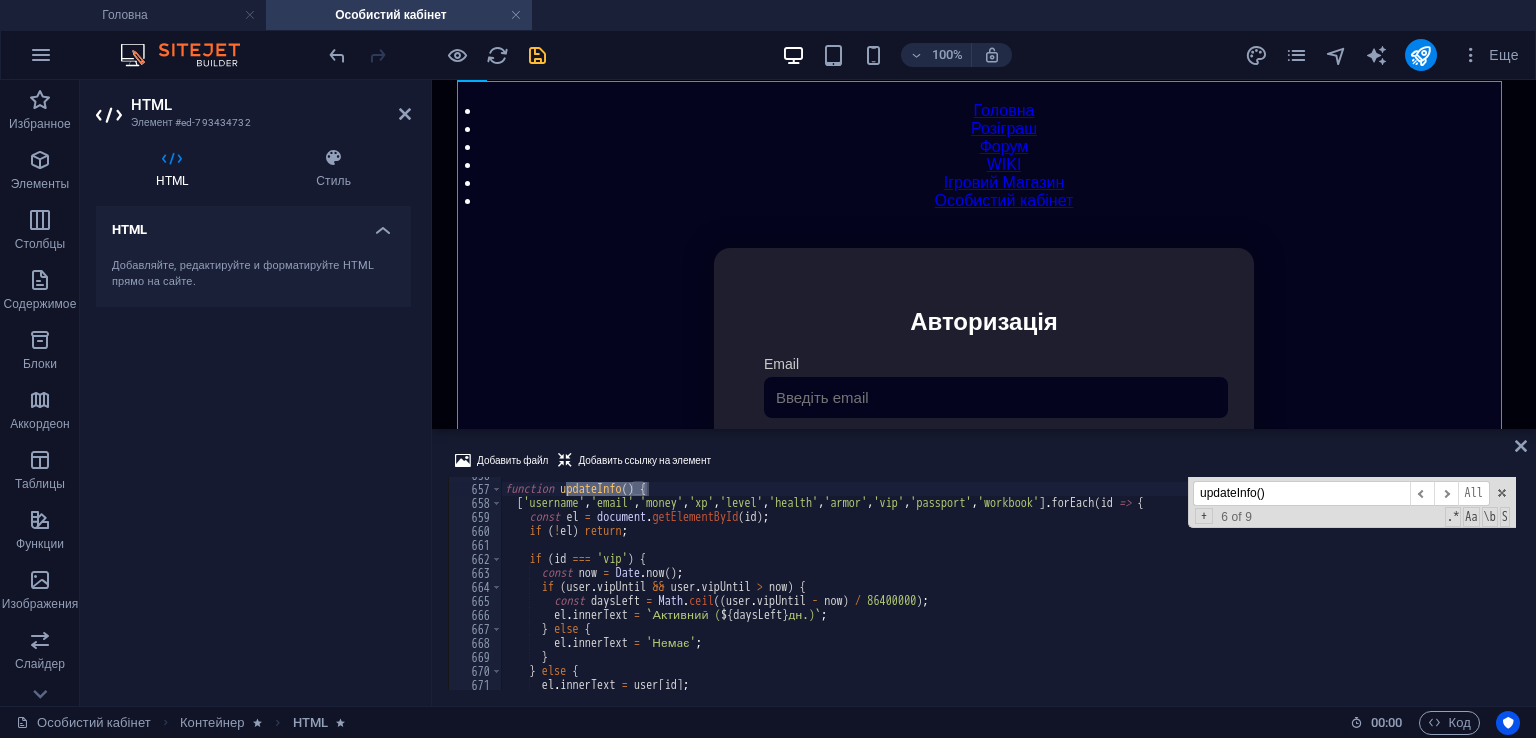 scroll, scrollTop: 9209, scrollLeft: 0, axis: vertical 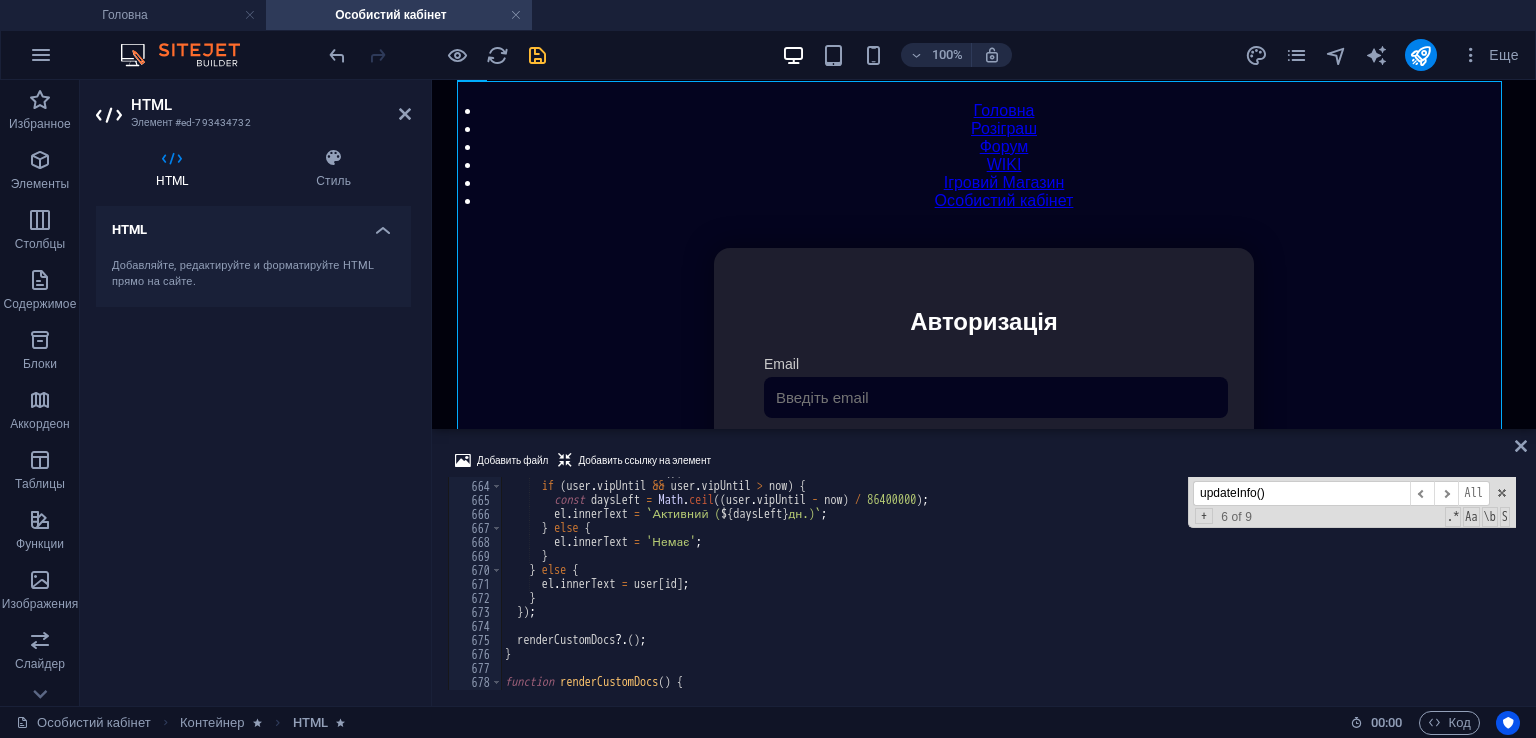 type on "renderCustomDocs?.();" 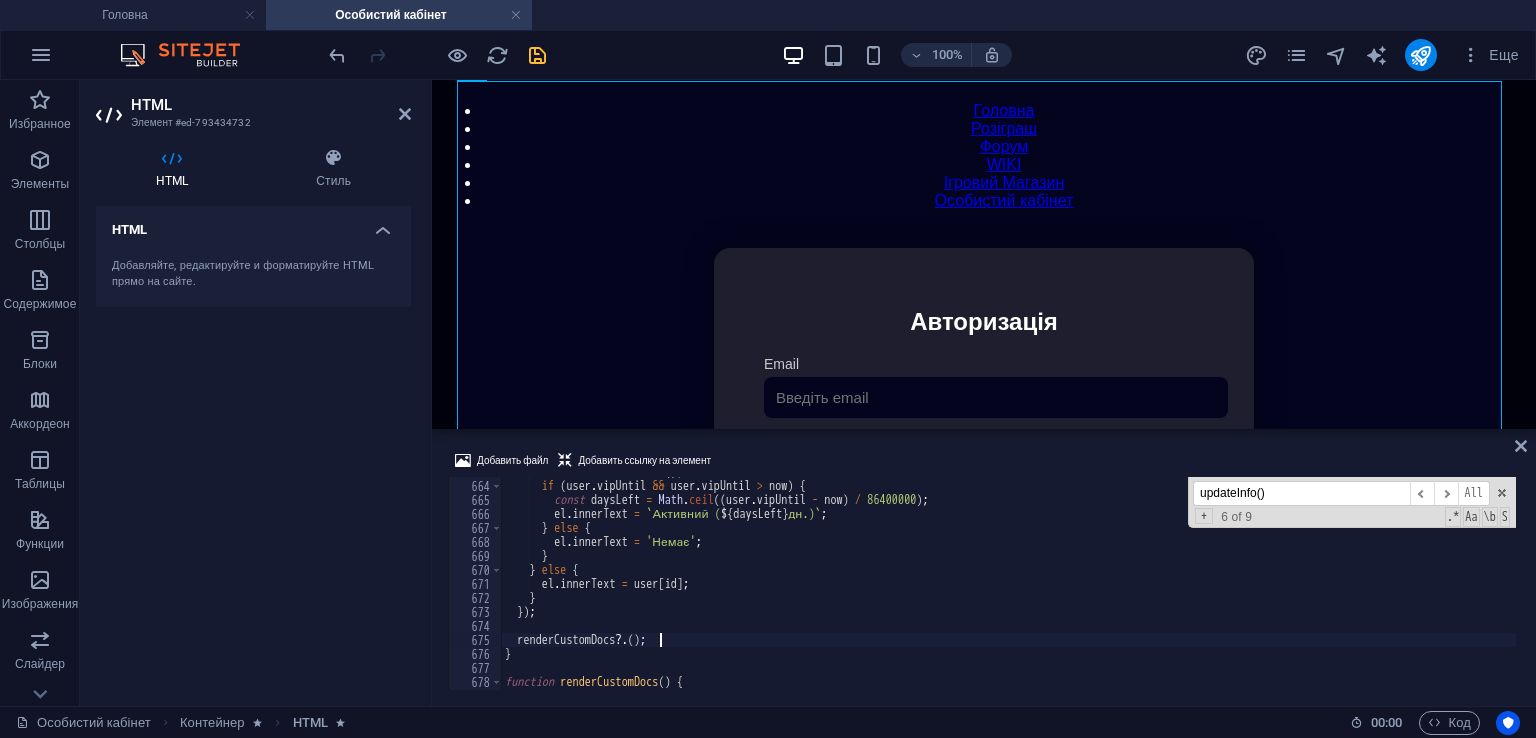 click on "const   now   =   Date . now ( ) ;         if   ( user . vipUntil   &&   user . vipUntil   >   now )   {           const   daysLeft   =   Math . ceil (( user . vipUntil   -   now )   /   86400000 ) ;           el . innerText   =   ` Активний ( ${ daysLeft }  дн.) ` ;         }   else   {           el . innerText   =   'Немає' ;         }      }   else   {         el . innerText   =   user [ id ] ;      }    }) ;    renderCustomDocs ?. ( ) ; } function   renderCustomDocs ( )   {" at bounding box center [14460, 583] 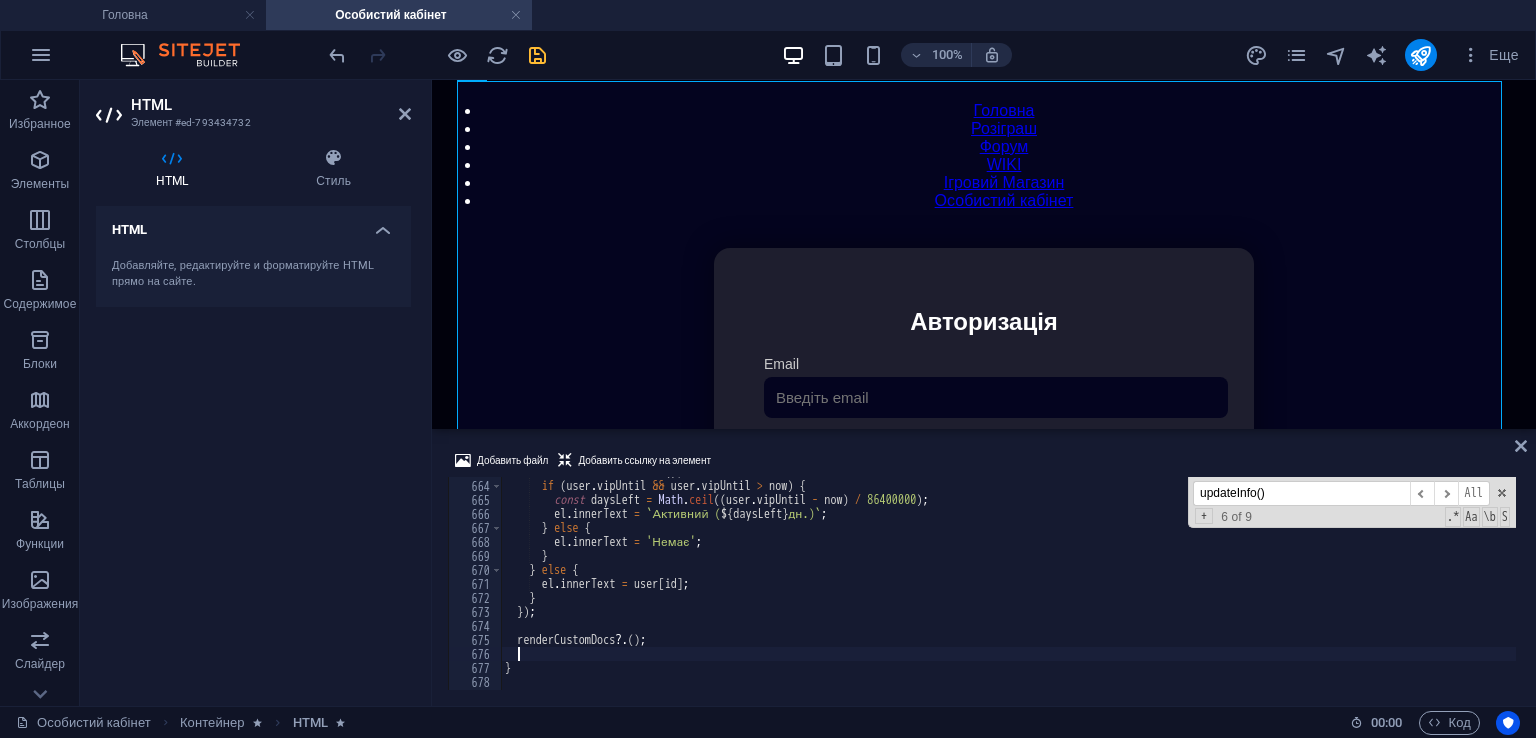 paste on "updateSpinDisplay();" 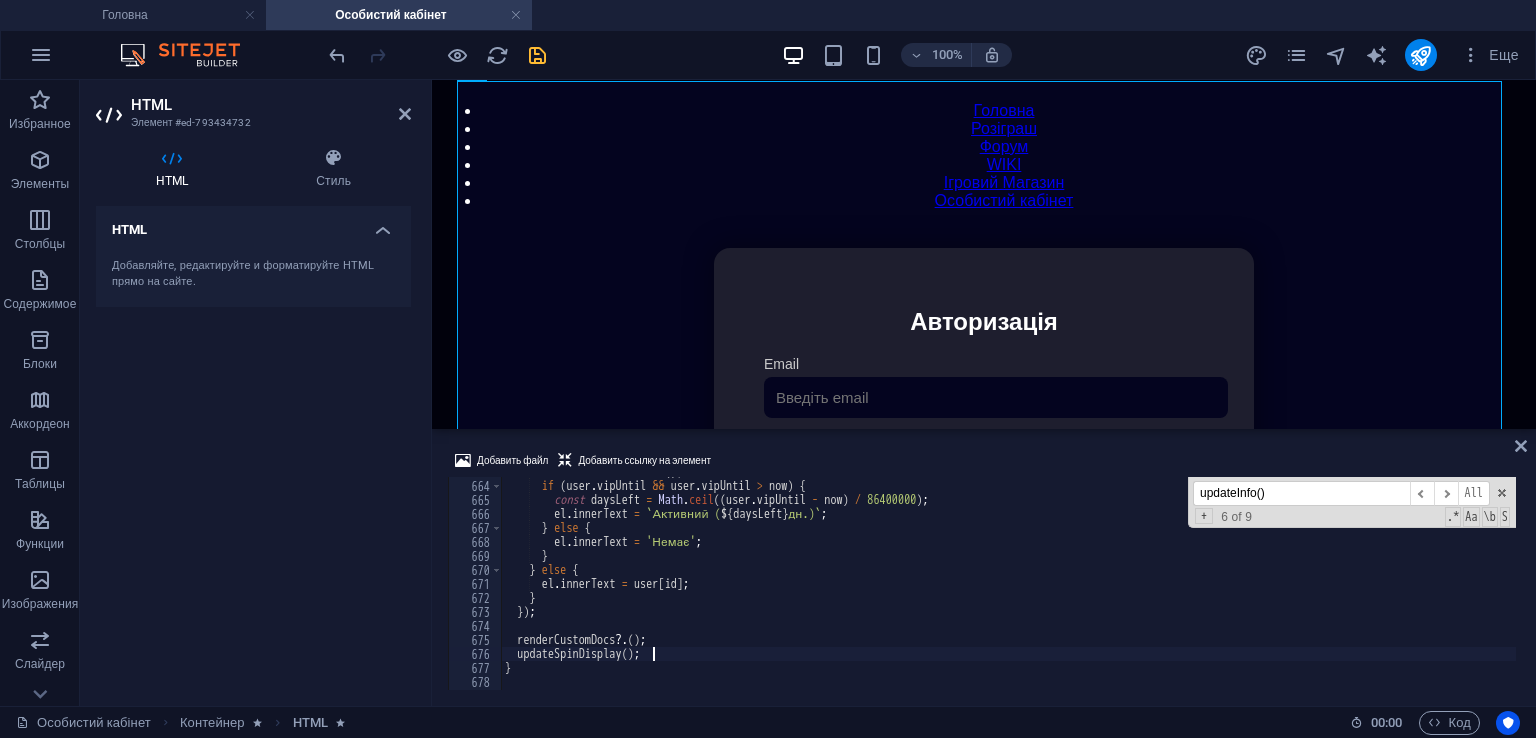 scroll, scrollTop: 9302, scrollLeft: 0, axis: vertical 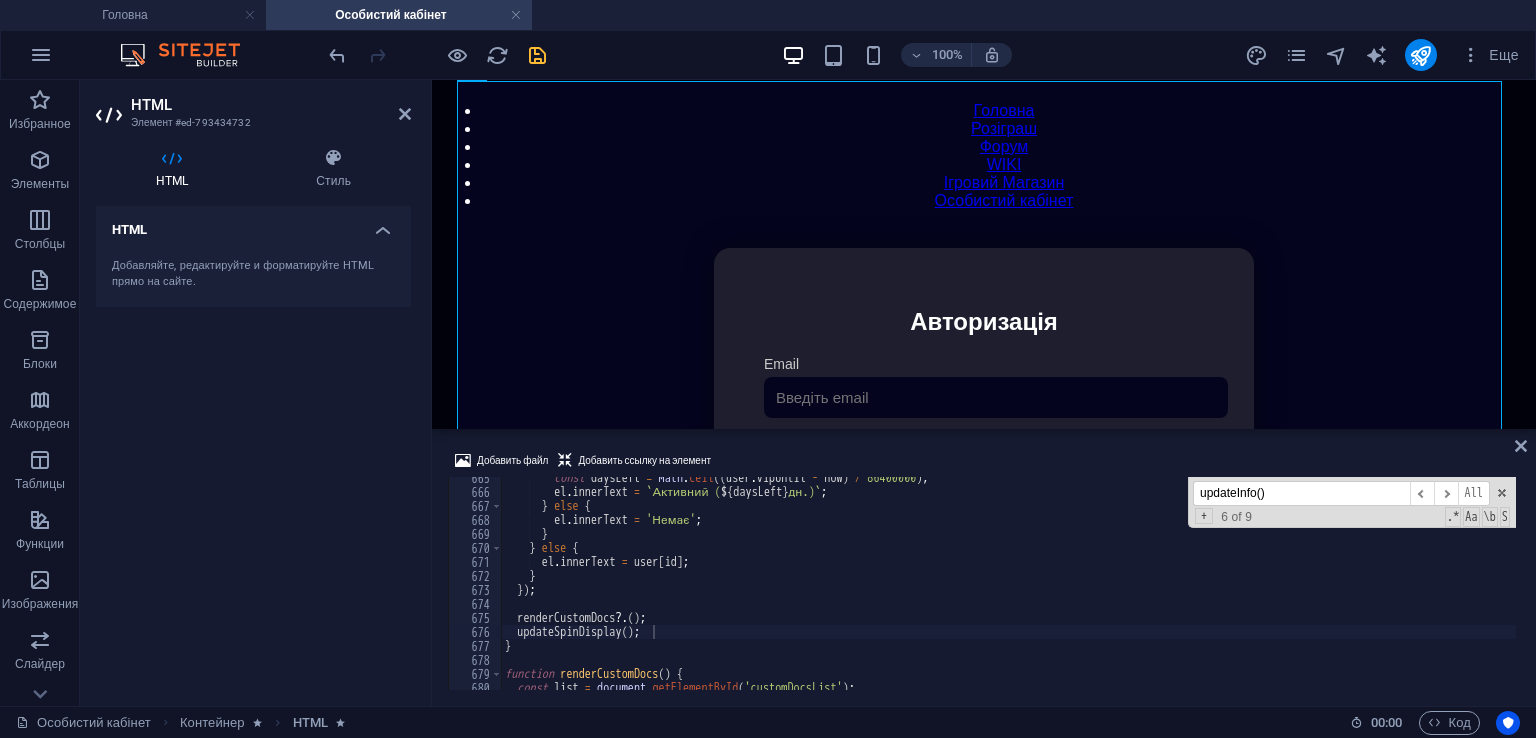 click on "updateInfo()" at bounding box center (1301, 493) 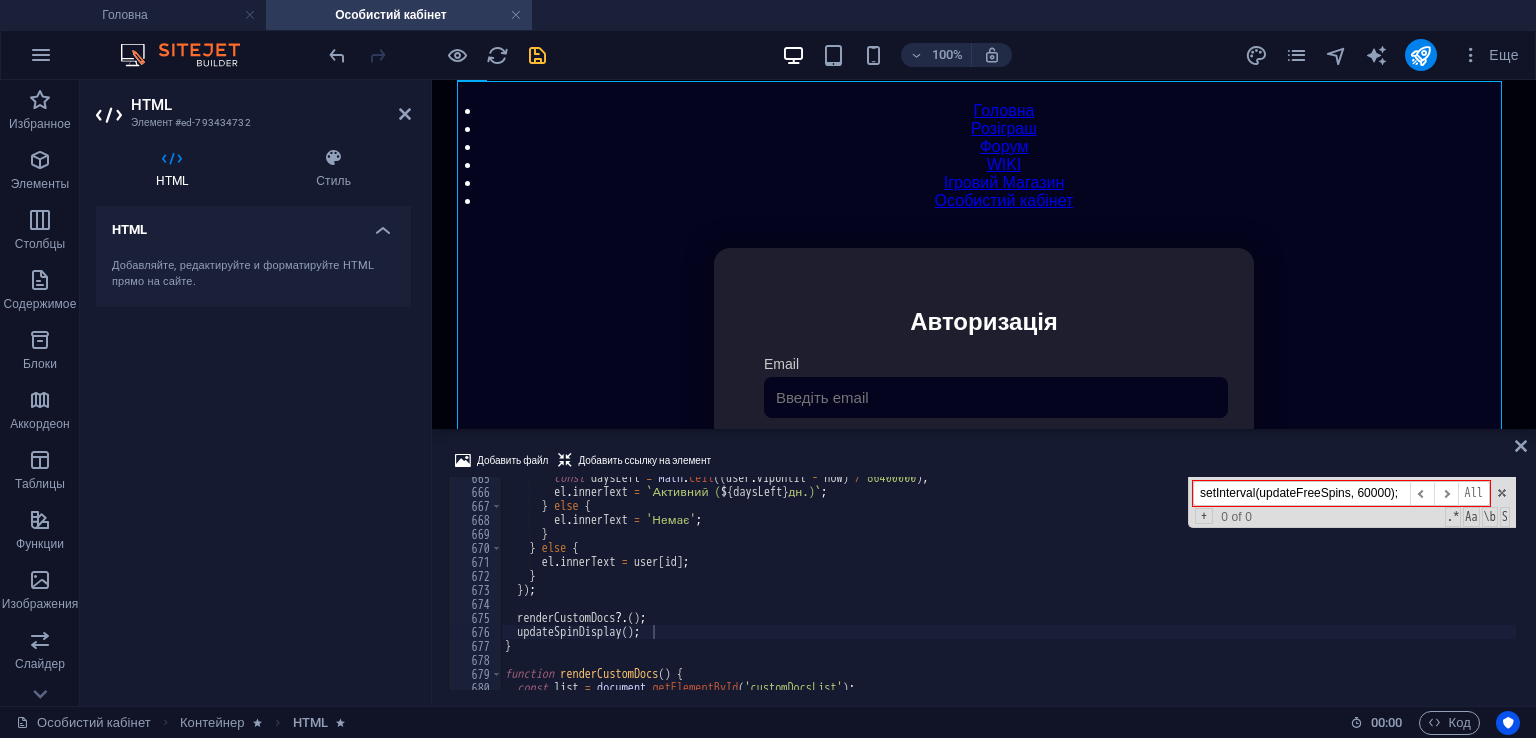 click on "setInterval(updateFreeSpins, 60000);" at bounding box center (1301, 493) 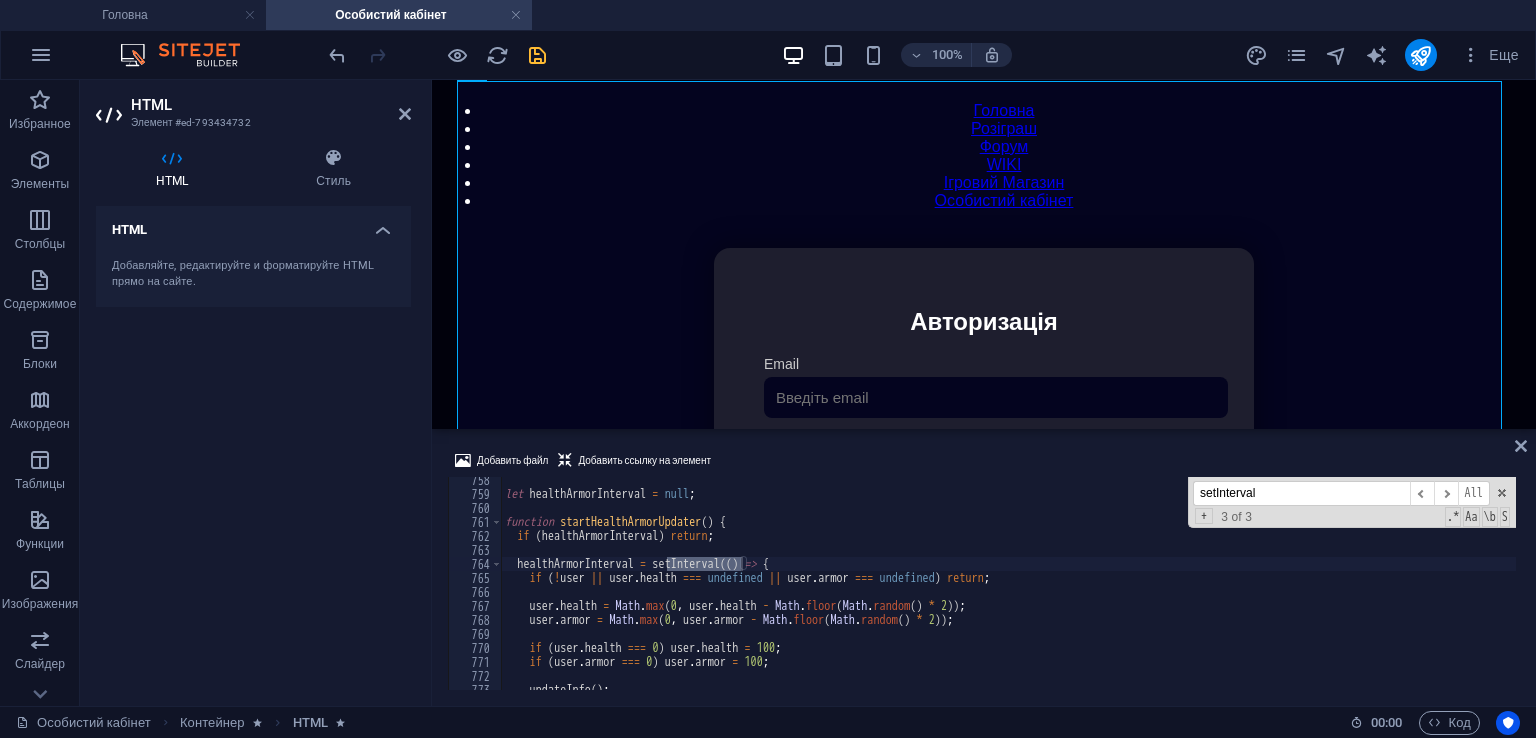 scroll, scrollTop: 10608, scrollLeft: 0, axis: vertical 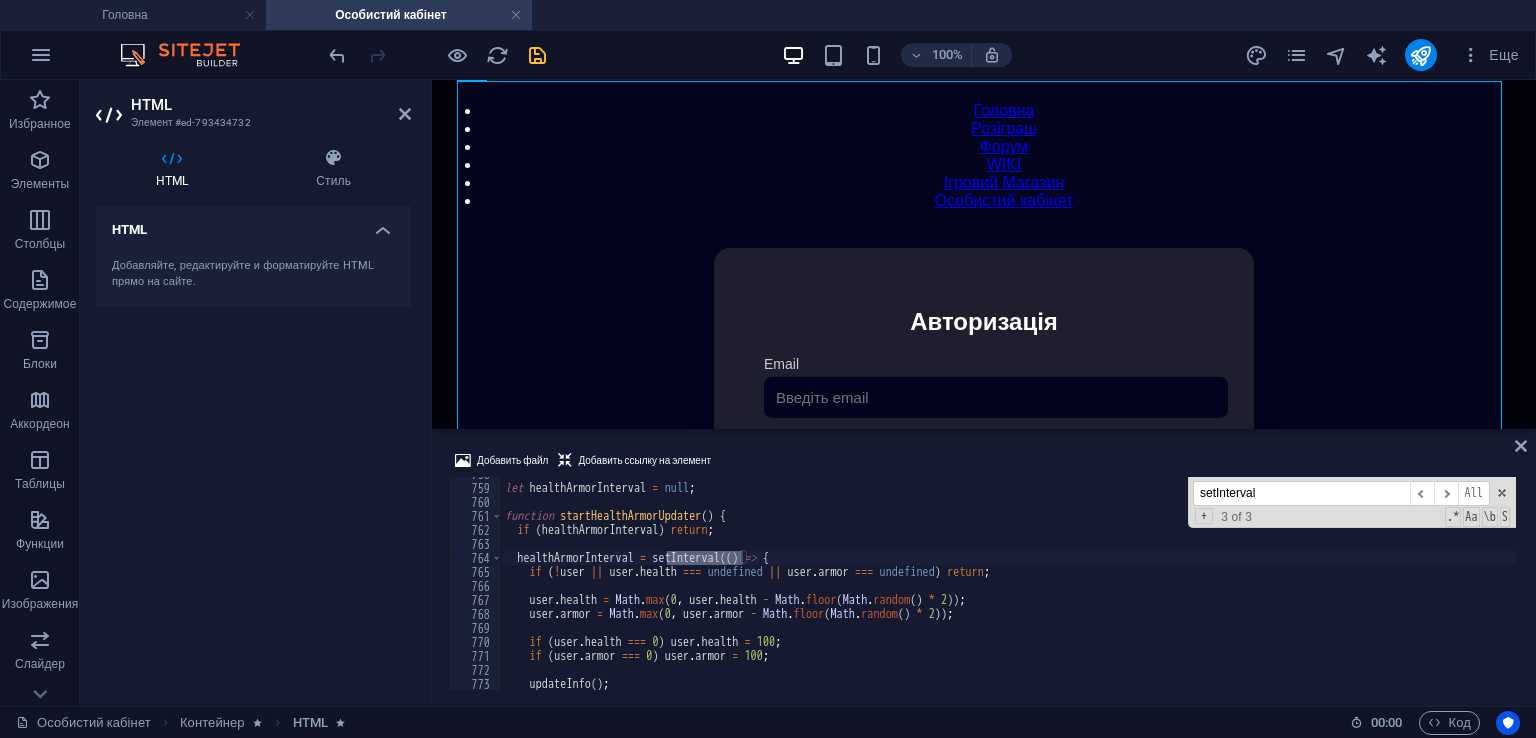 type on "setInterval" 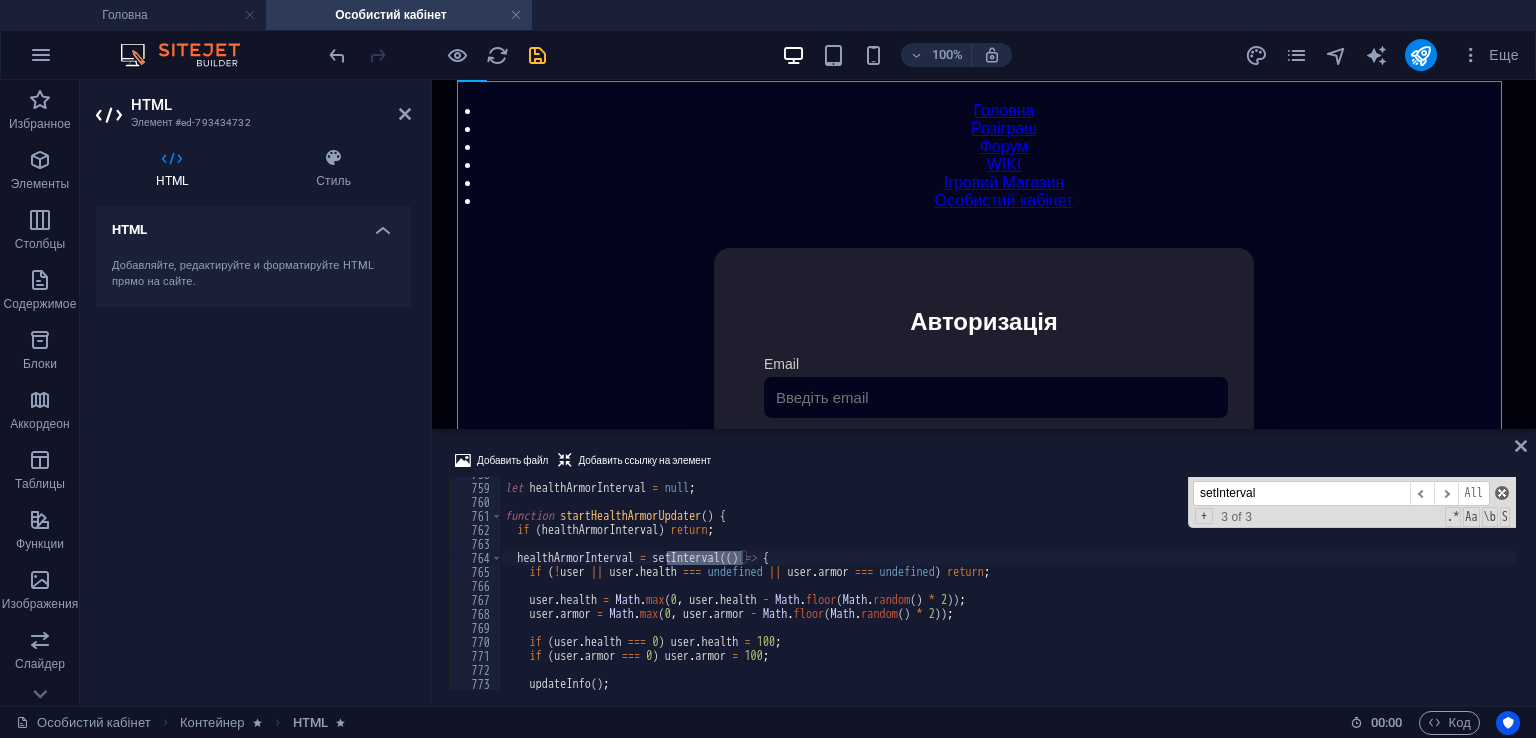 click at bounding box center [1502, 493] 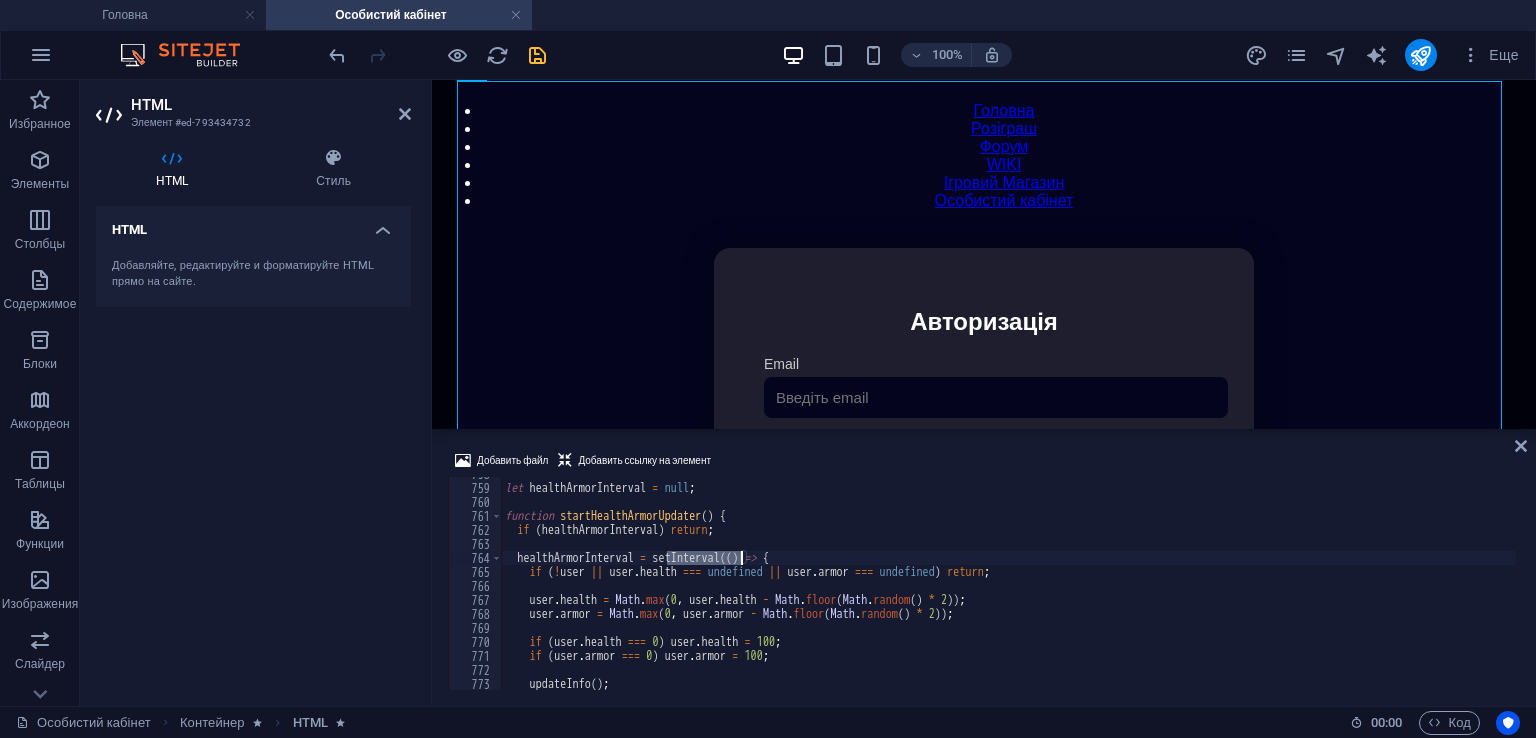 click on "let   healthArmorInterval   =   null ; function   startHealthArmorUpdater ( )   {    if   ( healthArmorInterval )   return ;    healthArmorInterval   =   setInterval (( )   =>   {      if   ( ! user   ||   user . health   ===   undefined   ||   user . armor   ===   undefined )   return ;      user . health   =   Math . max ( 0 ,   user . health   -   Math . floor ( Math . random ( )   *   2 )) ;      user . armor   =   Math . max ( 0 ,   user . armor   -   Math . floor ( Math . random ( )   *   2 )) ;      if   ( user . health   ===   0 )   user . health   =   100 ;      if   ( user . armor   ===   0 )   user . armor   =   100 ;      updateInfo ( ) ;" at bounding box center [14460, 585] 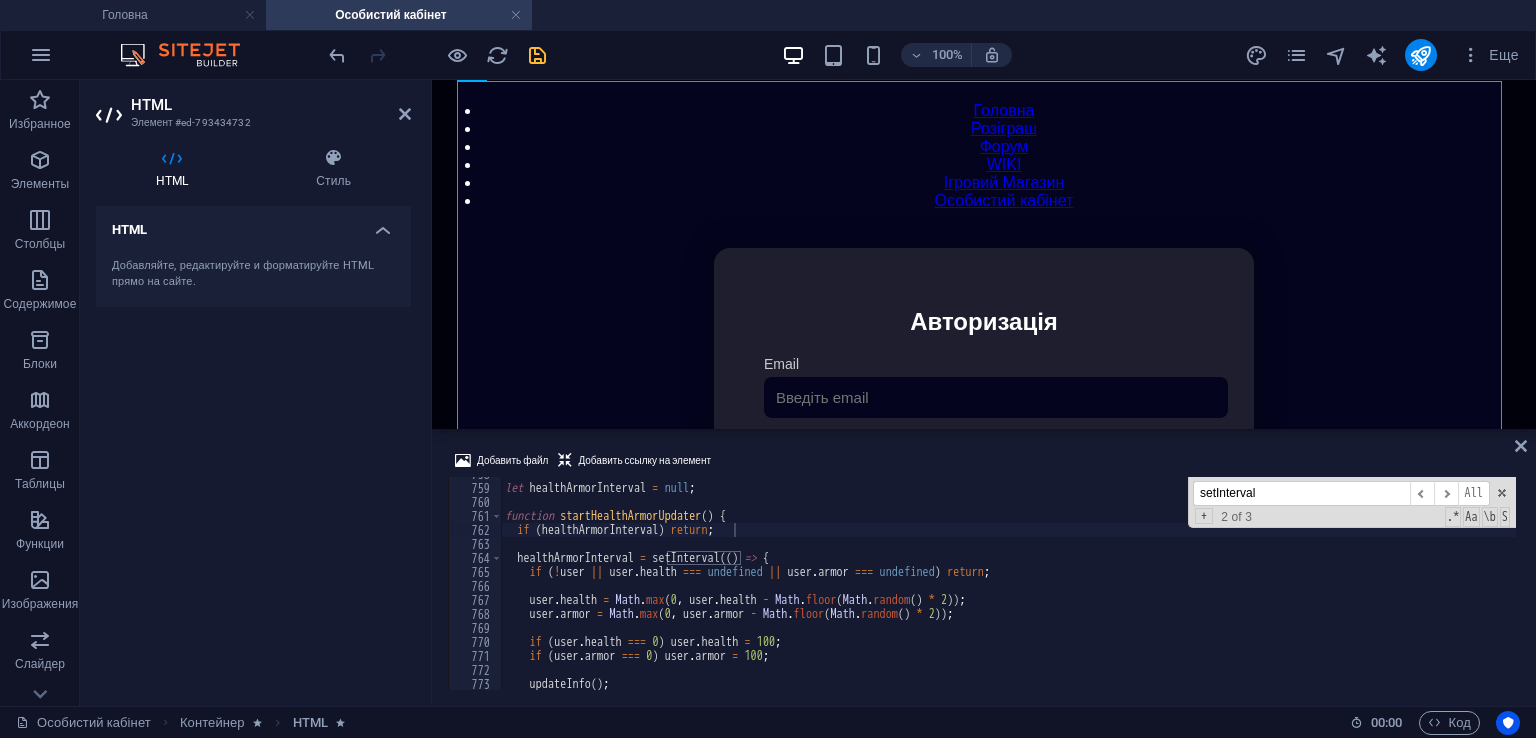 paste on "(updateFreeSpins, 60000)" 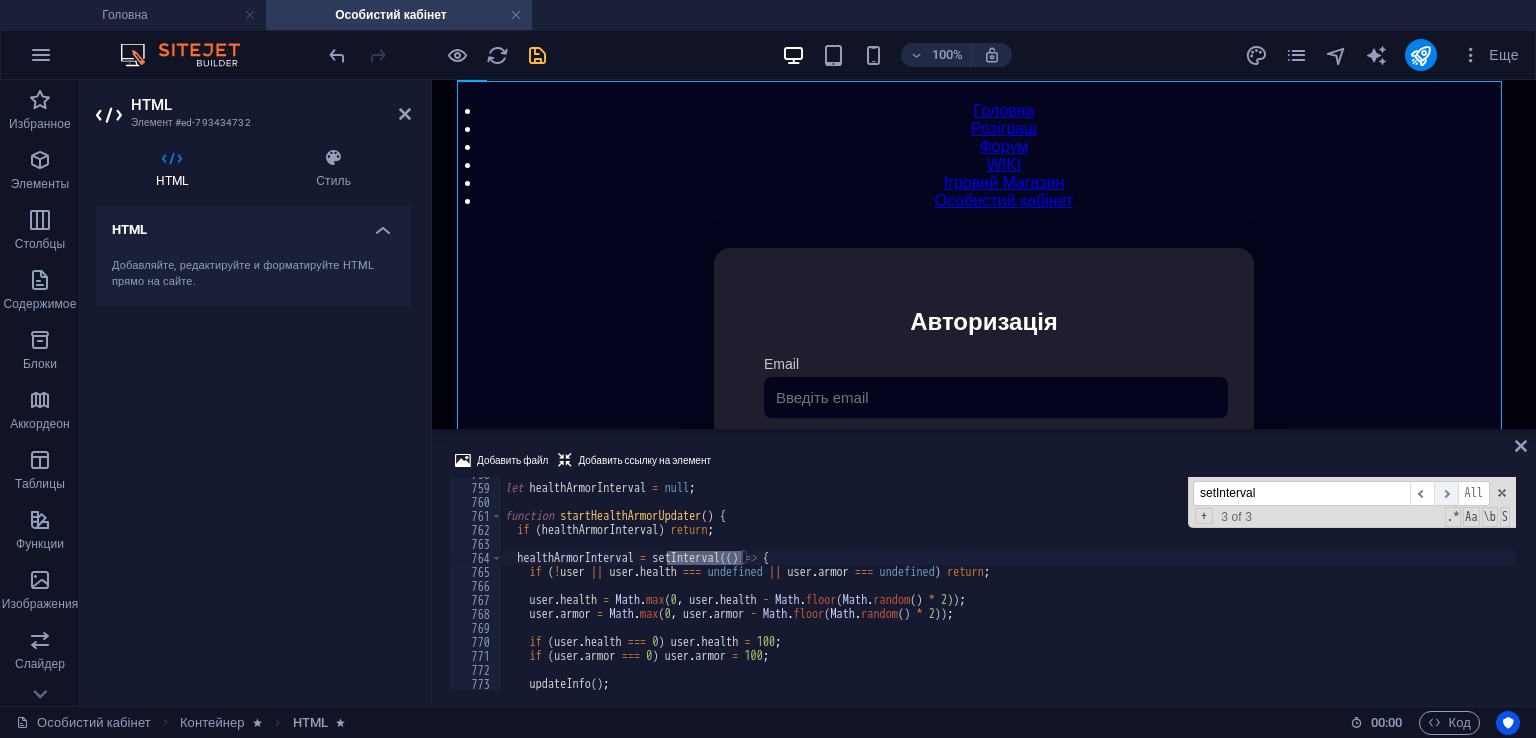 click on "​" at bounding box center [1446, 493] 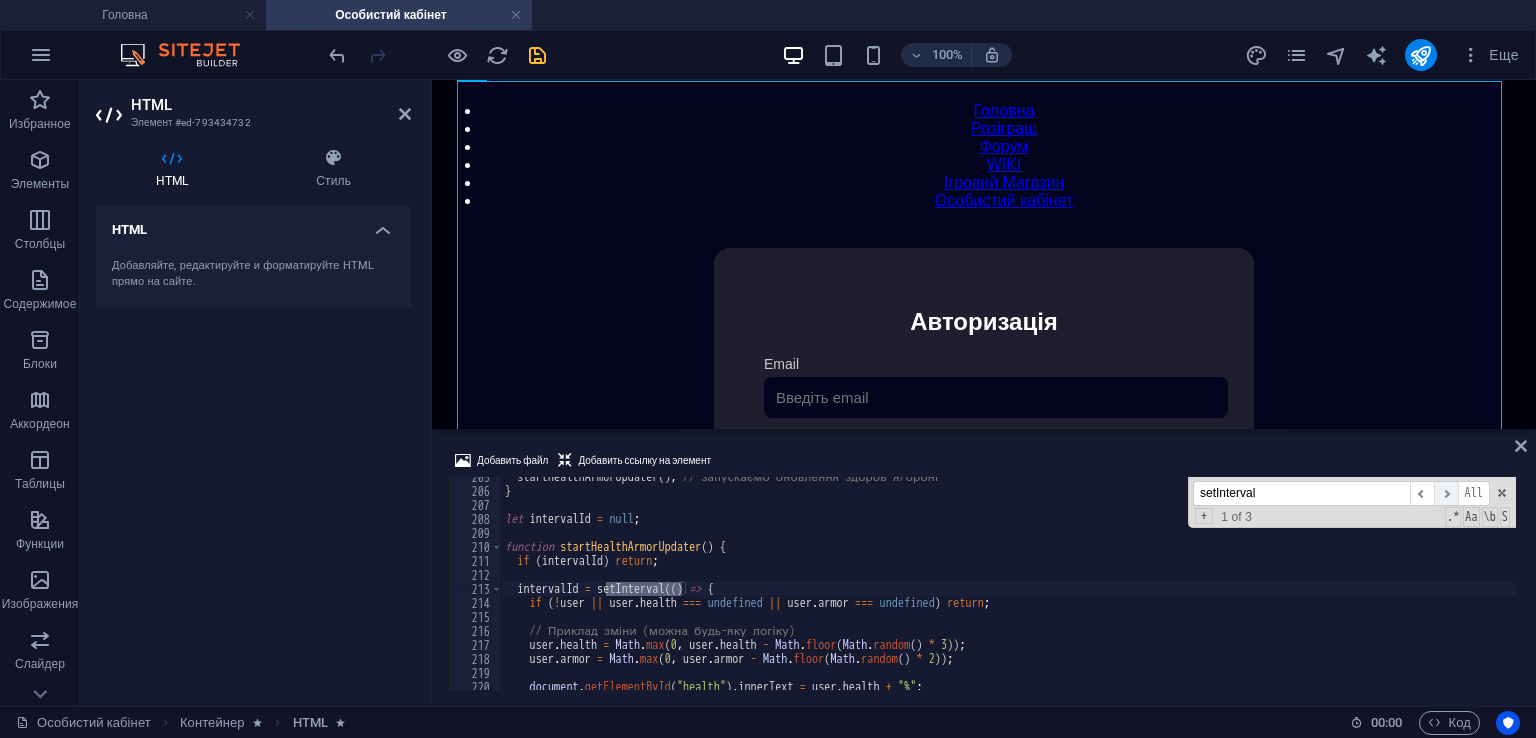 click on "​" at bounding box center (1446, 493) 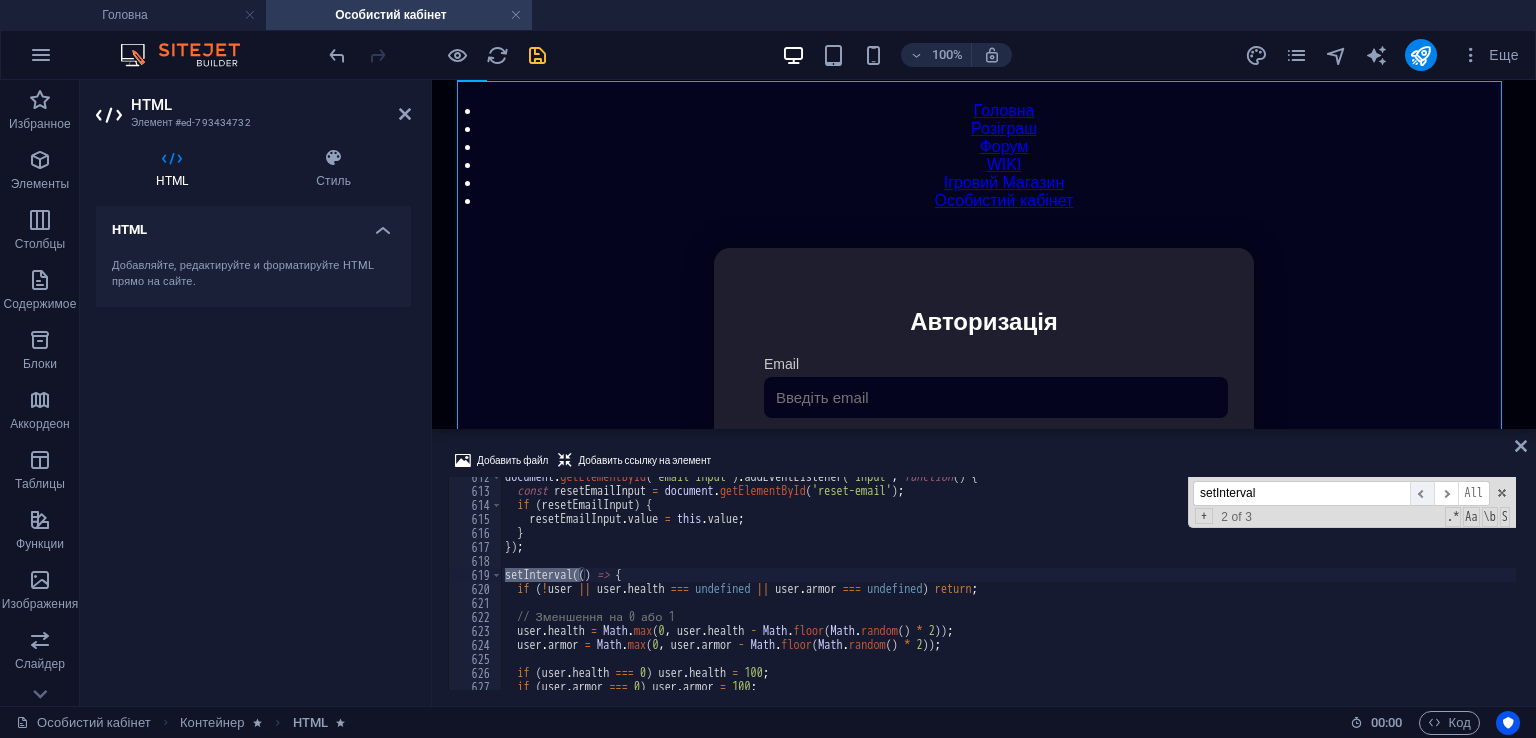 click on "​" at bounding box center [1422, 493] 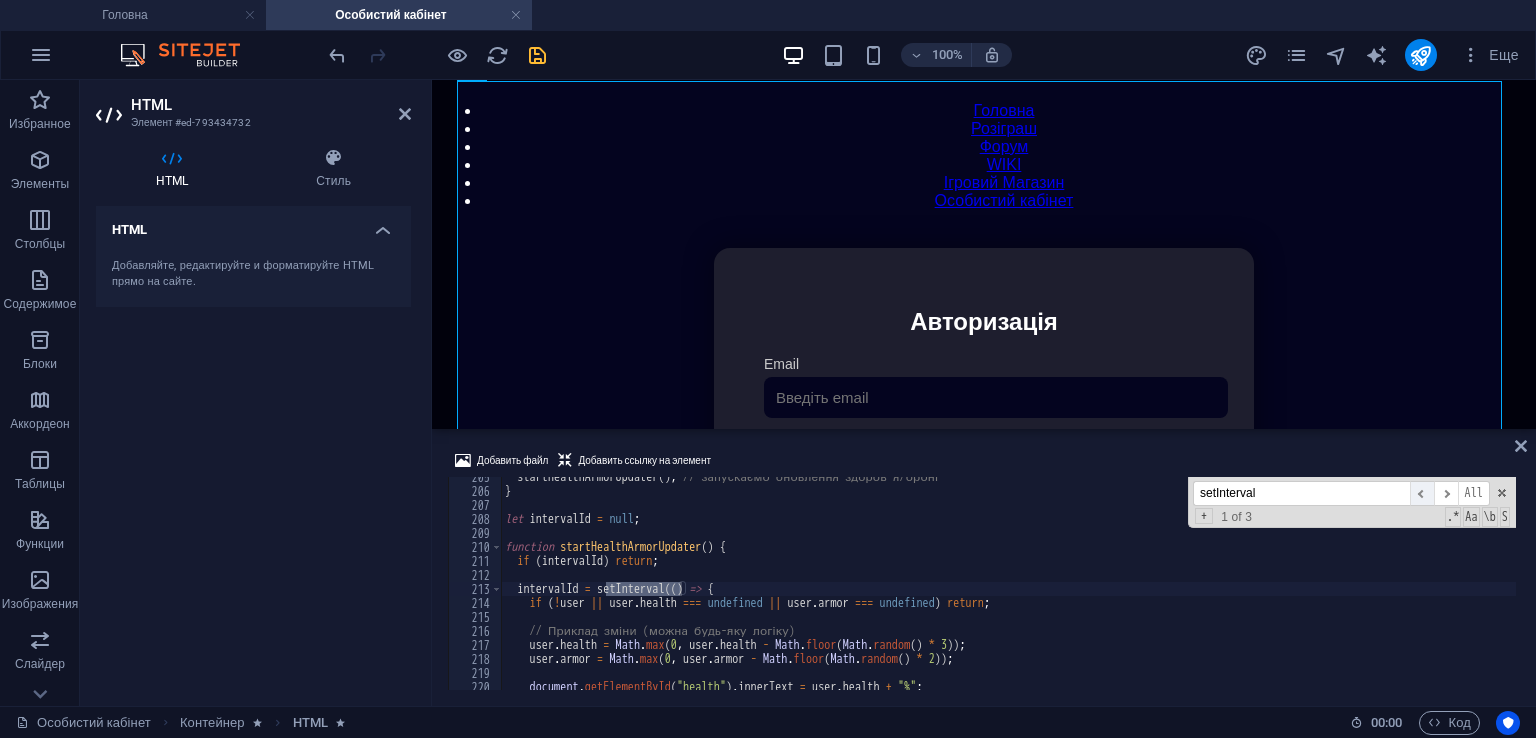 click on "​" at bounding box center [1422, 493] 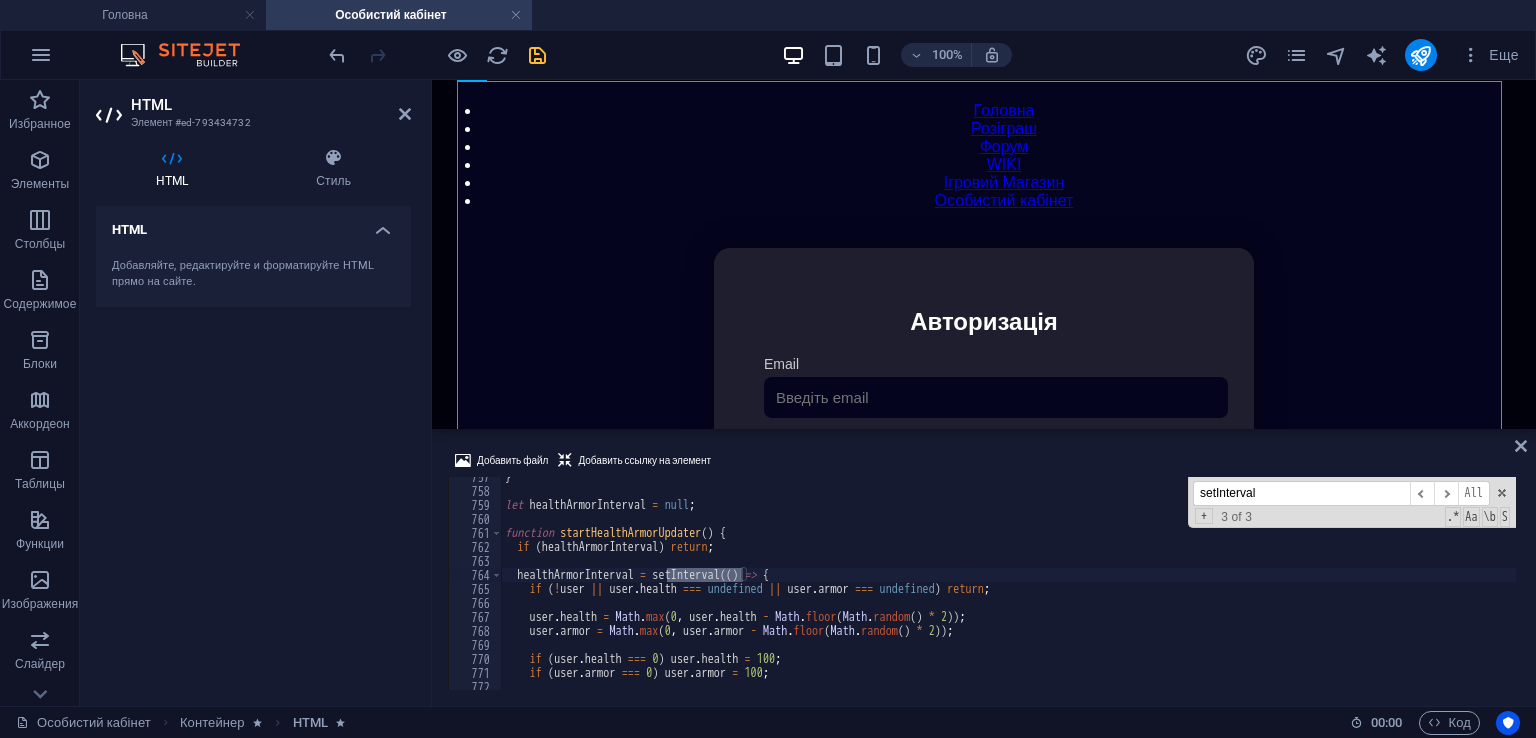 click on "setInterval" at bounding box center [1301, 493] 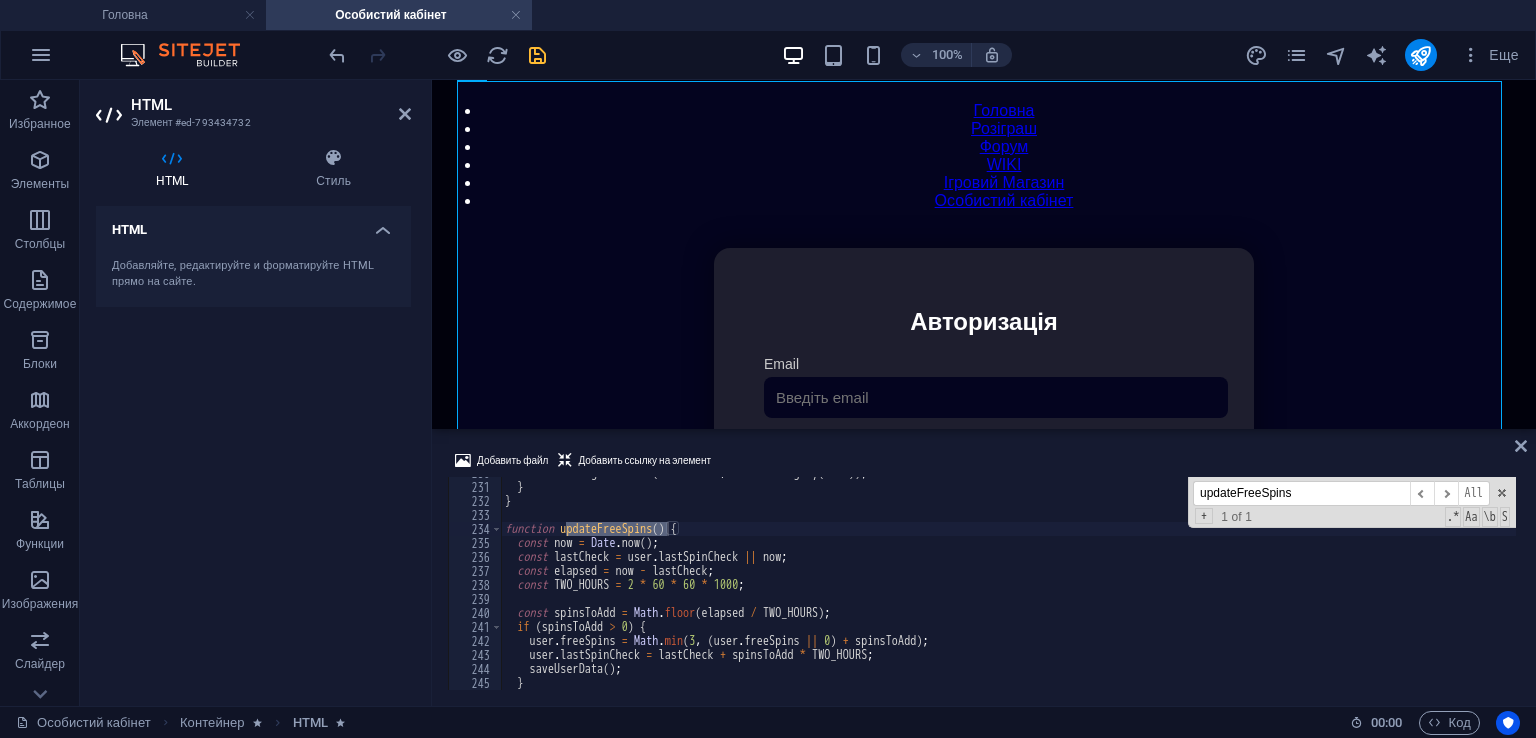scroll, scrollTop: 3216, scrollLeft: 0, axis: vertical 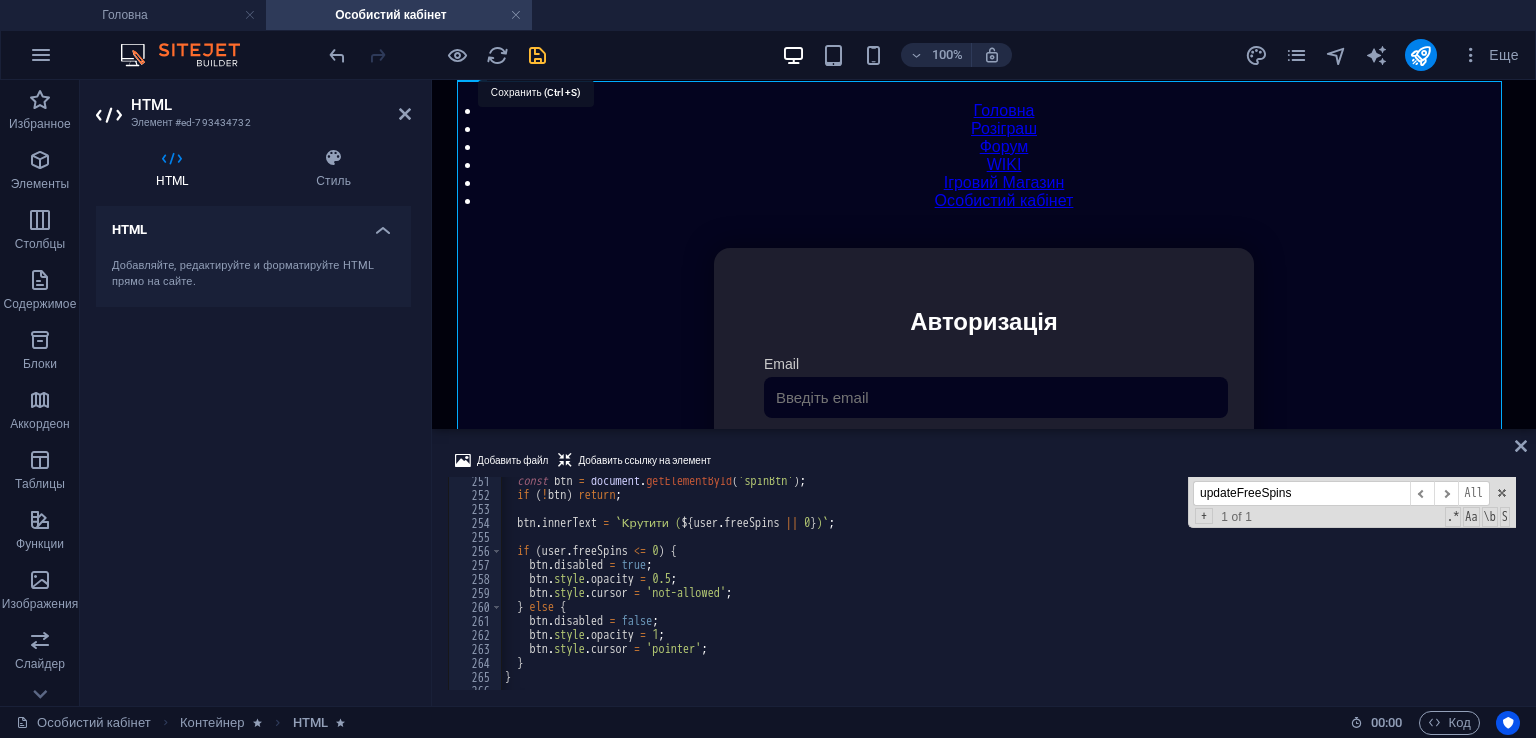 click at bounding box center [537, 55] 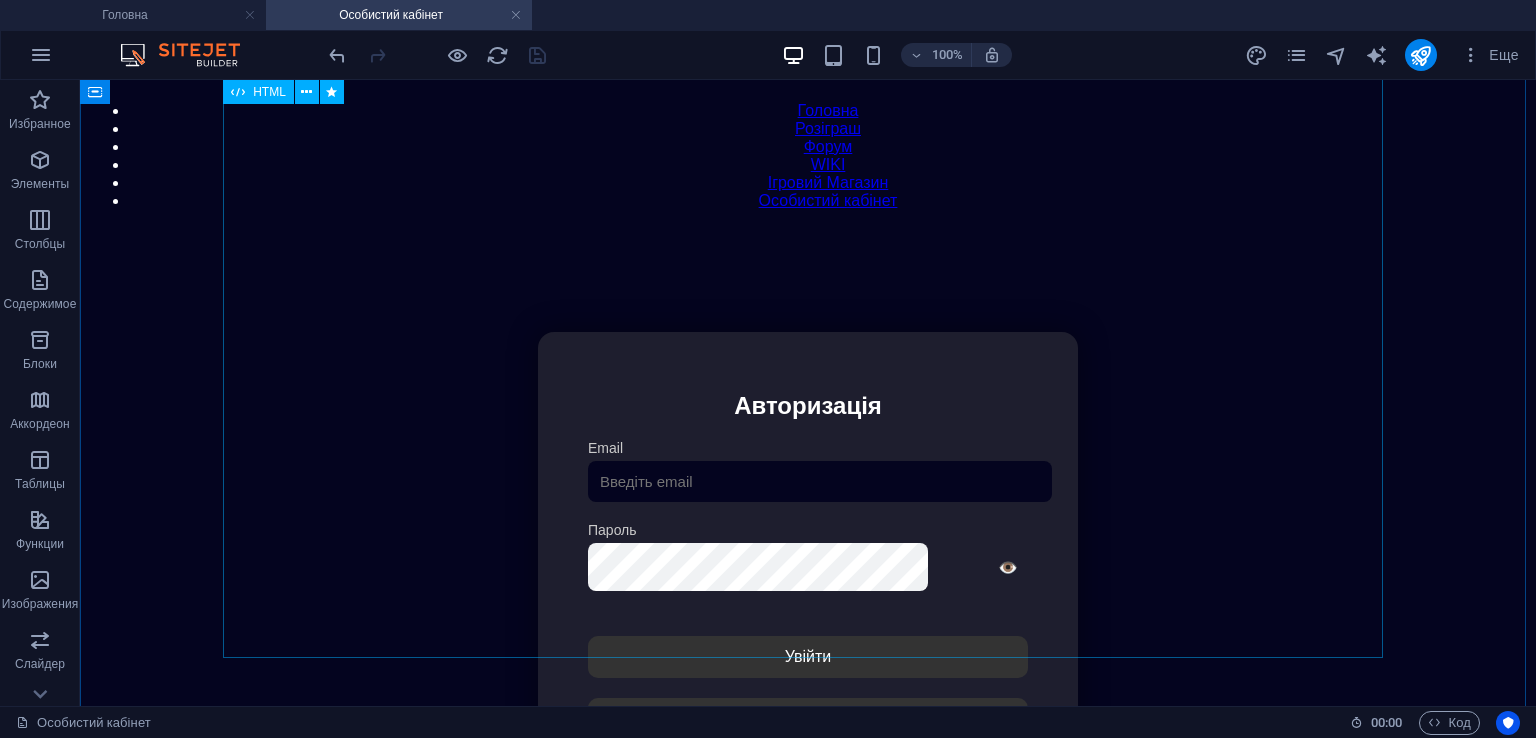click on "Особистий кабінет
Авторизація
Email
Пароль
👁️
Увійти
Скинути пароль
Скидання пароля
Введіть ваш email:
Скинути
Закрити
Особистий кабінет
Вийти з кабінету
Важлива інформація
Інформація
Ігровий Нікнейм:
Пошта:
Гроші:   ₴
XP:
Рівень:
Здоров'я:  %
Броня:  %
VIP:
Безкоштовні прокрути:
Рейтинг
Рейтинг гравців
Гравців не знайдено
Документи
Мої документи
Паспорт:   Немає
Трудова книжка:   Немає" at bounding box center (808, 561) 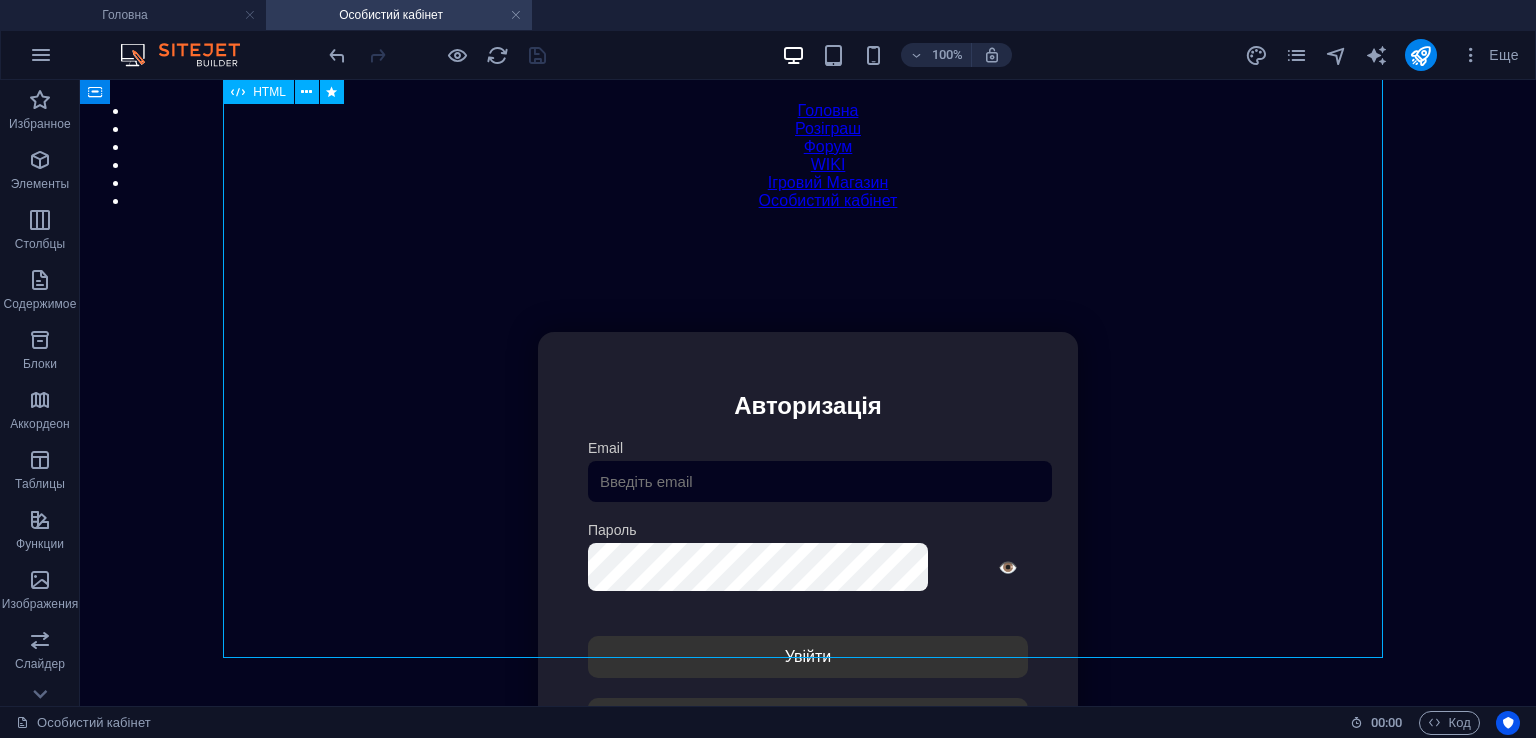 click on "Особистий кабінет
Авторизація
Email
Пароль
👁️
Увійти
Скинути пароль
Скидання пароля
Введіть ваш email:
Скинути
Закрити
Особистий кабінет
Вийти з кабінету
Важлива інформація
Інформація
Ігровий Нікнейм:
Пошта:
Гроші:   ₴
XP:
Рівень:
Здоров'я:  %
Броня:  %
VIP:
Безкоштовні прокрути:
Рейтинг
Рейтинг гравців
Гравців не знайдено
Документи
Мої документи
Паспорт:   Немає
Трудова книжка:   Немає" at bounding box center [808, 561] 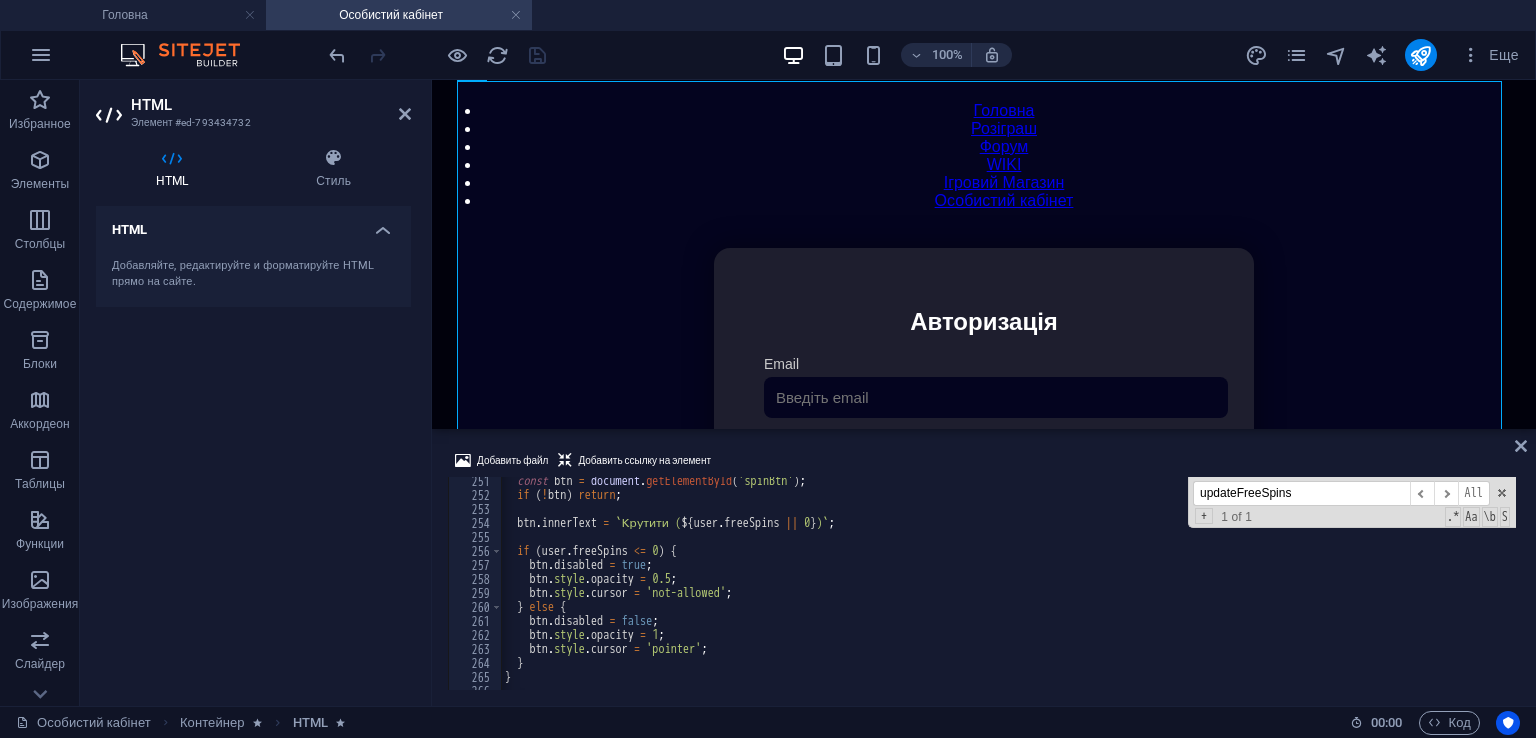 click on "updateFreeSpins" at bounding box center (1301, 493) 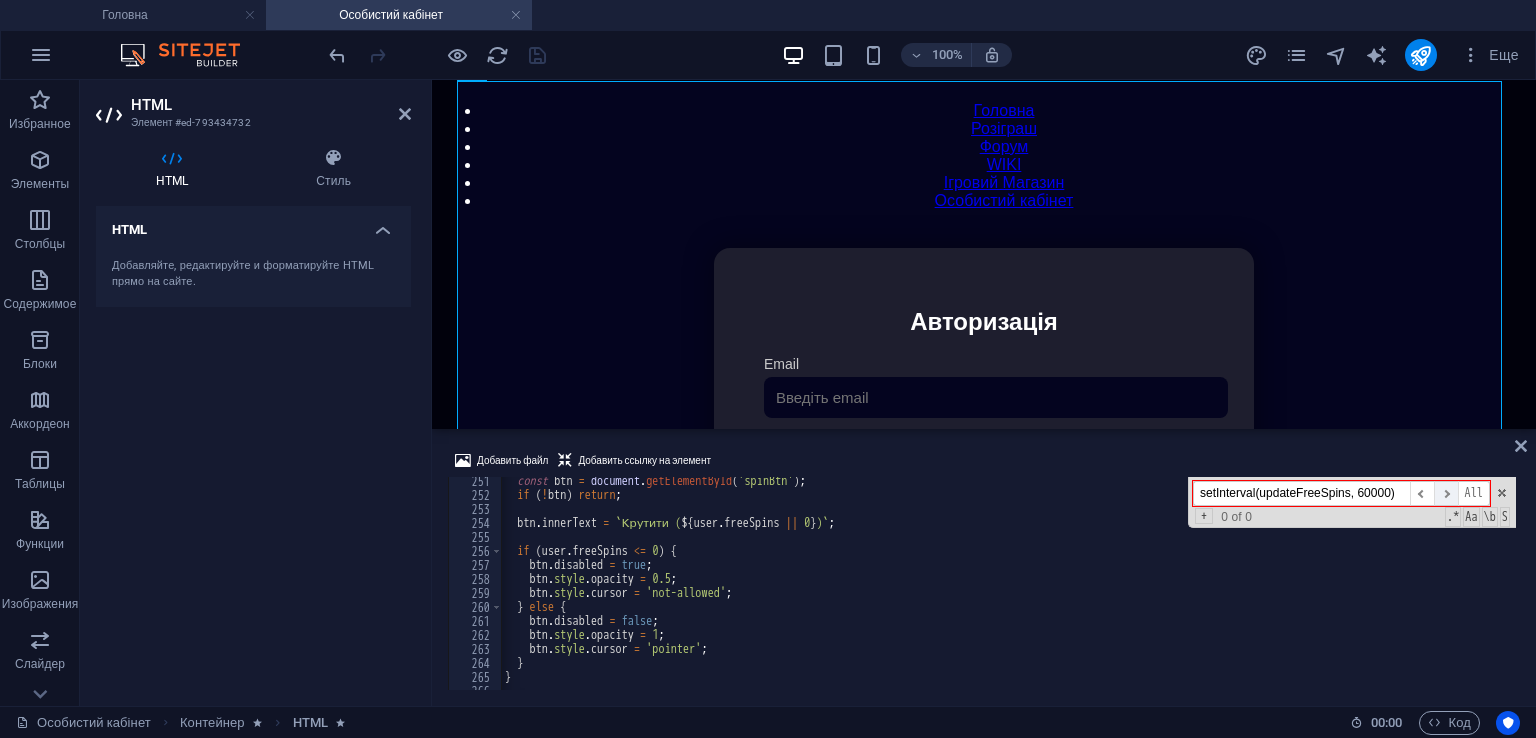 drag, startPoint x: 1254, startPoint y: 495, endPoint x: 1451, endPoint y: 493, distance: 197.01015 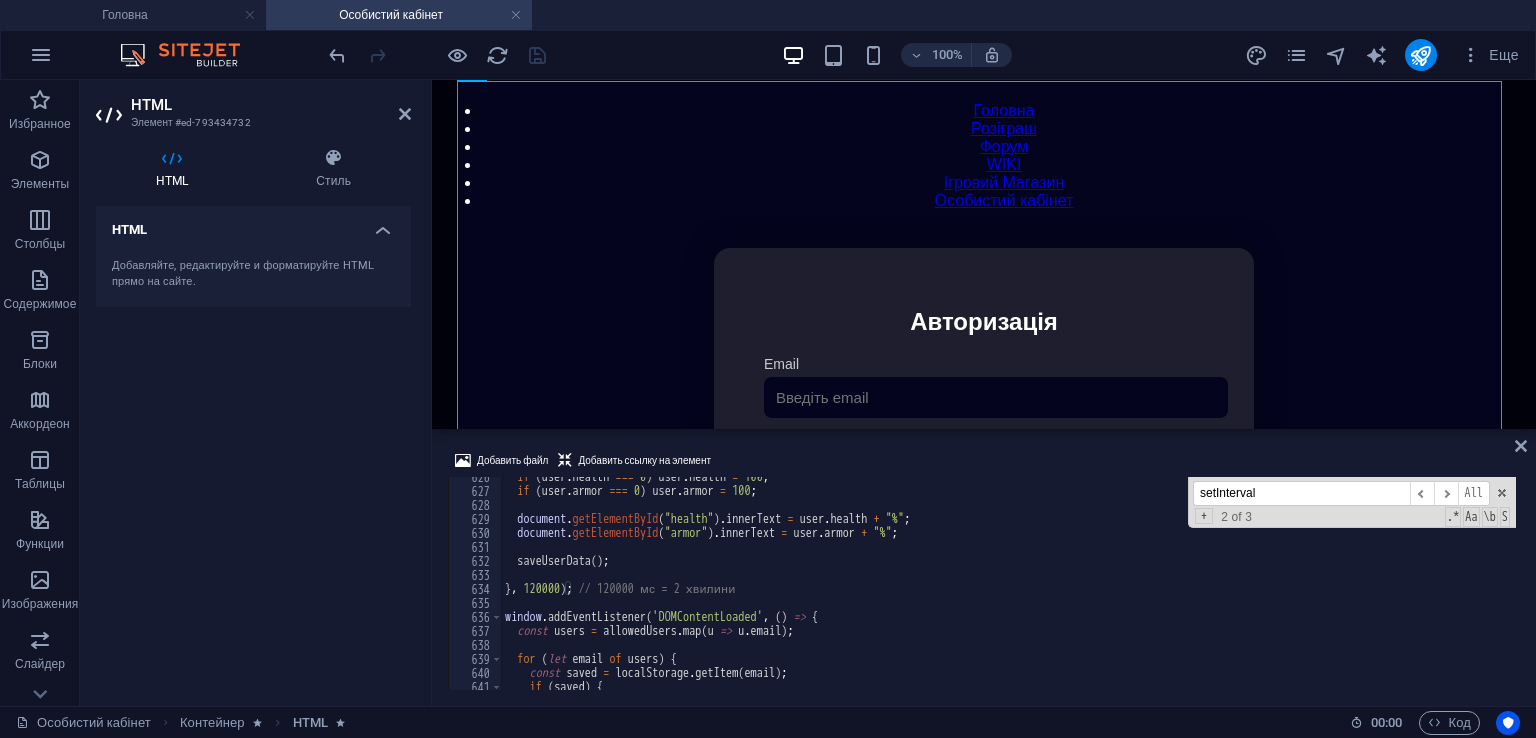 scroll, scrollTop: 8758, scrollLeft: 0, axis: vertical 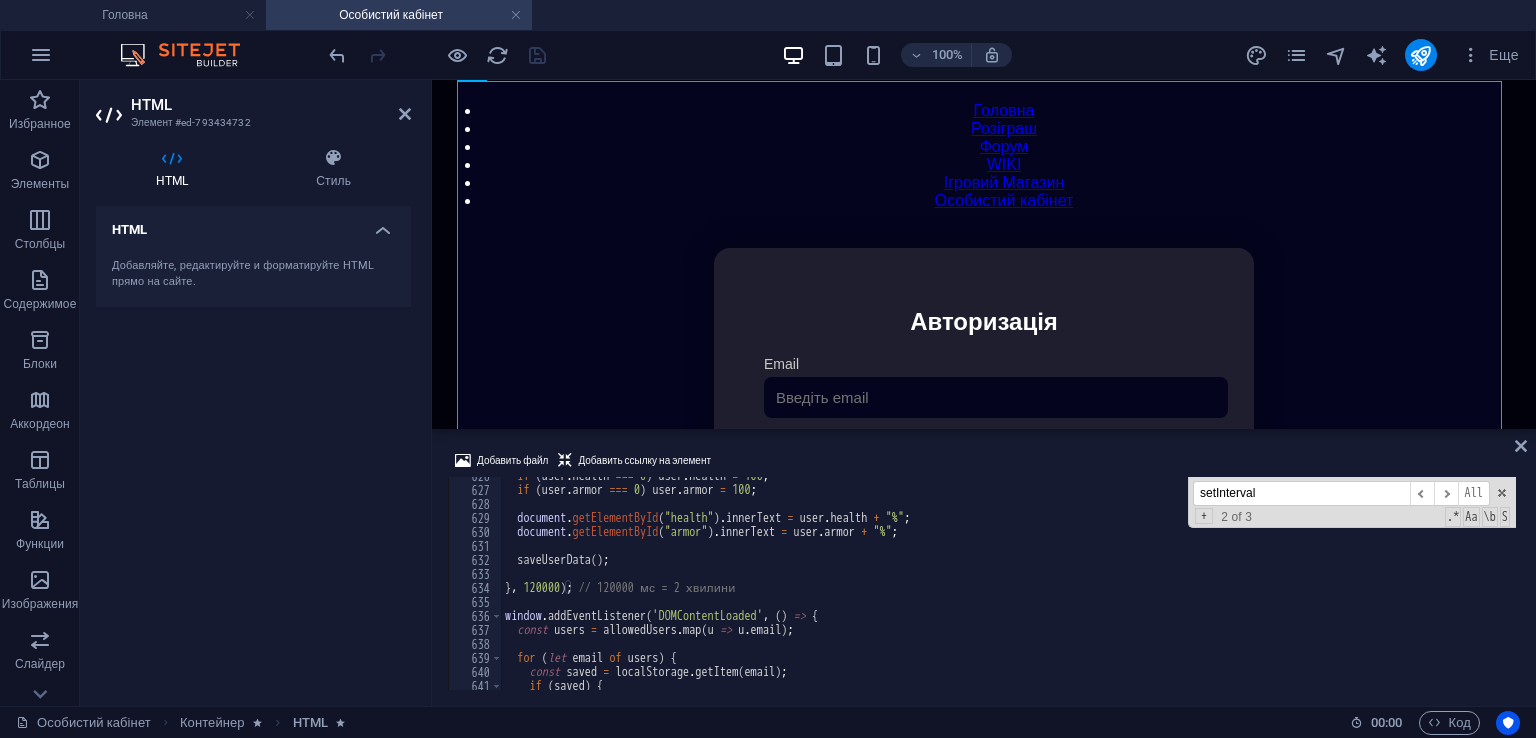 type on "setInterval" 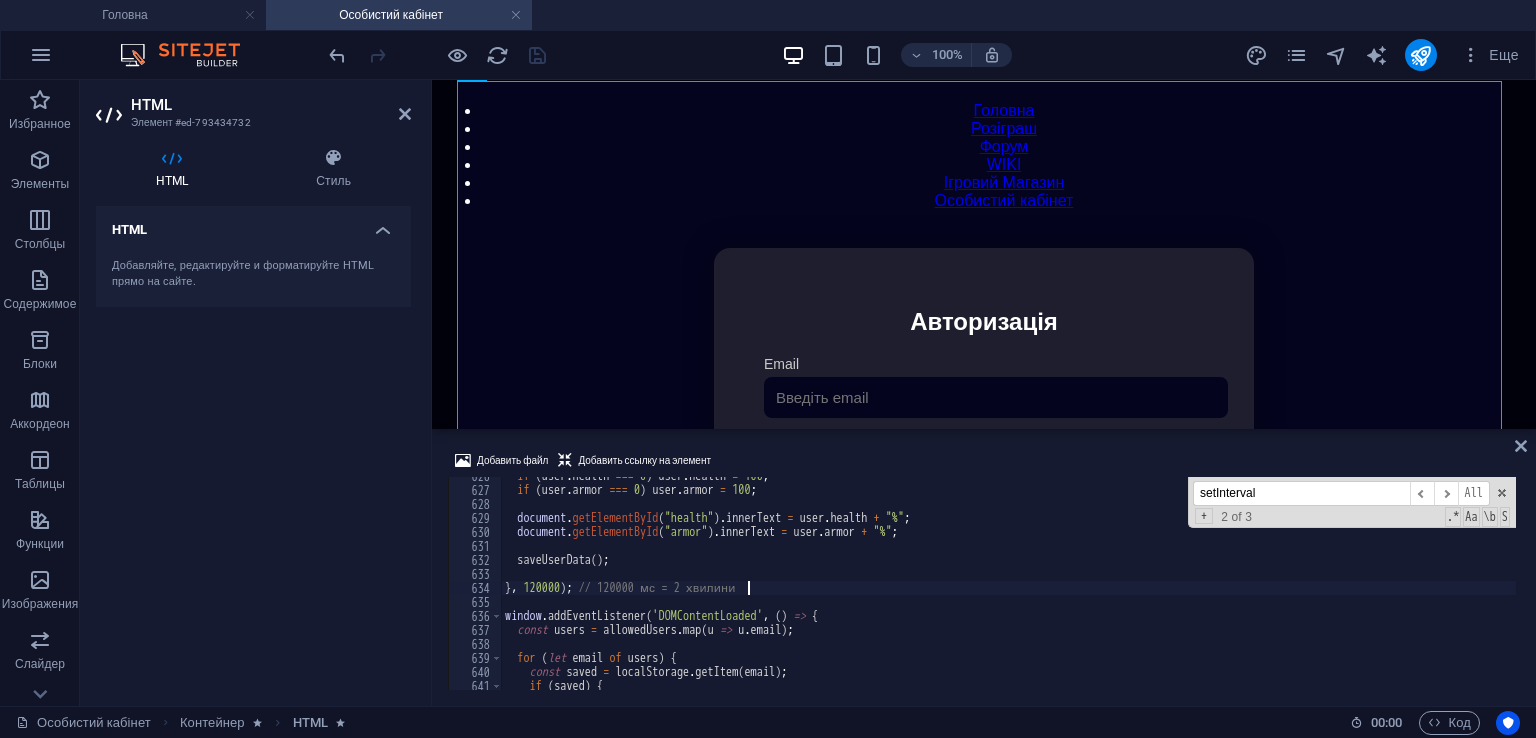 click on "if   ( user . health   ===   0 )   user . health   =   100 ;    if   ( user . armor   ===   0 )   user . armor   =   100 ;    document . getElementById ( "health" ) . innerText   =   user . health   +   "%" ;    document . getElementById ( "armor" ) . innerText   =   user . armor   +   "%" ;    saveUserData ( ) ; } ,   120000 ) ;   // 120000 мс = 2 хвилини window . addEventListener ( 'DOMContentLoaded' ,   ( )   =>   {    const   users   =   allowedUsers . map ( u   =>   u . email ) ;       for   ( let   email   of   users )   {      const   saved   =   localStorage . getItem ( email ) ;      if   ( saved )   {" at bounding box center [14460, 587] 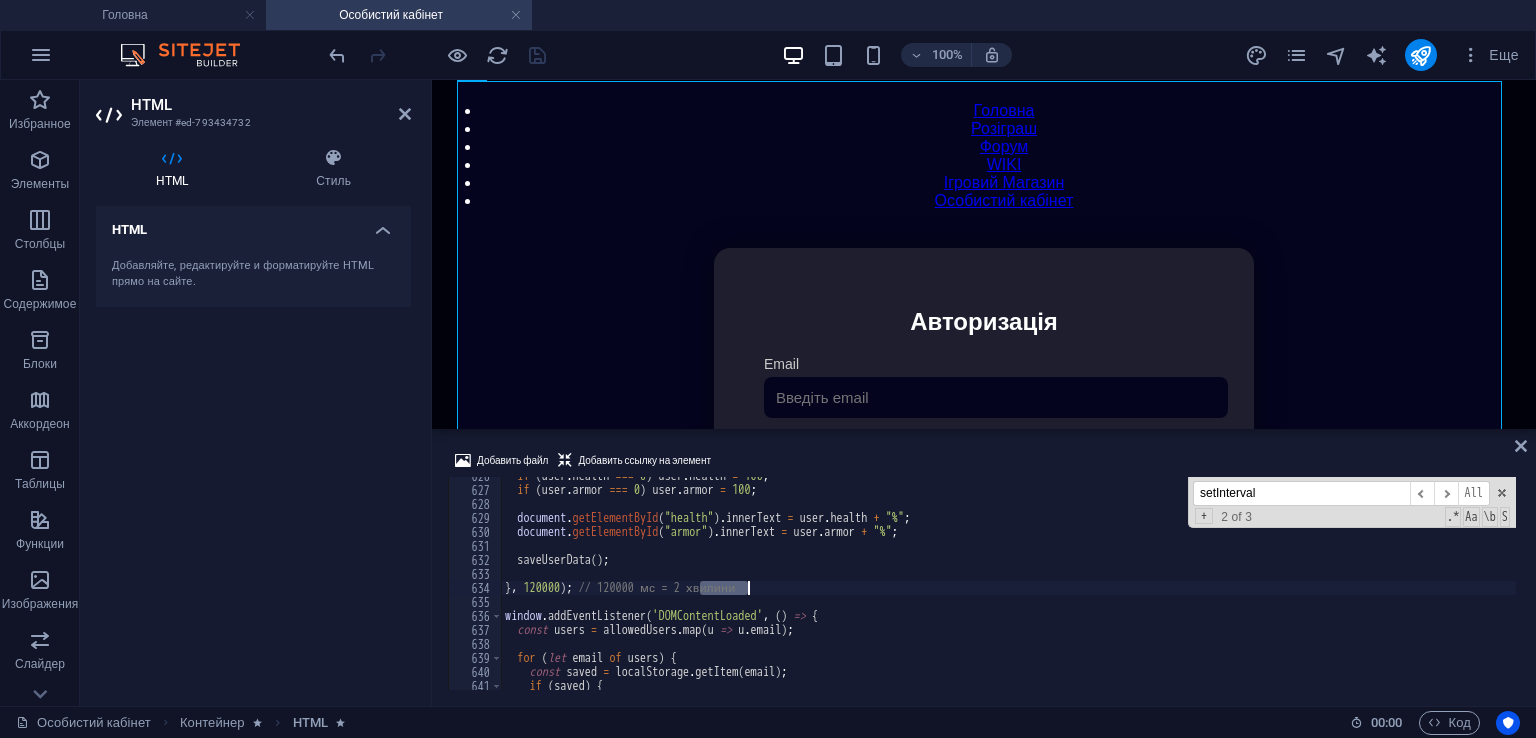 click on "if   ( user . health   ===   0 )   user . health   =   100 ;    if   ( user . armor   ===   0 )   user . armor   =   100 ;    document . getElementById ( "health" ) . innerText   =   user . health   +   "%" ;    document . getElementById ( "armor" ) . innerText   =   user . armor   +   "%" ;    saveUserData ( ) ; } ,   120000 ) ;   // 120000 мс = 2 хвилини window . addEventListener ( 'DOMContentLoaded' ,   ( )   =>   {    const   users   =   allowedUsers . map ( u   =>   u . email ) ;       for   ( let   email   of   users )   {      const   saved   =   localStorage . getItem ( email ) ;      if   ( saved )   {" at bounding box center [14460, 587] 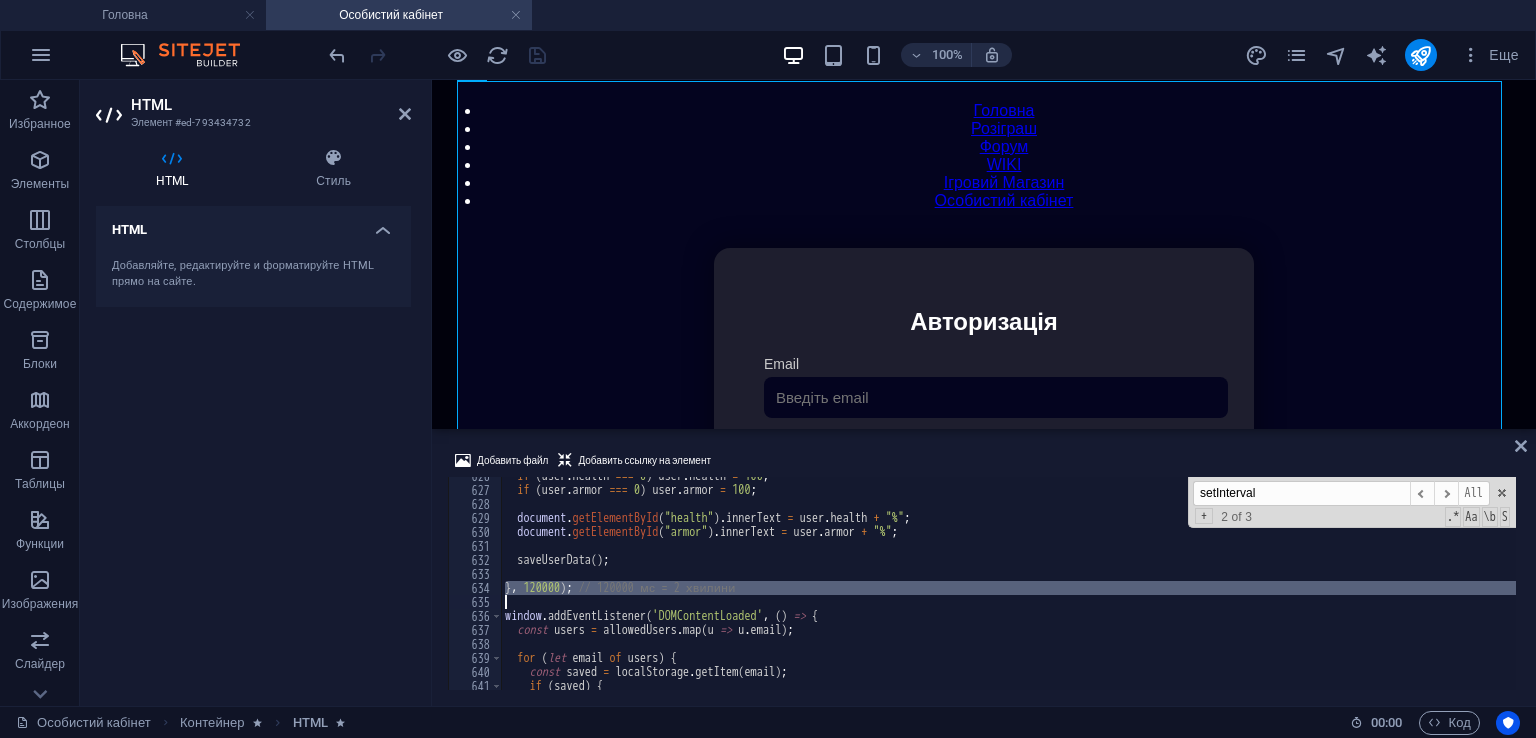 click on "if   ( user . health   ===   0 )   user . health   =   100 ;    if   ( user . armor   ===   0 )   user . armor   =   100 ;    document . getElementById ( "health" ) . innerText   =   user . health   +   "%" ;    document . getElementById ( "armor" ) . innerText   =   user . armor   +   "%" ;    saveUserData ( ) ; } ,   120000 ) ;   // 120000 мс = 2 хвилини window . addEventListener ( 'DOMContentLoaded' ,   ( )   =>   {    const   users   =   allowedUsers . map ( u   =>   u . email ) ;       for   ( let   email   of   users )   {      const   saved   =   localStorage . getItem ( email ) ;      if   ( saved )   { setInterval ​ ​ All Replace All + 2 of 3 .* Aa \b S" at bounding box center (1008, 583) 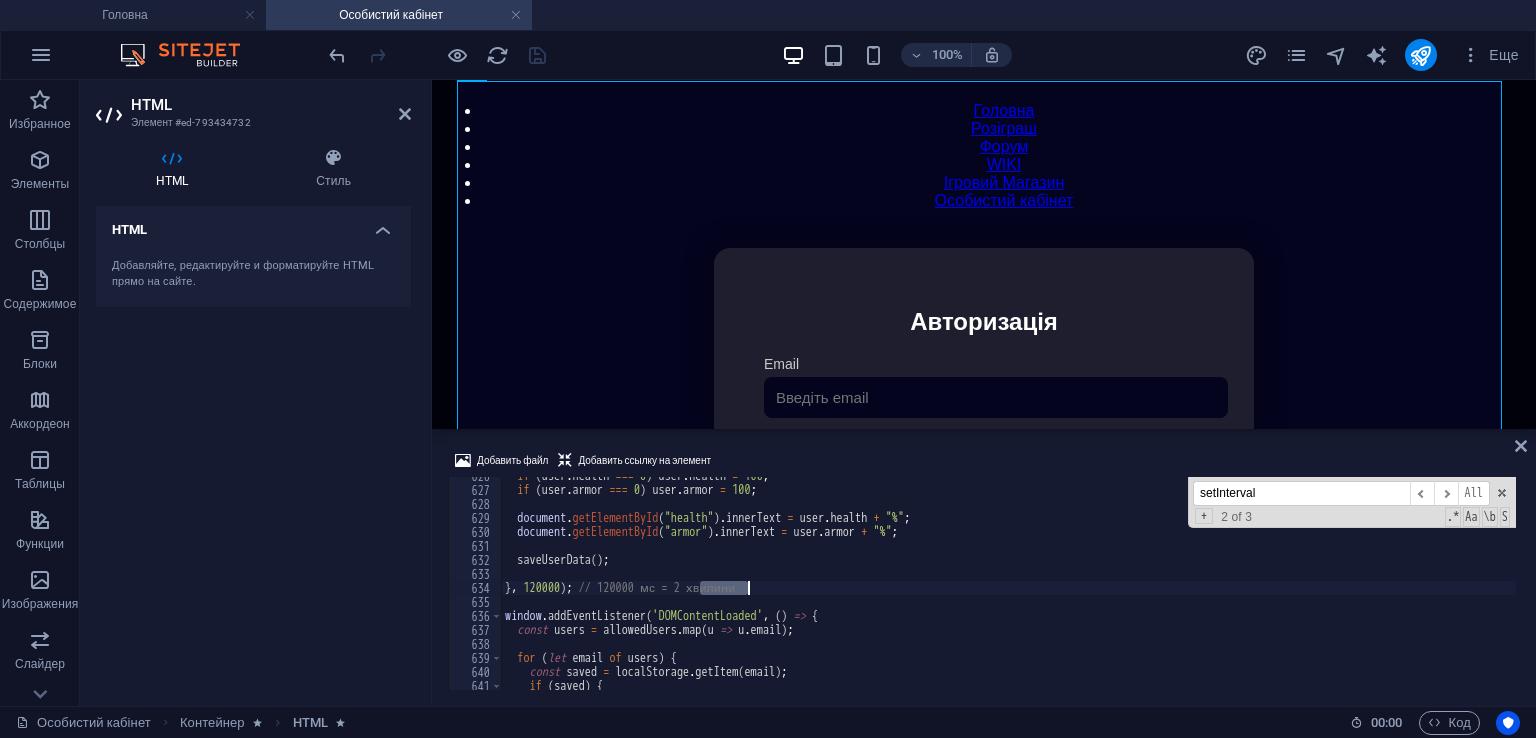 click on "if   ( user . health   ===   0 )   user . health   =   100 ;    if   ( user . armor   ===   0 )   user . armor   =   100 ;    document . getElementById ( "health" ) . innerText   =   user . health   +   "%" ;    document . getElementById ( "armor" ) . innerText   =   user . armor   +   "%" ;    saveUserData ( ) ; } ,   120000 ) ;   // 120000 мс = 2 хвилини window . addEventListener ( 'DOMContentLoaded' ,   ( )   =>   {    const   users   =   allowedUsers . map ( u   =>   u . email ) ;       for   ( let   email   of   users )   {      const   saved   =   localStorage . getItem ( email ) ;      if   ( saved )   {" at bounding box center [14460, 587] 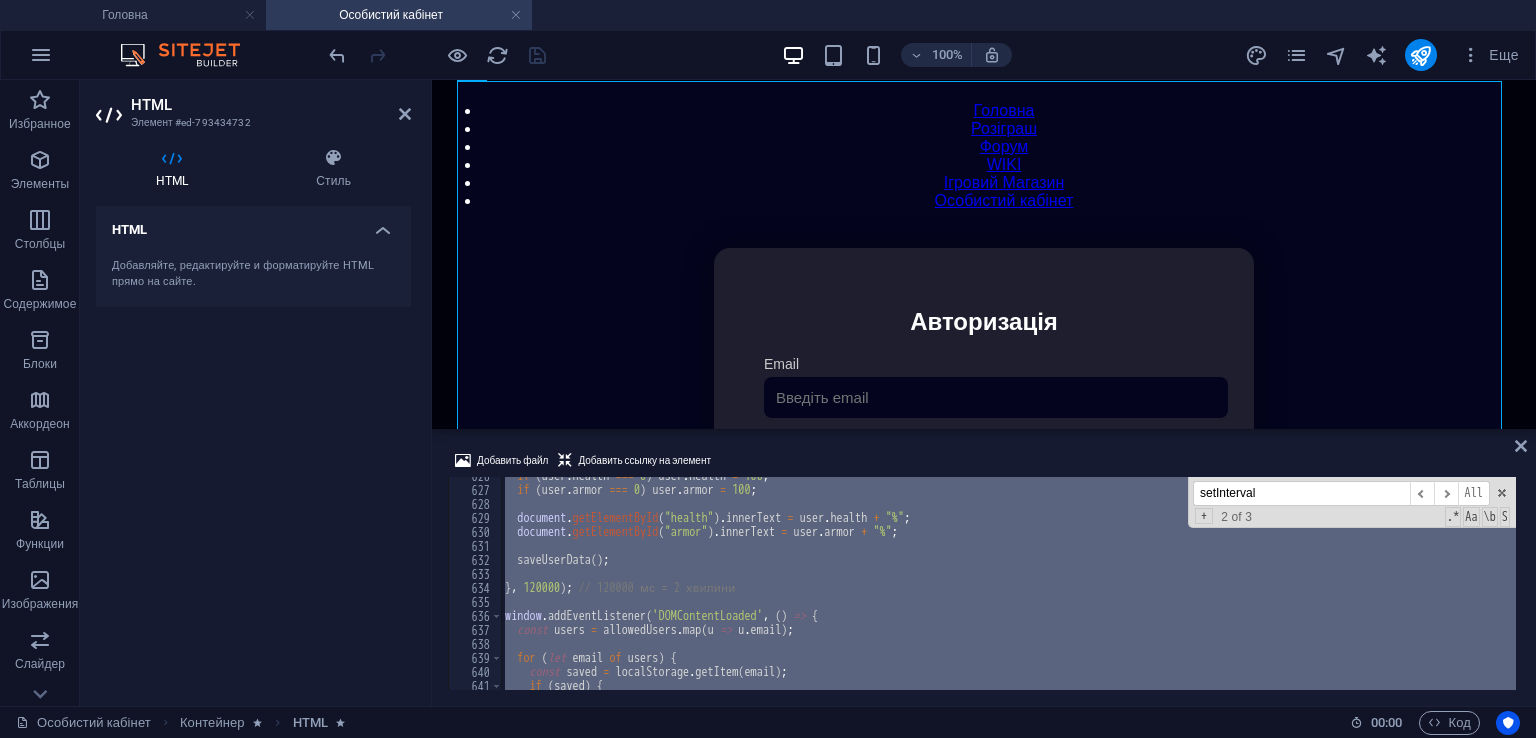click on "if   ( user . health   ===   0 )   user . health   =   100 ;    if   ( user . armor   ===   0 )   user . armor   =   100 ;    document . getElementById ( "health" ) . innerText   =   user . health   +   "%" ;    document . getElementById ( "armor" ) . innerText   =   user . armor   +   "%" ;    saveUserData ( ) ; } ,   120000 ) ;   // 120000 мс = 2 хвилини window . addEventListener ( 'DOMContentLoaded' ,   ( )   =>   {    const   users   =   allowedUsers . map ( u   =>   u . email ) ;       for   ( let   email   of   users )   {      const   saved   =   localStorage . getItem ( email ) ;      if   ( saved )   {" at bounding box center (14460, 587) 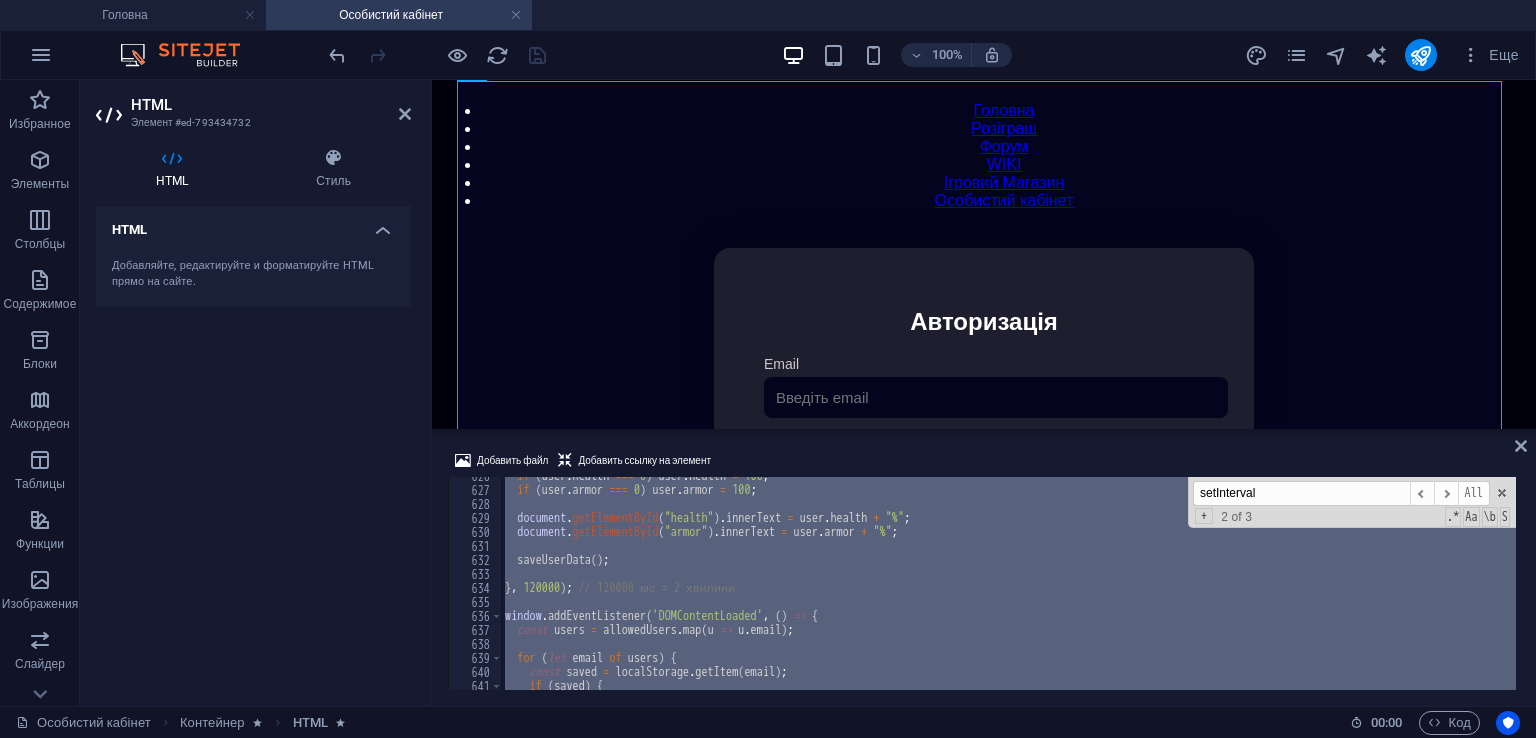 click on "if   ( user . health   ===   0 )   user . health   =   100 ;    if   ( user . armor   ===   0 )   user . armor   =   100 ;    document . getElementById ( "health" ) . innerText   =   user . health   +   "%" ;    document . getElementById ( "armor" ) . innerText   =   user . armor   +   "%" ;    saveUserData ( ) ; } ,   120000 ) ;   // 120000 мс = 2 хвилини window . addEventListener ( 'DOMContentLoaded' ,   ( )   =>   {    const   users   =   allowedUsers . map ( u   =>   u . email ) ;       for   ( let   email   of   users )   {      const   saved   =   localStorage . getItem ( email ) ;      if   ( saved )   { setInterval ​ ​ All Replace All + 2 of 3 .* Aa \b S" at bounding box center (1008, 583) 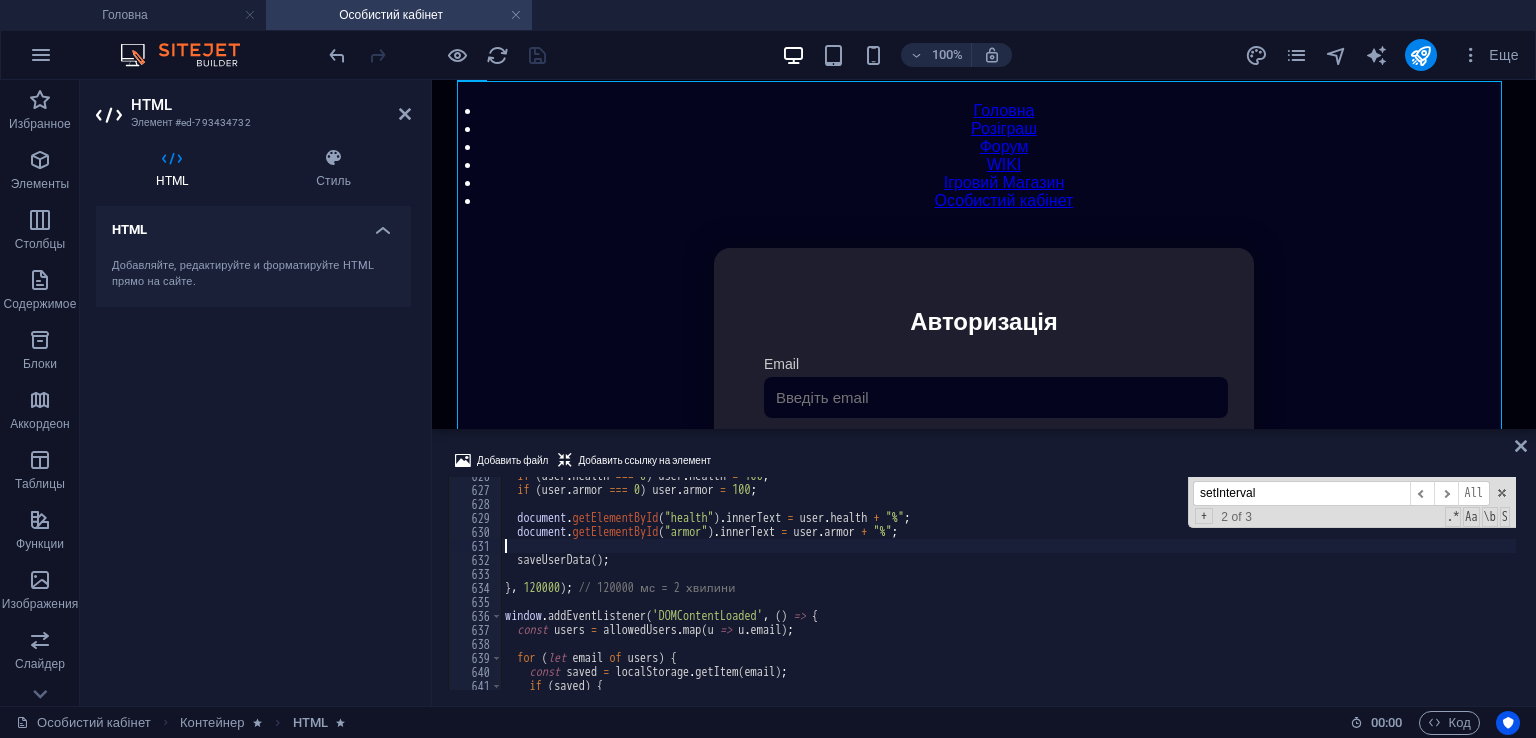 click on "setInterval" at bounding box center (1301, 493) 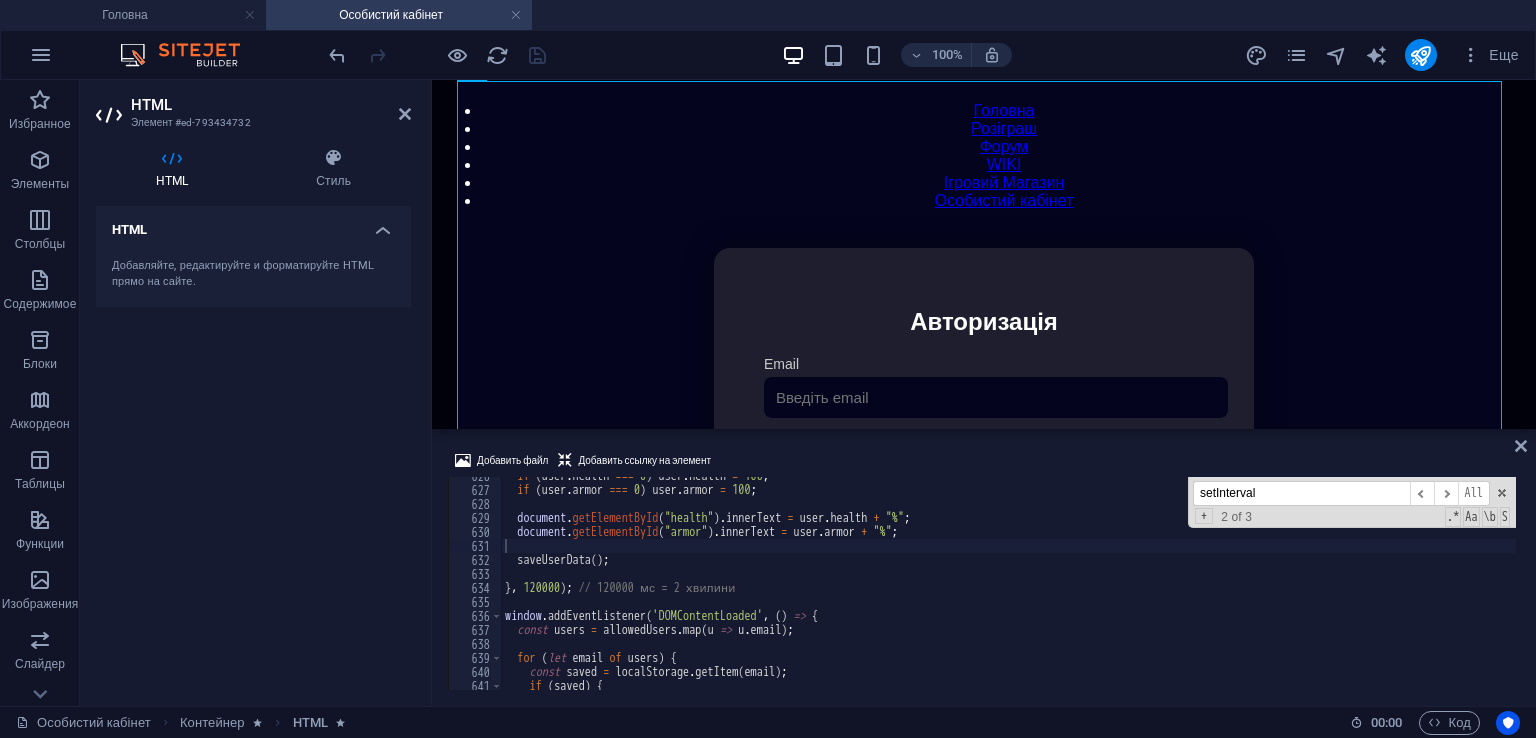 click on "setInterval" at bounding box center [1301, 493] 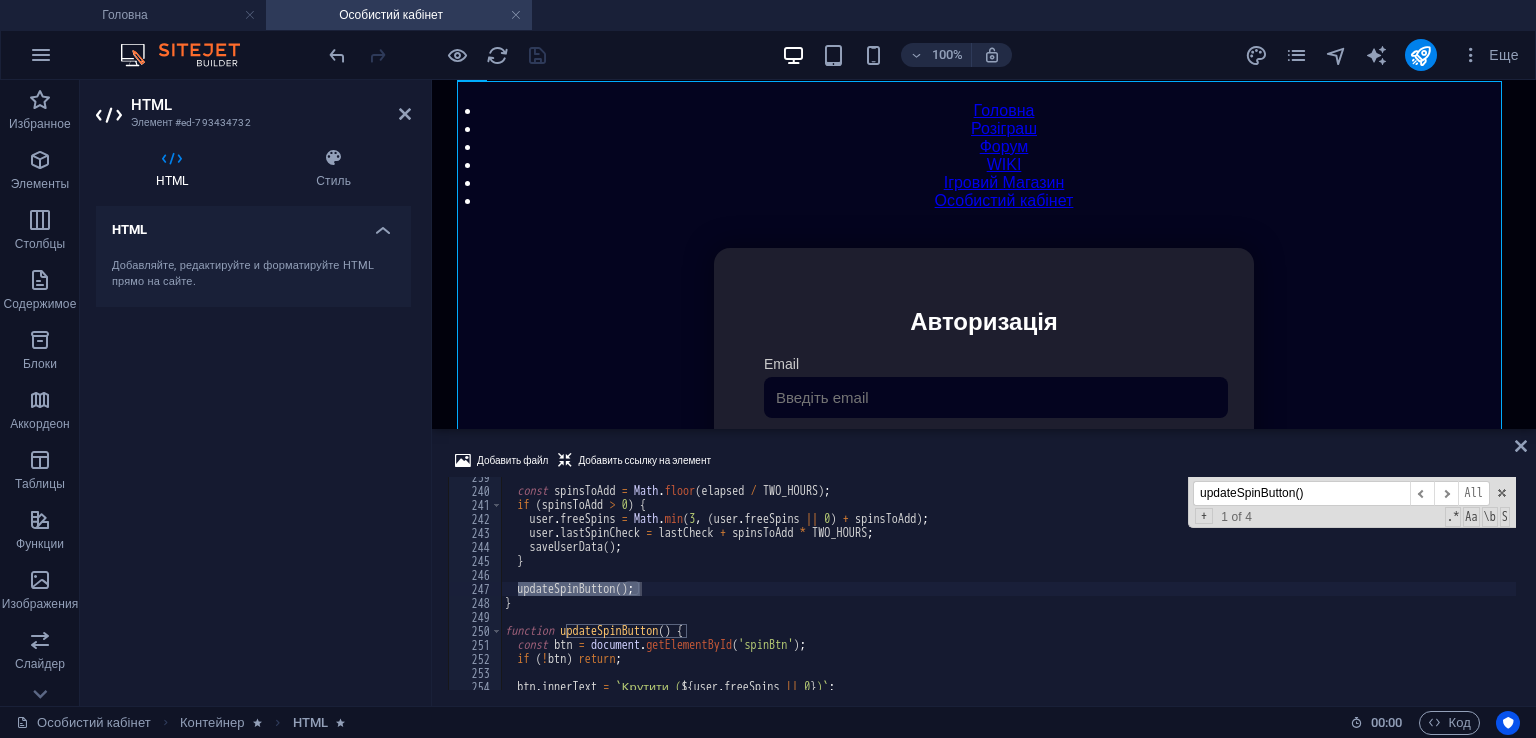 scroll, scrollTop: 3339, scrollLeft: 0, axis: vertical 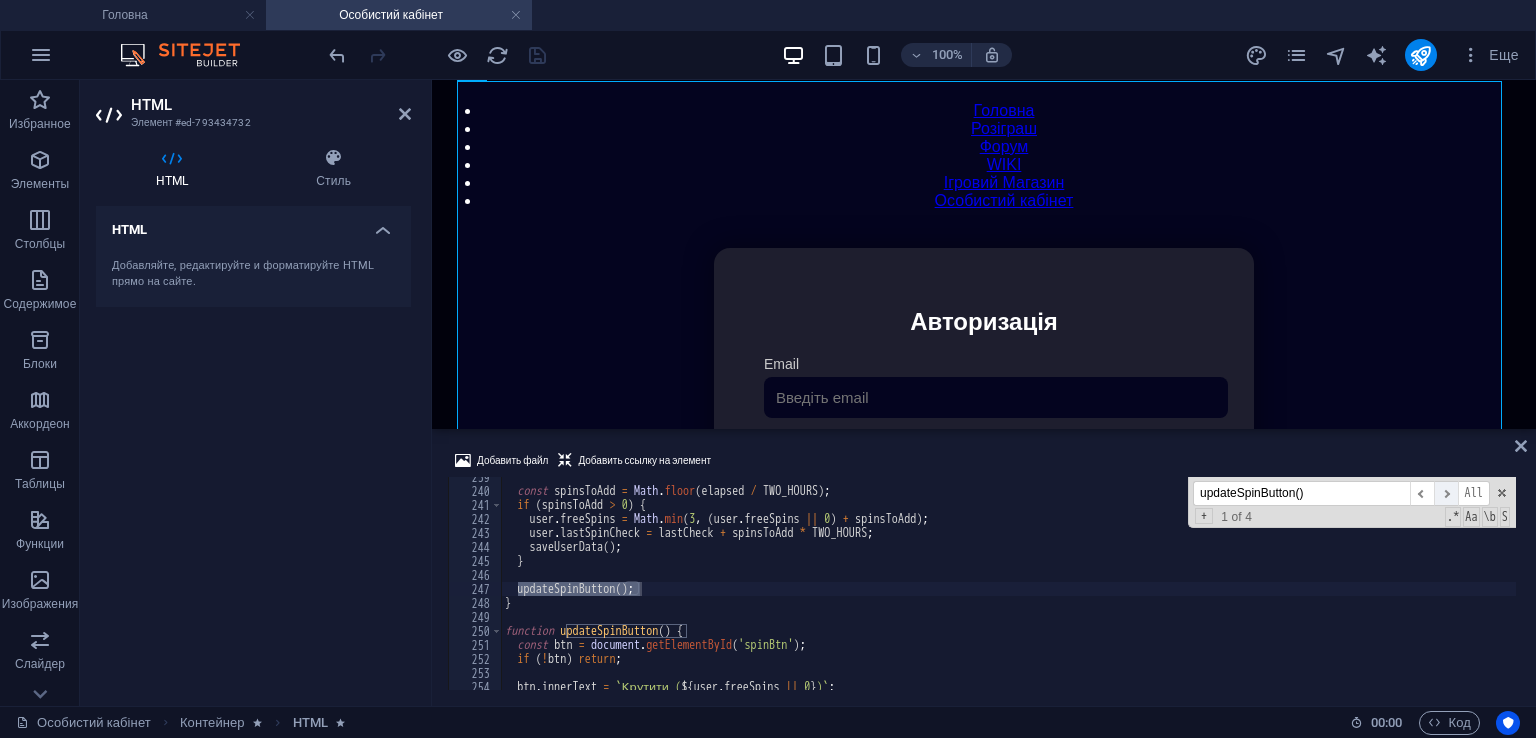 type on "updateSpinButton()" 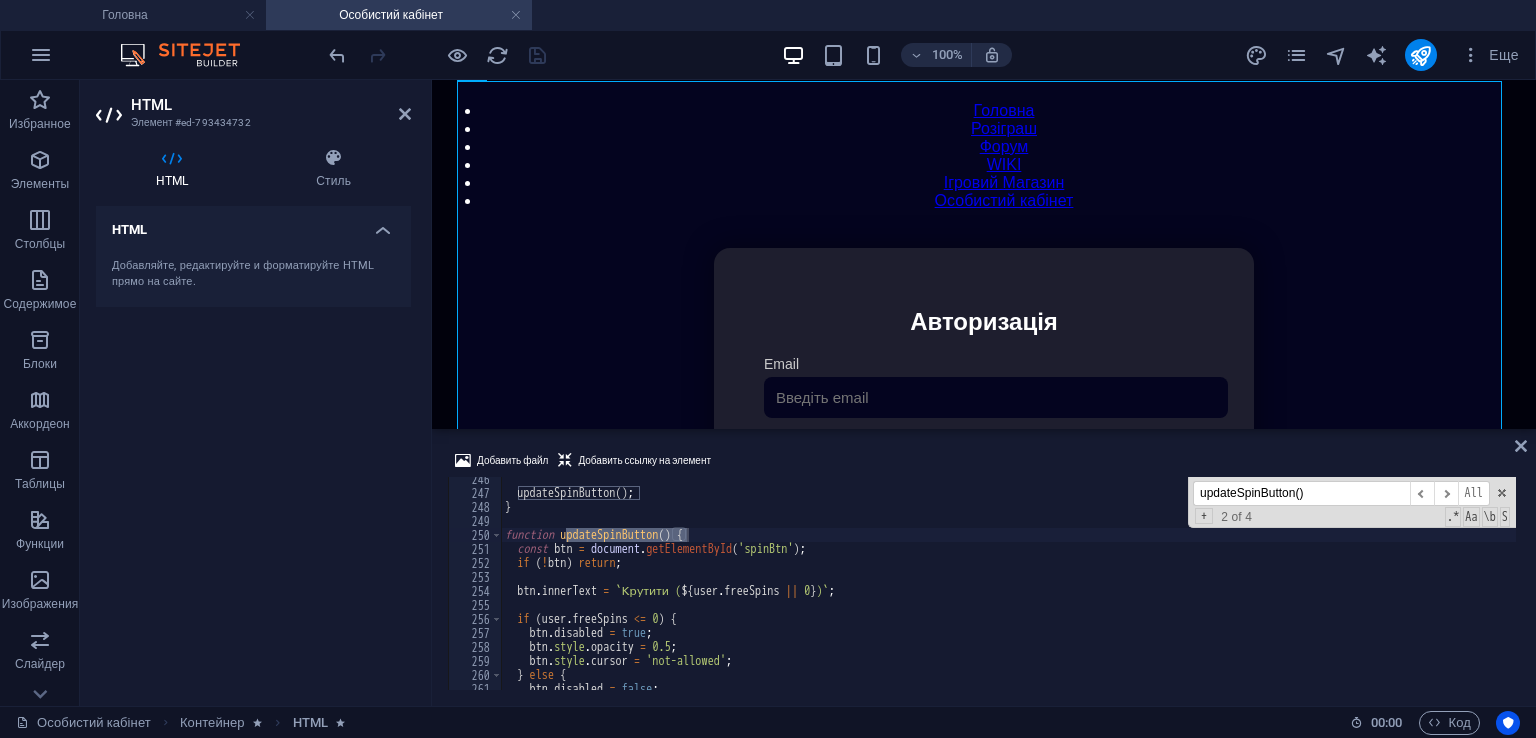 scroll, scrollTop: 3435, scrollLeft: 0, axis: vertical 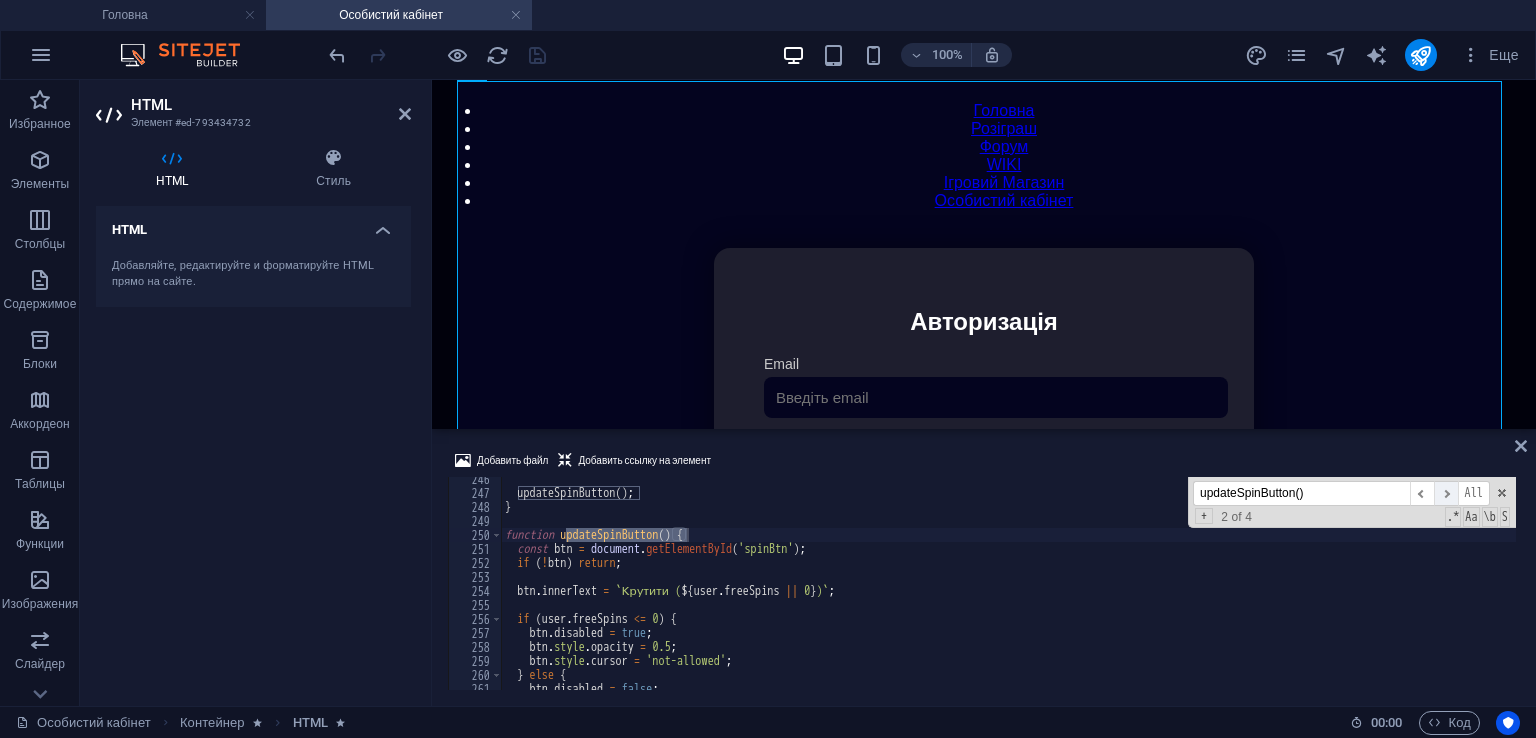 click on "​" at bounding box center (1446, 493) 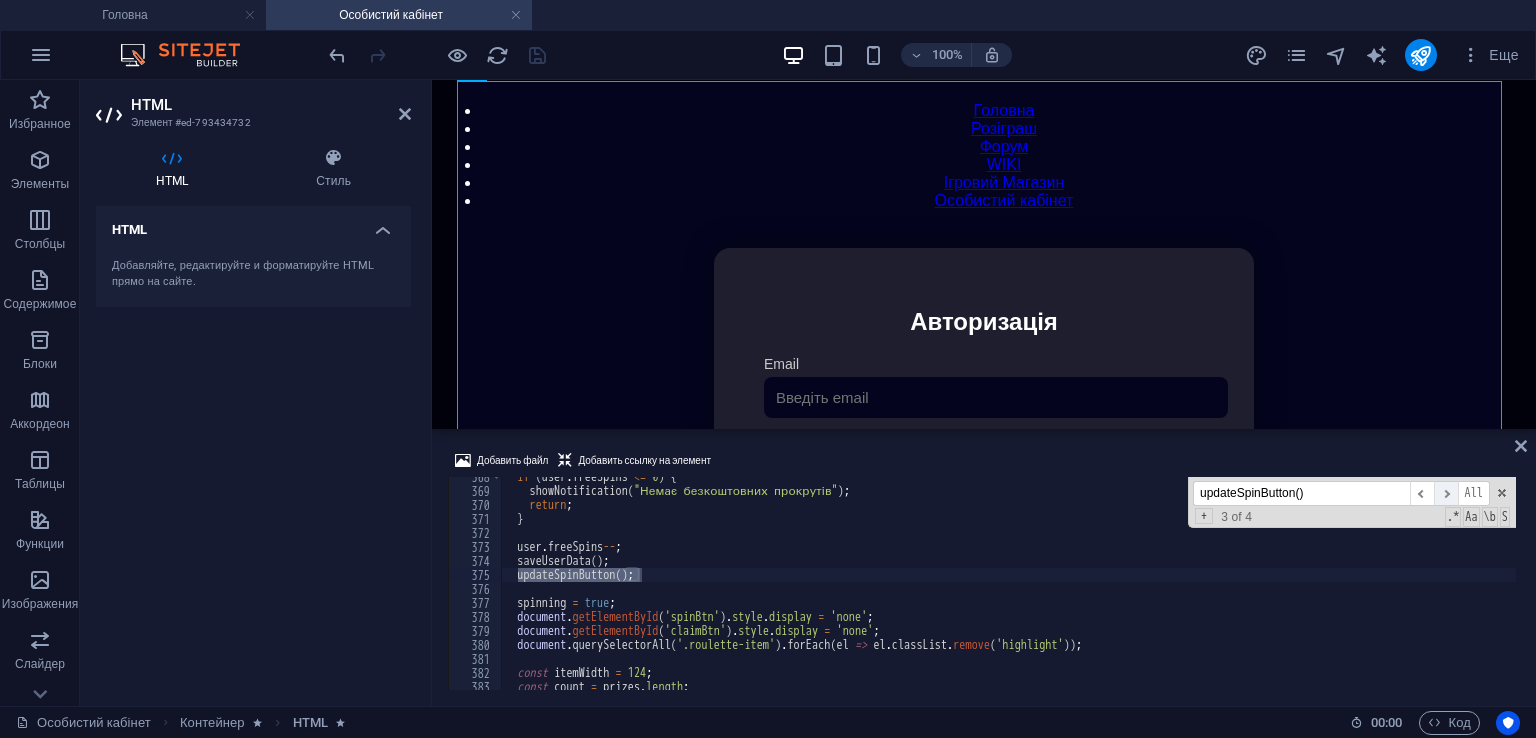 scroll, scrollTop: 5145, scrollLeft: 0, axis: vertical 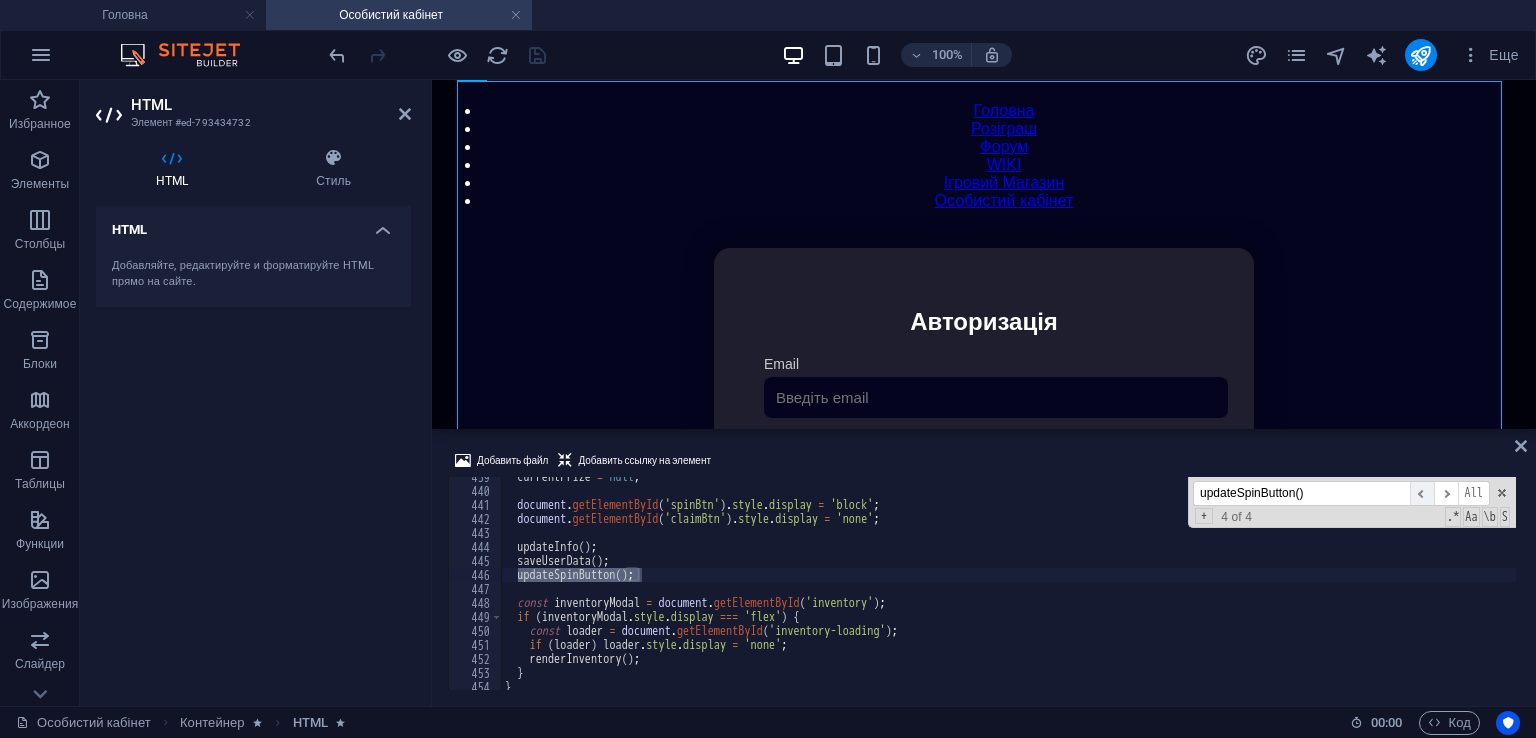 click on "​" at bounding box center [1422, 493] 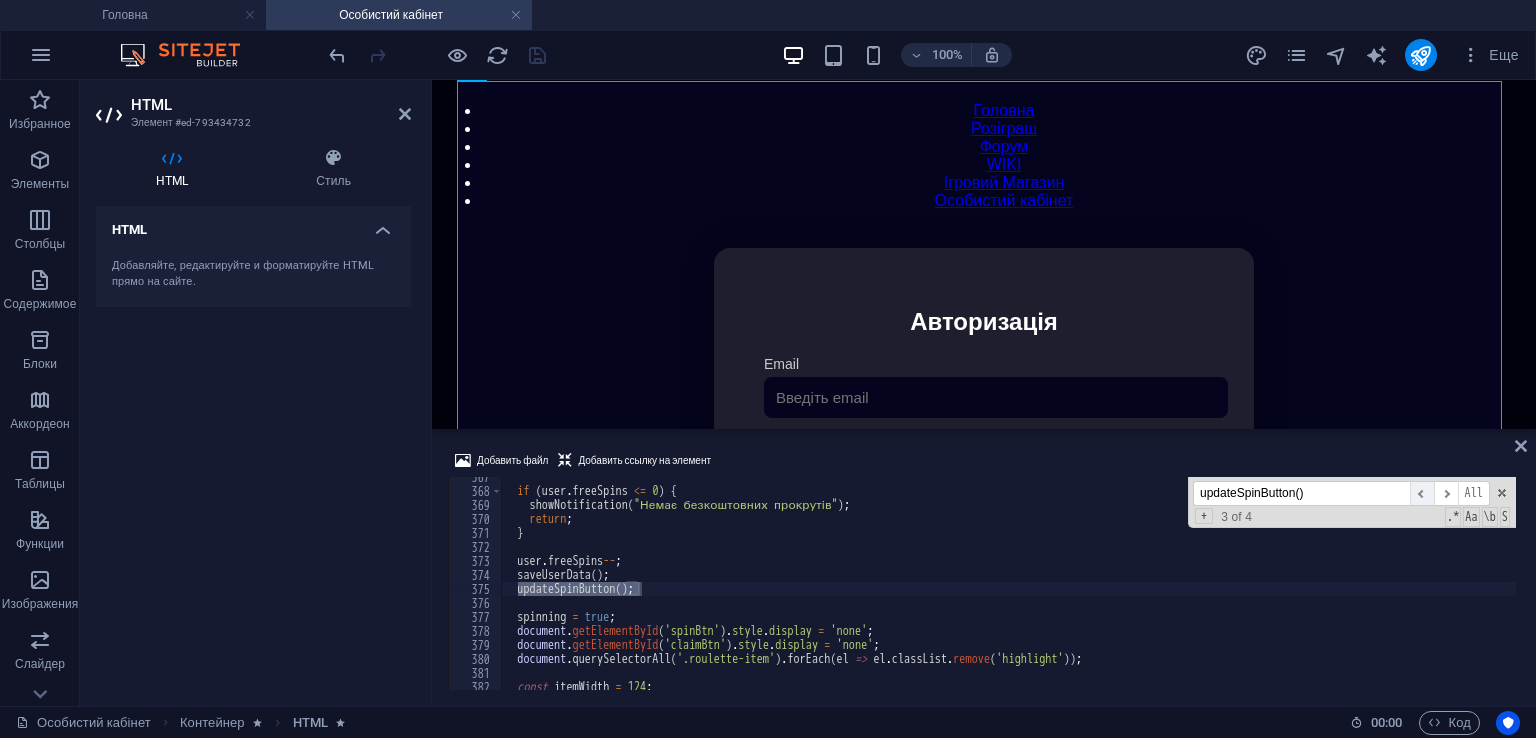 click on "​" at bounding box center (1422, 493) 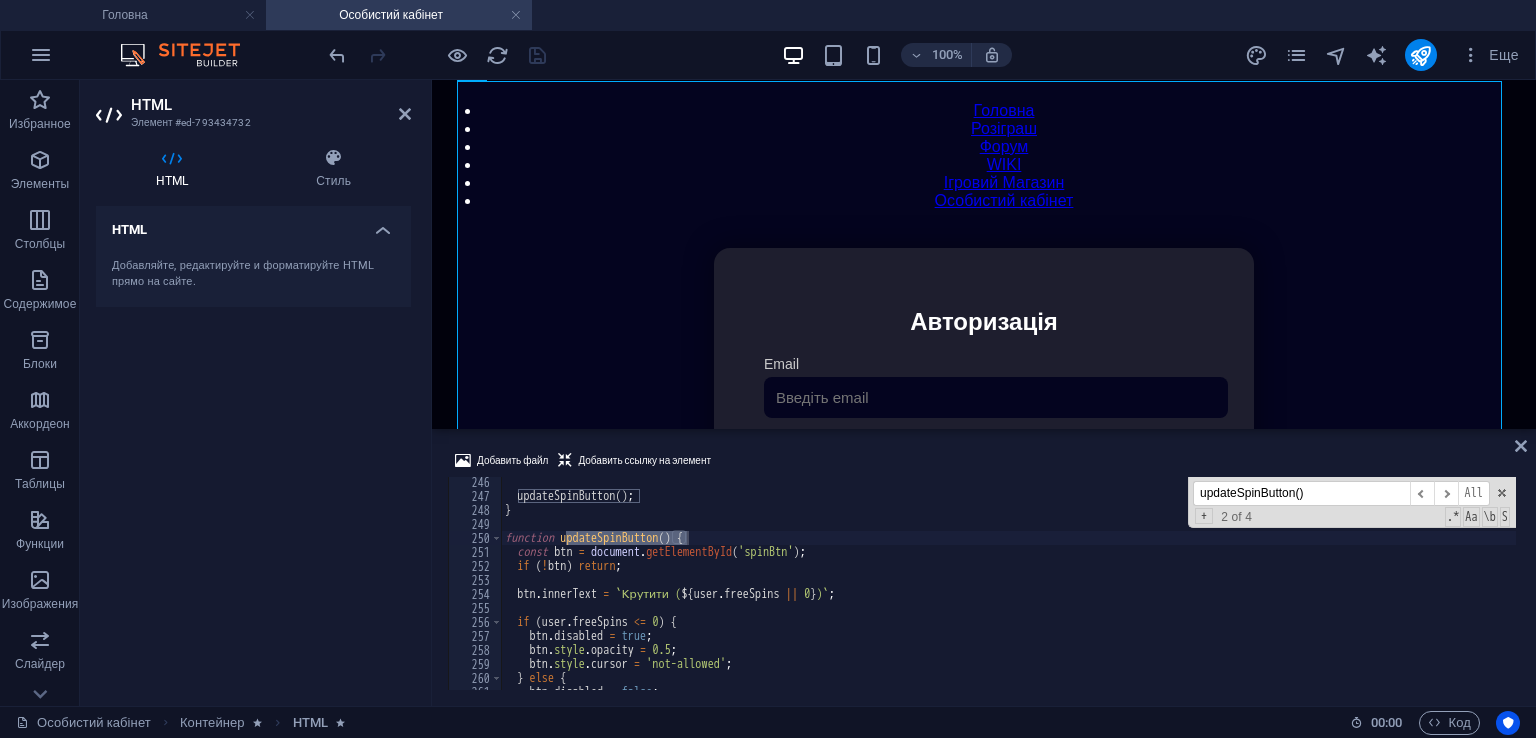 scroll, scrollTop: 3466, scrollLeft: 0, axis: vertical 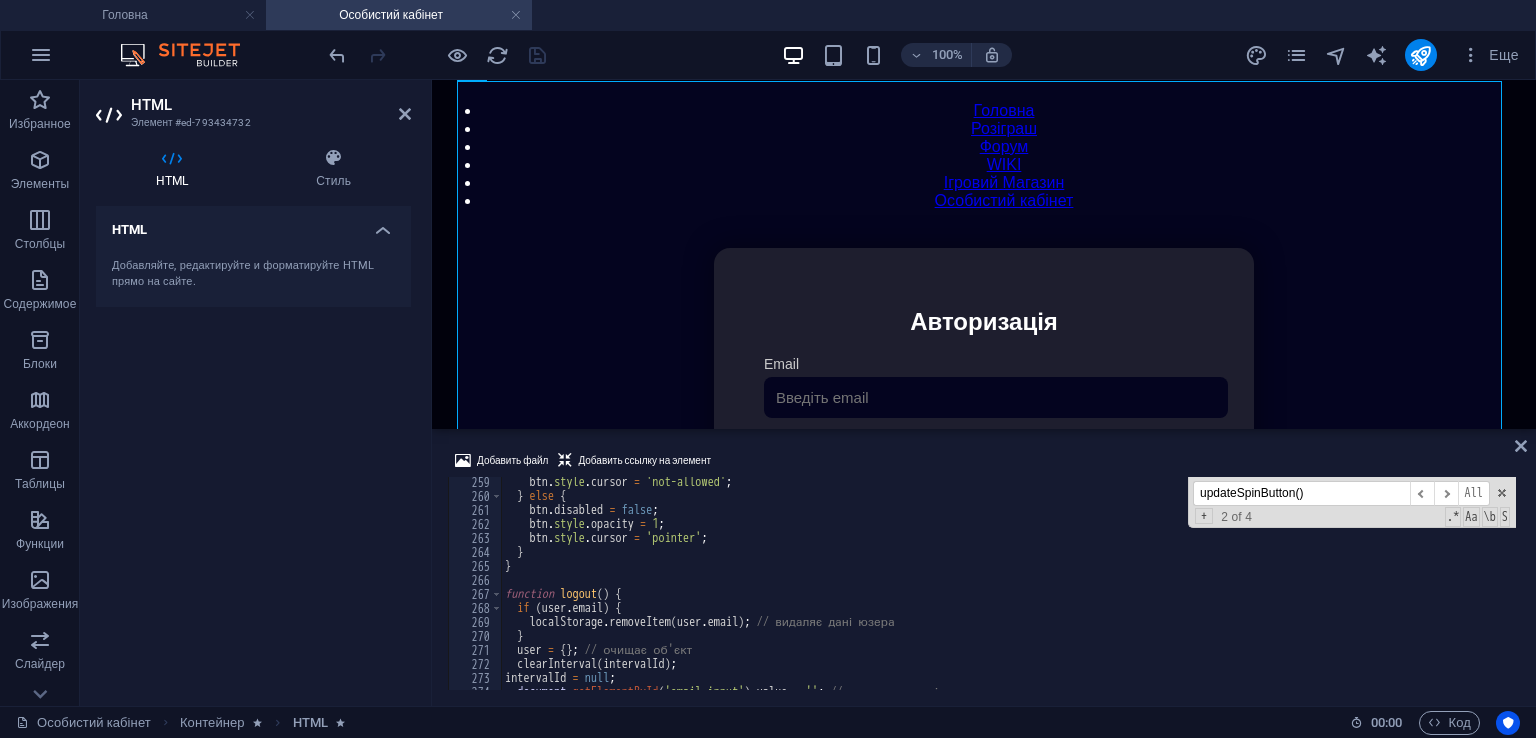 type on "}" 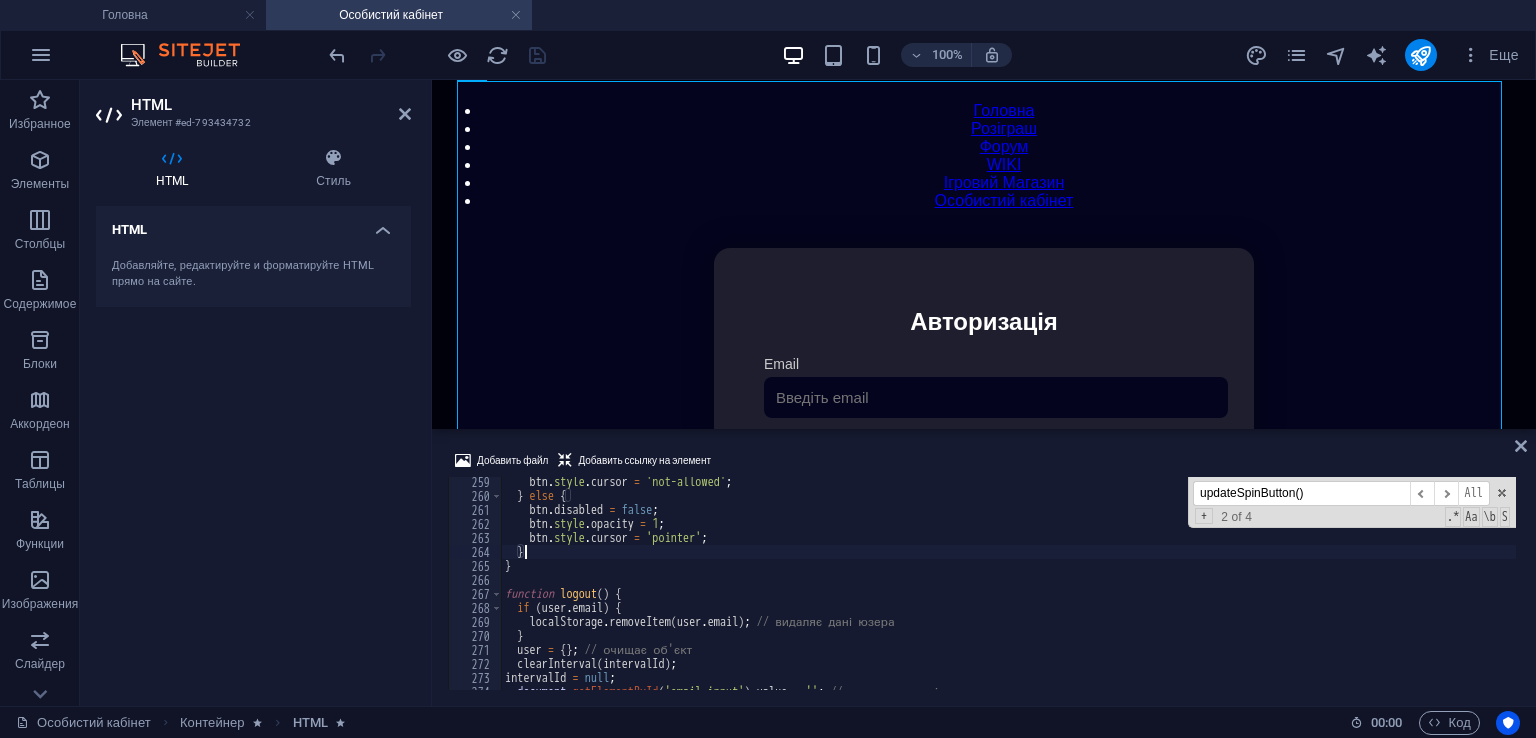 click on "btn . style . cursor   =   'not-allowed' ;    }   else   {      btn . disabled   =   false ;      btn . style . opacity   =   1 ;      btn . style . cursor   =   'pointer' ;    } } function   logout ( )   {    if   ( user . email )   {      localStorage . removeItem ( user . email ) ;   // видаляє дані юзера    }    user   =   { } ;   // очищає об'єкт    clearInterval ( intervalId ) ; intervalId   =   null ;    document . getElementById ( 'email-input' ) . value   =   '' ;   // очищення полів" at bounding box center [14460, 593] 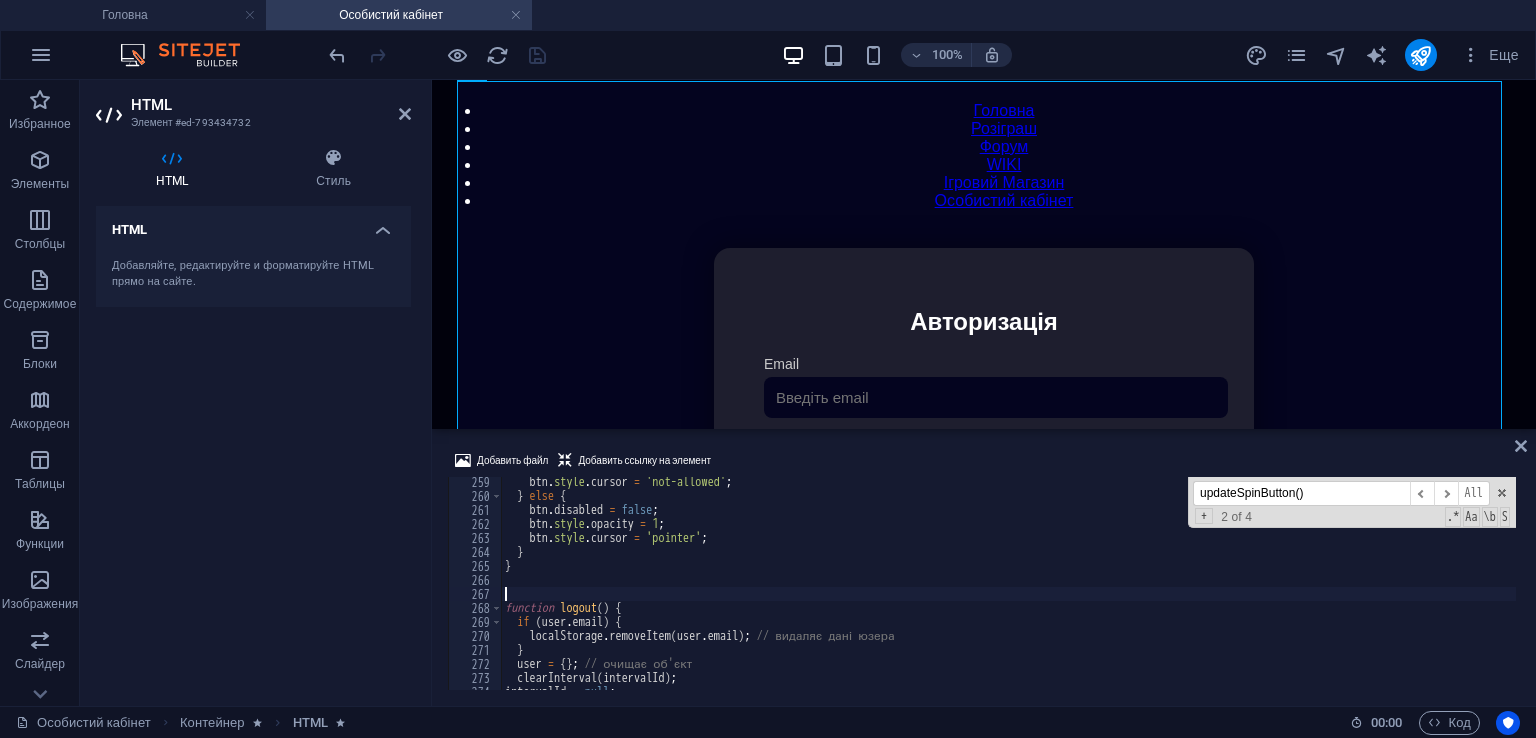 paste on ": ` (через ${formatTime(remaining)})`;" 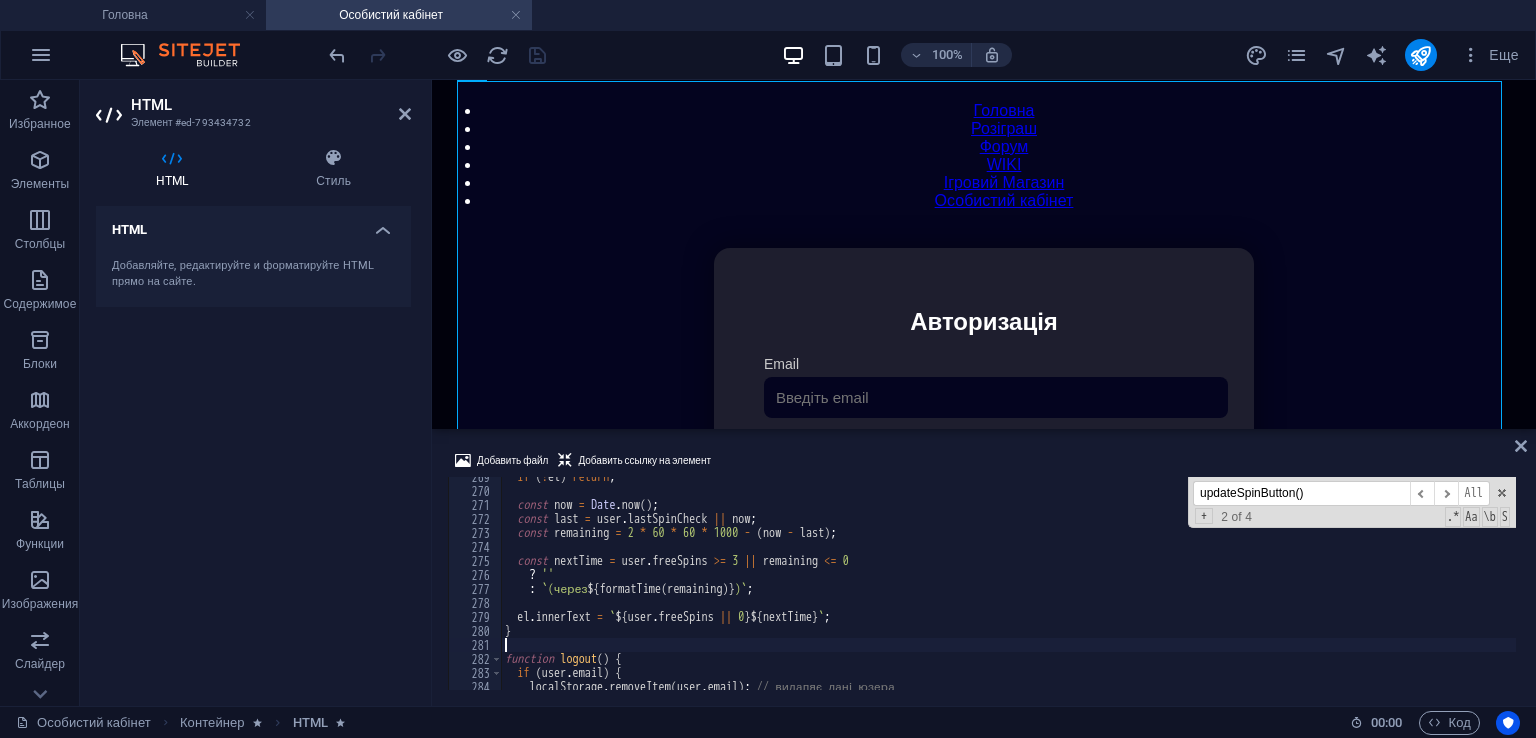 scroll, scrollTop: 3764, scrollLeft: 0, axis: vertical 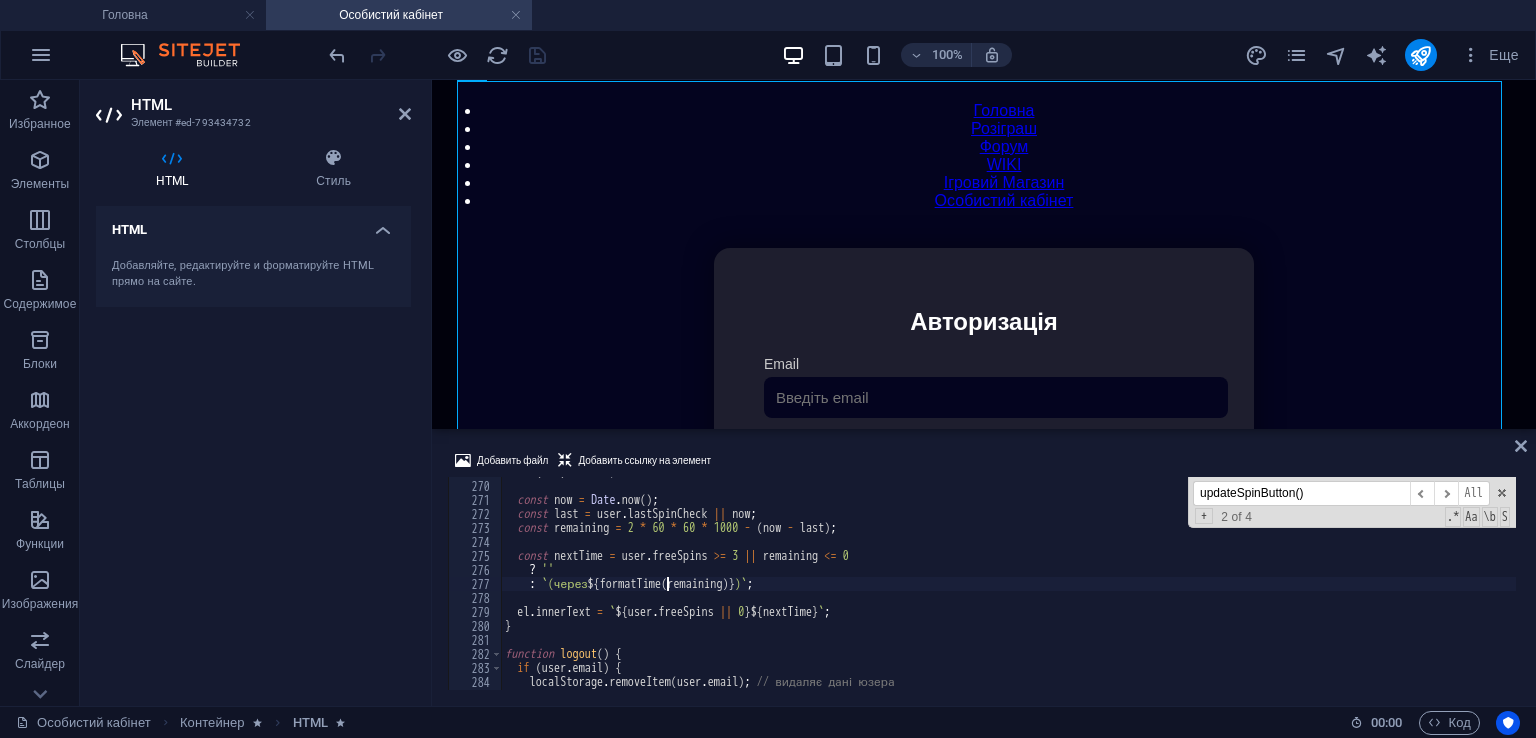 click on "if   ( ! el )   return ;    const   now   =   Date . now ( ) ;    const   last   =   user . lastSpinCheck   ||   now ;    const   remaining   =   2   *   60   *   60   *   1000   -   ( now   -   last ) ;    const   nextTime   =   user . freeSpins   >=   3   ||   remaining   <=   0      ?   ''      :   `  (через  ${ formatTime ( remaining ) } ) ` ;    el . innerText   =   ` ${ user . freeSpins   ||   0 } ${ nextTime } ` ; } function   logout ( )   {    if   ( user . email )   {      localStorage . removeItem ( user . email ) ;   // видаляє дані юзера" at bounding box center [14460, 583] 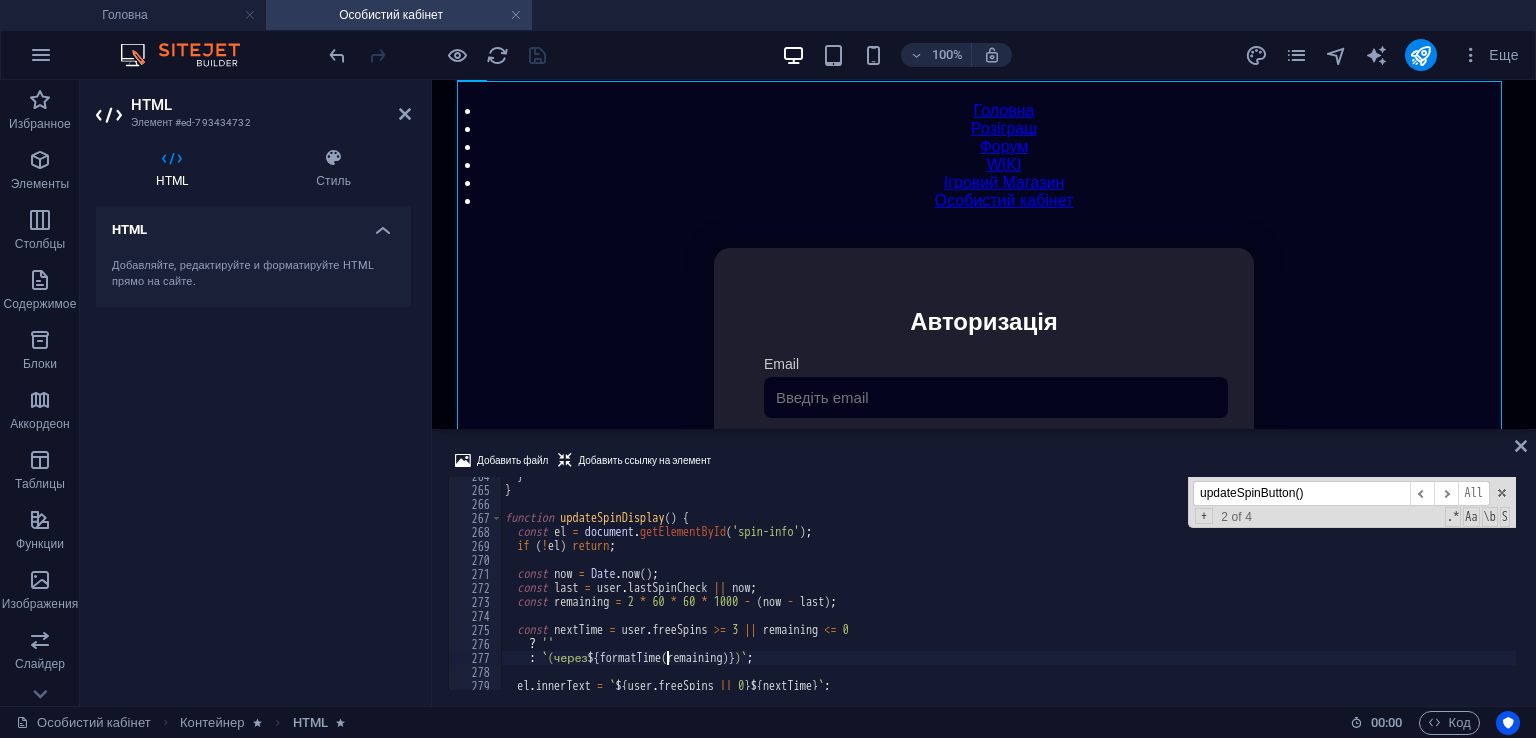 scroll, scrollTop: 3695, scrollLeft: 0, axis: vertical 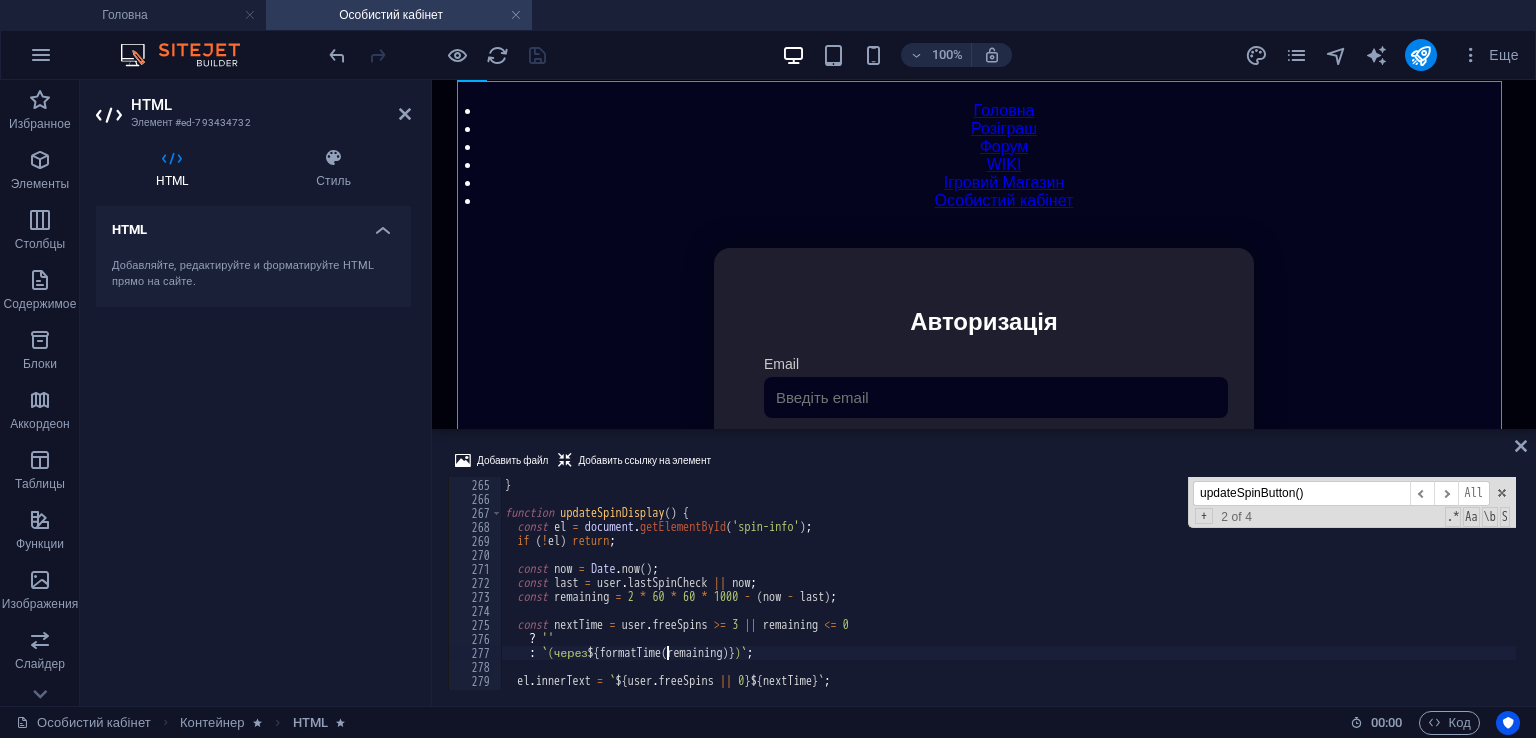 type on ": ` (через ${formatTime(remaining)})`;" 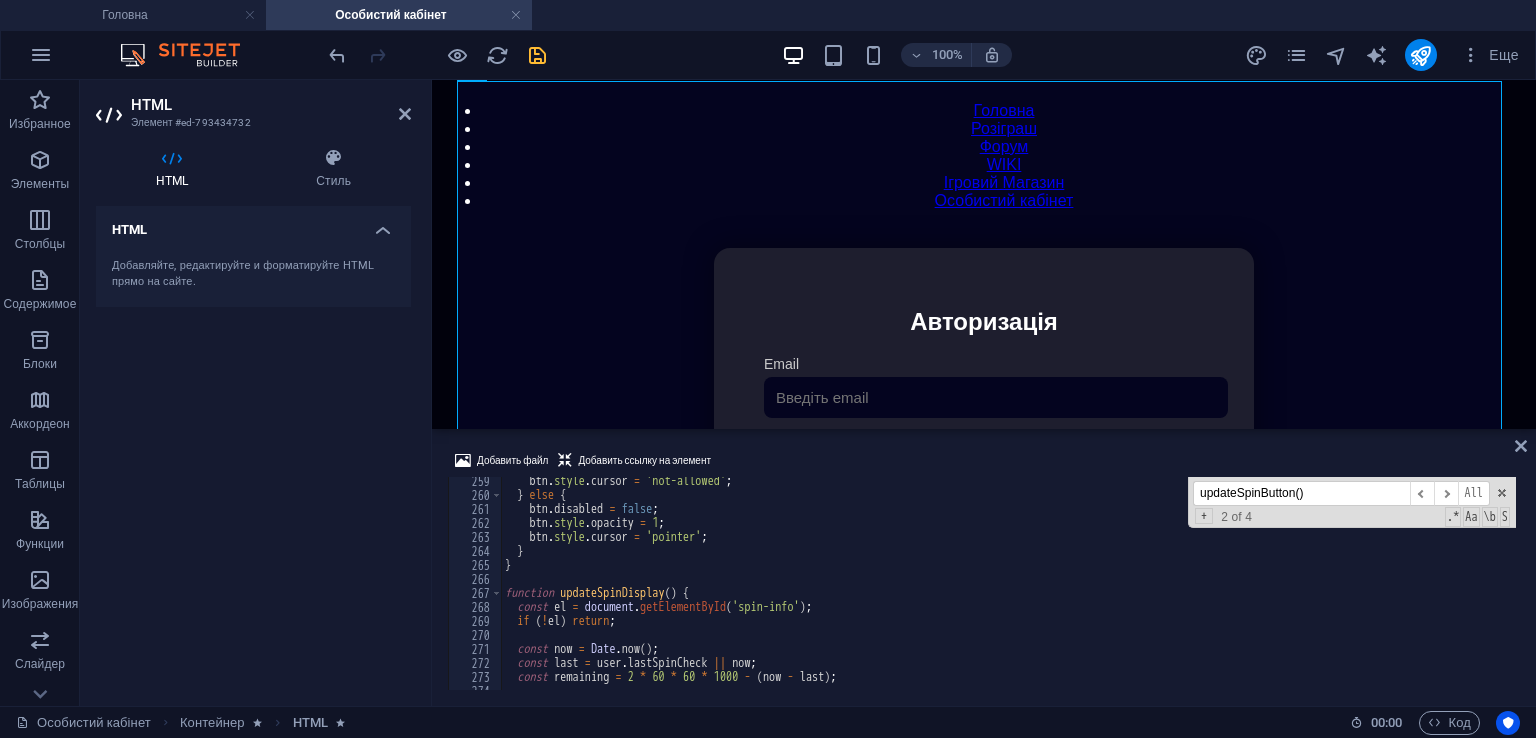 scroll, scrollTop: 3615, scrollLeft: 0, axis: vertical 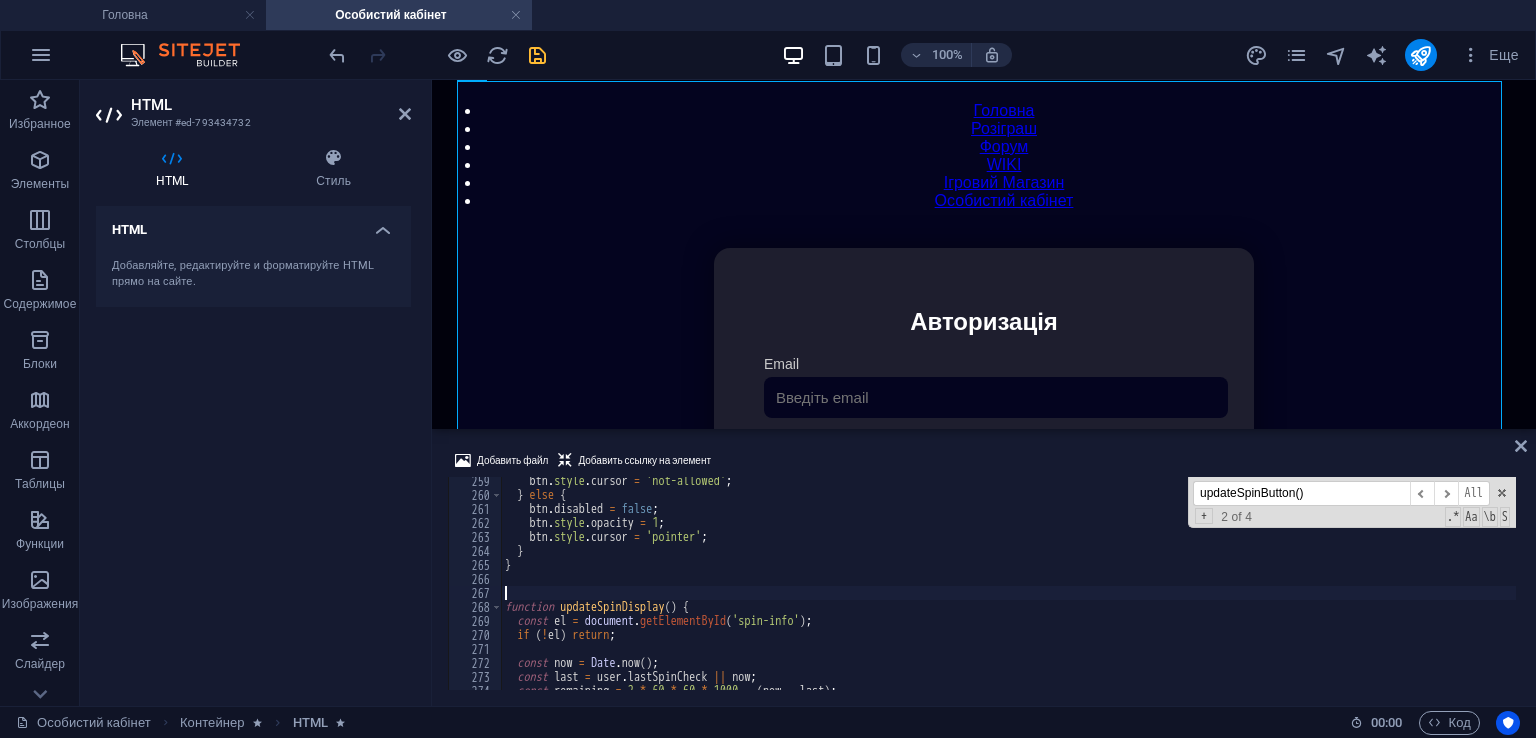 paste on "}" 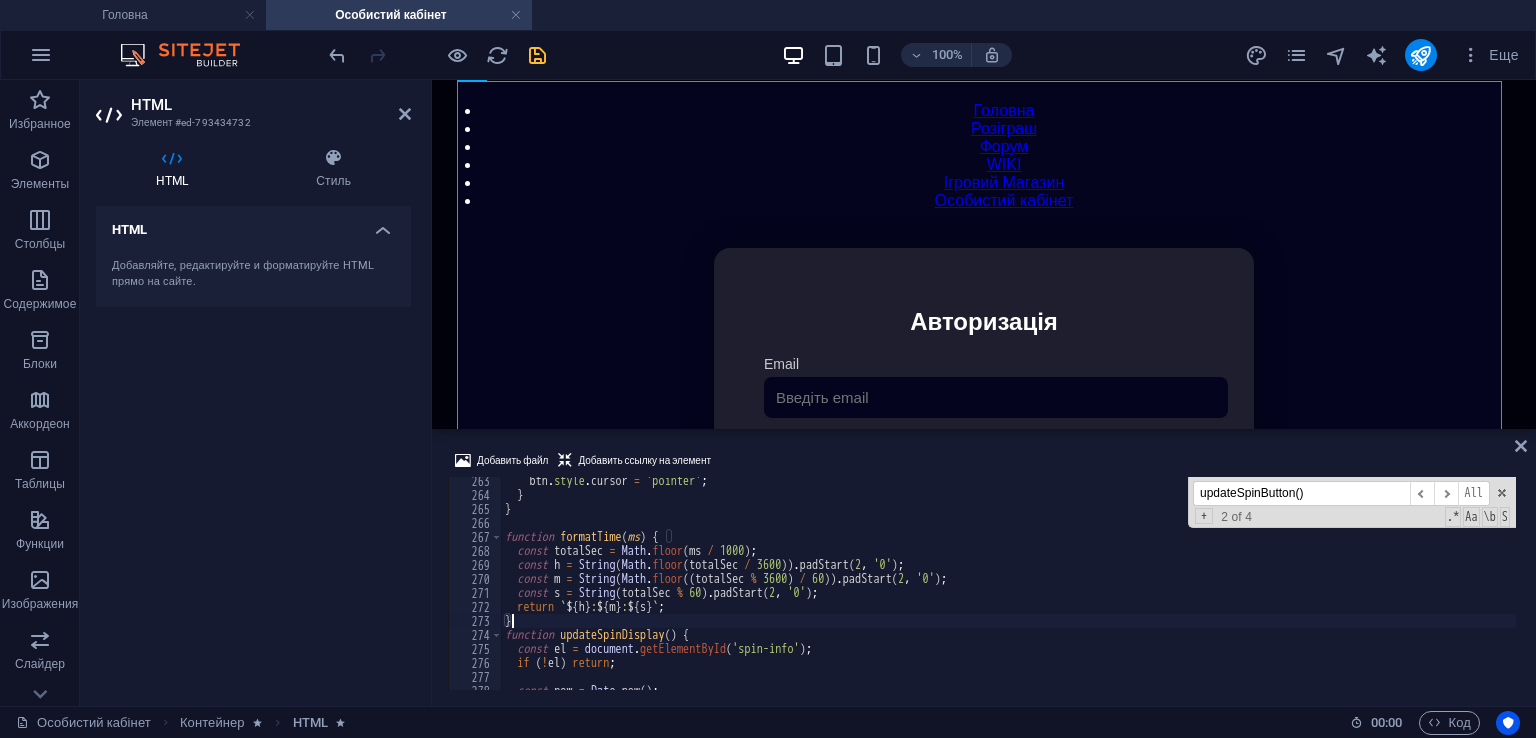 scroll, scrollTop: 3676, scrollLeft: 0, axis: vertical 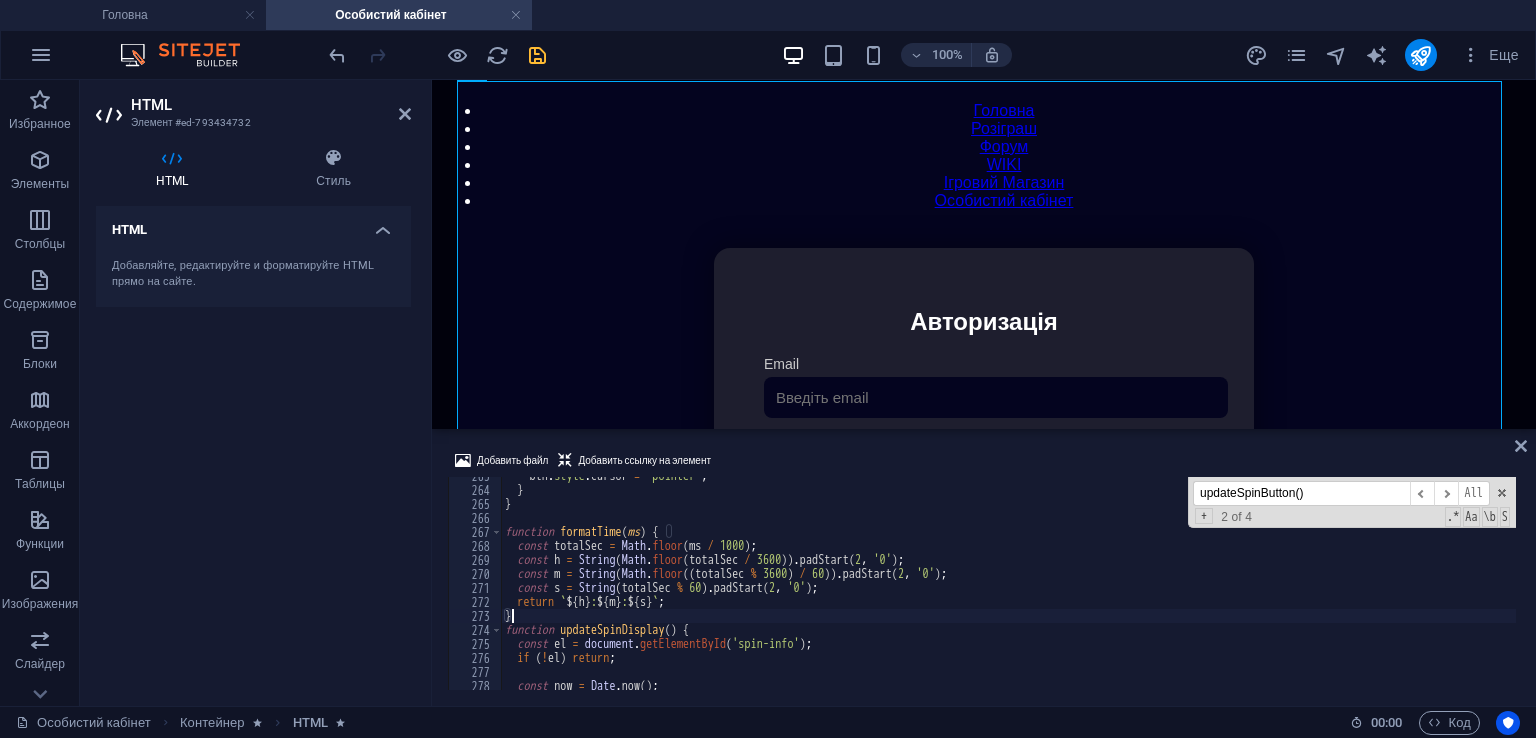 type 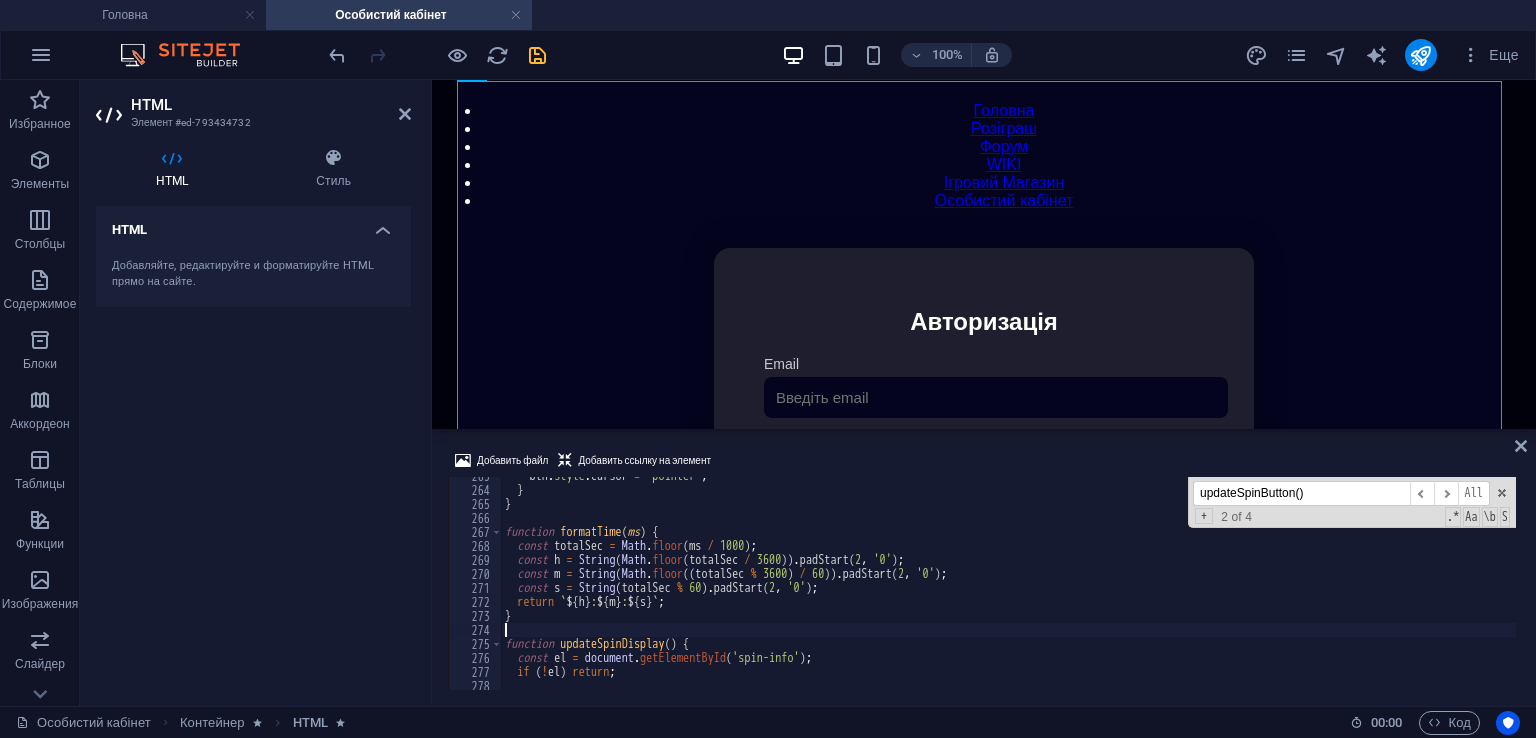 click on "Добавить файл Добавить ссылку на элемент" at bounding box center [984, 463] 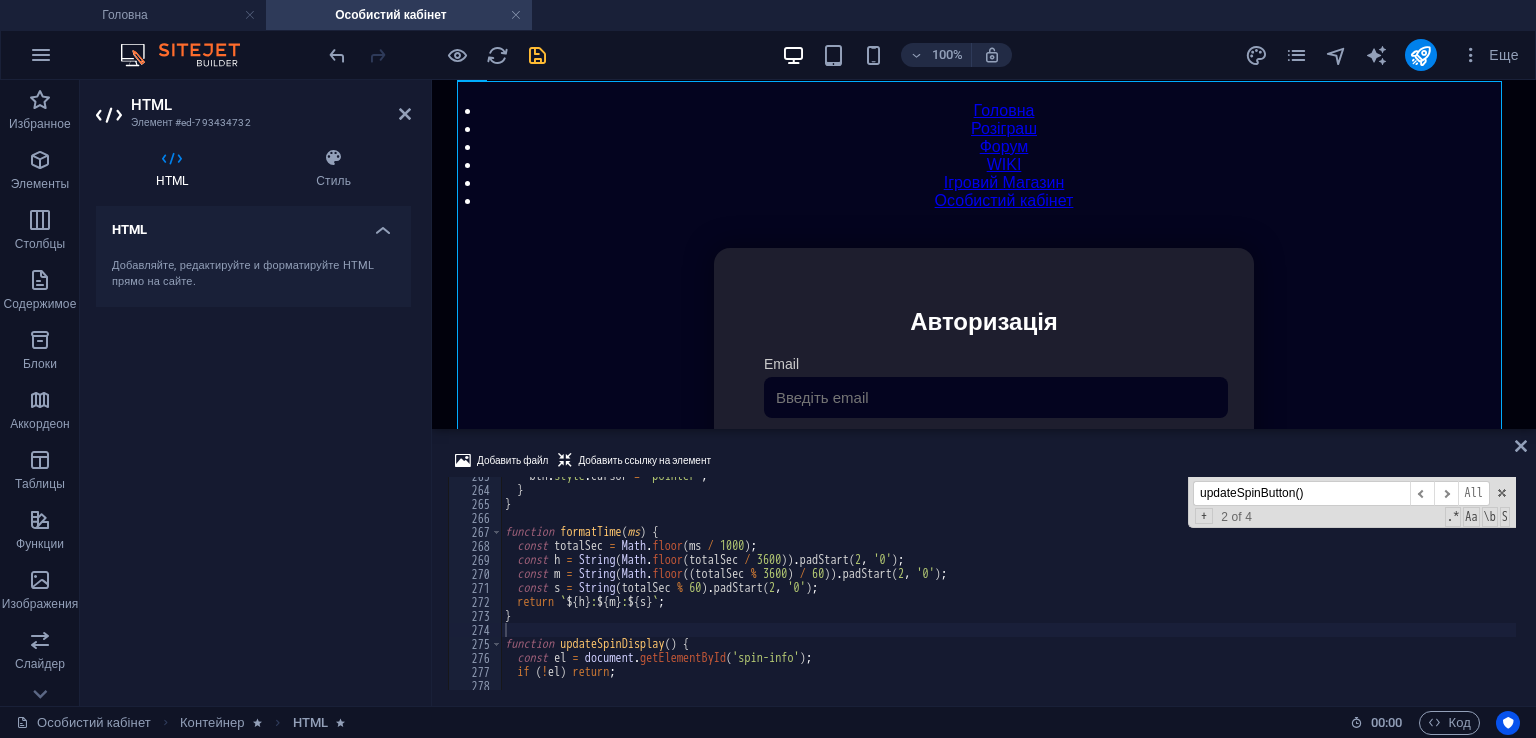 click on "updateSpinButton()" at bounding box center (1301, 493) 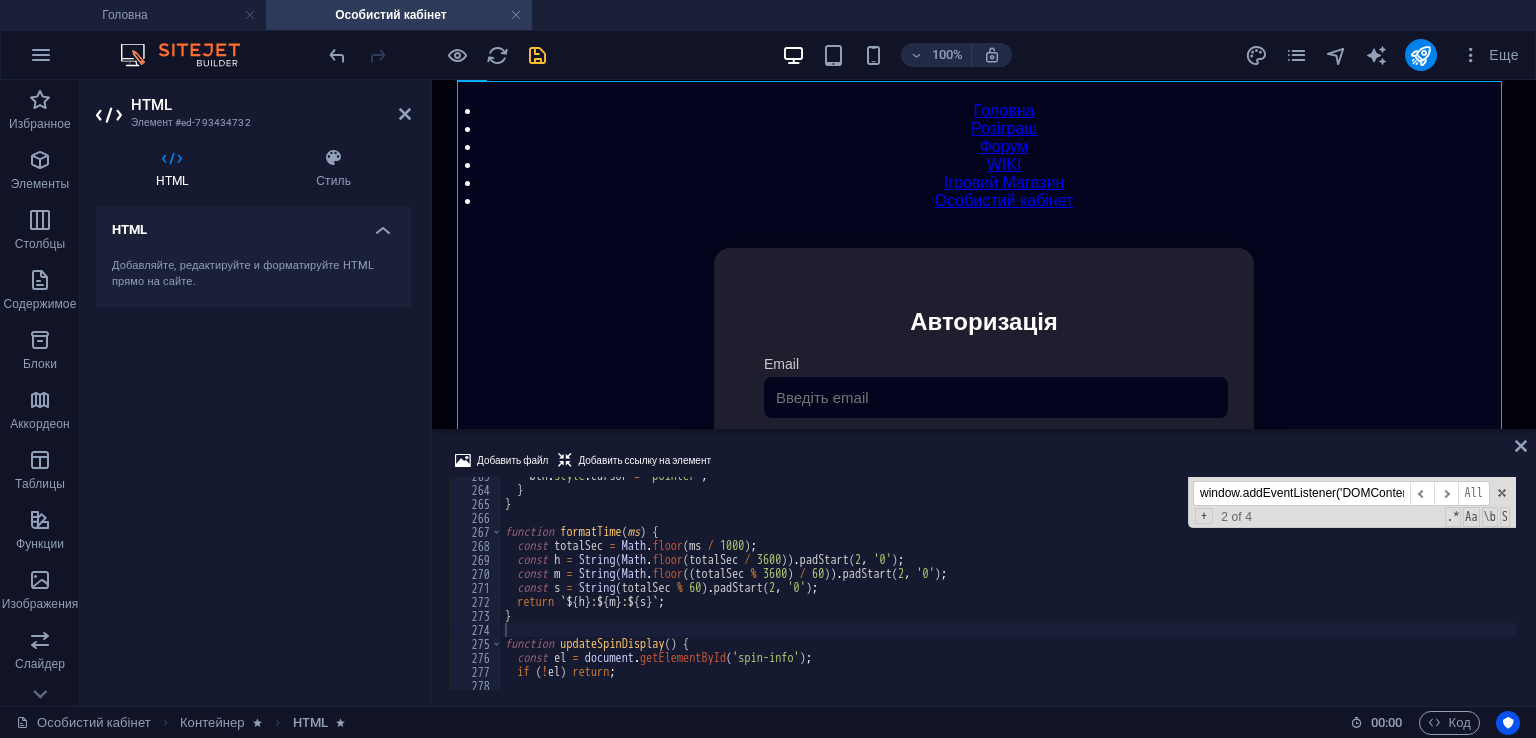 scroll, scrollTop: 0, scrollLeft: 89, axis: horizontal 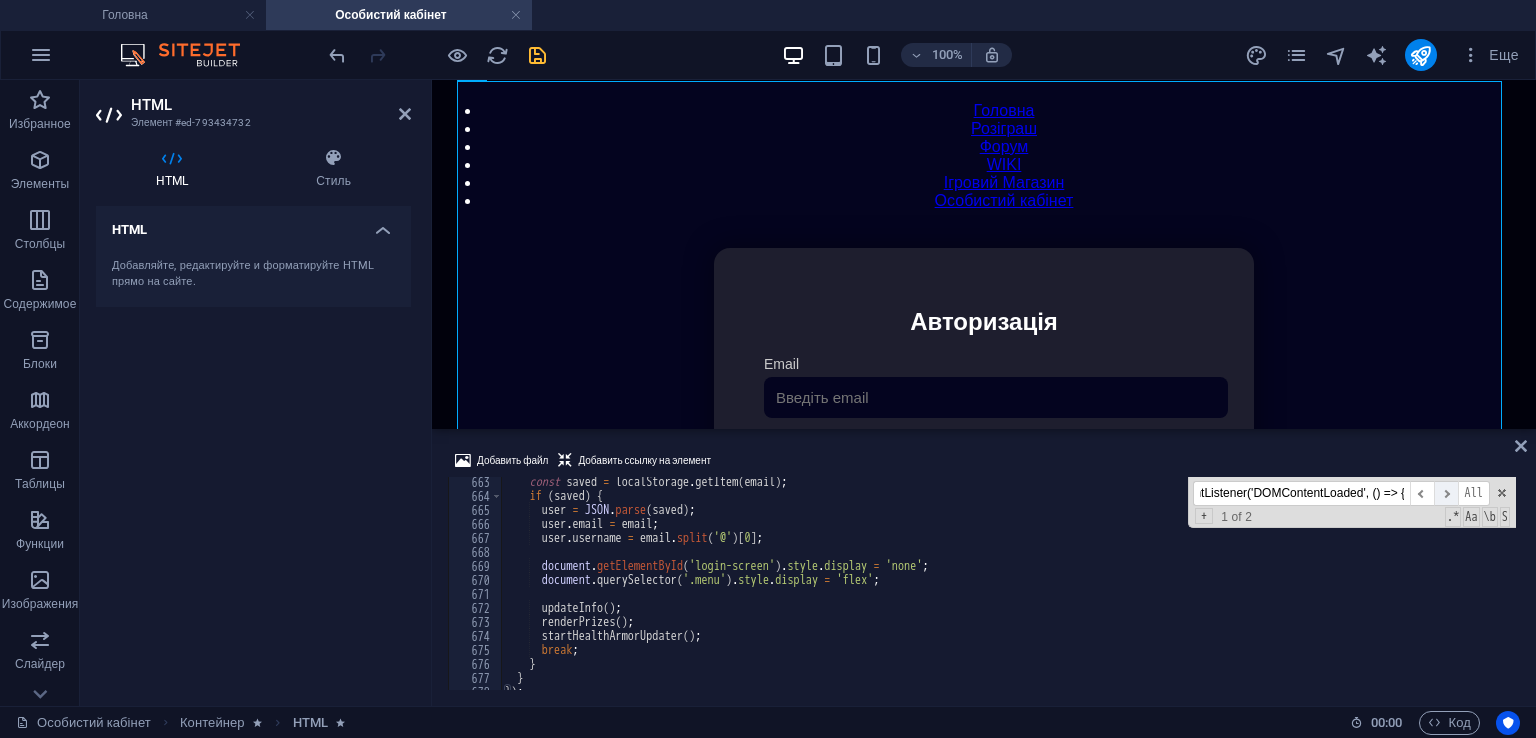 type on "window.addEventListener('DOMContentLoaded', () => {" 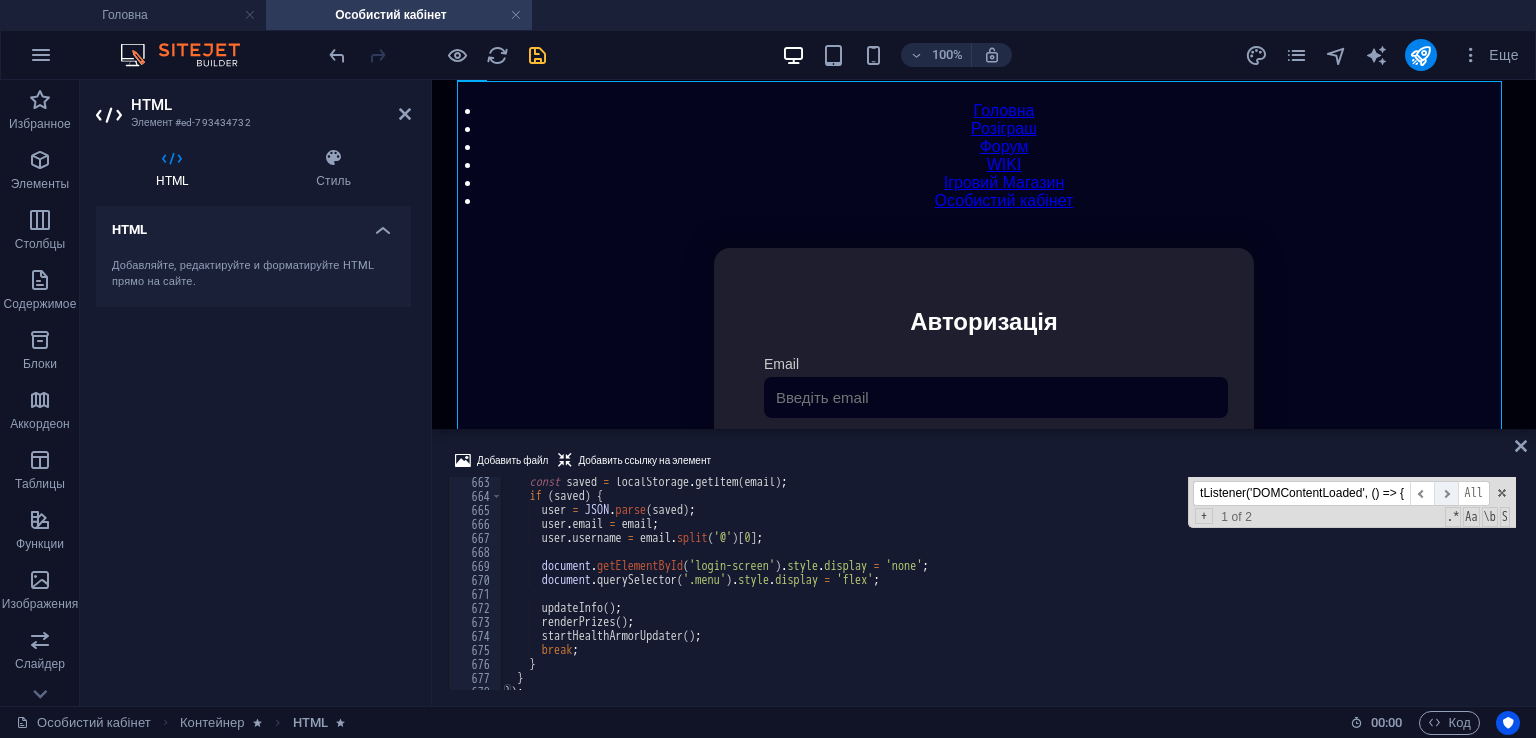 scroll, scrollTop: 10605, scrollLeft: 0, axis: vertical 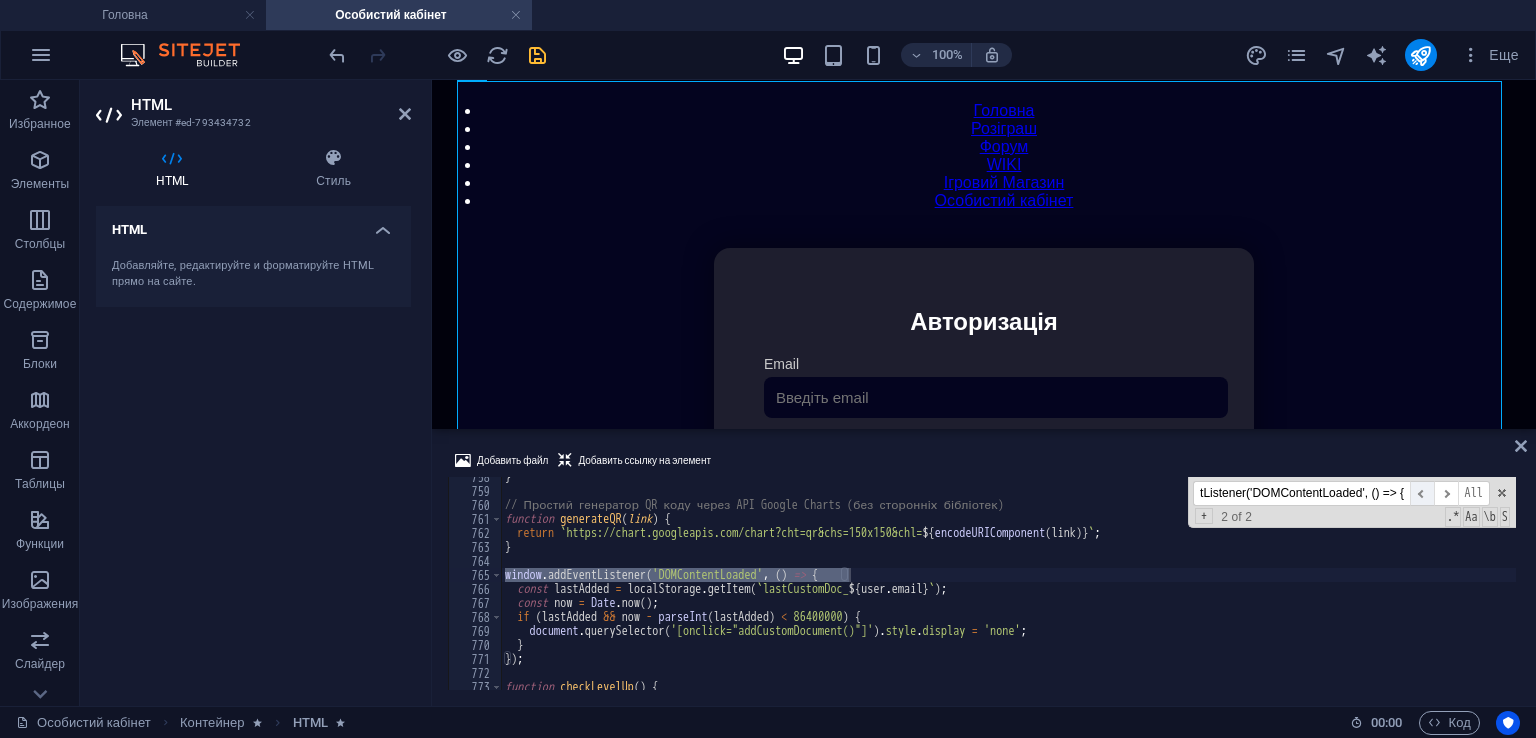 click on "​" at bounding box center [1422, 493] 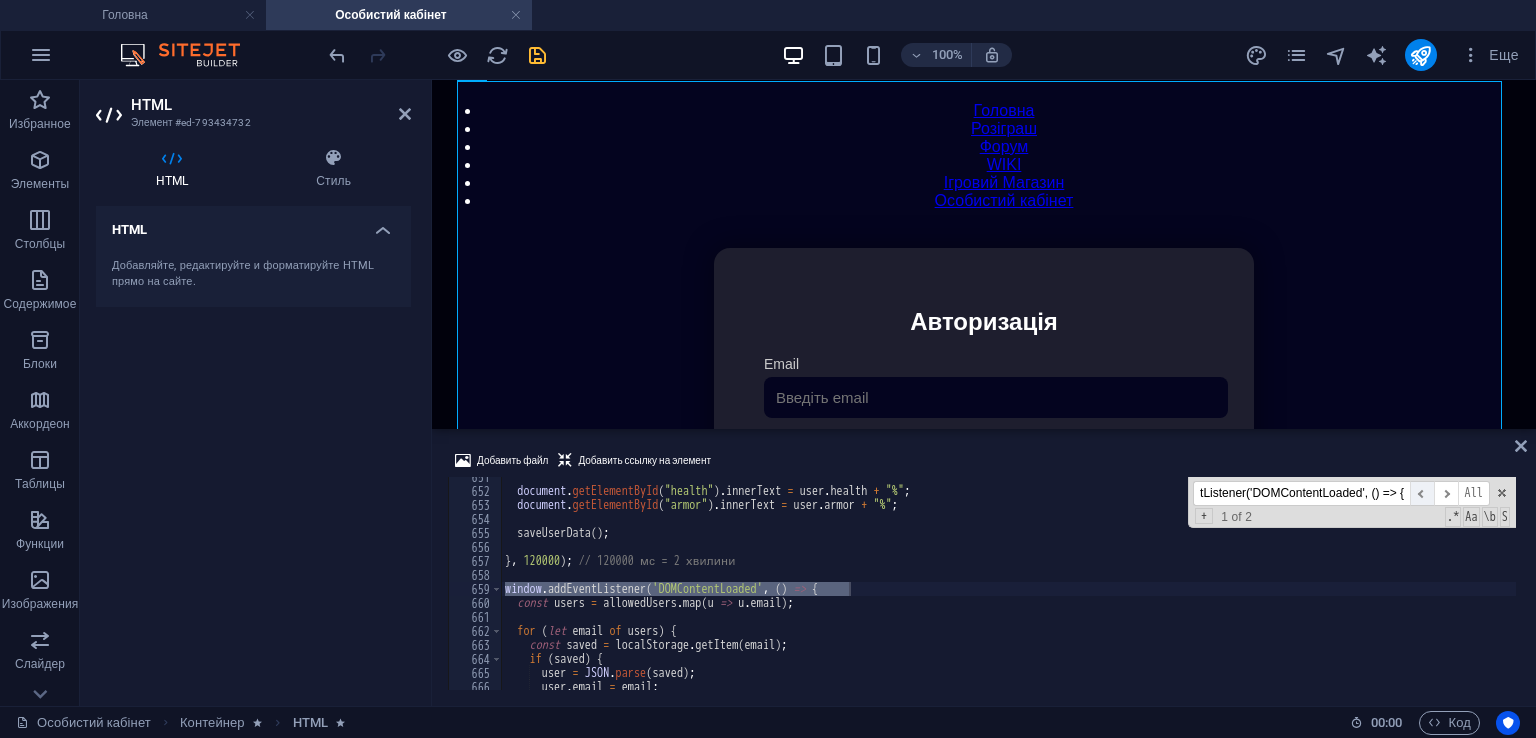 scroll, scrollTop: 0, scrollLeft: 90, axis: horizontal 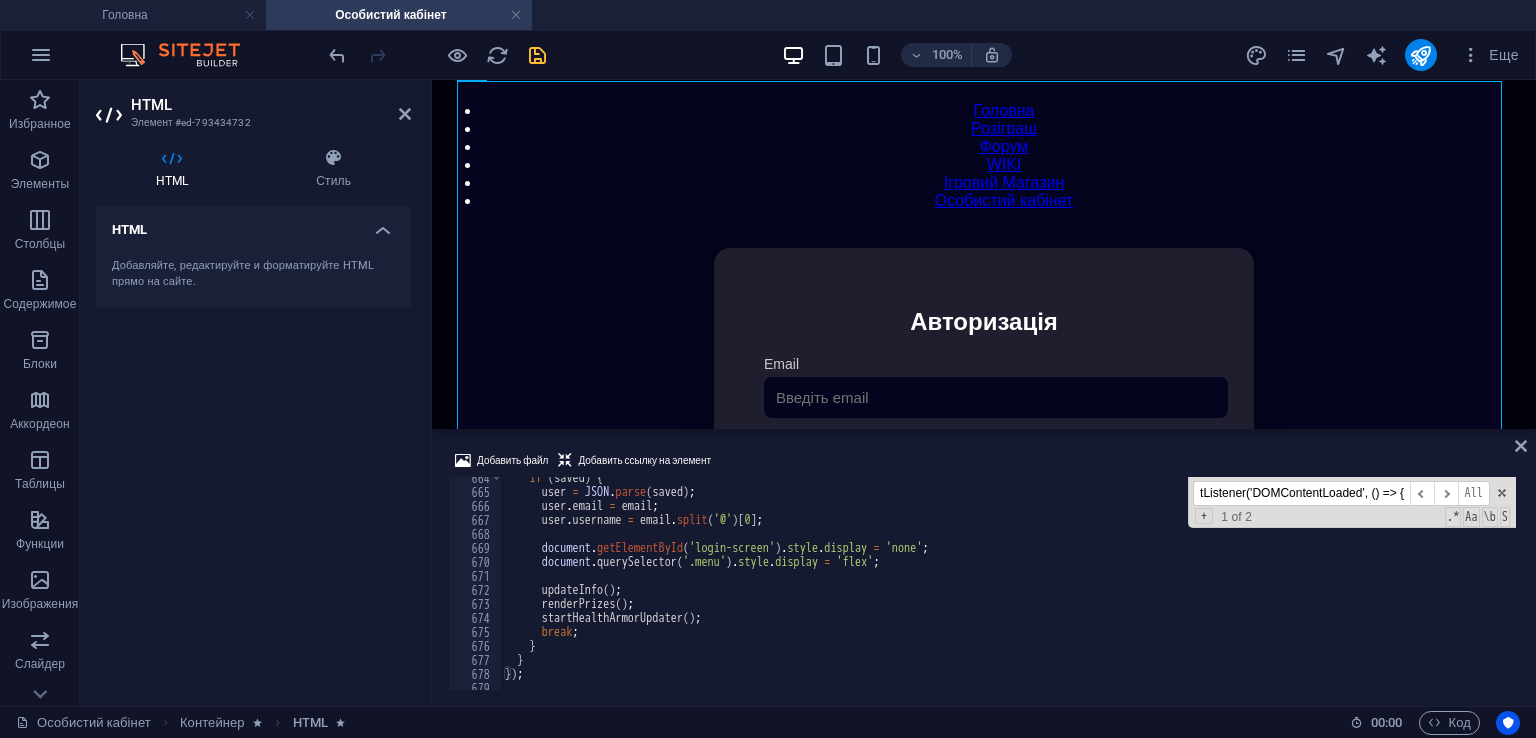 type on "updateInfo();" 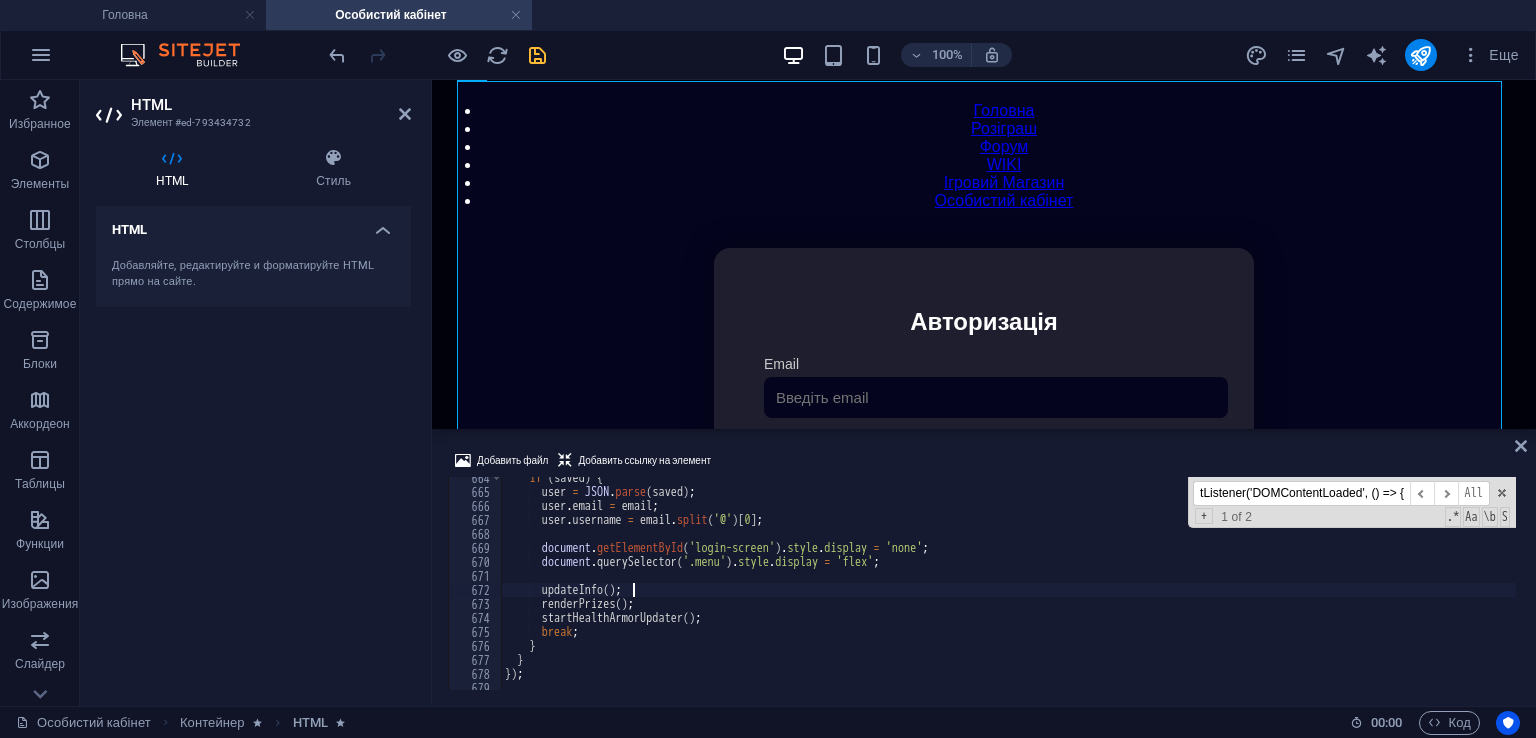 scroll, scrollTop: 0, scrollLeft: 0, axis: both 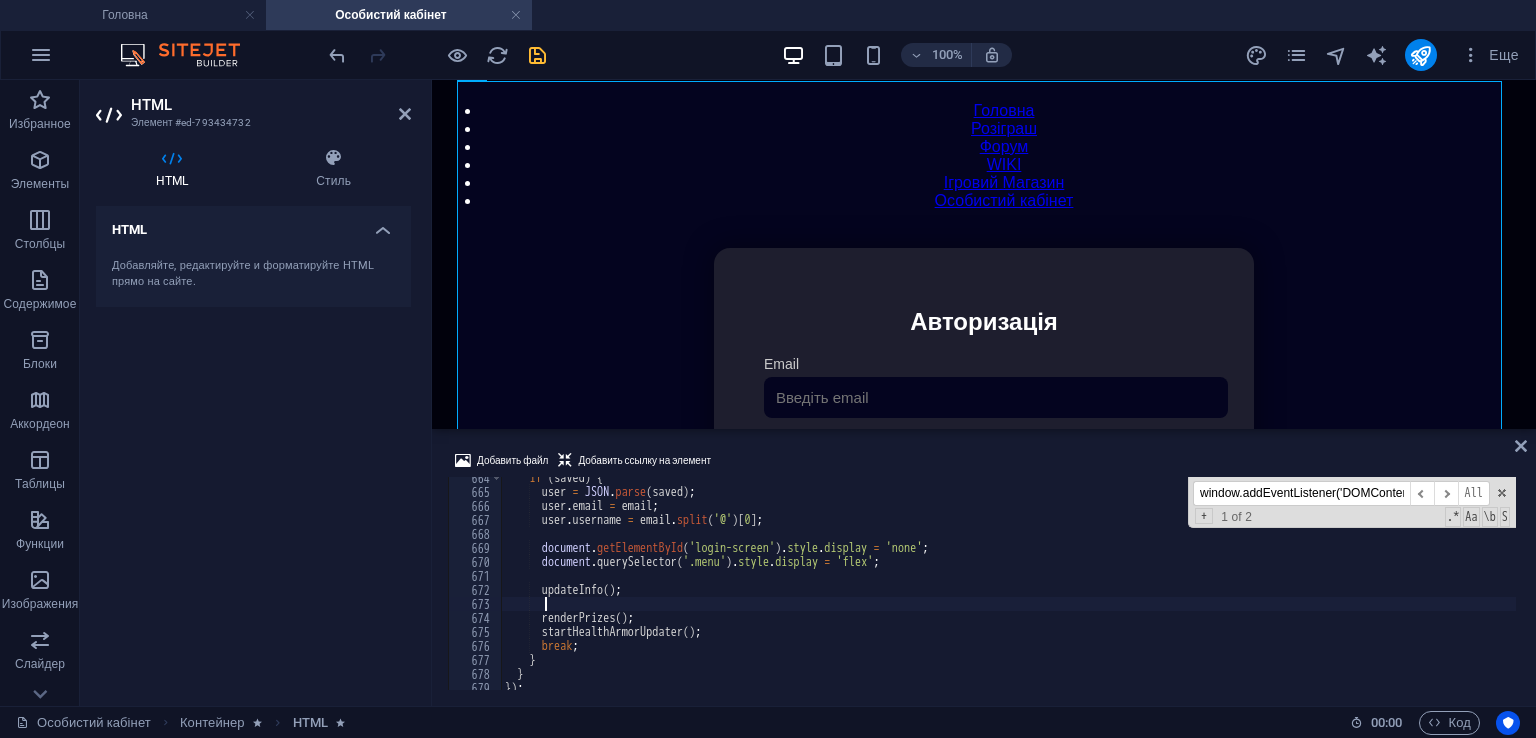 paste 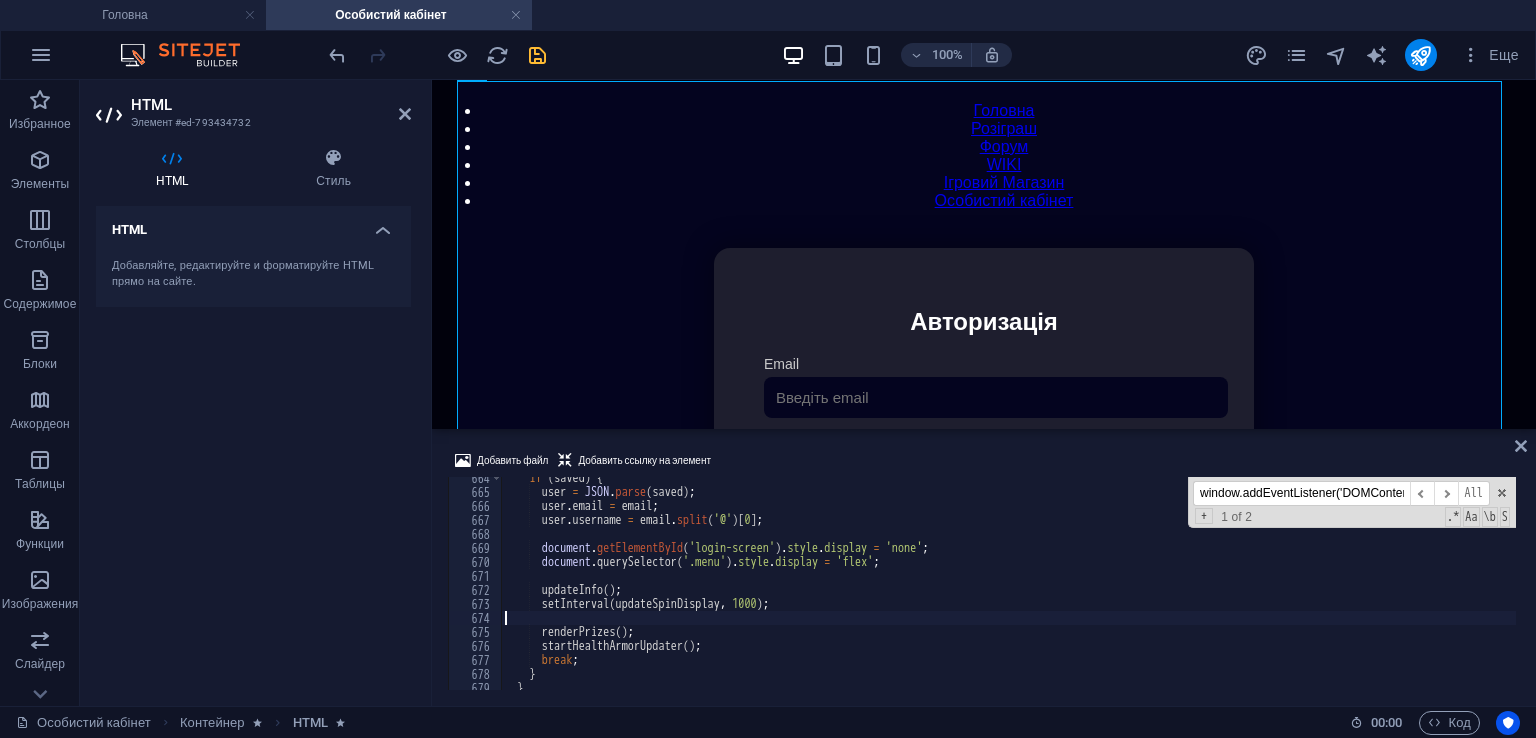 scroll, scrollTop: 0, scrollLeft: 0, axis: both 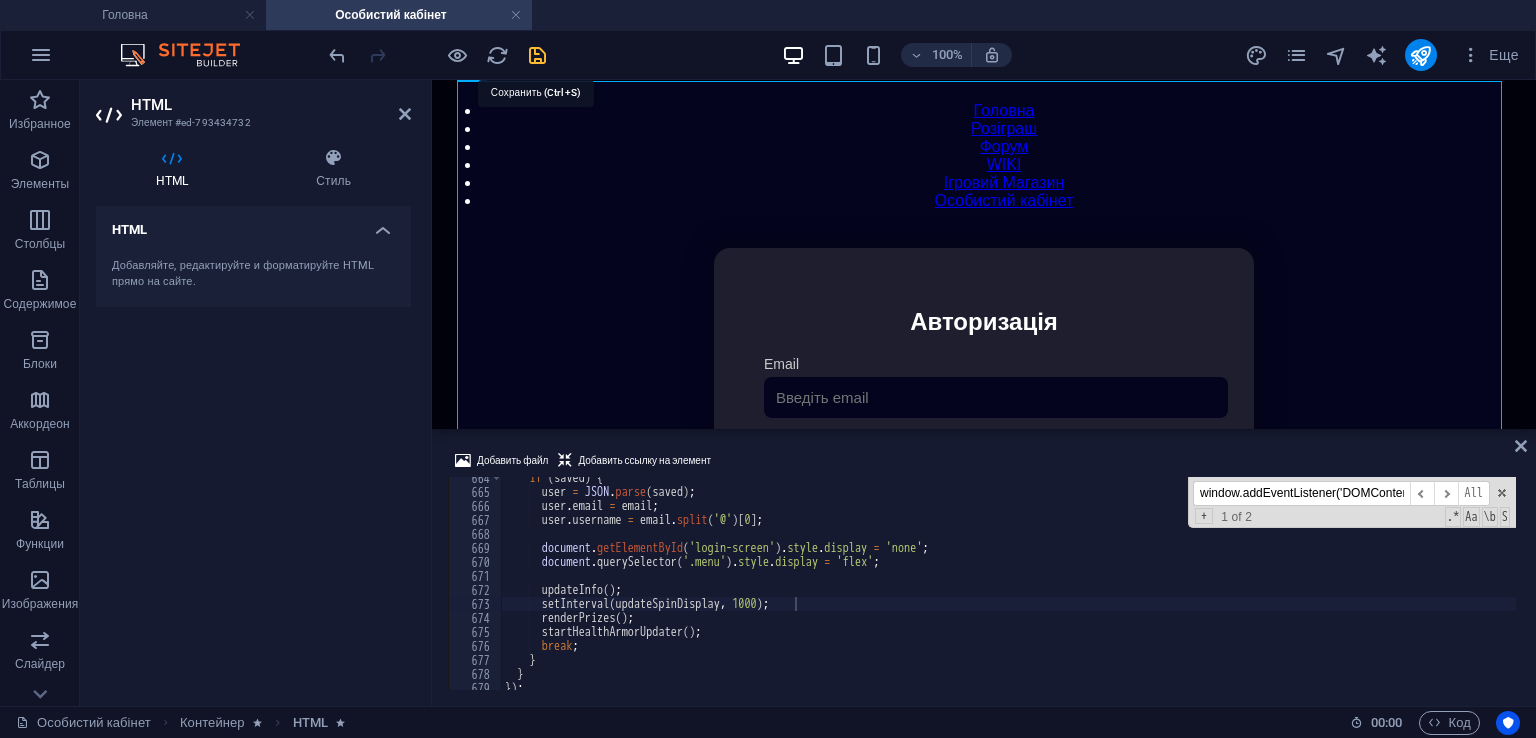 click at bounding box center (537, 55) 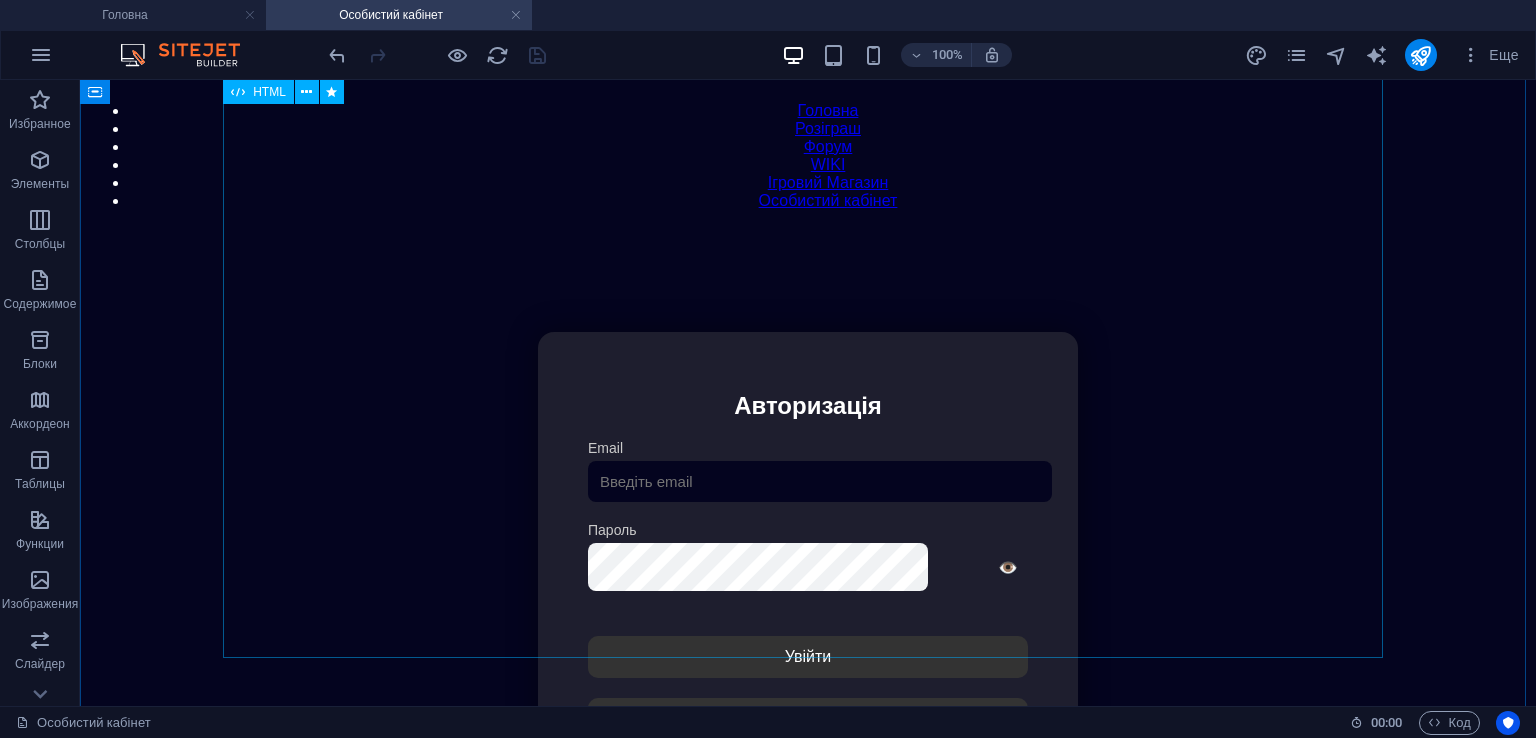 click on "Особистий кабінет
Авторизація
Email
Пароль
👁️
Увійти
Скинути пароль
Скидання пароля
Введіть ваш email:
Скинути
Закрити
Особистий кабінет
Вийти з кабінету
Важлива інформація
Інформація
Ігровий Нікнейм:
Пошта:
Гроші:   ₴
XP:
Рівень:
Здоров'я:  %
Броня:  %
VIP:
Безкоштовні прокрути:
Рейтинг
Рейтинг гравців
Гравців не знайдено
Документи
Мої документи
Паспорт:   Немає
Трудова книжка:   Немає" at bounding box center [808, 561] 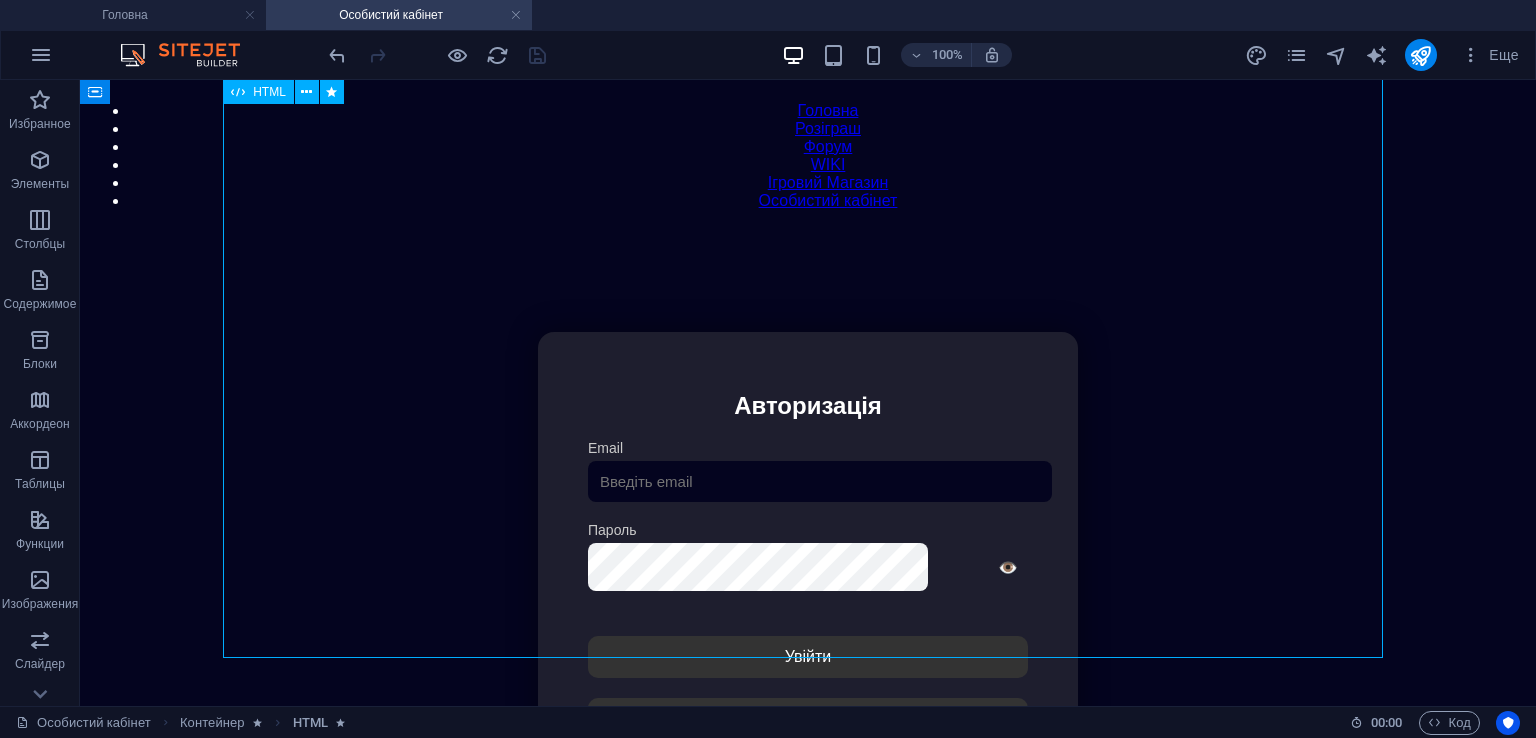 click on "Особистий кабінет
Авторизація
Email
Пароль
👁️
Увійти
Скинути пароль
Скидання пароля
Введіть ваш email:
Скинути
Закрити
Особистий кабінет
Вийти з кабінету
Важлива інформація
Інформація
Ігровий Нікнейм:
Пошта:
Гроші:   ₴
XP:
Рівень:
Здоров'я:  %
Броня:  %
VIP:
Безкоштовні прокрути:
Рейтинг
Рейтинг гравців
Гравців не знайдено
Документи
Мої документи
Паспорт:   Немає
Трудова книжка:   Немає" at bounding box center (808, 561) 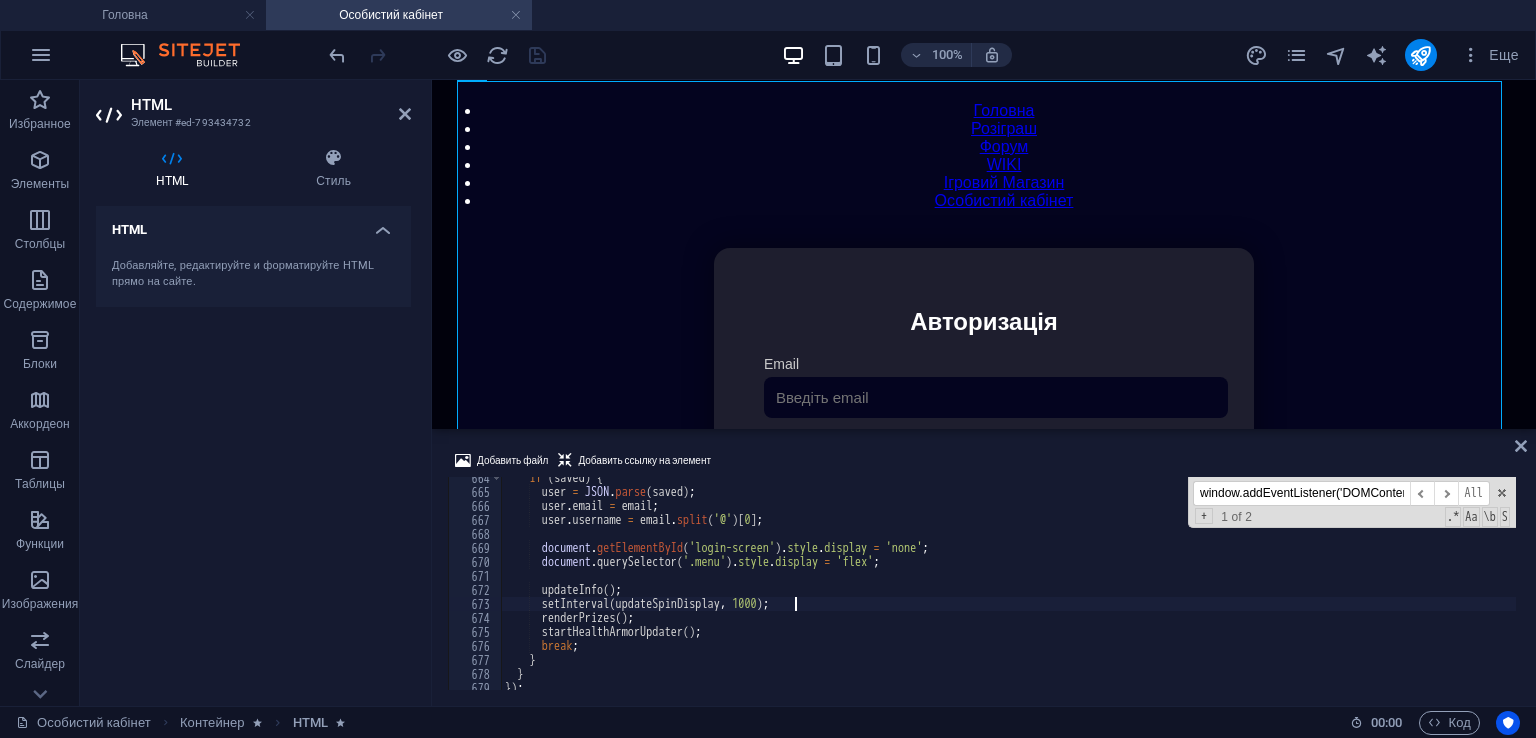 click on "if   ( saved )   {         user   =   JSON . parse ( saved ) ;         user . email   =   email ;         user . username   =   email . split ( '@' ) [ 0 ] ;         document . getElementById ( 'login-screen' ) . style . display   =   'none' ;         document . querySelector ( '.menu' ) . style . display   =   'flex' ;         updateInfo ( ) ;         setInterval ( updateSpinDisplay ,   1000 ) ;         renderPrizes ( ) ;         startHealthArmorUpdater ( ) ;         break ;      }    } }) ;" at bounding box center (14460, 589) 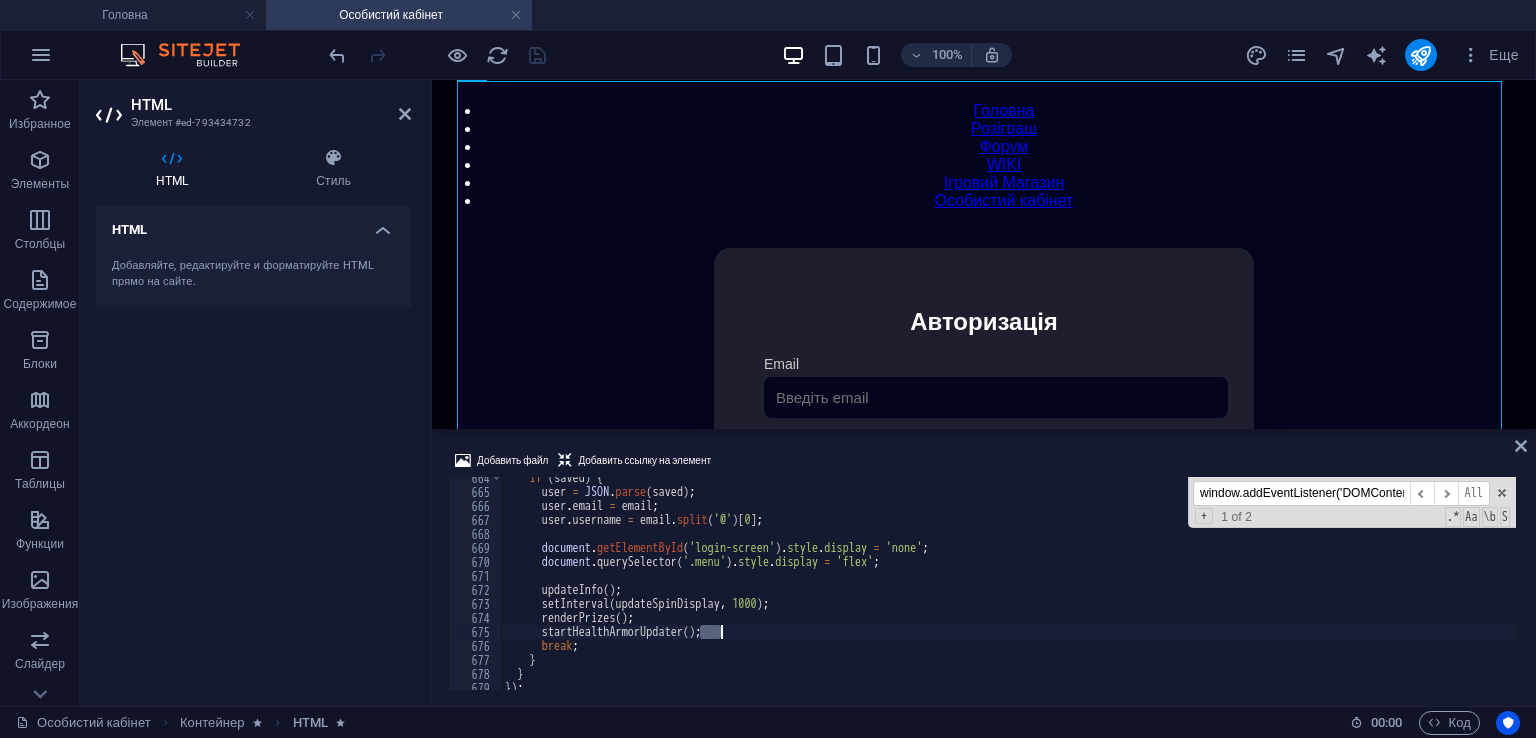 click on "if   ( saved )   {         user   =   JSON . parse ( saved ) ;         user . email   =   email ;         user . username   =   email . split ( '@' ) [ 0 ] ;         document . getElementById ( 'login-screen' ) . style . display   =   'none' ;         document . querySelector ( '.menu' ) . style . display   =   'flex' ;         updateInfo ( ) ;         setInterval ( updateSpinDisplay ,   1000 ) ;         renderPrizes ( ) ;         startHealthArmorUpdater ( ) ;         break ;      }    } }) ;" at bounding box center [14460, 589] 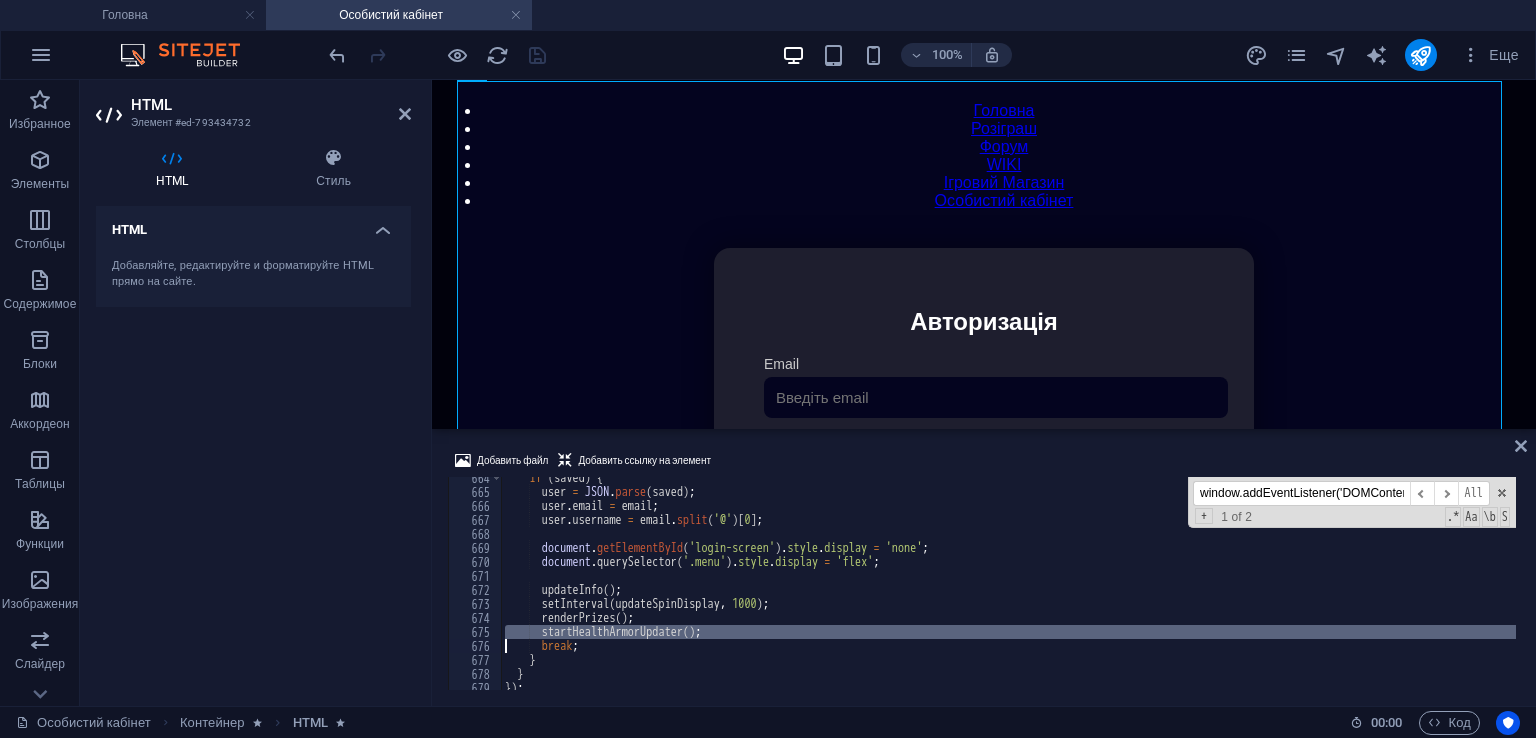 click on "if   ( saved )   {         user   =   JSON . parse ( saved ) ;         user . email   =   email ;         user . username   =   email . split ( '@' ) [ 0 ] ;         document . getElementById ( 'login-screen' ) . style . display   =   'none' ;         document . querySelector ( '.menu' ) . style . display   =   'flex' ;         updateInfo ( ) ;         setInterval ( updateSpinDisplay ,   1000 ) ;         renderPrizes ( ) ;         startHealthArmorUpdater ( ) ;         break ;      }    } }) ;" at bounding box center (14460, 589) 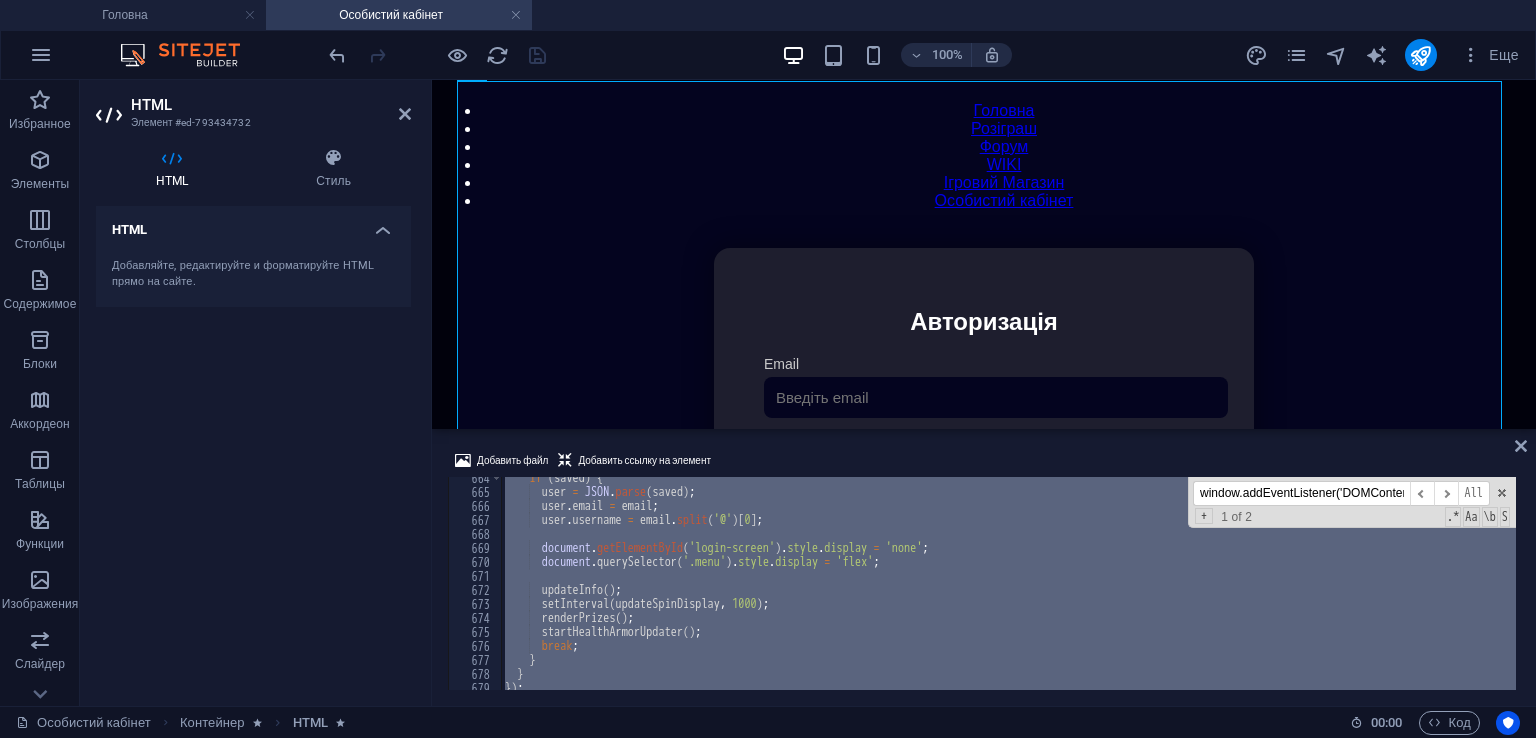 click on "if   ( saved )   {         user   =   JSON . parse ( saved ) ;         user . email   =   email ;         user . username   =   email . split ( '@' ) [ 0 ] ;         document . getElementById ( 'login-screen' ) . style . display   =   'none' ;         document . querySelector ( '.menu' ) . style . display   =   'flex' ;         updateInfo ( ) ;         setInterval ( updateSpinDisplay ,   1000 ) ;         renderPrizes ( ) ;         startHealthArmorUpdater ( ) ;         break ;      }    } }) ;" at bounding box center [14460, 589] 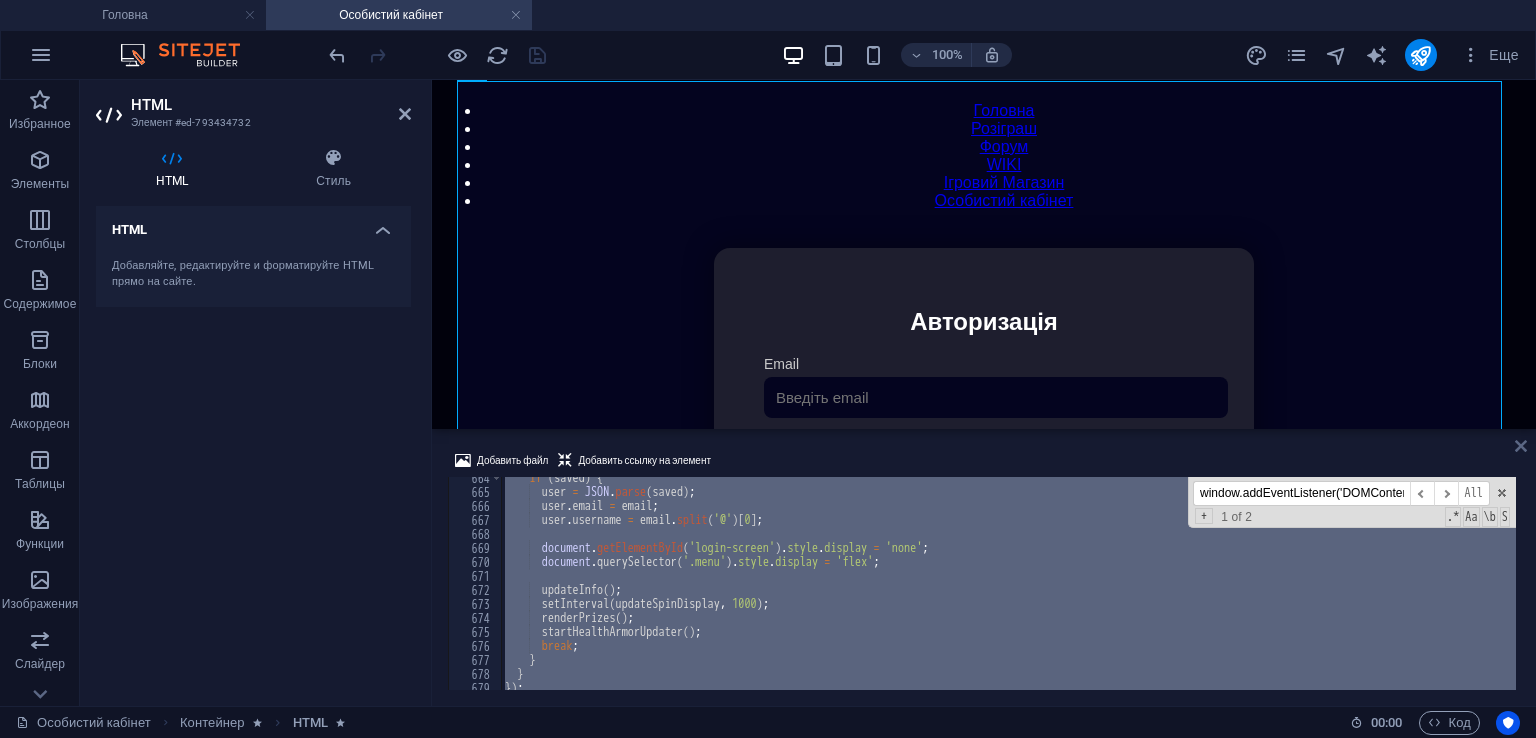 drag, startPoint x: 1520, startPoint y: 442, endPoint x: 1136, endPoint y: 86, distance: 523.6335 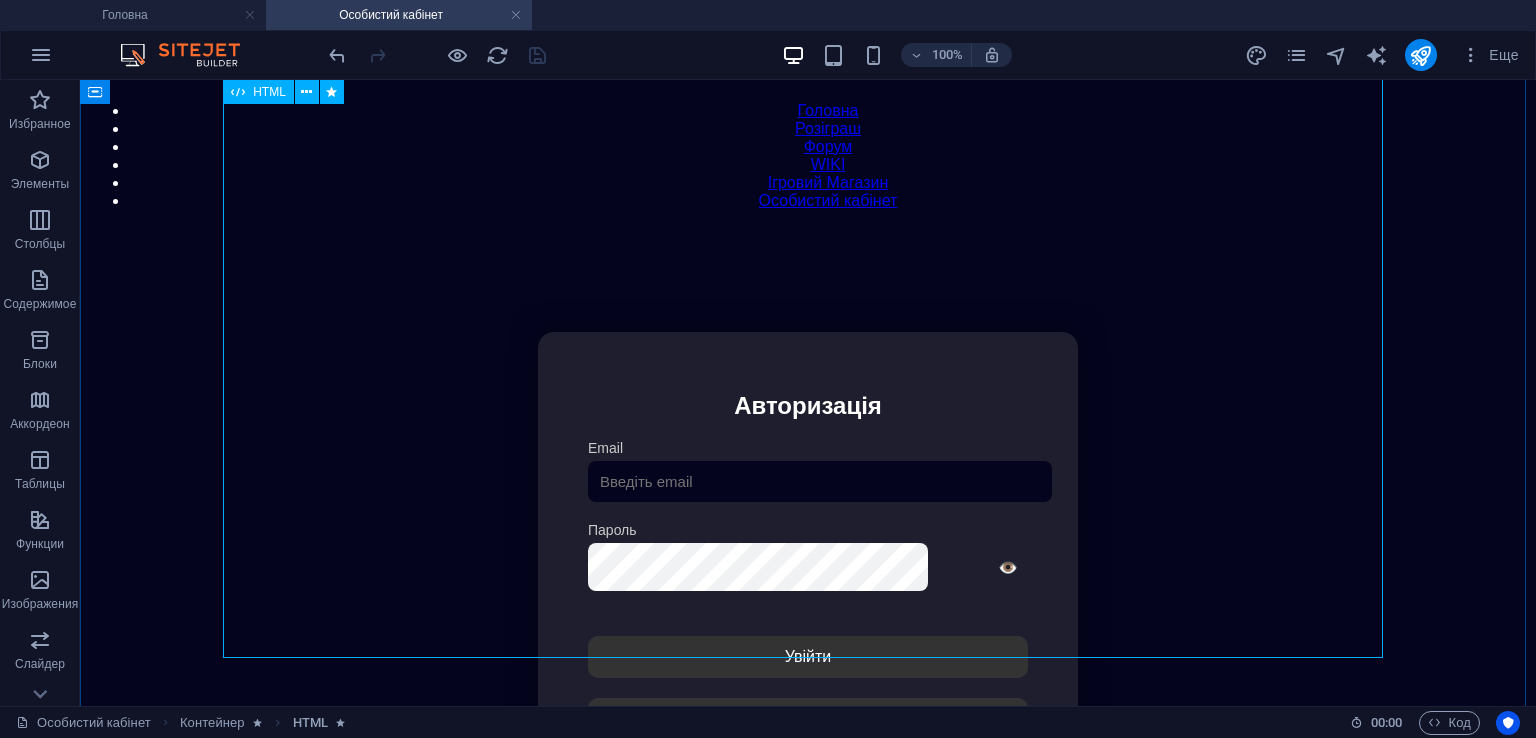 click on "Особистий кабінет
Авторизація
Email
Пароль
👁️
Увійти
Скинути пароль
Скидання пароля
Введіть ваш email:
Скинути
Закрити
Особистий кабінет
Вийти з кабінету
Важлива інформація
Інформація
Ігровий Нікнейм:
Пошта:
Гроші:   ₴
XP:
Рівень:
Здоров'я:  %
Броня:  %
VIP:
Безкоштовні прокрути:
Рейтинг
Рейтинг гравців
Гравців не знайдено
Документи
Мої документи
Паспорт:   Немає
Трудова книжка:   Немає" at bounding box center (808, 561) 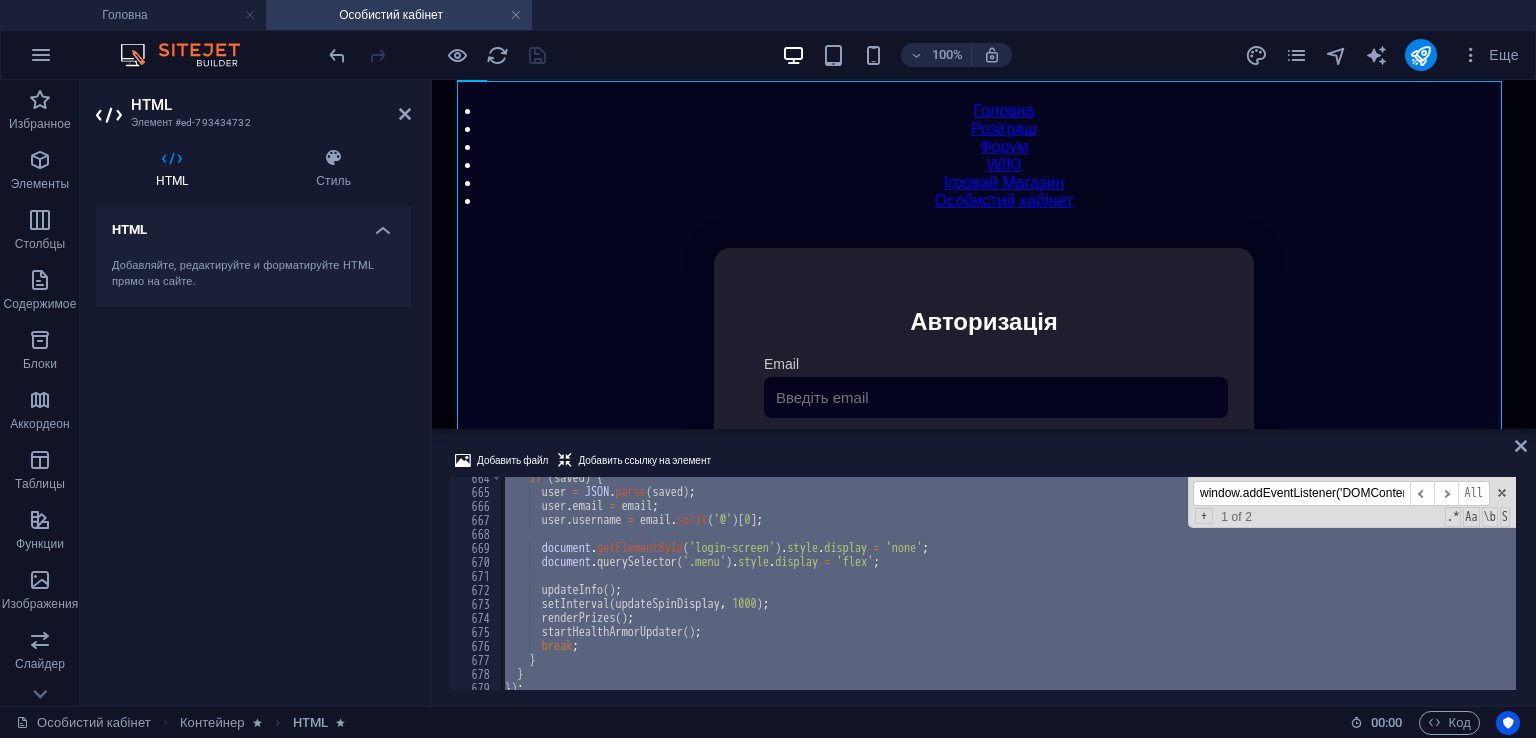 click on "window.addEventListener('DOMContentLoaded', () => {" at bounding box center [1301, 493] 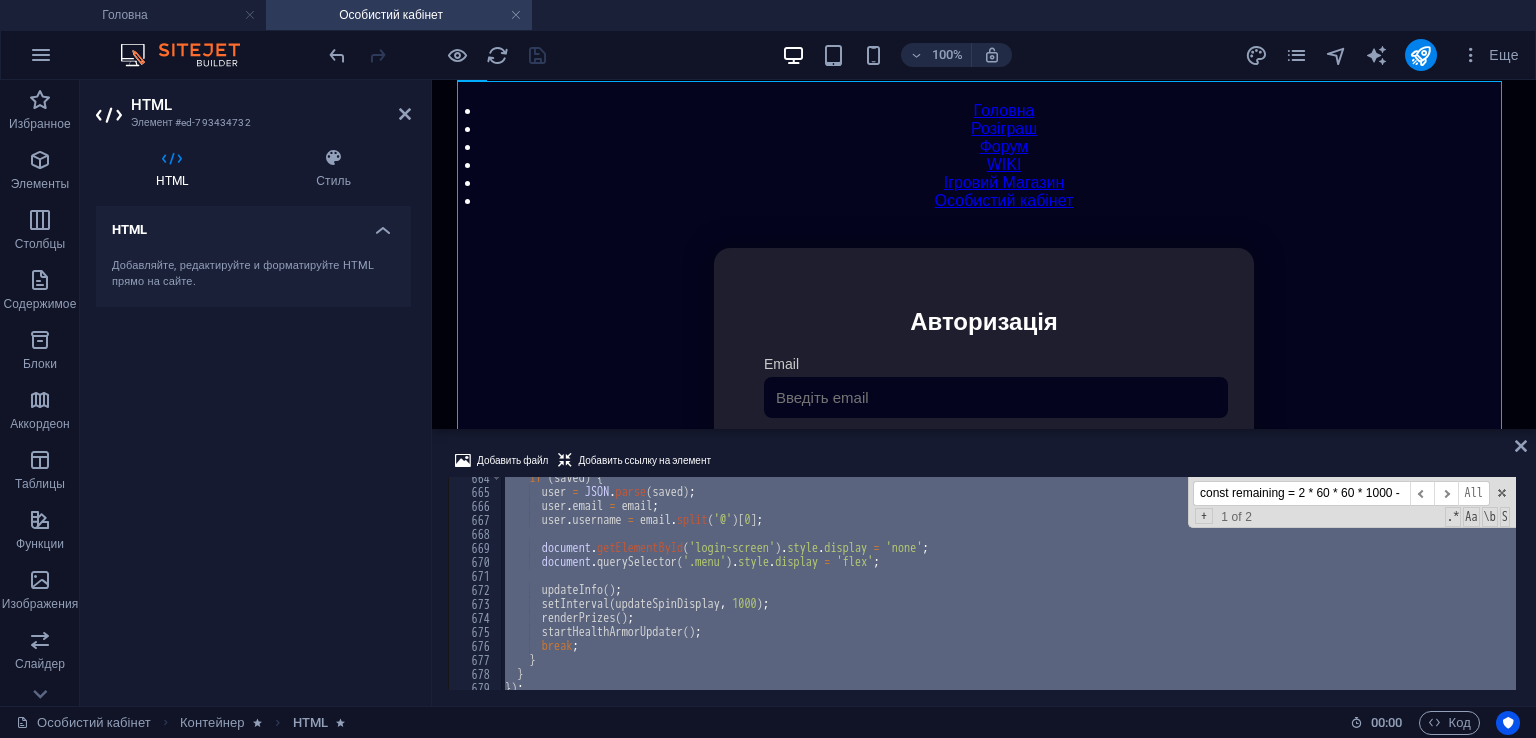 scroll, scrollTop: 0, scrollLeft: 61, axis: horizontal 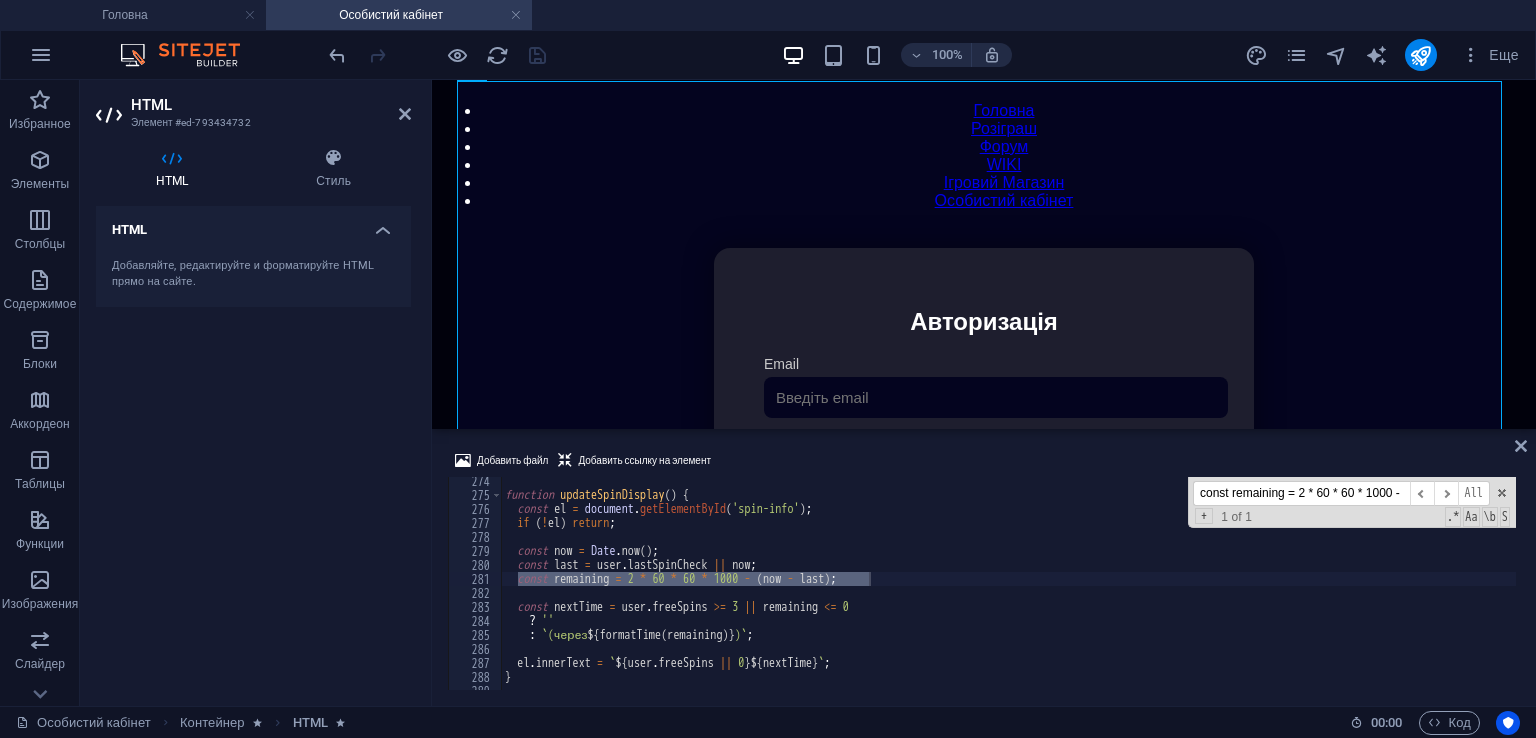 paste on "const SPIN_INTERVAL = 20 * 60 * 1000; const remaining = SPIN_INTERVAL - (now - last);" 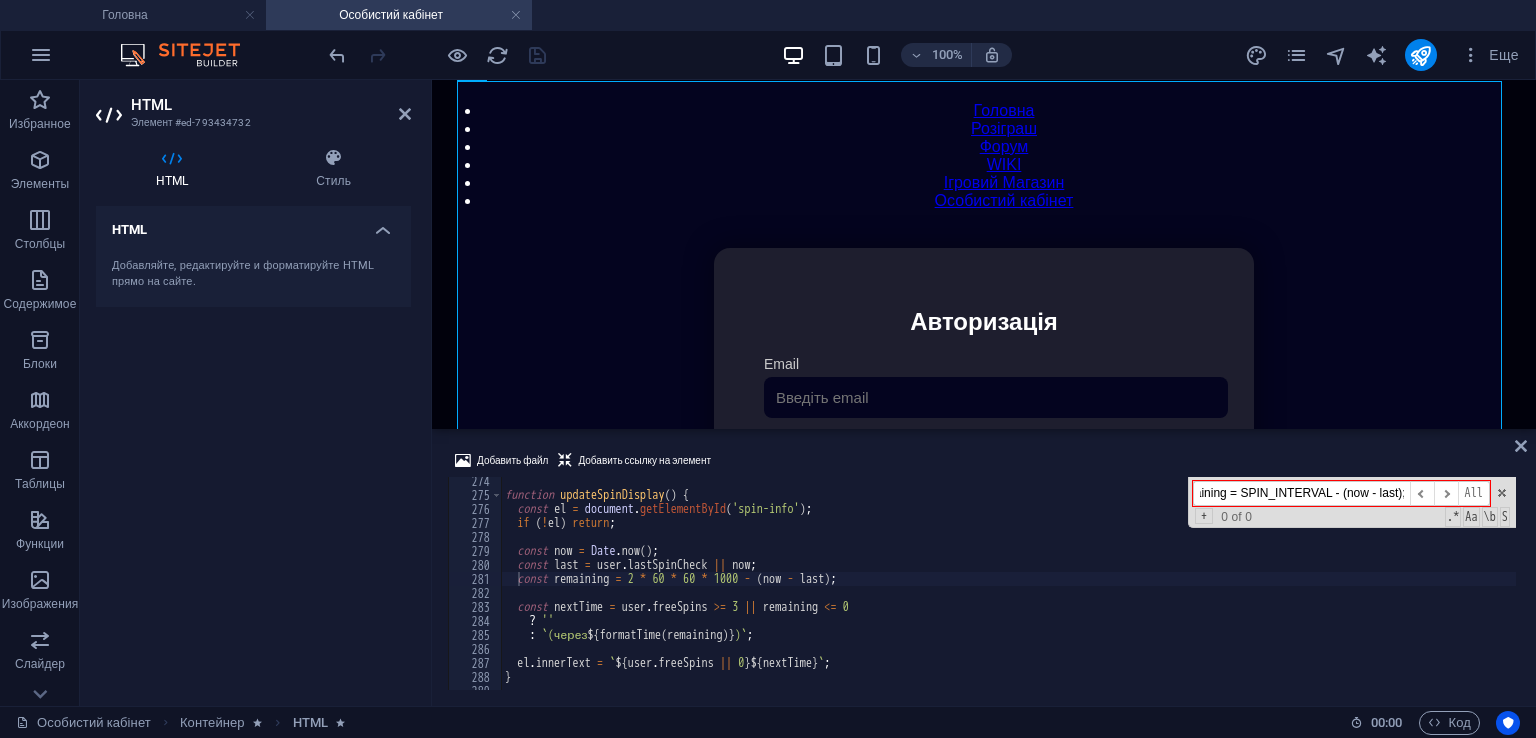 type on "const remaining = 2 * 60 * 60 * 1000 - (now - last);const SPIN_INTERVAL = 20 * 60 * 1000; const remaining = SPIN_INTERVAL - (now - last);" 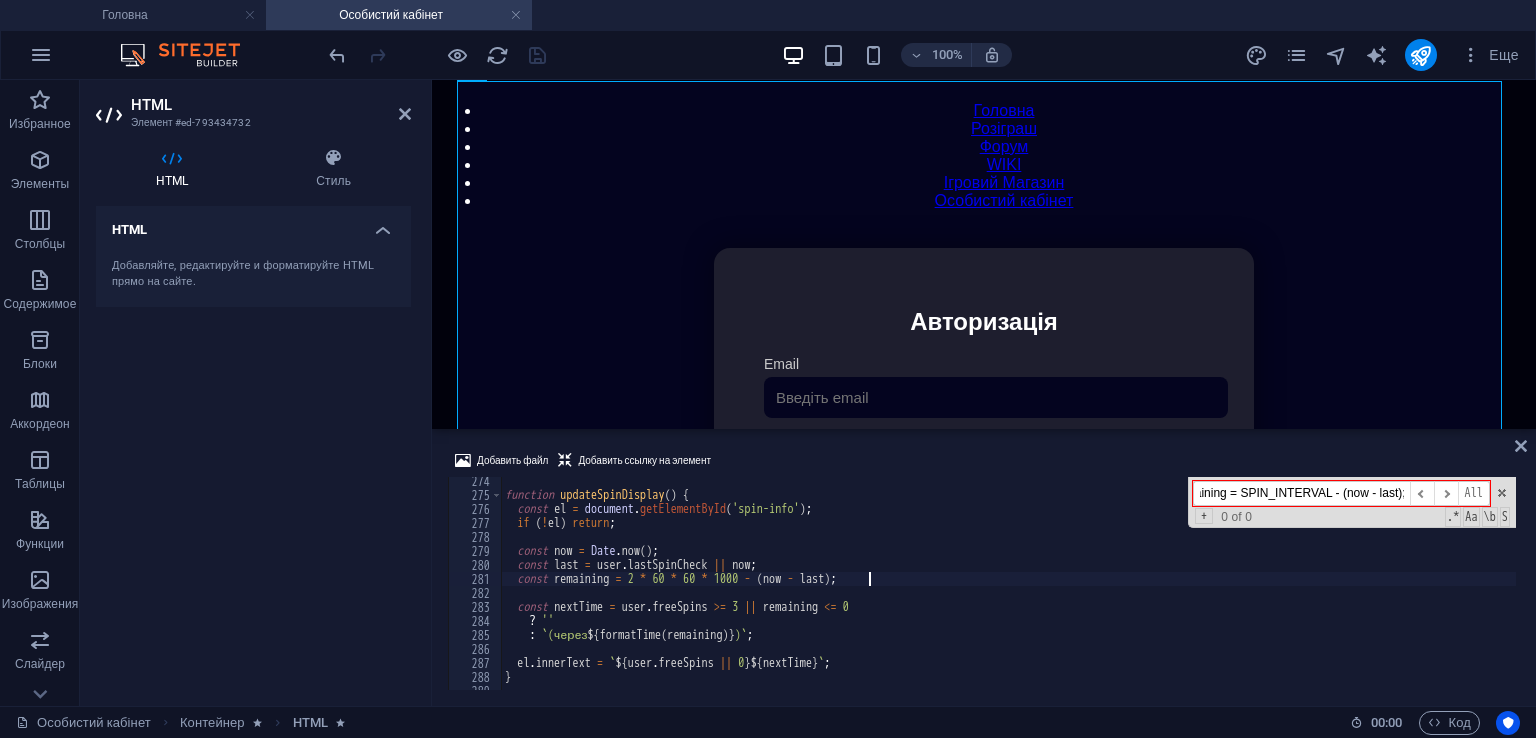 scroll, scrollTop: 0, scrollLeft: 0, axis: both 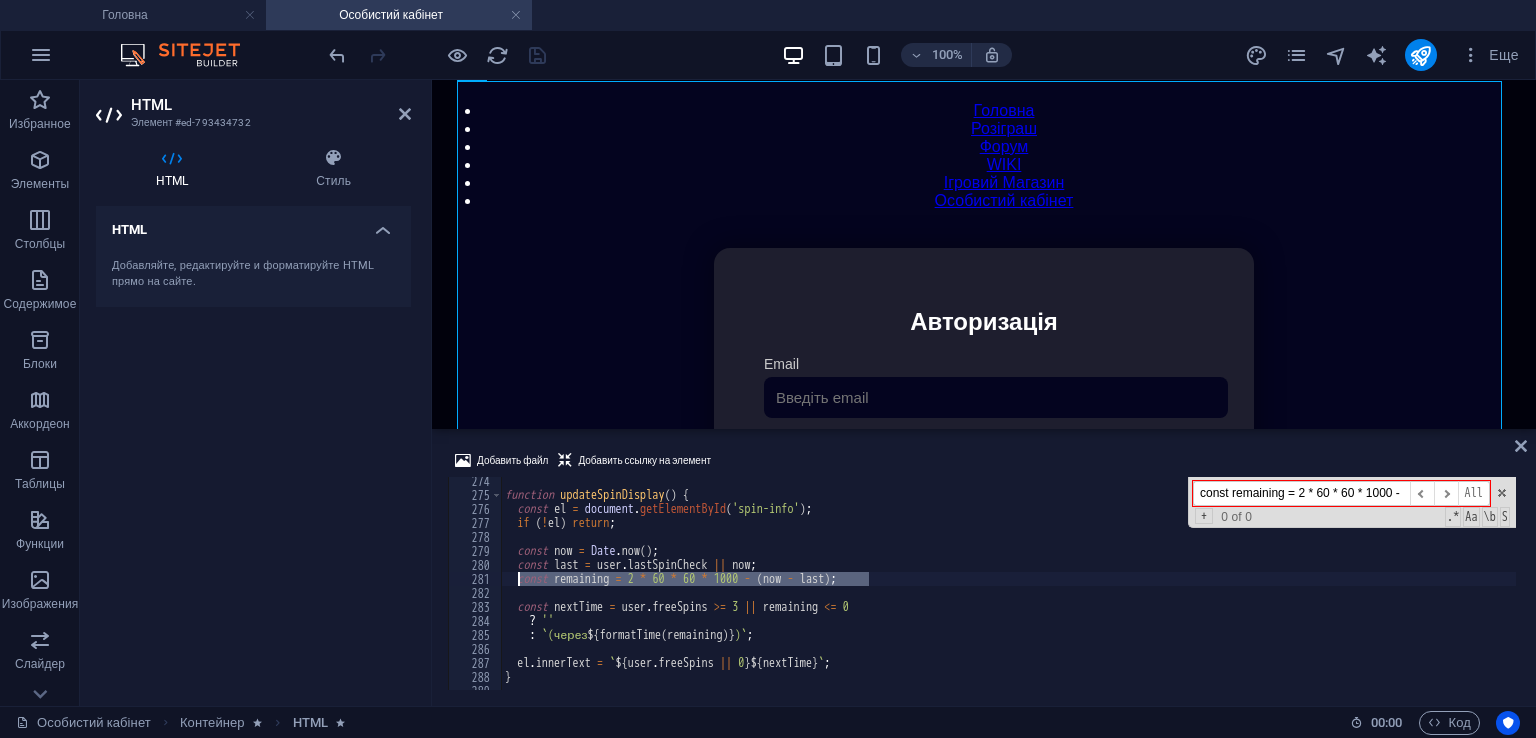 drag, startPoint x: 875, startPoint y: 577, endPoint x: 517, endPoint y: 578, distance: 358.0014 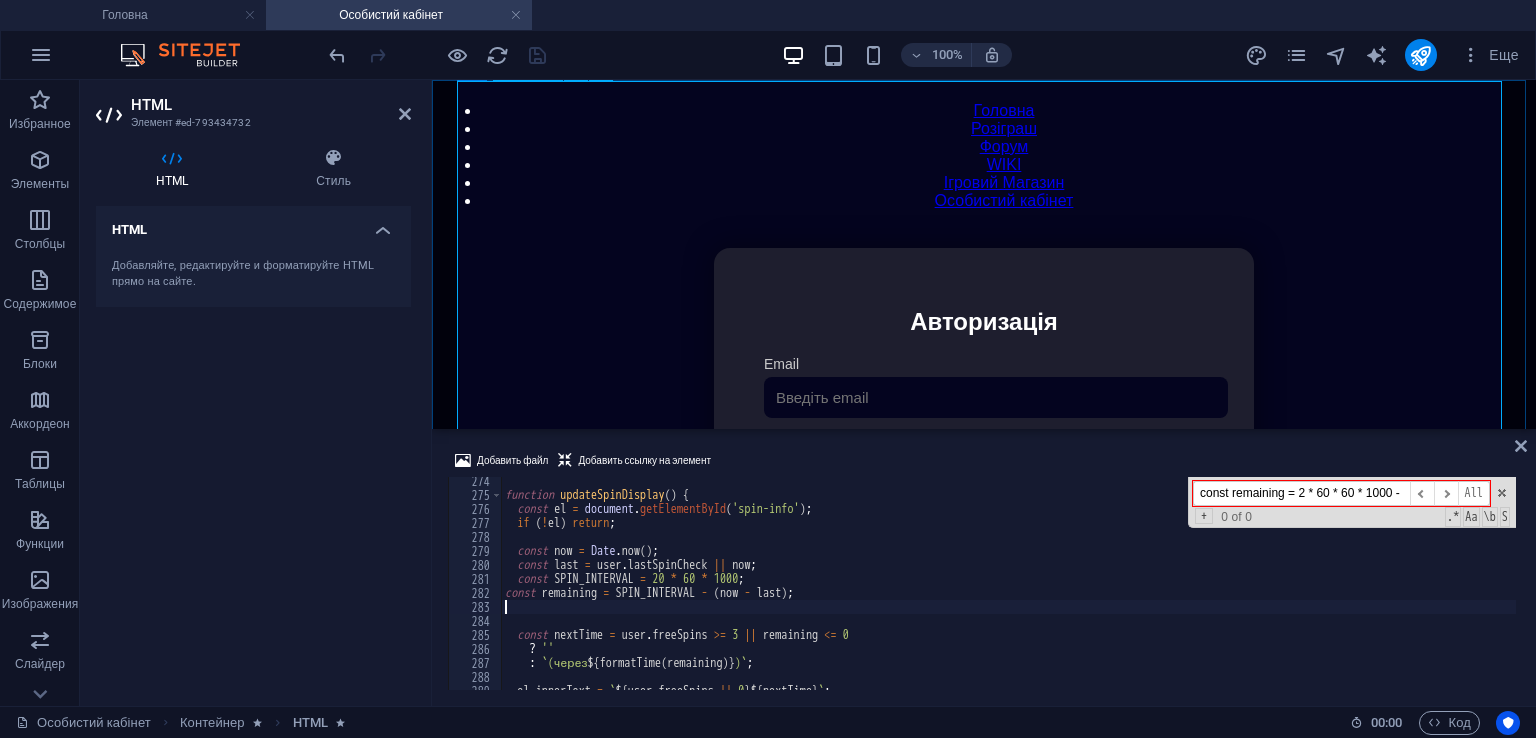 type on "const remaining = SPIN_INTERVAL - (now - last);" 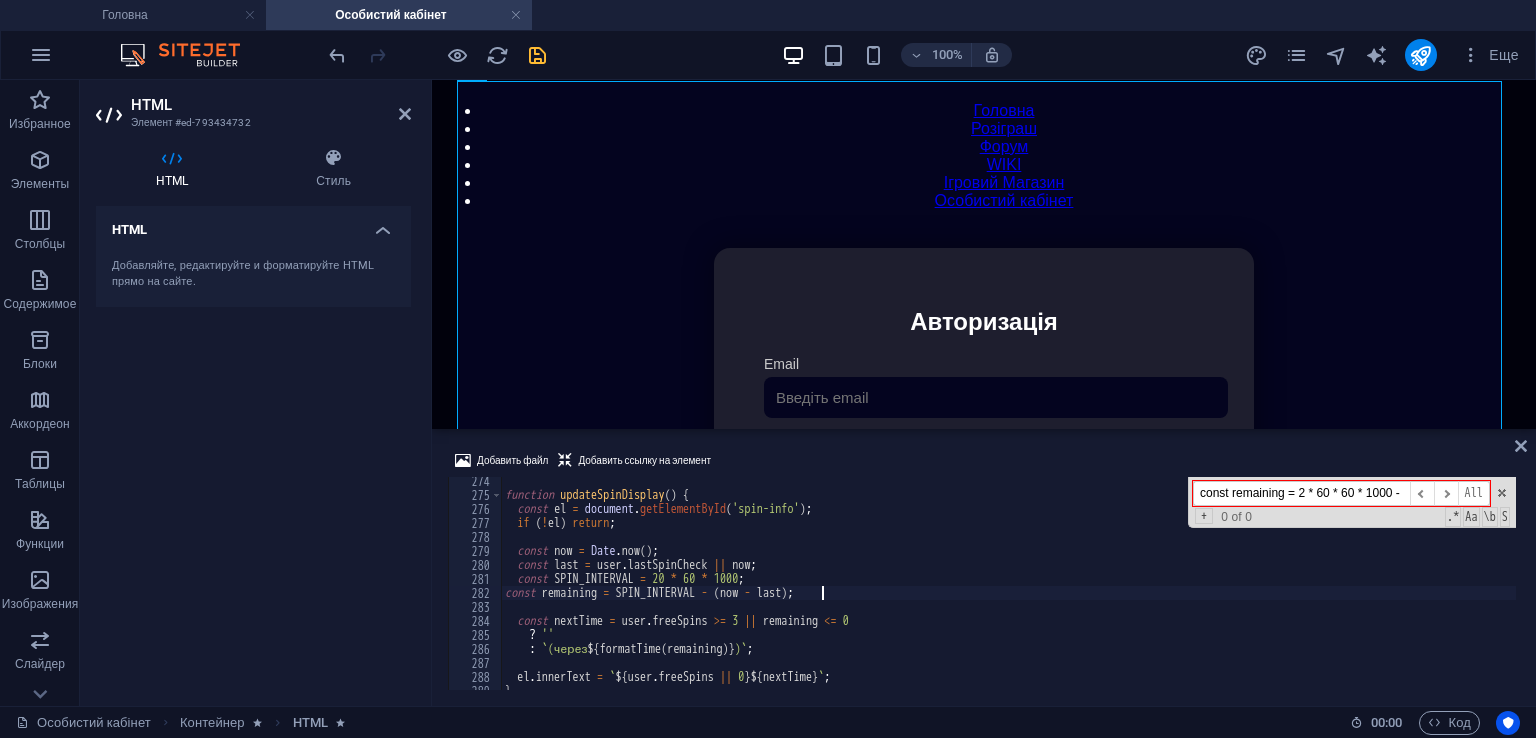 click on "const remaining = 2 * 60 * 60 * 1000 - (now - last);const SPIN_INTERVAL = 20 * 60 * 1000; const remaining = SPIN_INTERVAL - (now - last);" at bounding box center [1301, 493] 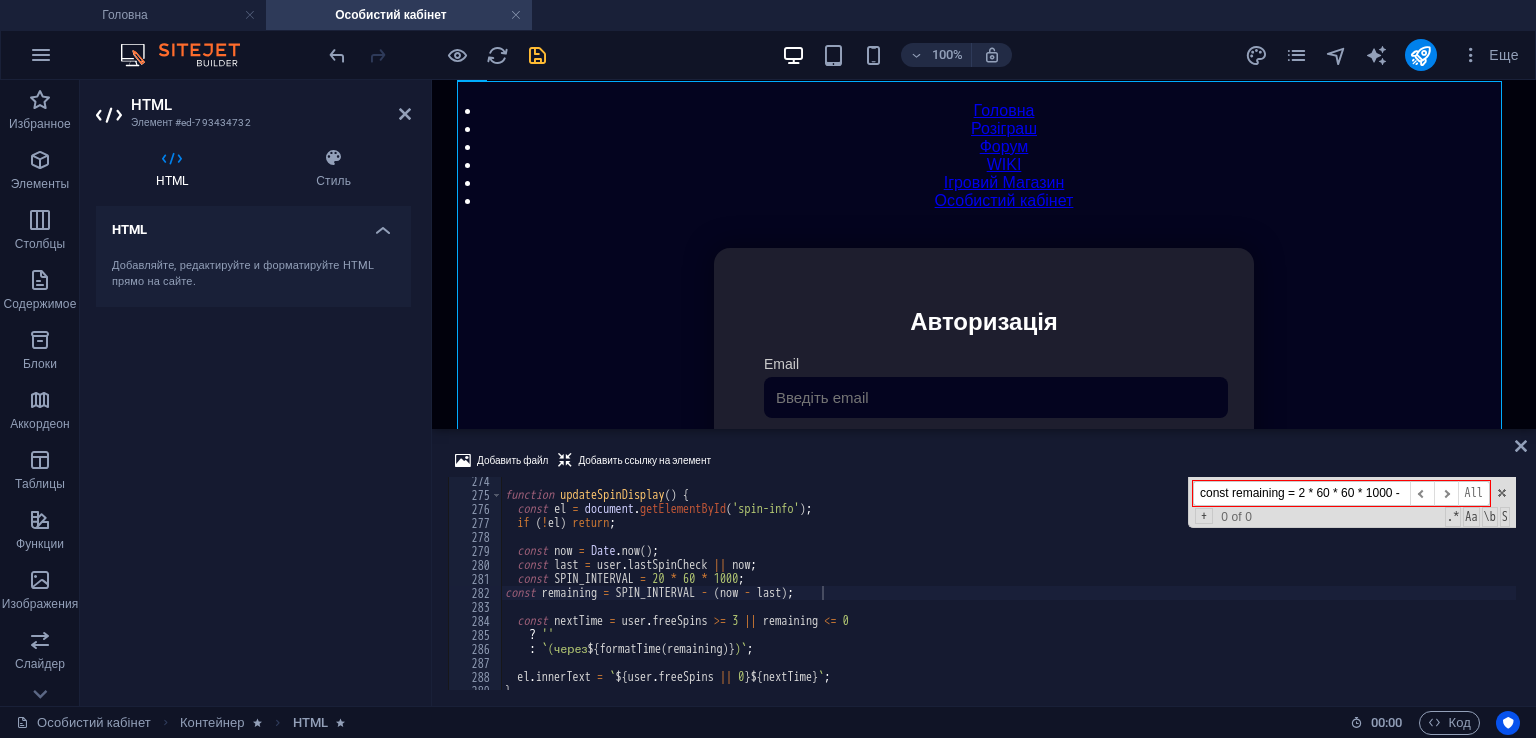 click on "const remaining = 2 * 60 * 60 * 1000 - (now - last);const SPIN_INTERVAL = 20 * 60 * 1000; const remaining = SPIN_INTERVAL - (now - last);" at bounding box center (1301, 493) 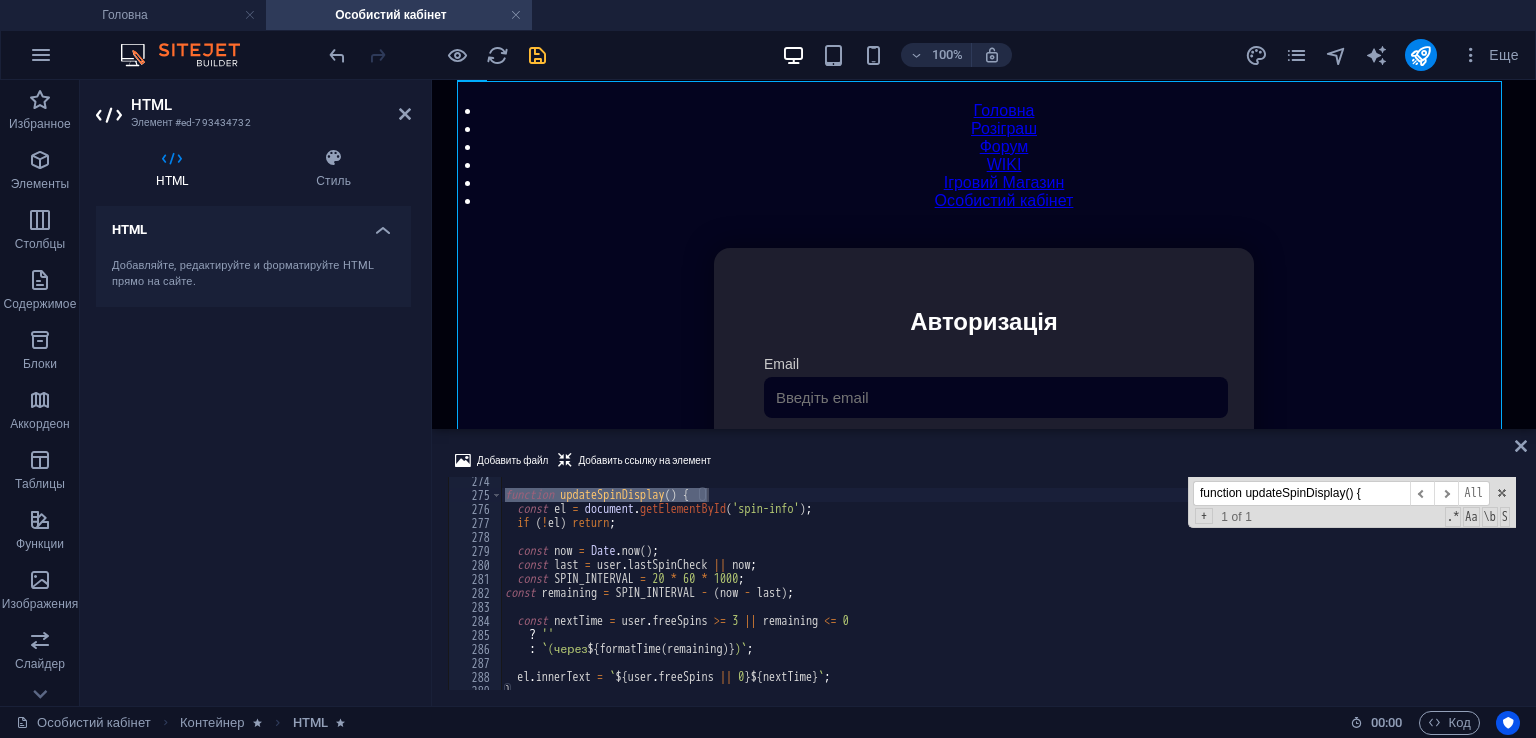 type on "function updateSpinDisplay() {" 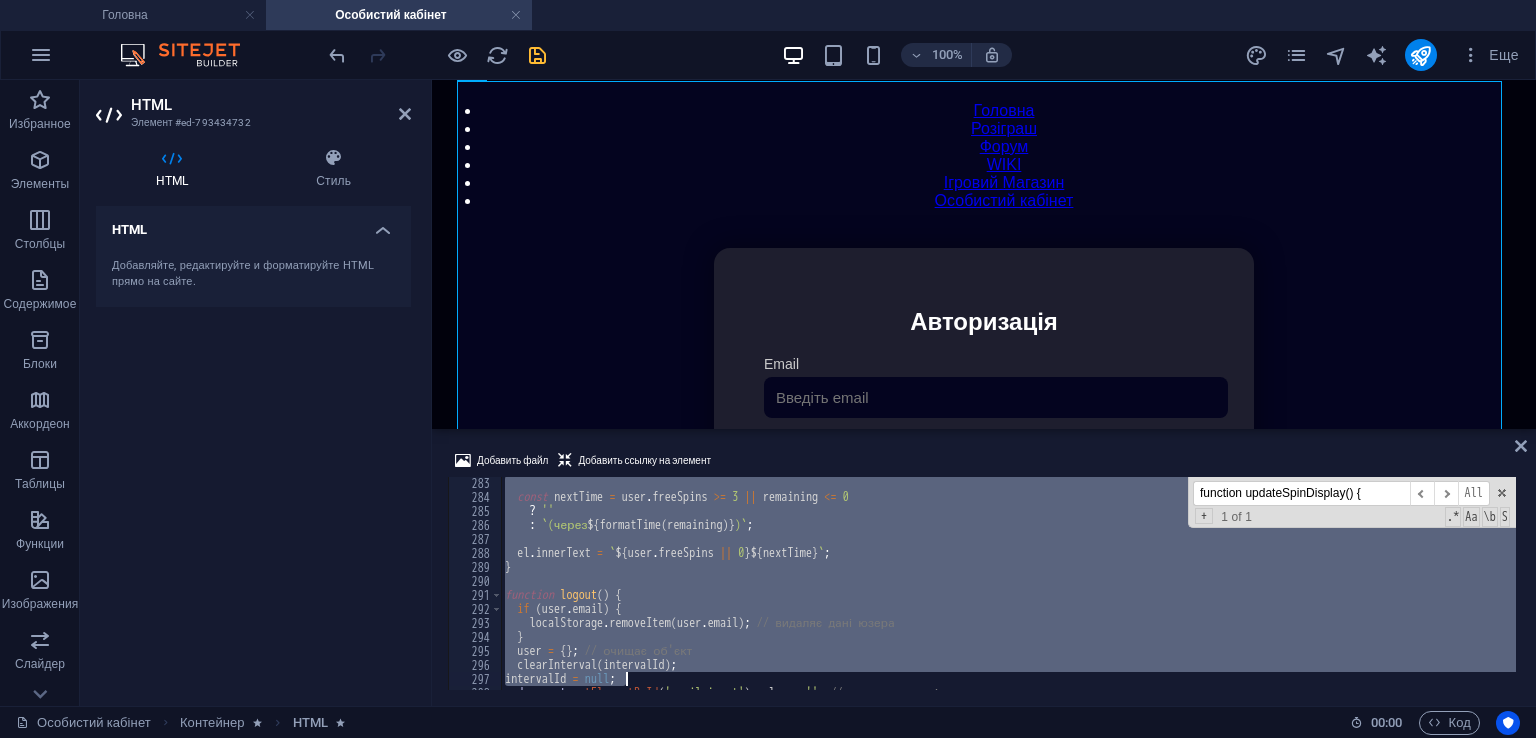 scroll, scrollTop: 3948, scrollLeft: 0, axis: vertical 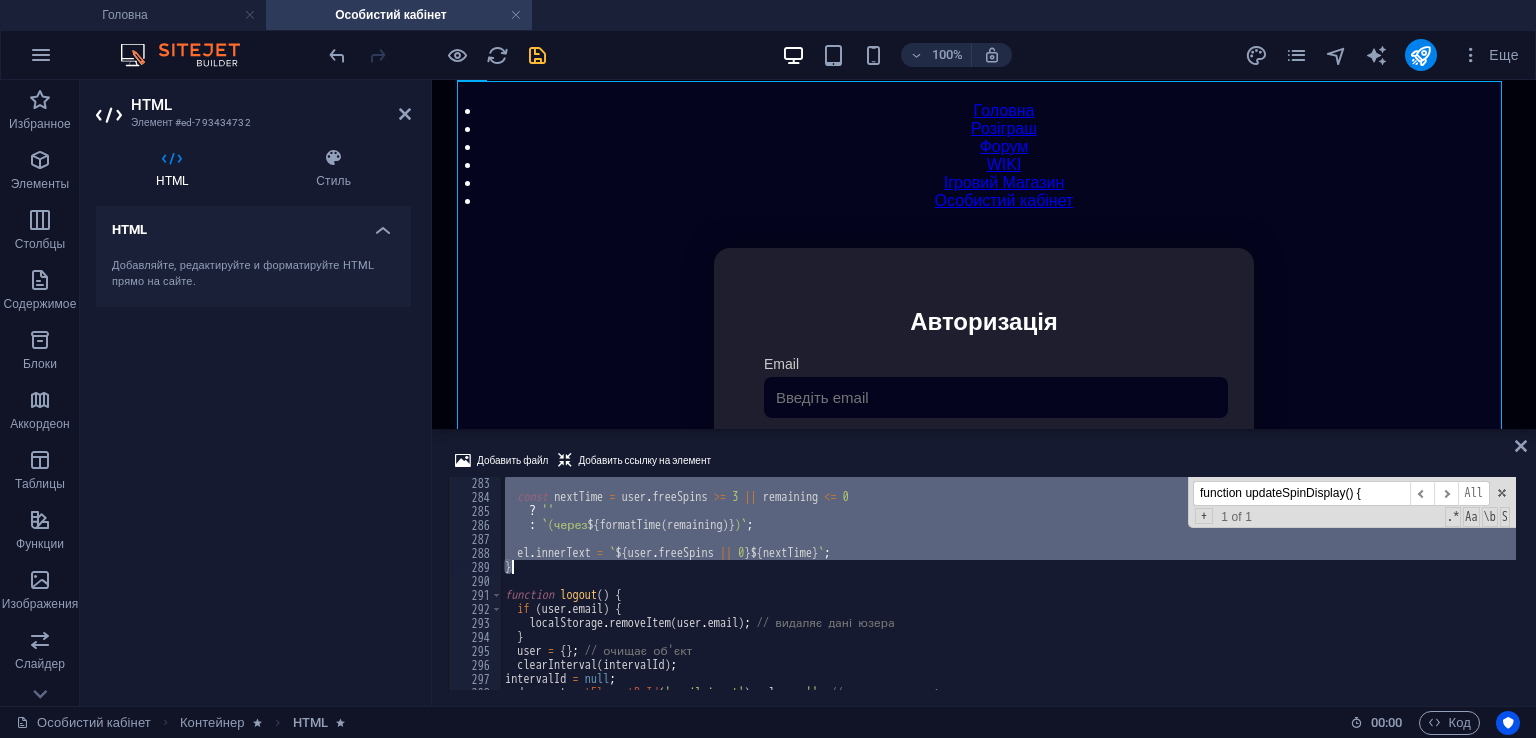 drag, startPoint x: 504, startPoint y: 500, endPoint x: 672, endPoint y: 564, distance: 179.77763 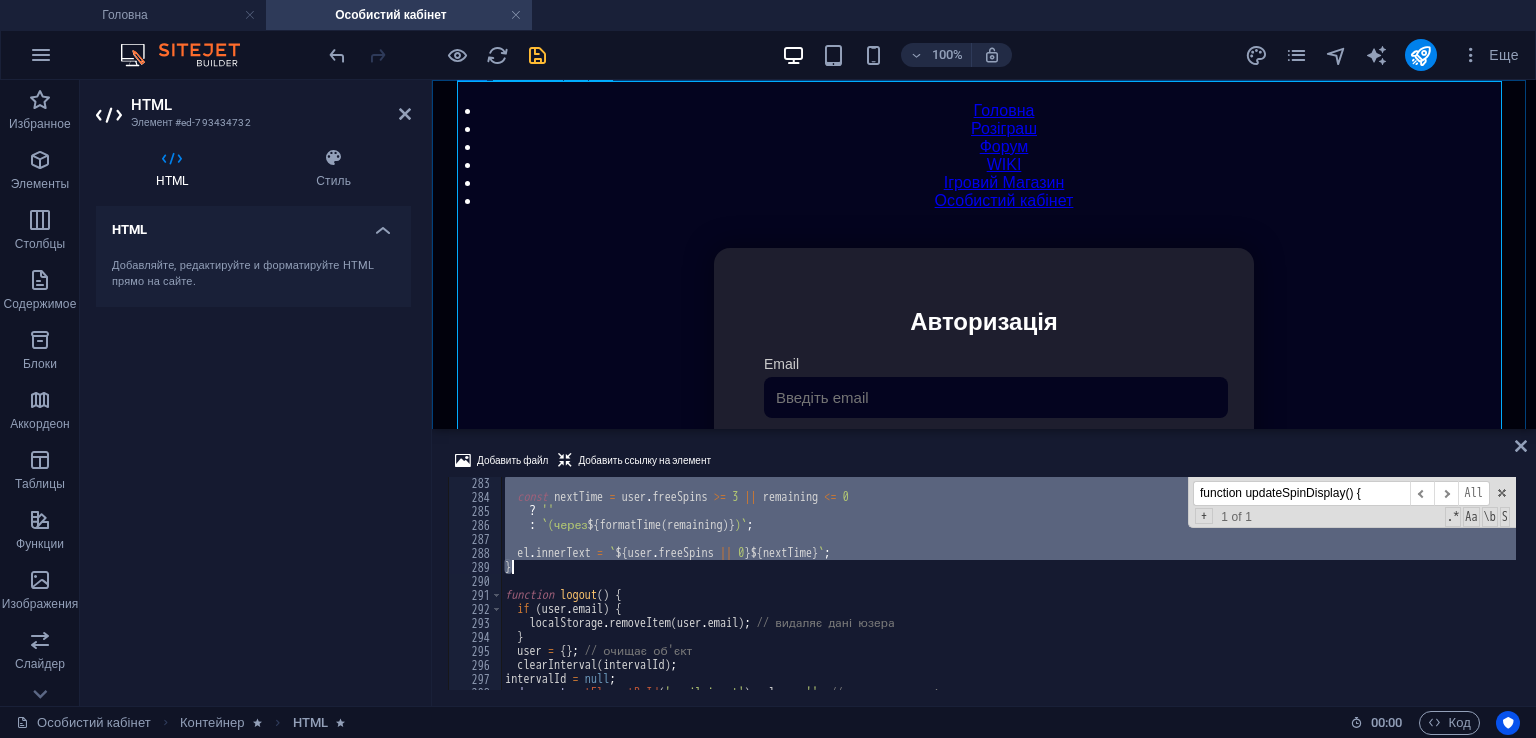 paste 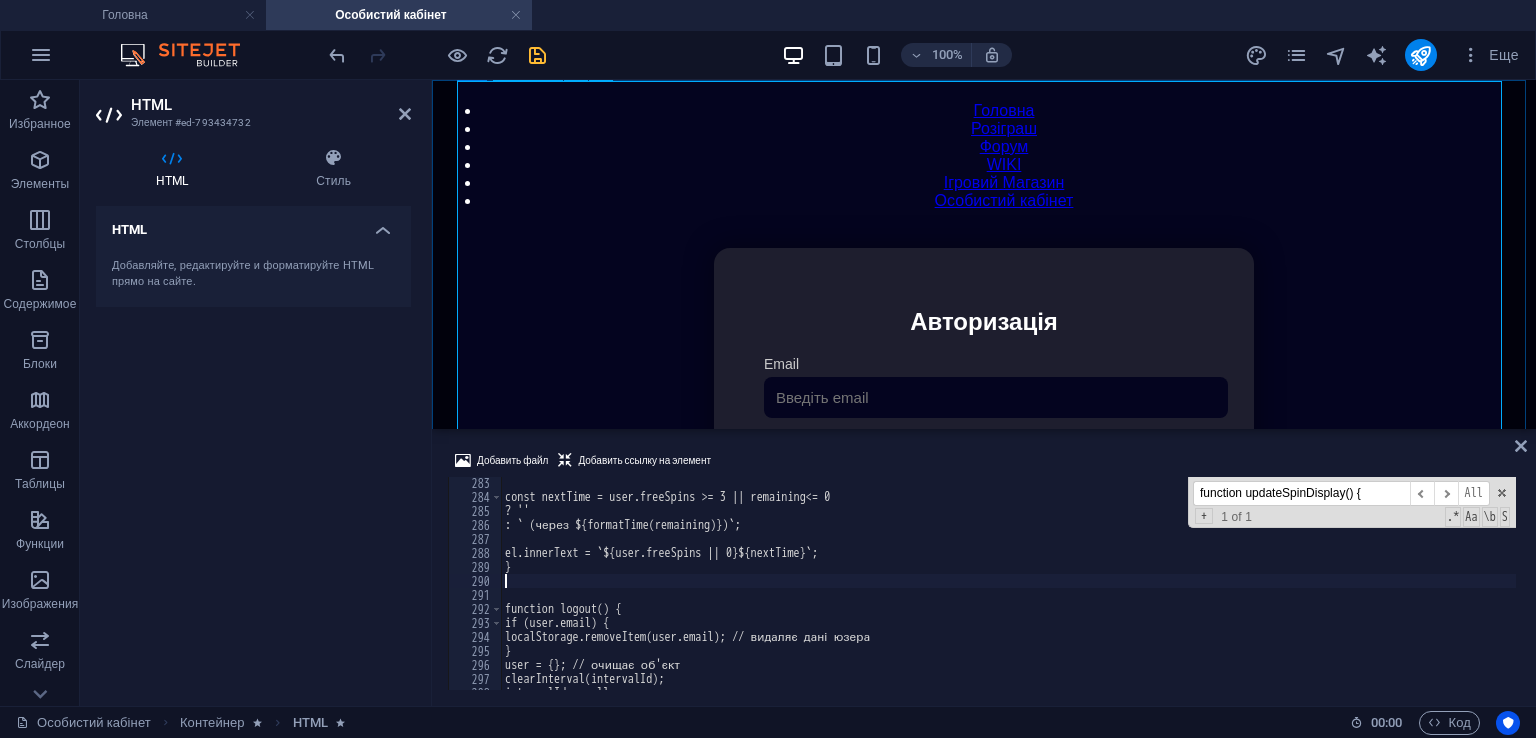 type on "}" 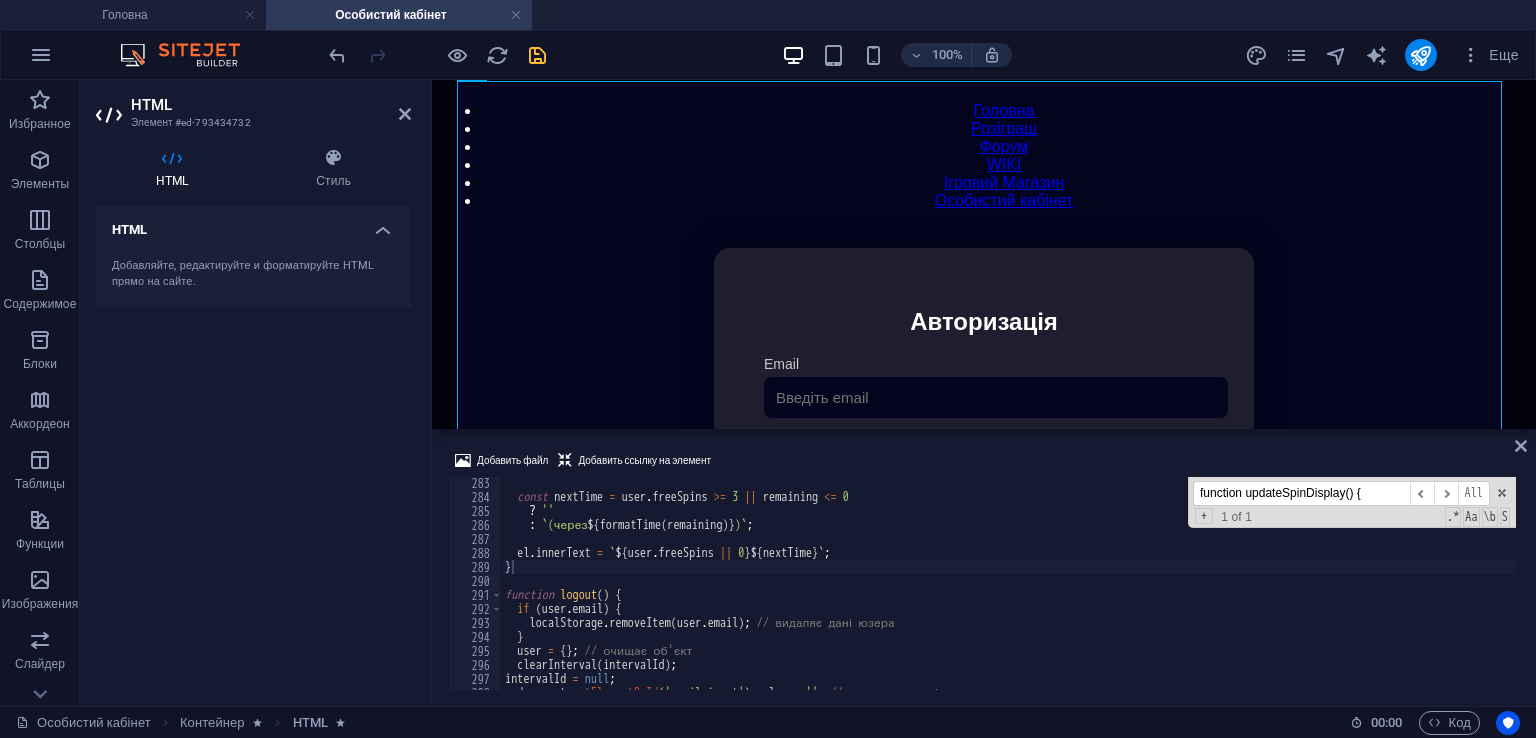 click on "function updateSpinDisplay() {" at bounding box center [1301, 493] 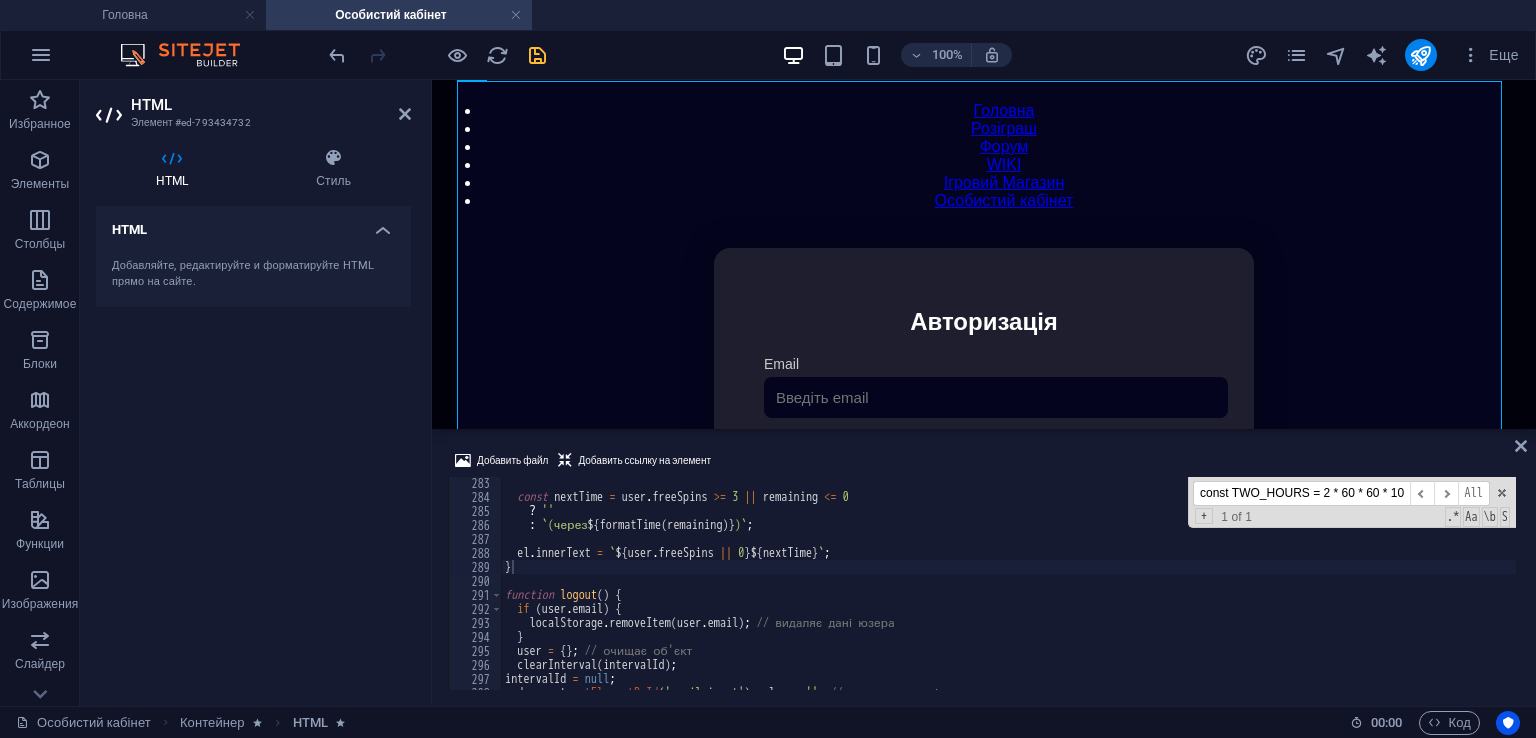 scroll, scrollTop: 0, scrollLeft: 16, axis: horizontal 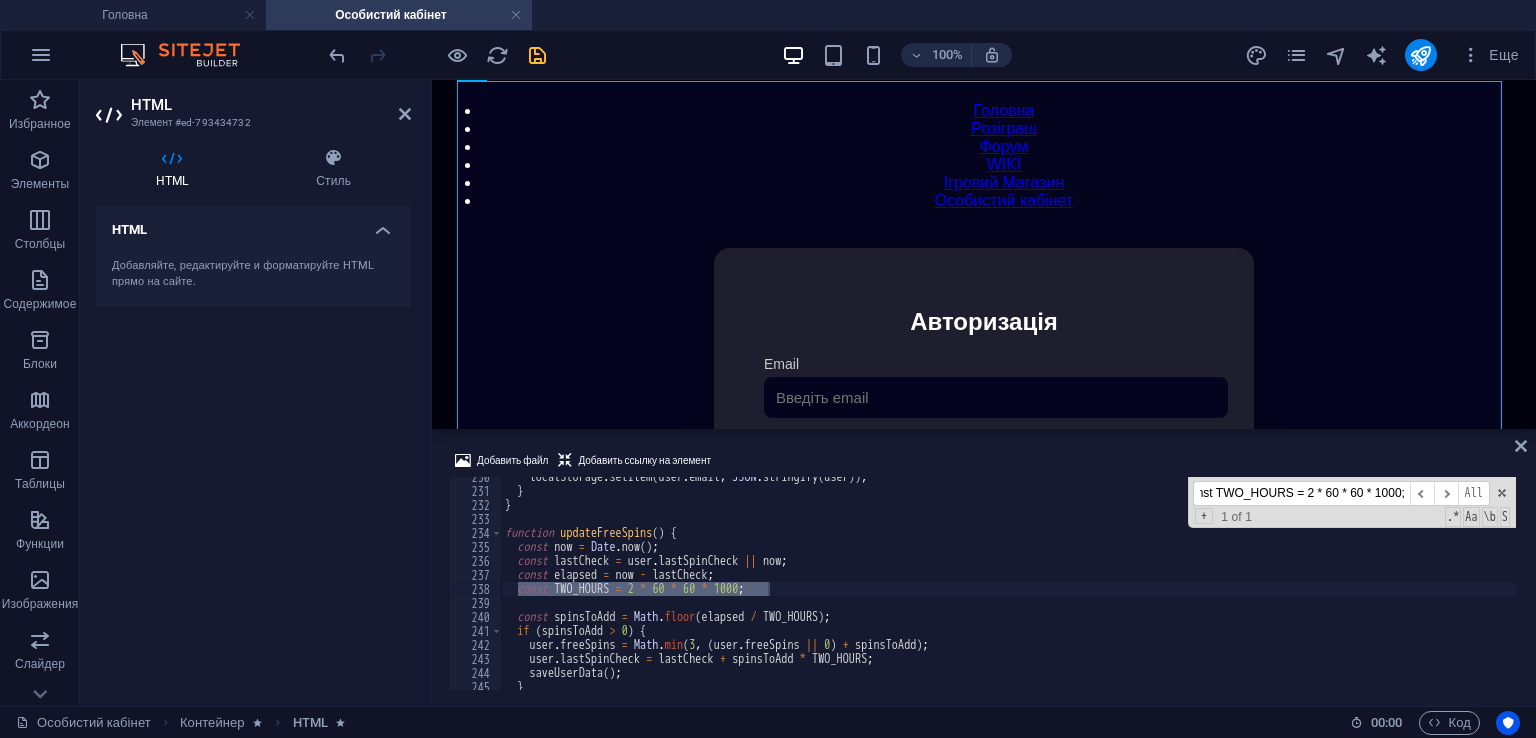 type on "const TWO_HOURS = 2 * 60 * 60 * 1000;" 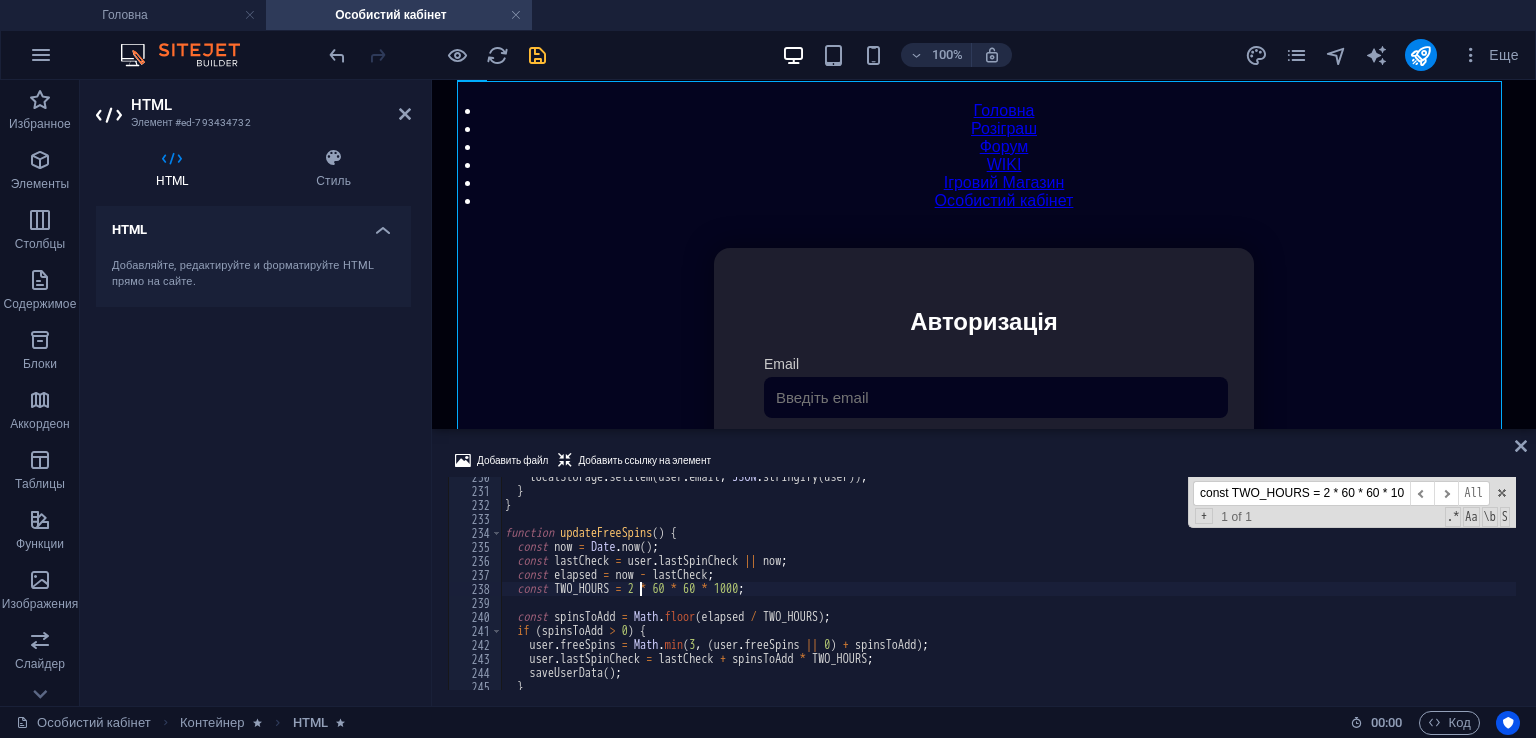 click on "localStorage . setItem ( user . email ,   JSON . stringify ( user )) ;    } } function   updateFreeSpins ( )   {    const   now   =   Date . now ( ) ;    const   lastCheck   =   user . lastSpinCheck   ||   now ;    const   elapsed   =   now   -   lastCheck ;    const   TWO_HOURS   =   2   *   60   *   60   *   1000 ;    const   spinsToAdd   =   Math . floor ( elapsed   /   TWO_HOURS ) ;    if   ( spinsToAdd   >   0 )   {      user . freeSpins   =   Math . min ( 3 ,   ( user . freeSpins   ||   0 )   +   spinsToAdd ) ;      user . lastSpinCheck   =   lastCheck   +   spinsToAdd   *   TWO_HOURS ;      saveUserData ( ) ;    }" at bounding box center (14460, 588) 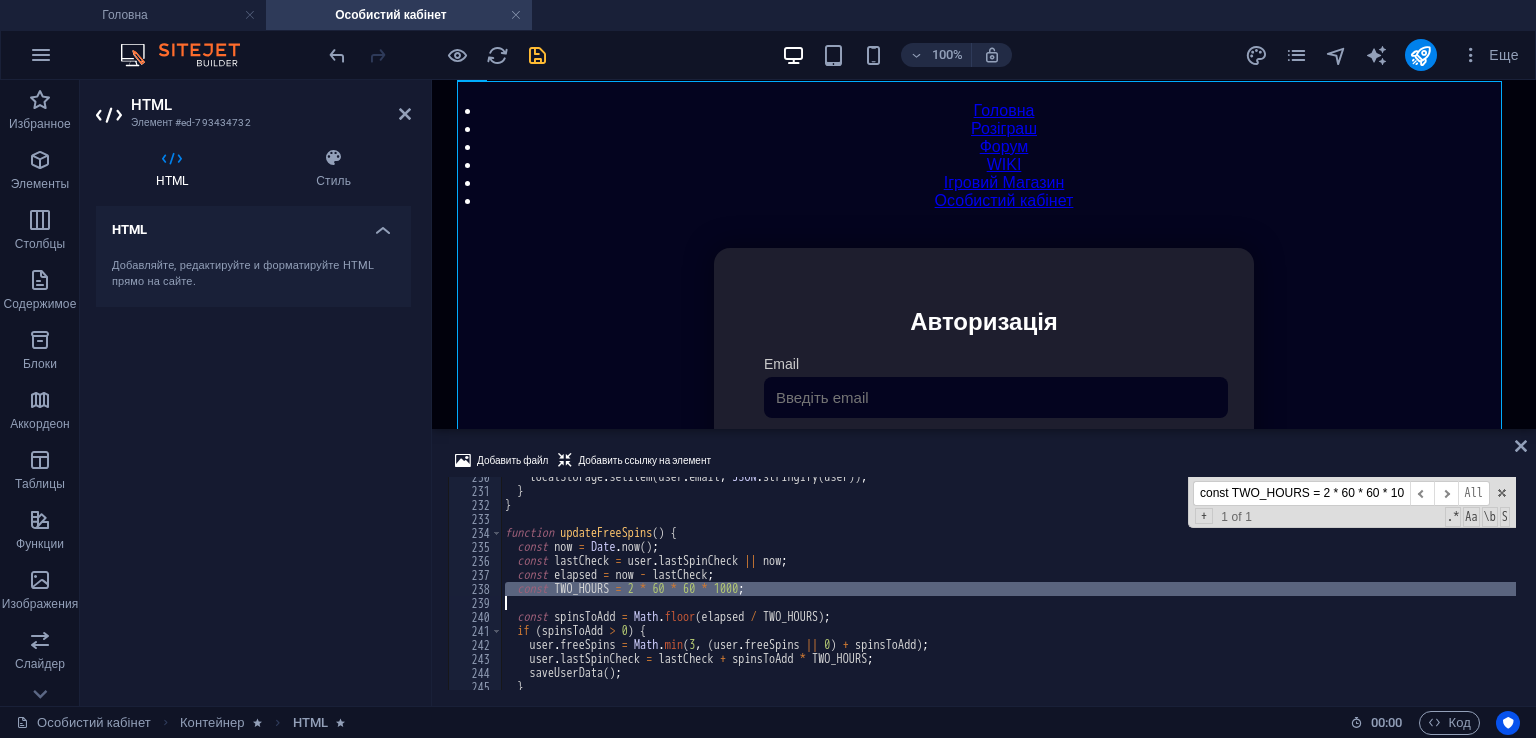 click on "localStorage . setItem ( user . email ,   JSON . stringify ( user )) ;    } } function   updateFreeSpins ( )   {    const   now   =   Date . now ( ) ;    const   lastCheck   =   user . lastSpinCheck   ||   now ;    const   elapsed   =   now   -   lastCheck ;    const   TWO_HOURS   =   2   *   60   *   60   *   1000 ;    const   spinsToAdd   =   Math . floor ( elapsed   /   TWO_HOURS ) ;    if   ( spinsToAdd   >   0 )   {      user . freeSpins   =   Math . min ( 3 ,   ( user . freeSpins   ||   0 )   +   spinsToAdd ) ;      user . lastSpinCheck   =   lastCheck   +   spinsToAdd   *   TWO_HOURS ;      saveUserData ( ) ;    }" at bounding box center (14460, 588) 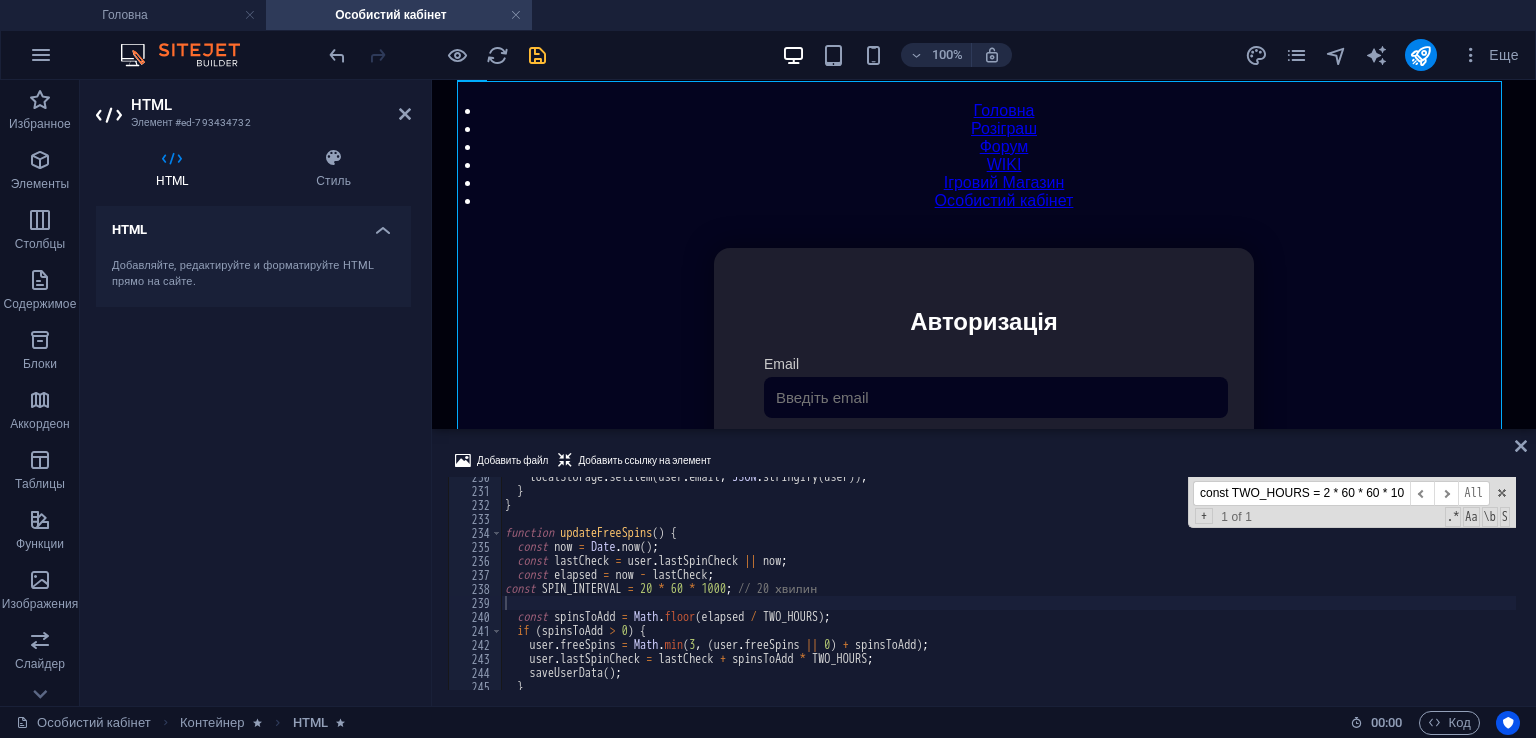 click on "const TWO_HOURS = 2 * 60 * 60 * 1000;" at bounding box center [1301, 493] 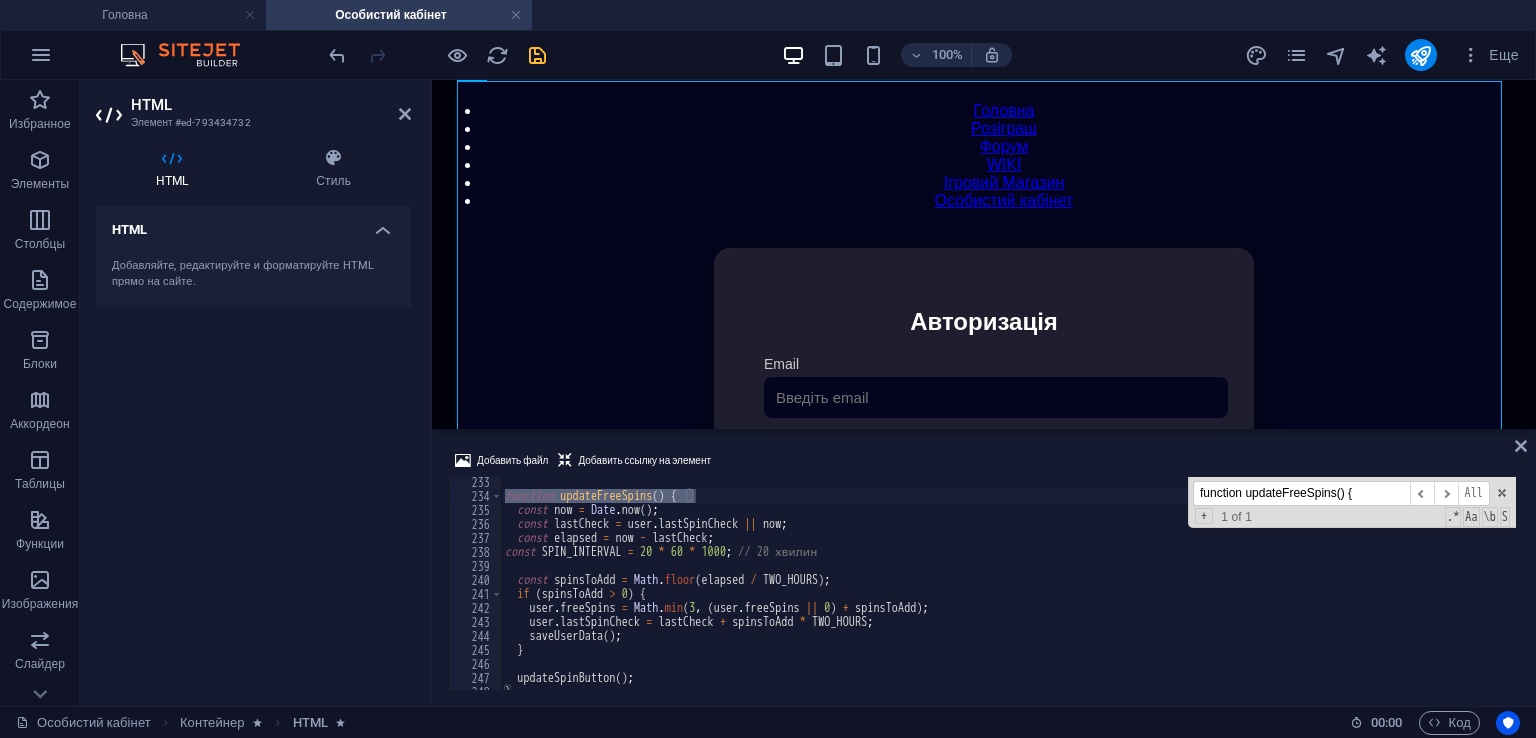 scroll, scrollTop: 3248, scrollLeft: 0, axis: vertical 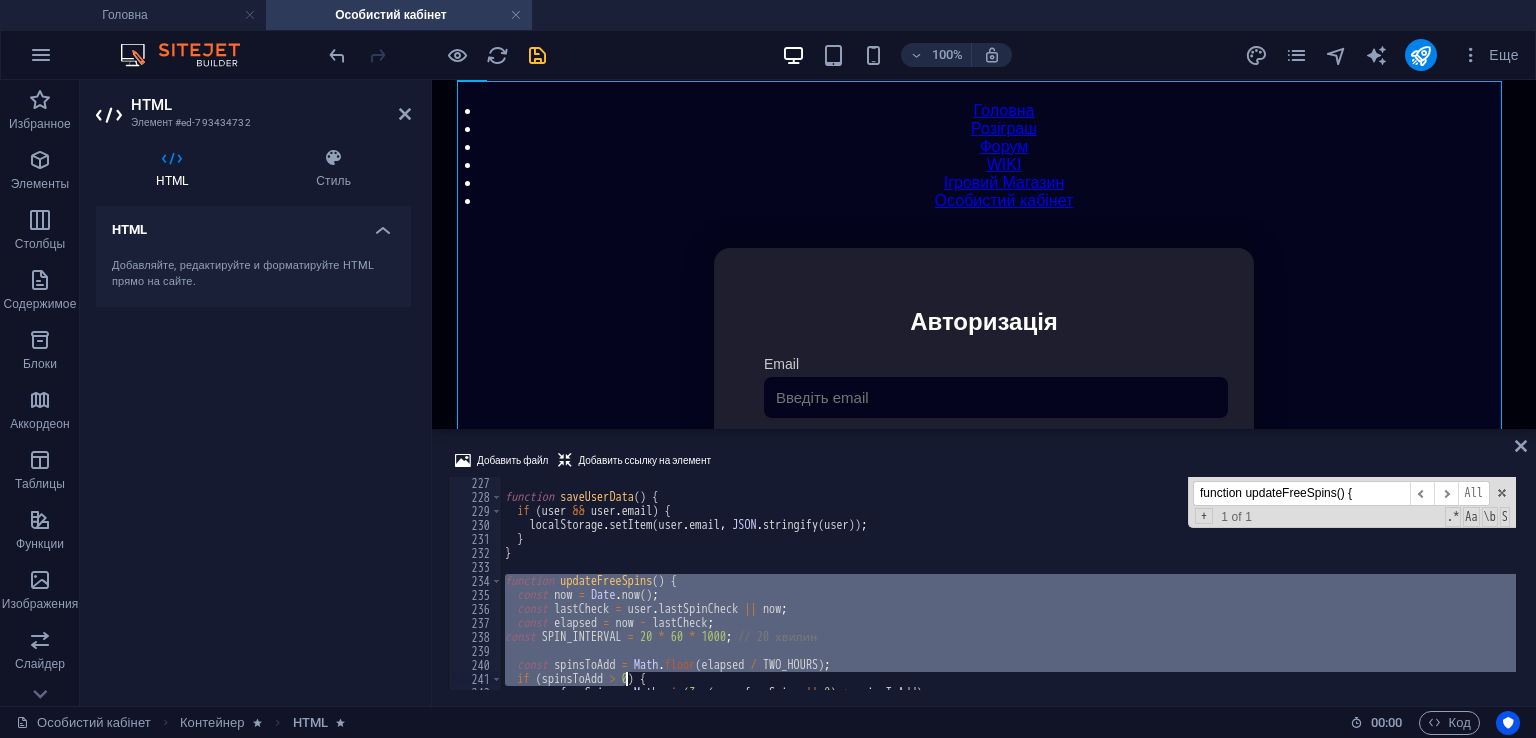 drag, startPoint x: 507, startPoint y: 500, endPoint x: 627, endPoint y: 678, distance: 214.67184 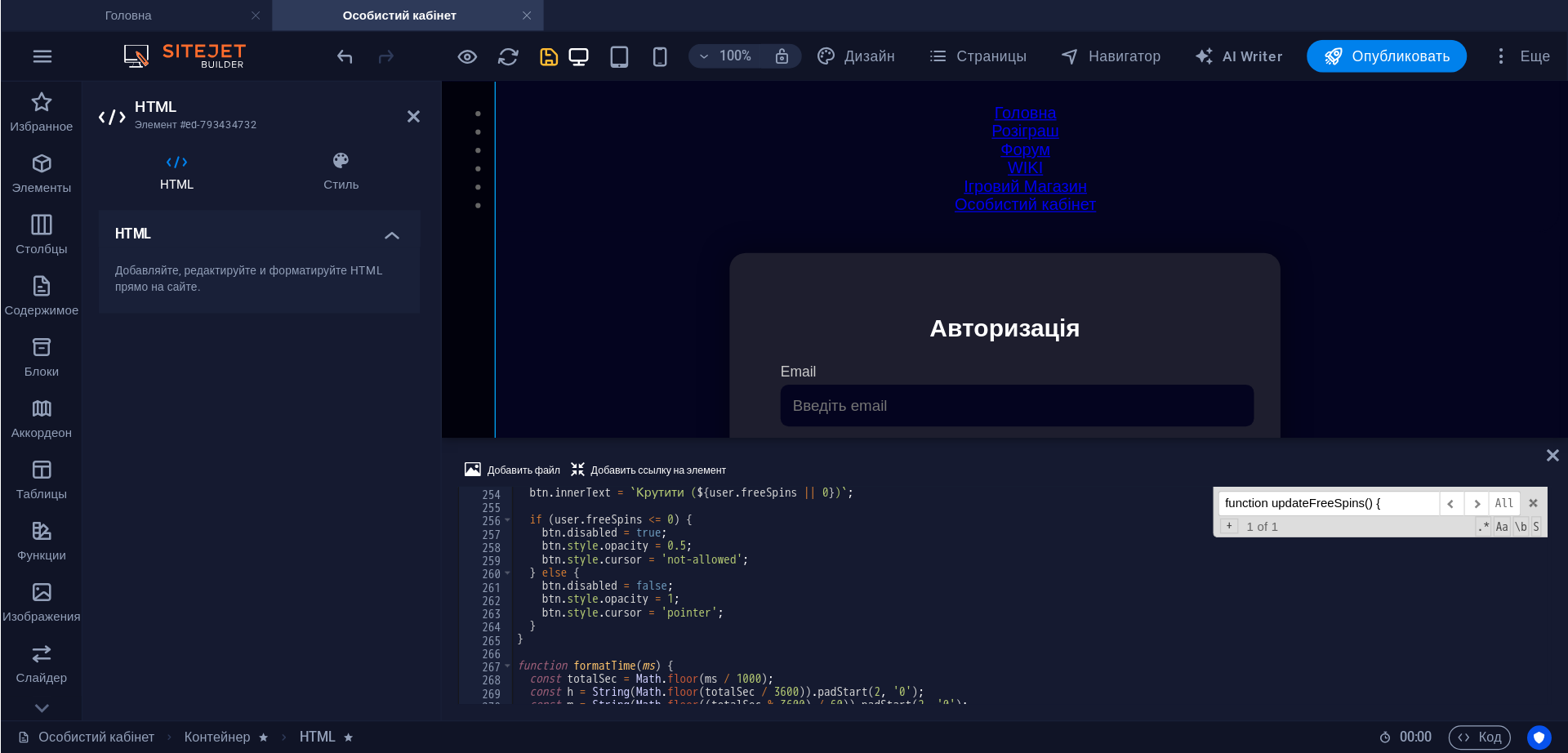 scroll, scrollTop: 2685, scrollLeft: 0, axis: vertical 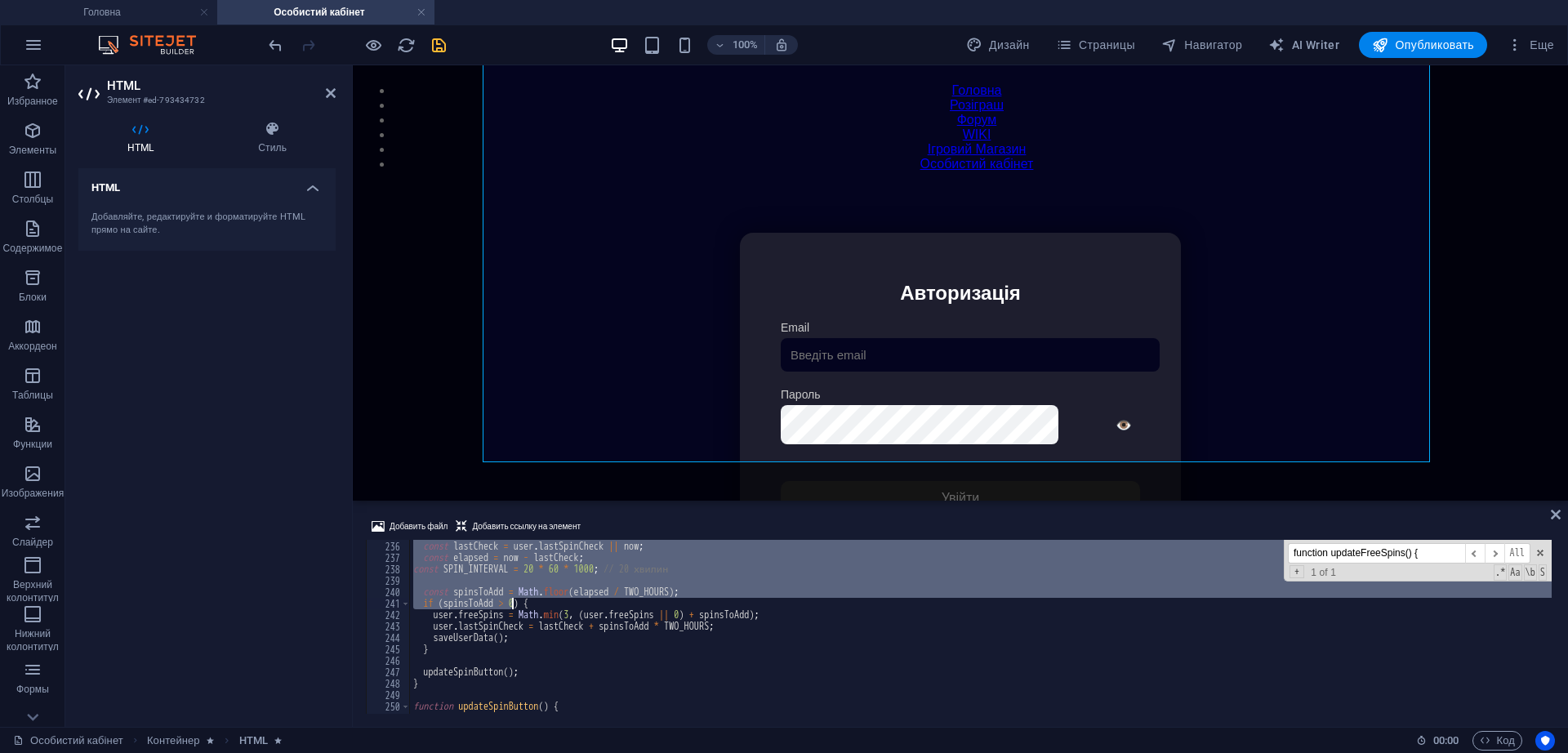 drag, startPoint x: 991, startPoint y: 28, endPoint x: 555, endPoint y: 584, distance: 706.5635 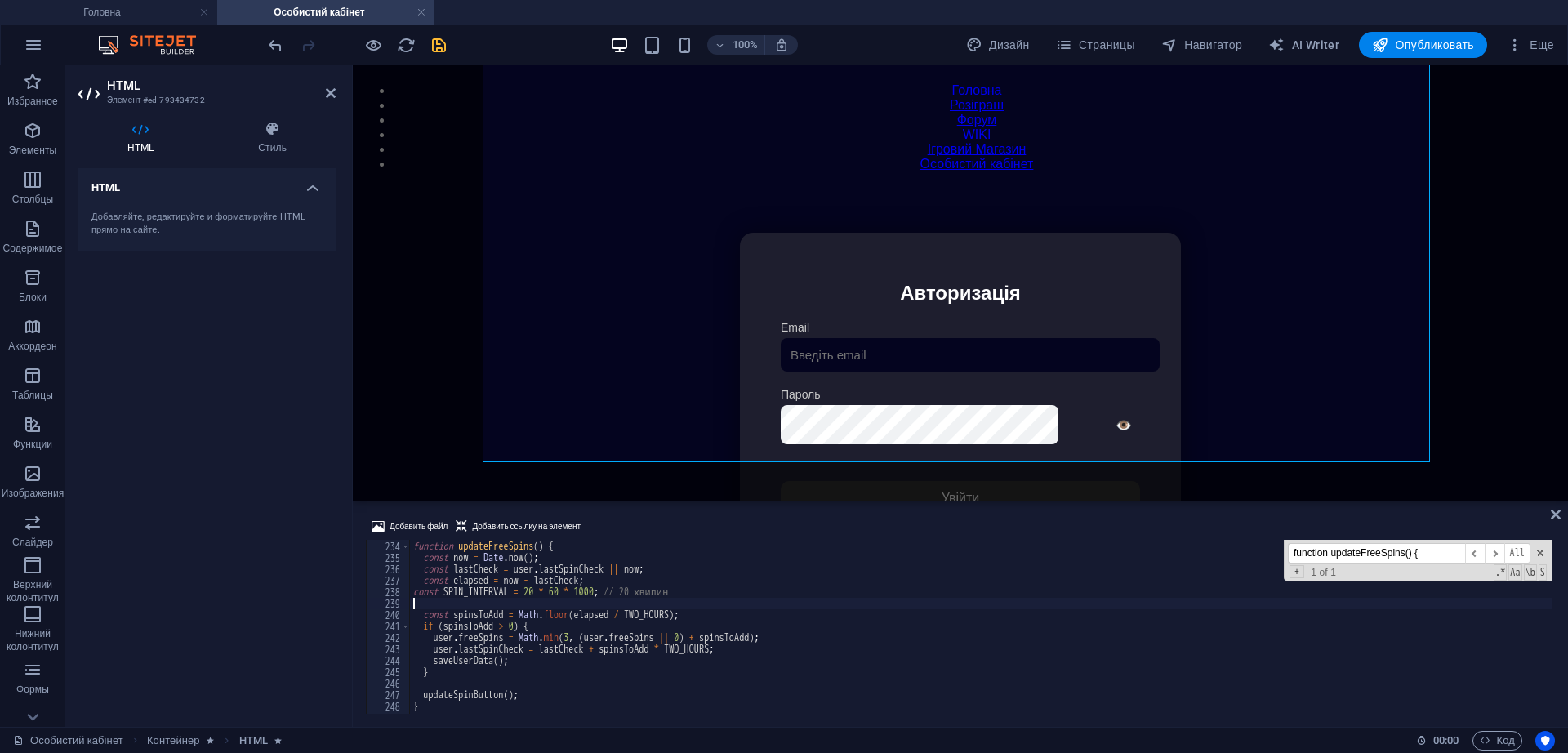 scroll, scrollTop: 2663, scrollLeft: 0, axis: vertical 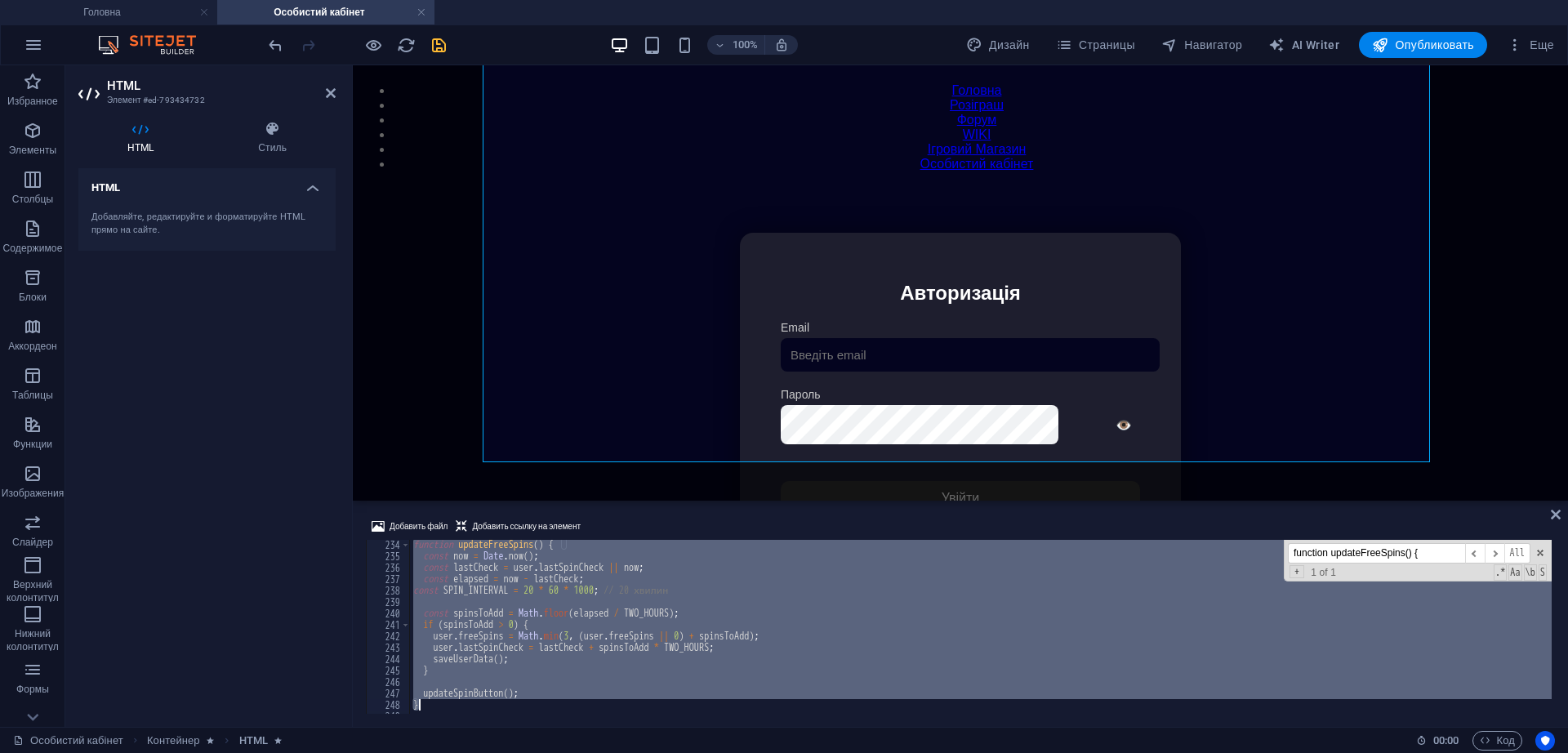 drag, startPoint x: 411, startPoint y: 549, endPoint x: 445, endPoint y: 702, distance: 156.73226 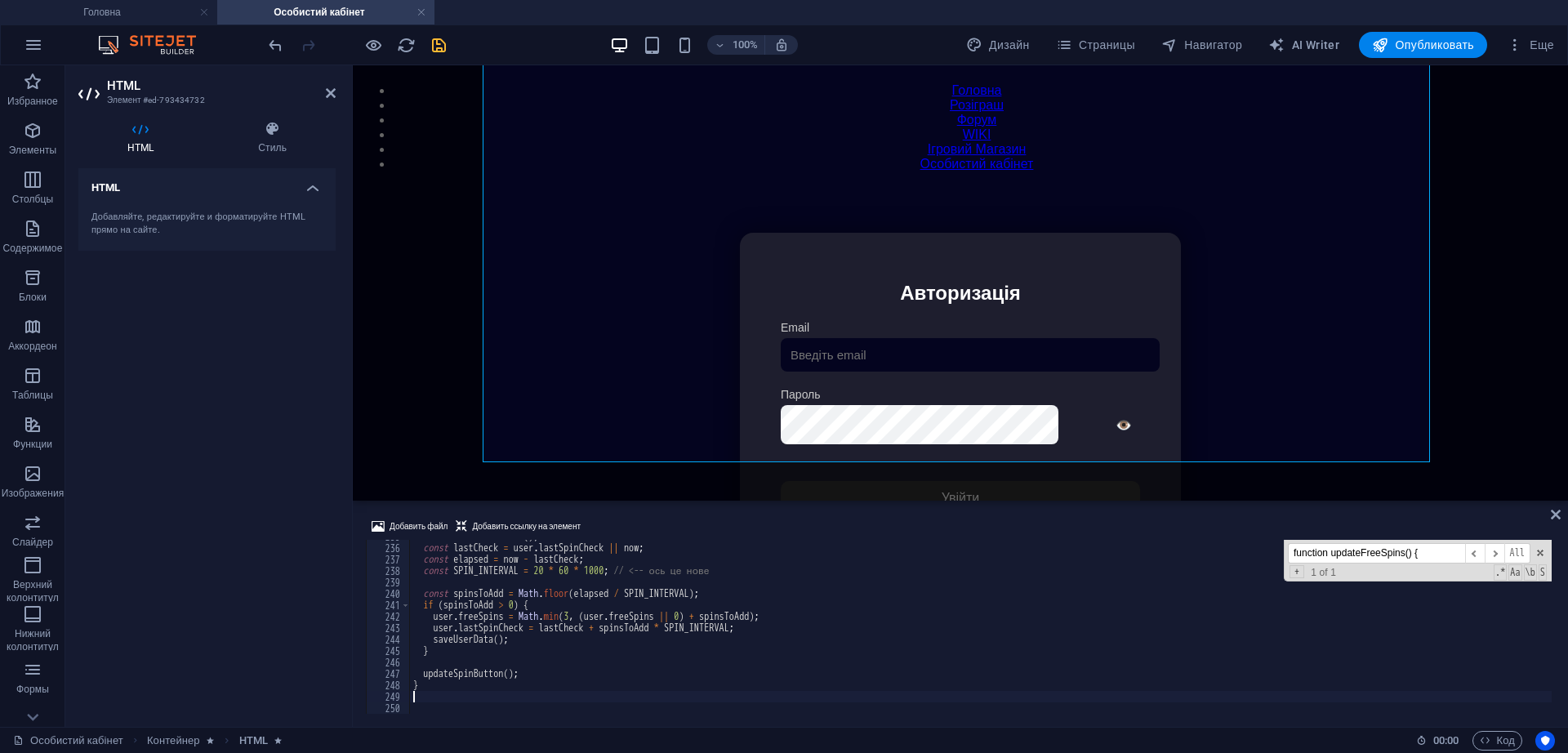 scroll, scrollTop: 2719, scrollLeft: 0, axis: vertical 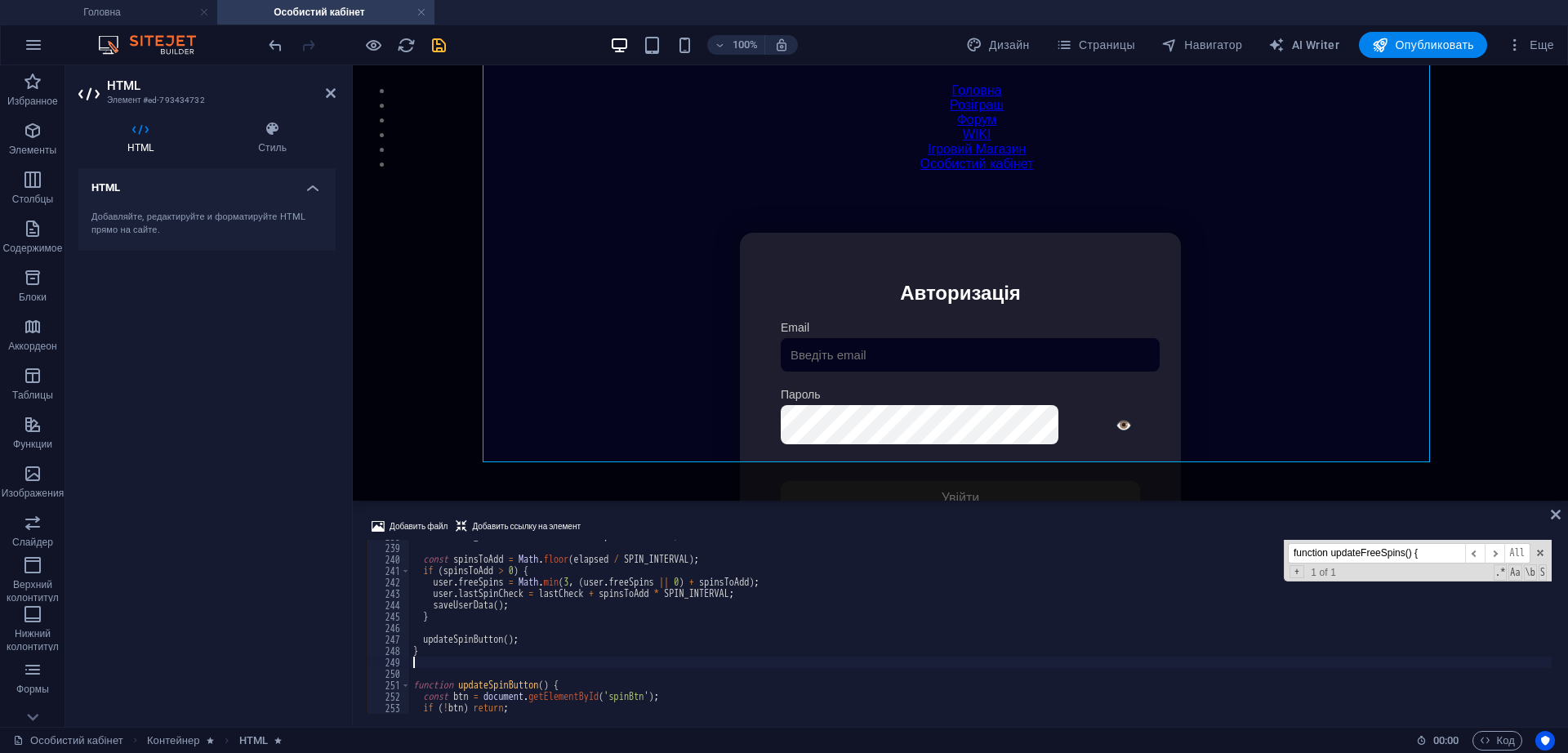 type on "}" 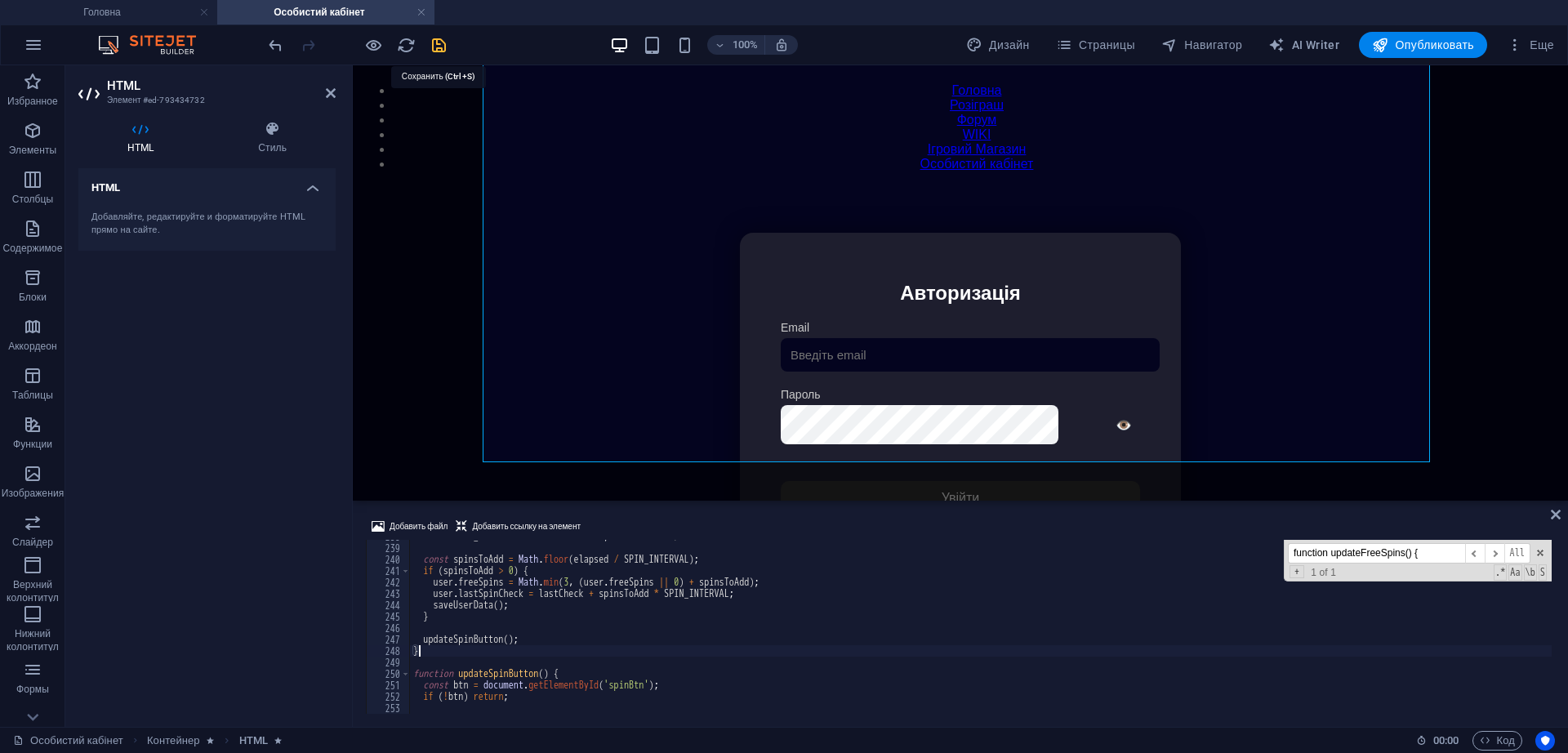 click at bounding box center (439, 45) 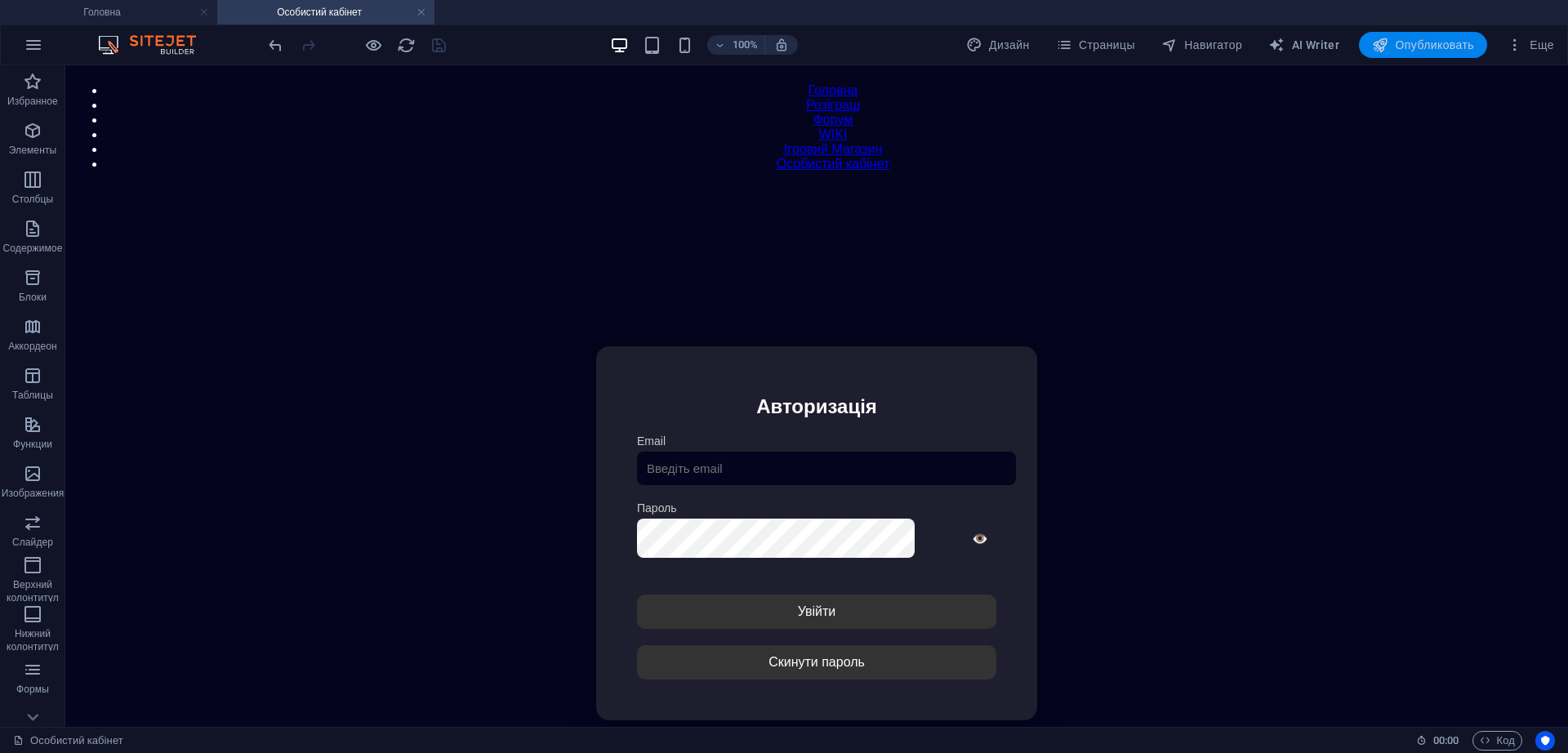 click on "Опубликовать" at bounding box center [1423, 45] 